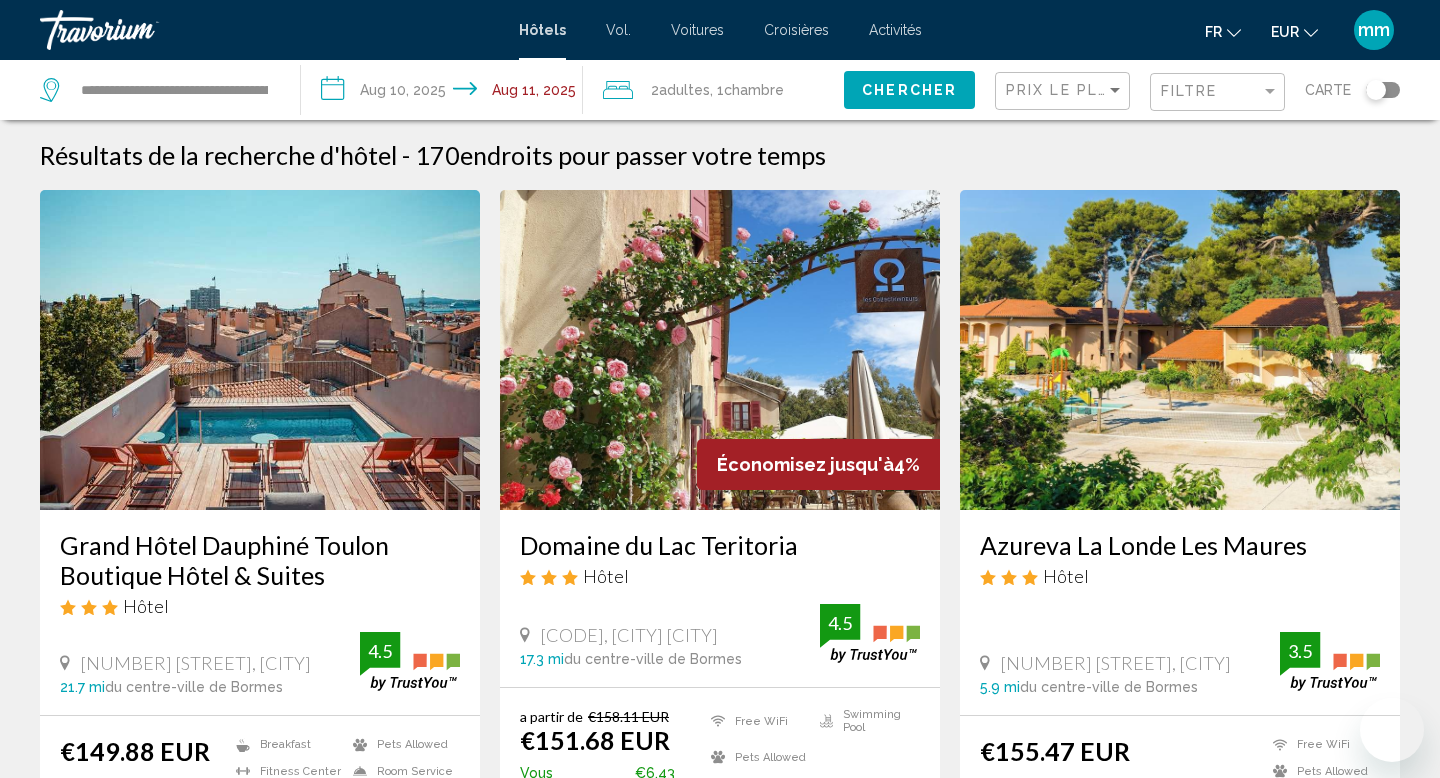 scroll, scrollTop: 826, scrollLeft: 0, axis: vertical 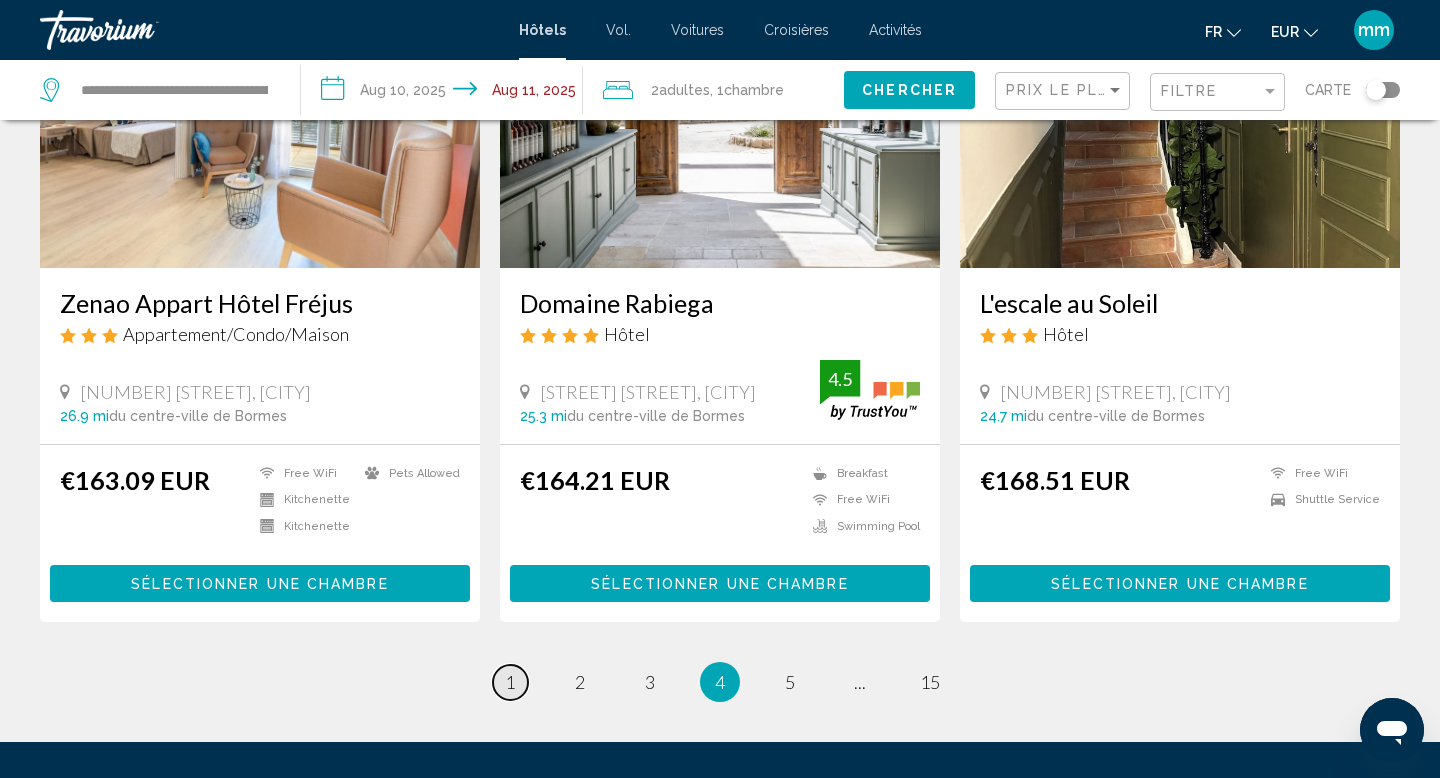 click on "1" at bounding box center [510, 682] 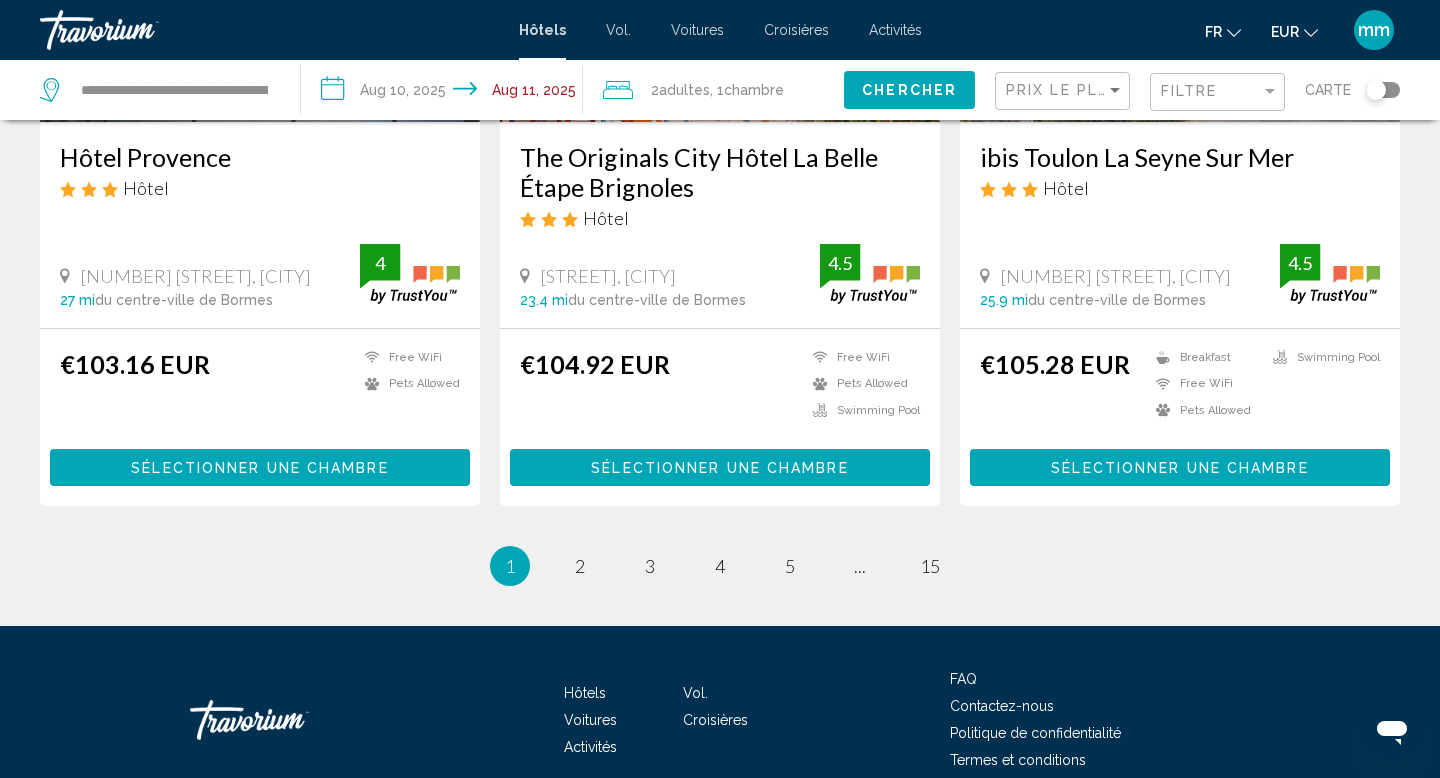 scroll, scrollTop: 2711, scrollLeft: 0, axis: vertical 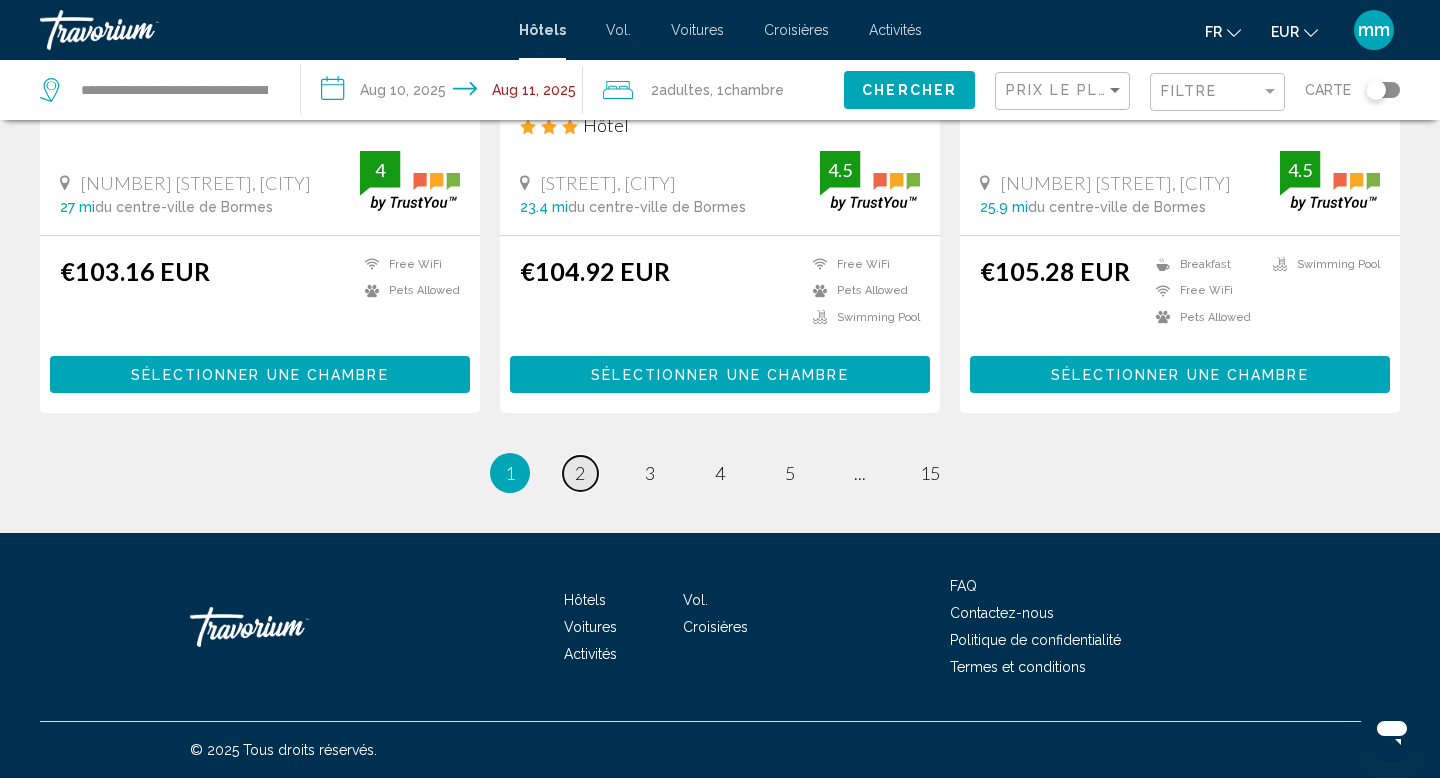 click on "2" at bounding box center [580, 473] 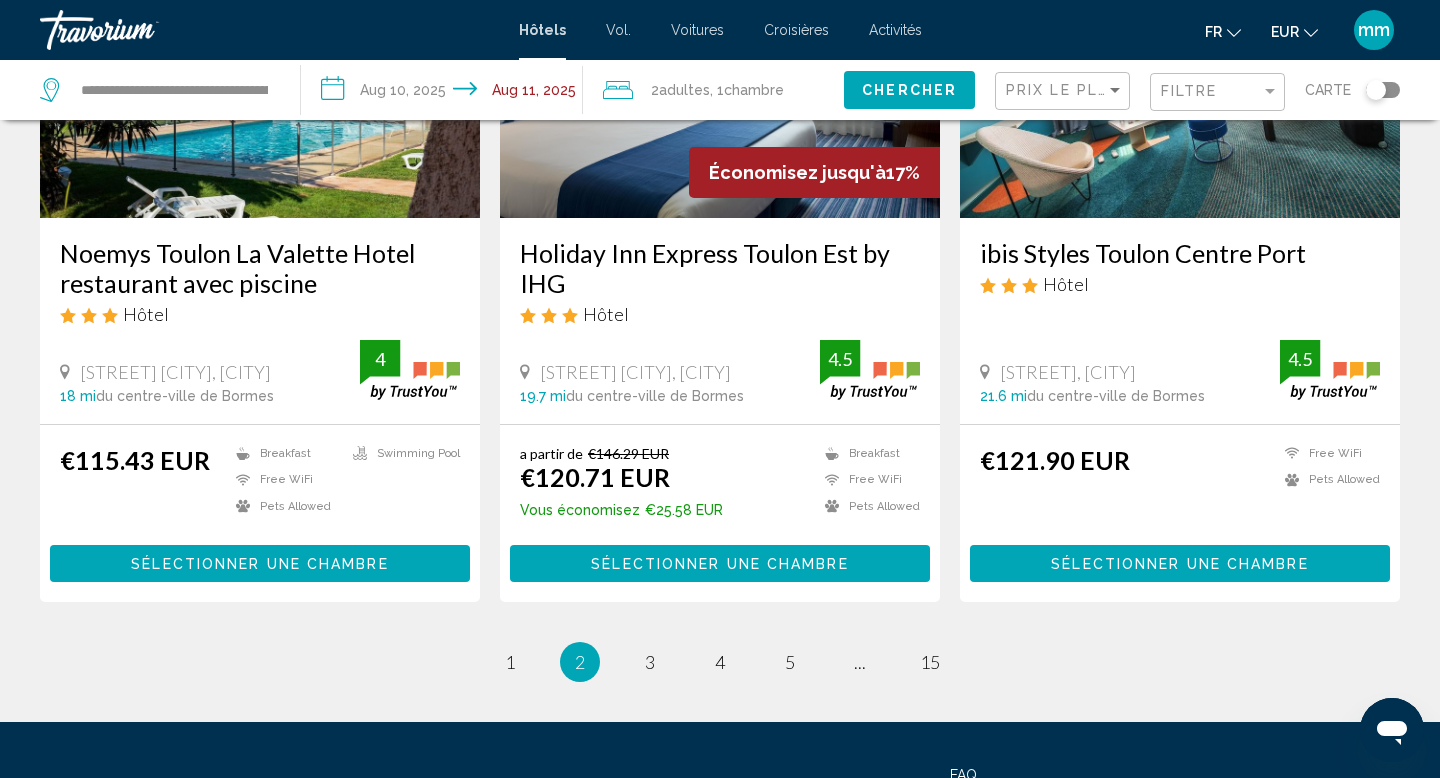 scroll, scrollTop: 2496, scrollLeft: 0, axis: vertical 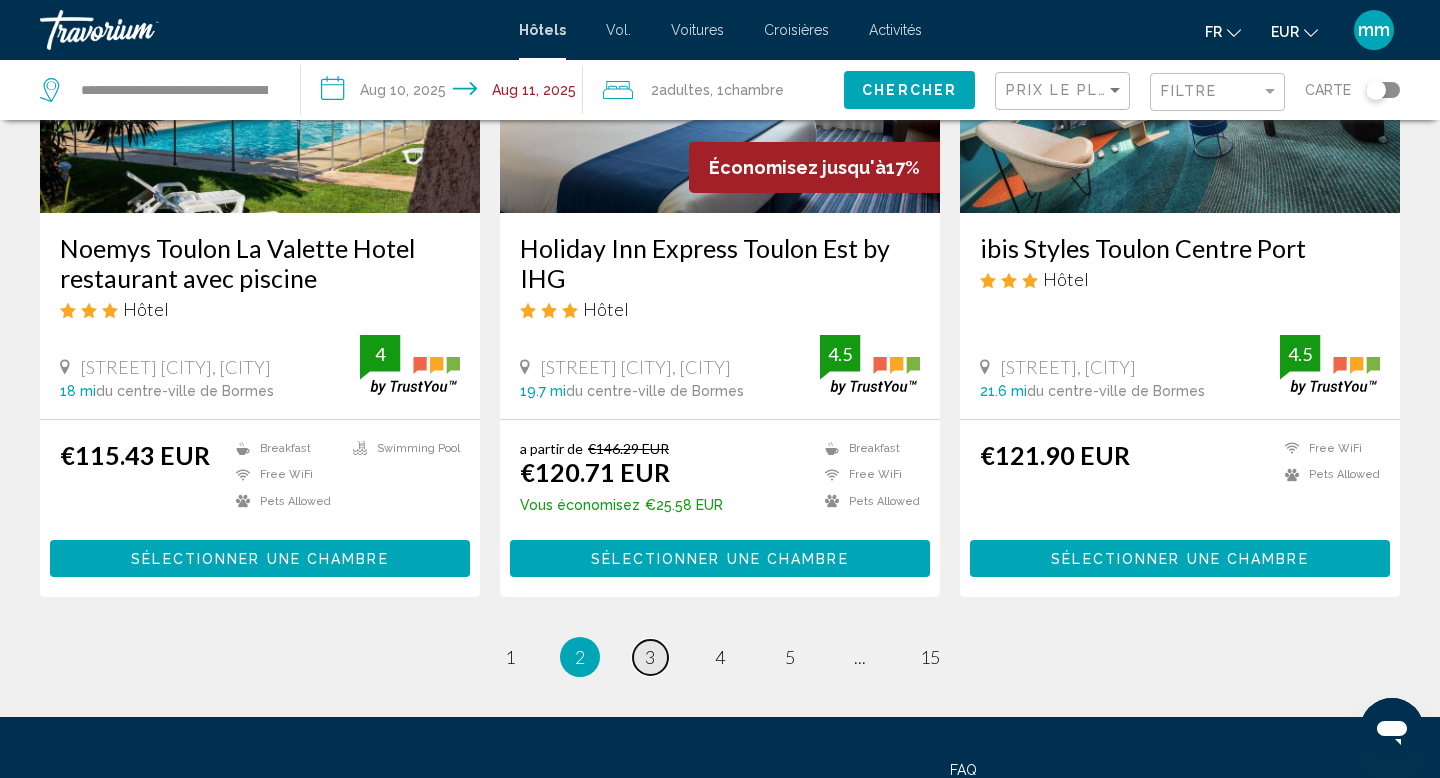 click on "3" at bounding box center (650, 657) 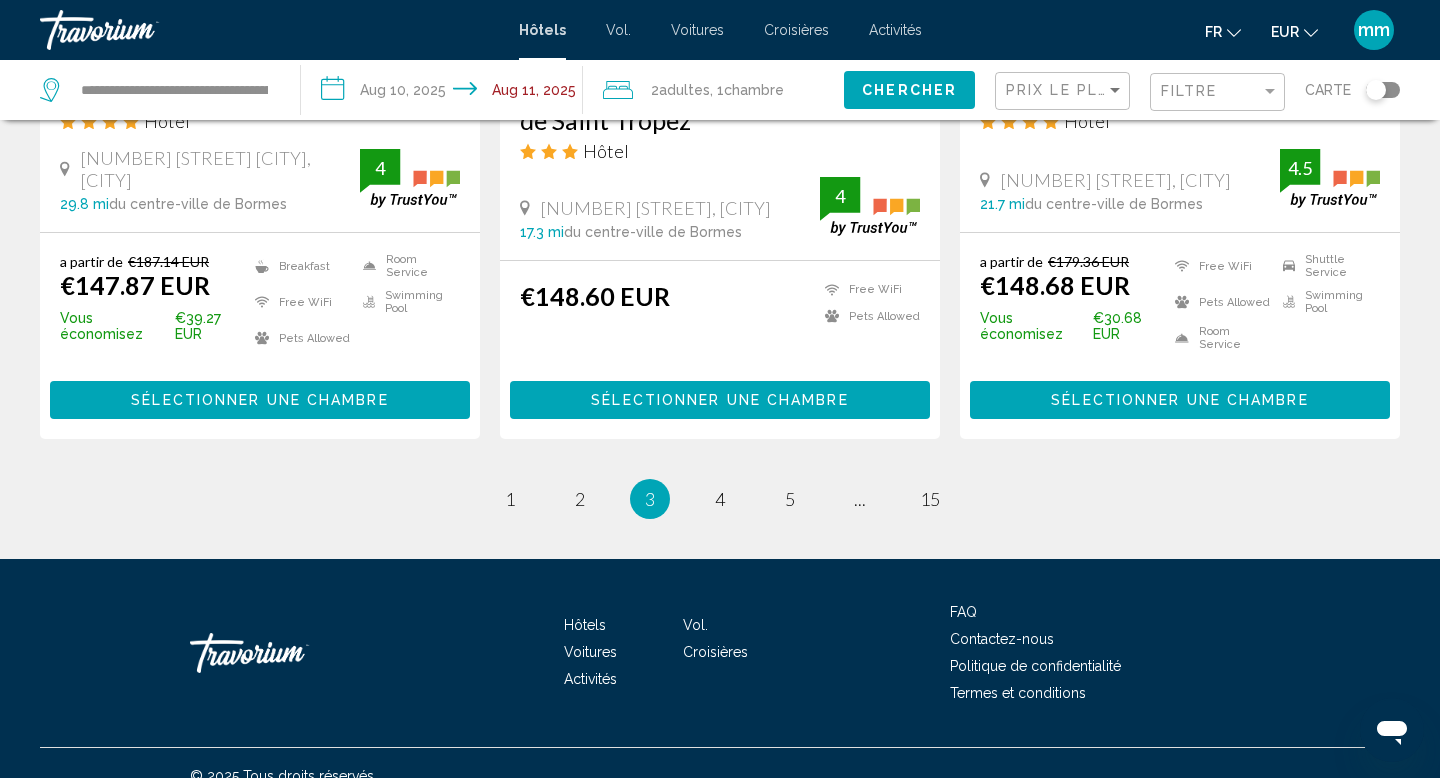 scroll, scrollTop: 2656, scrollLeft: 0, axis: vertical 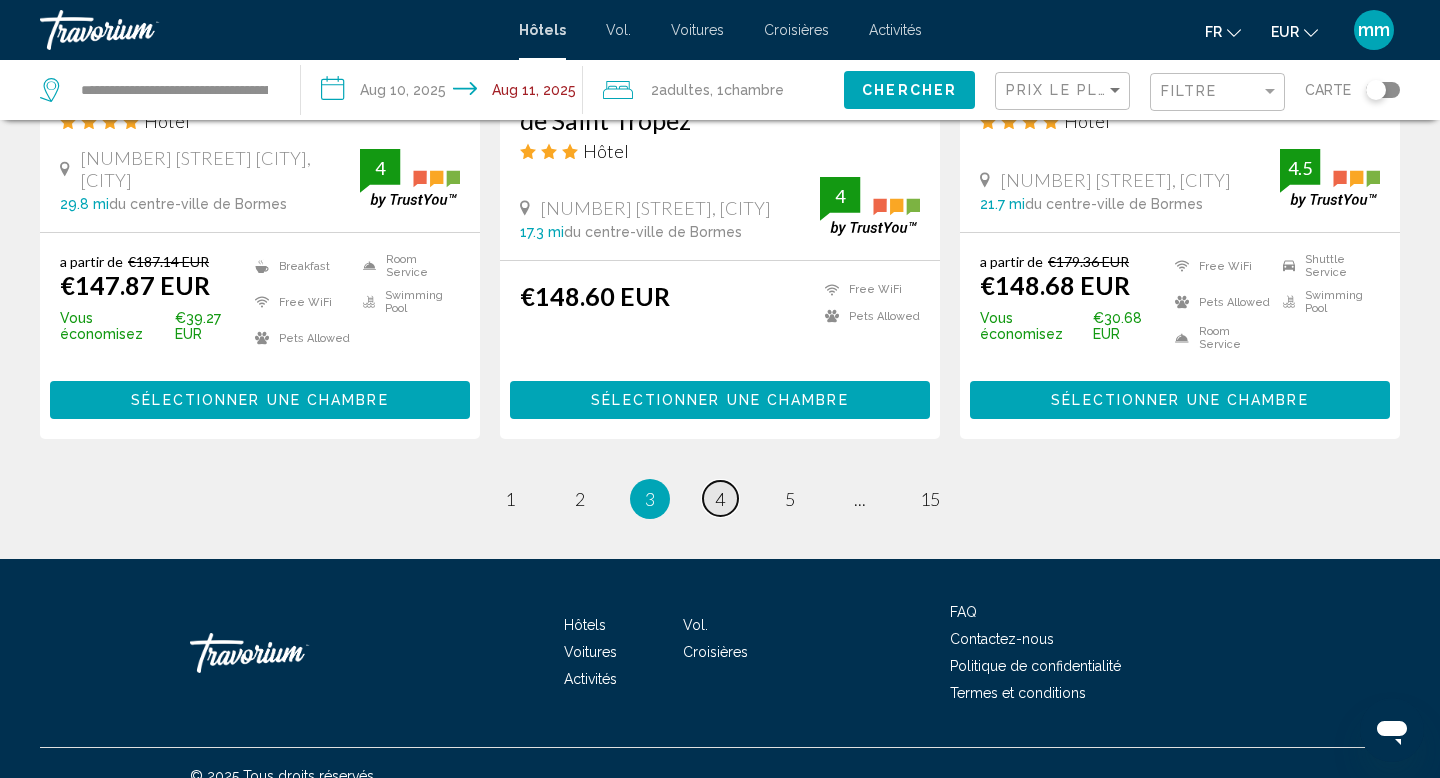 click on "4" at bounding box center (720, 499) 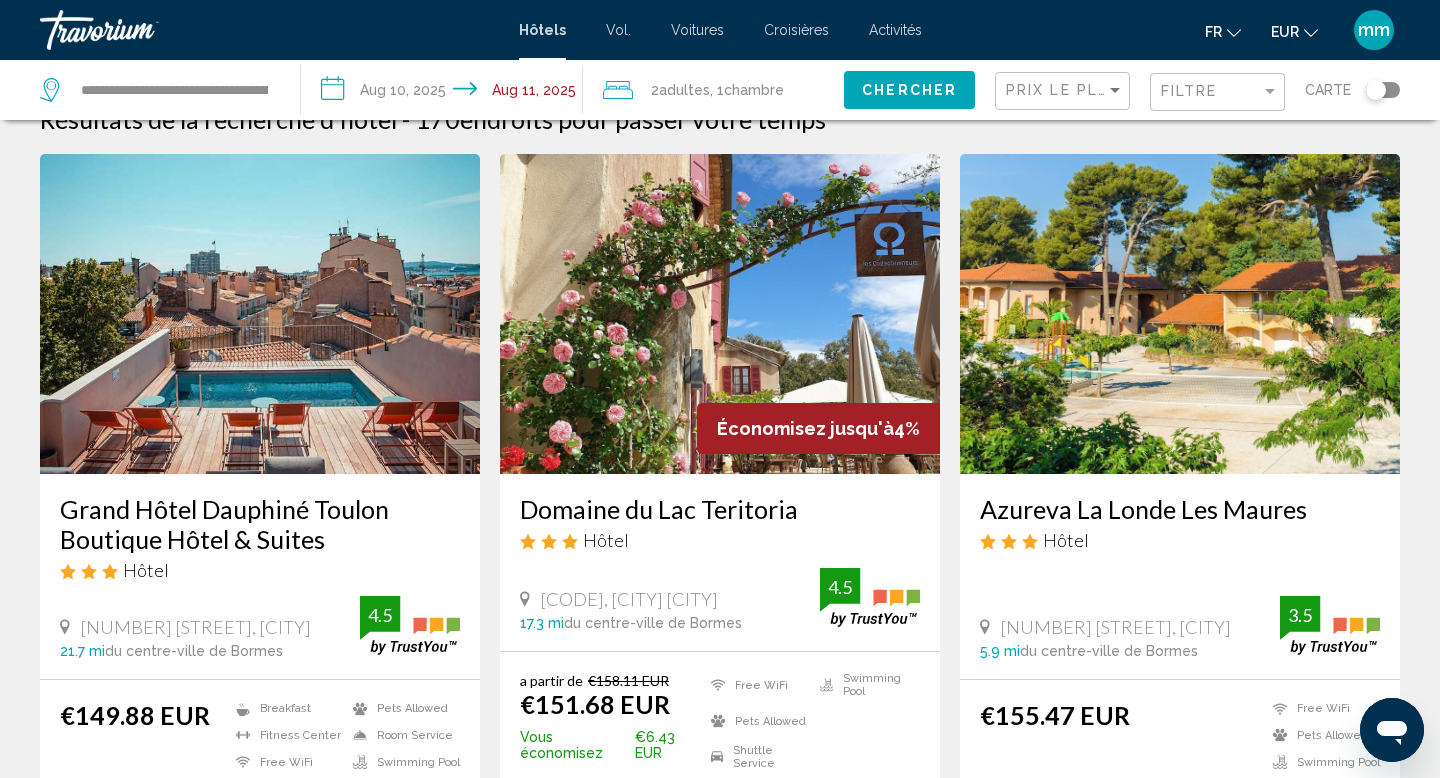 scroll, scrollTop: 0, scrollLeft: 0, axis: both 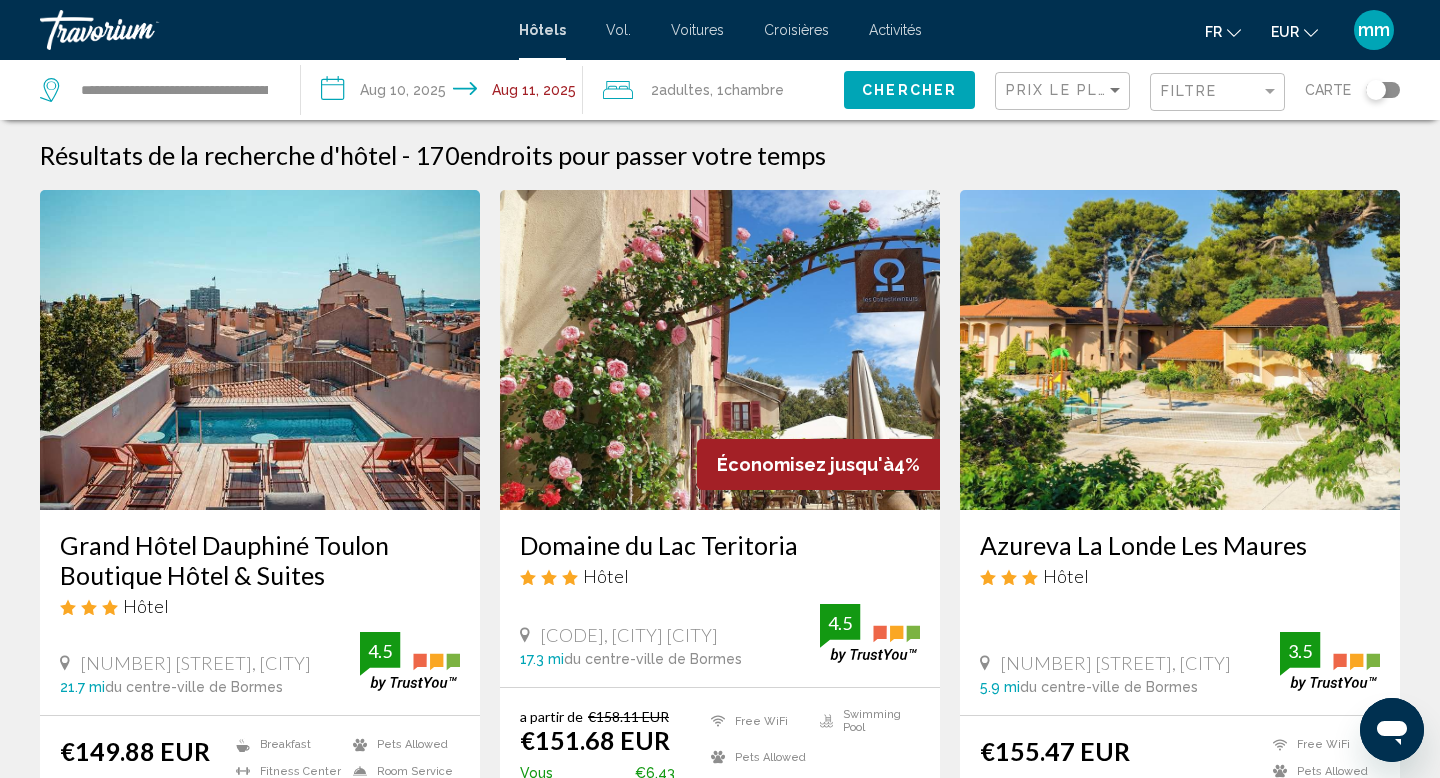 click at bounding box center (1180, 350) 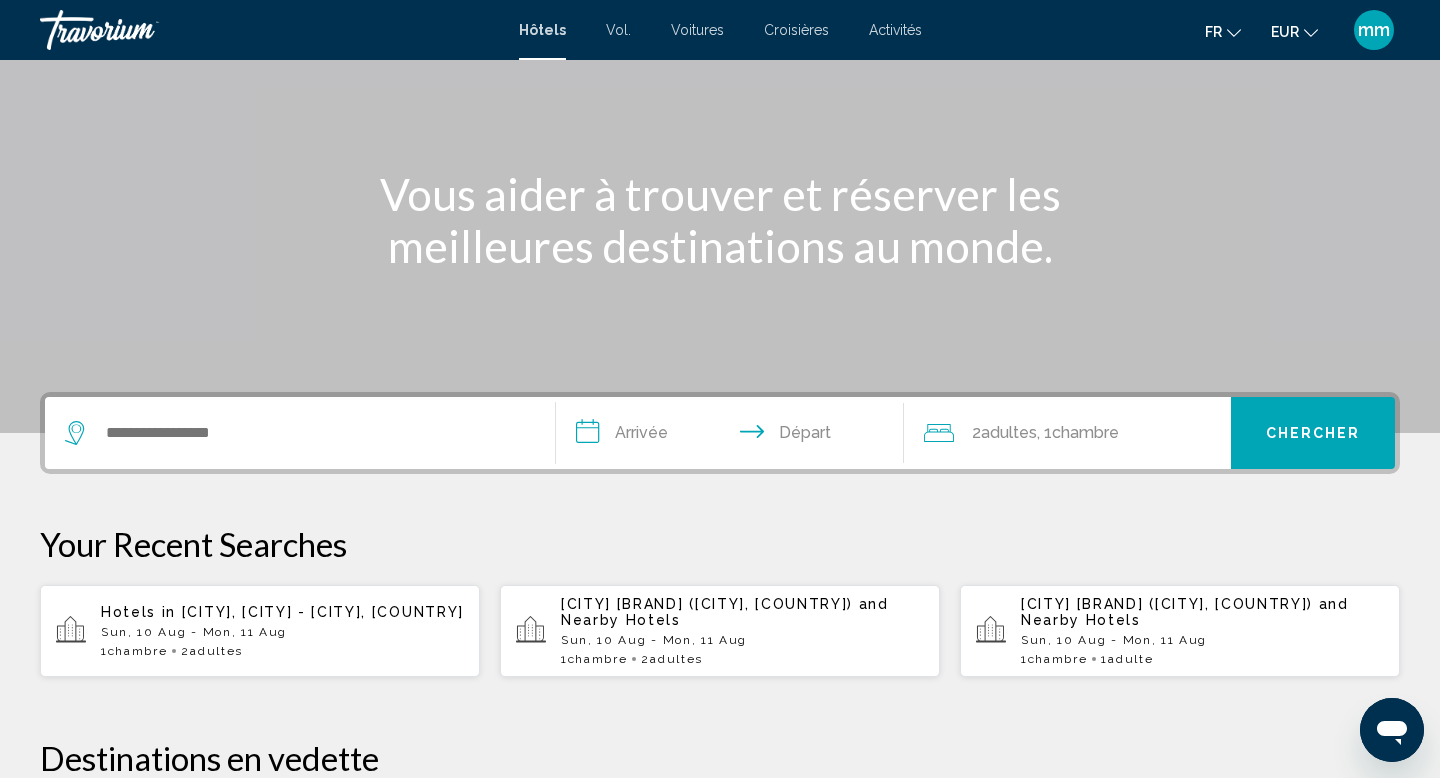 scroll, scrollTop: 169, scrollLeft: 0, axis: vertical 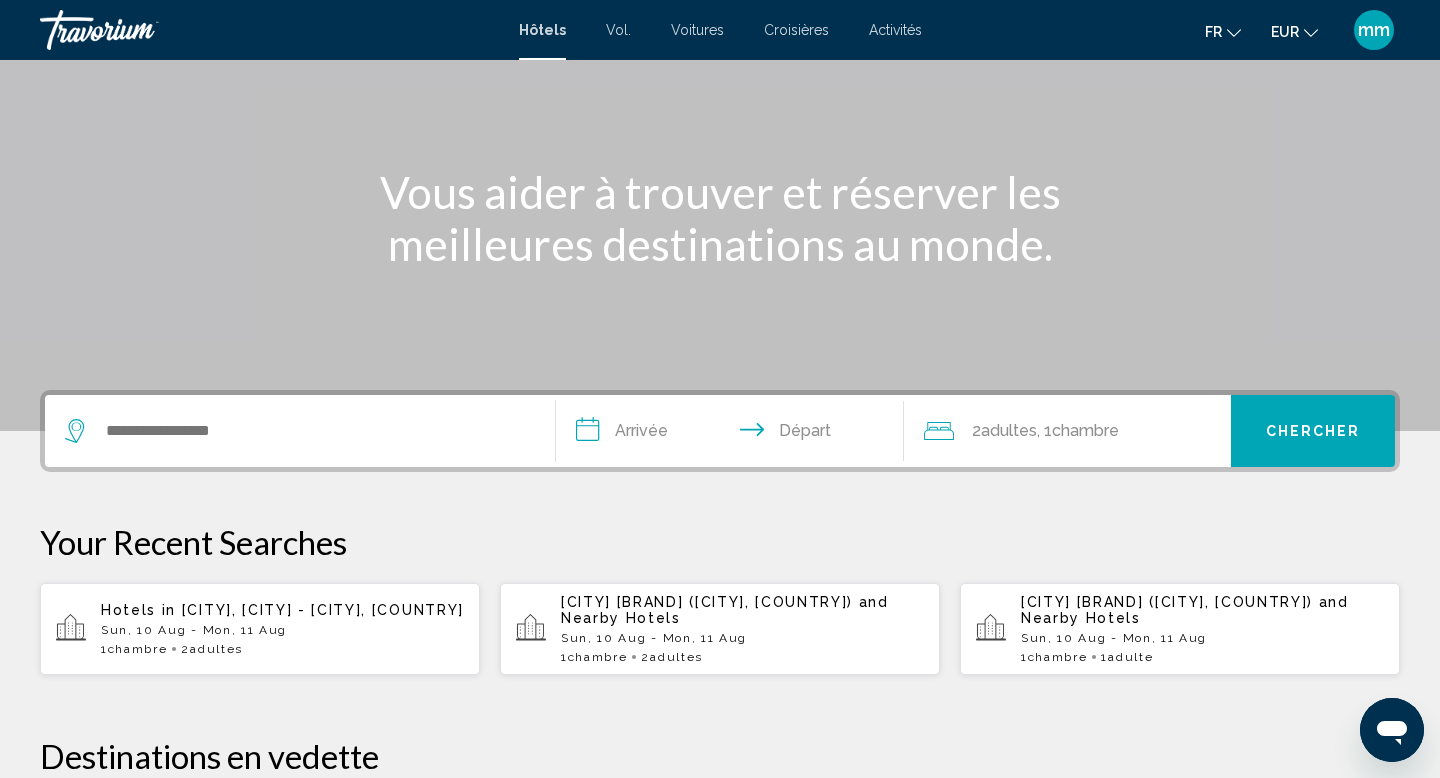click on "Hotels in [CITY], [CITY] - [CITY], [COUNTRY]" at bounding box center (282, 610) 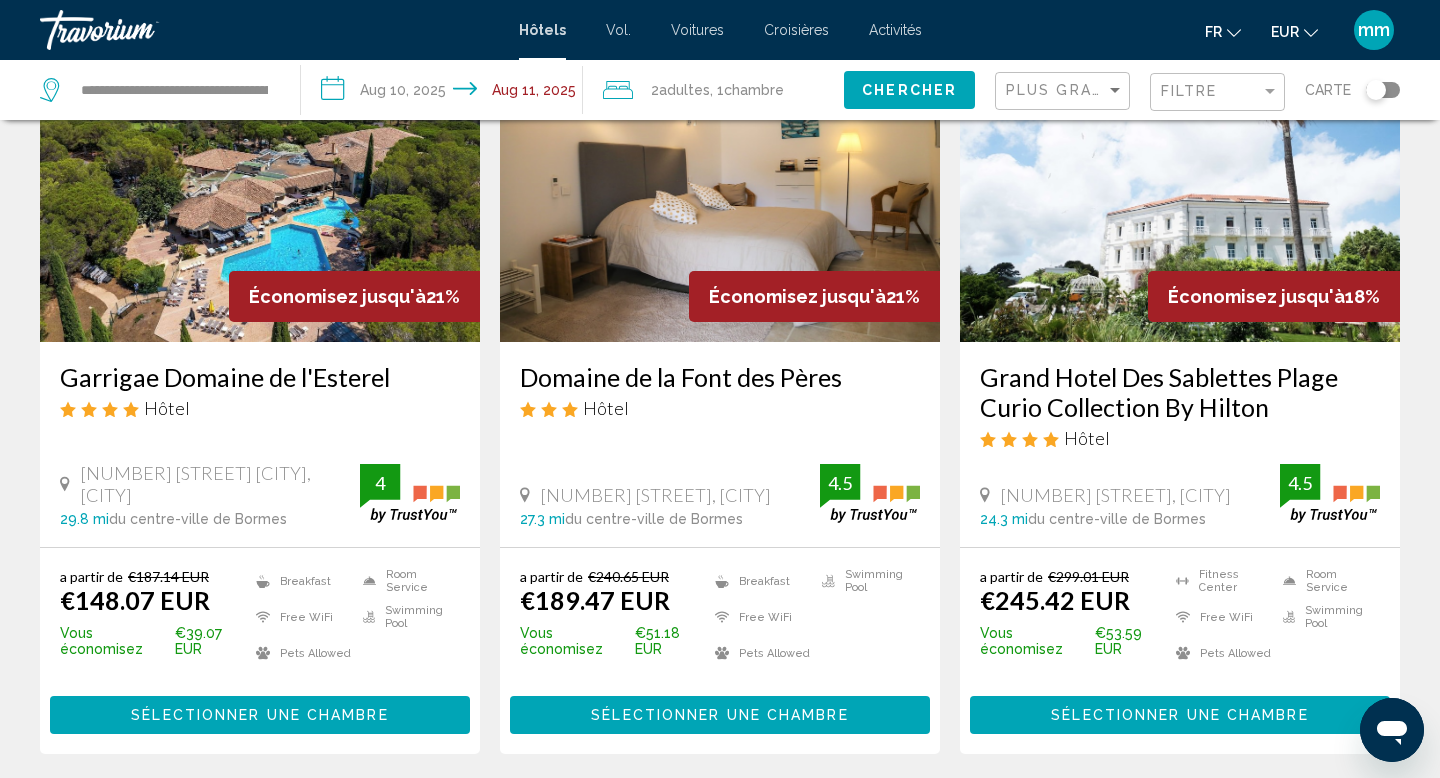 scroll, scrollTop: 0, scrollLeft: 0, axis: both 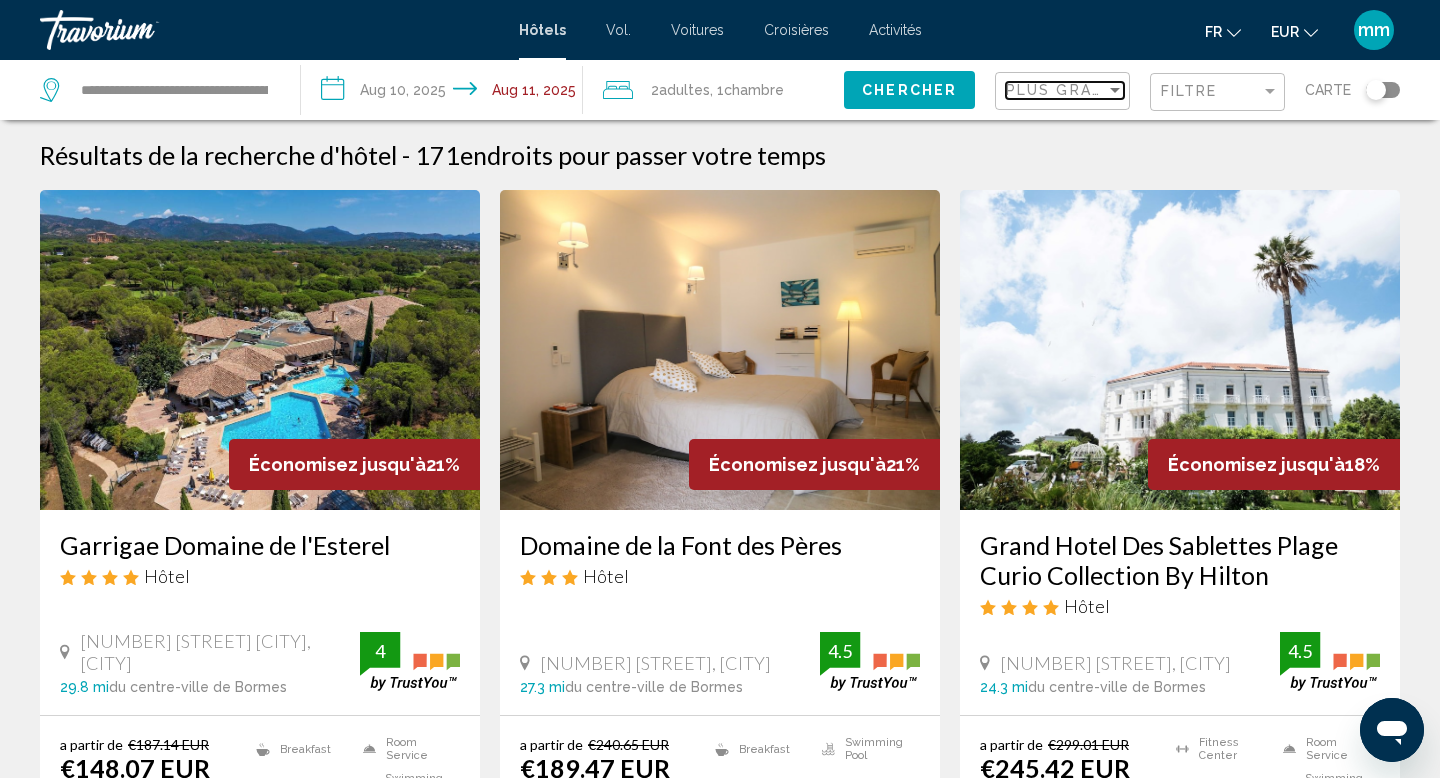 click on "Plus grandes économies" at bounding box center (1125, 90) 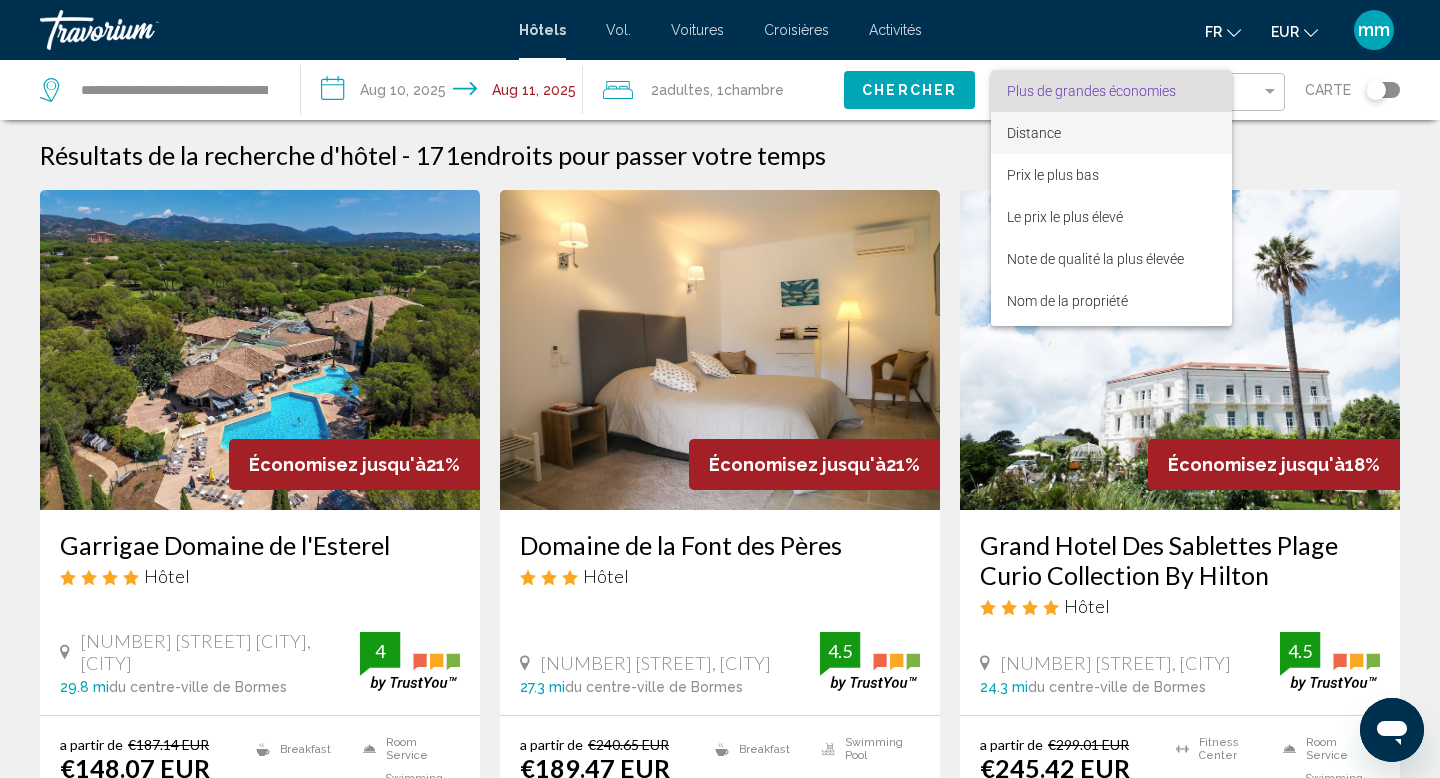 click on "Distance" at bounding box center [1034, 133] 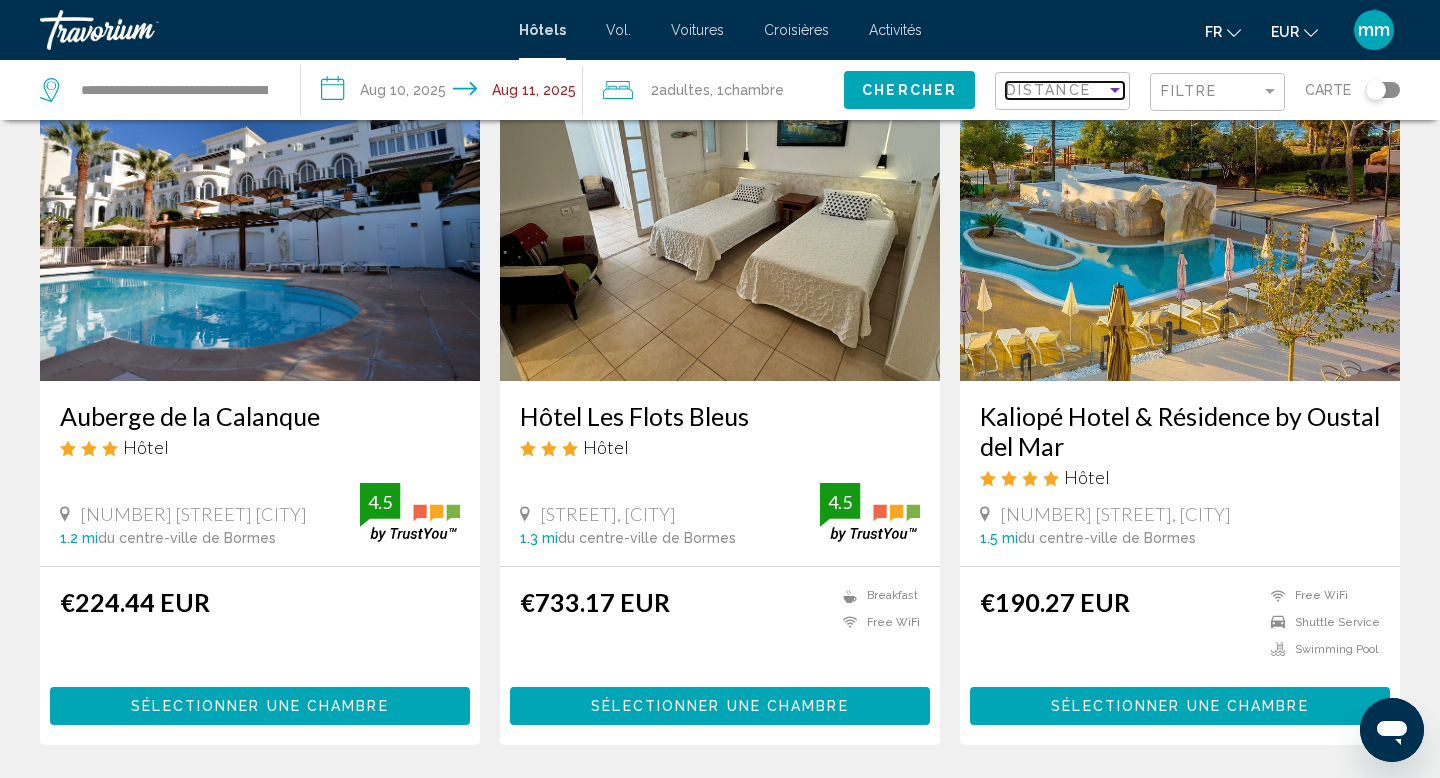 scroll, scrollTop: 853, scrollLeft: 0, axis: vertical 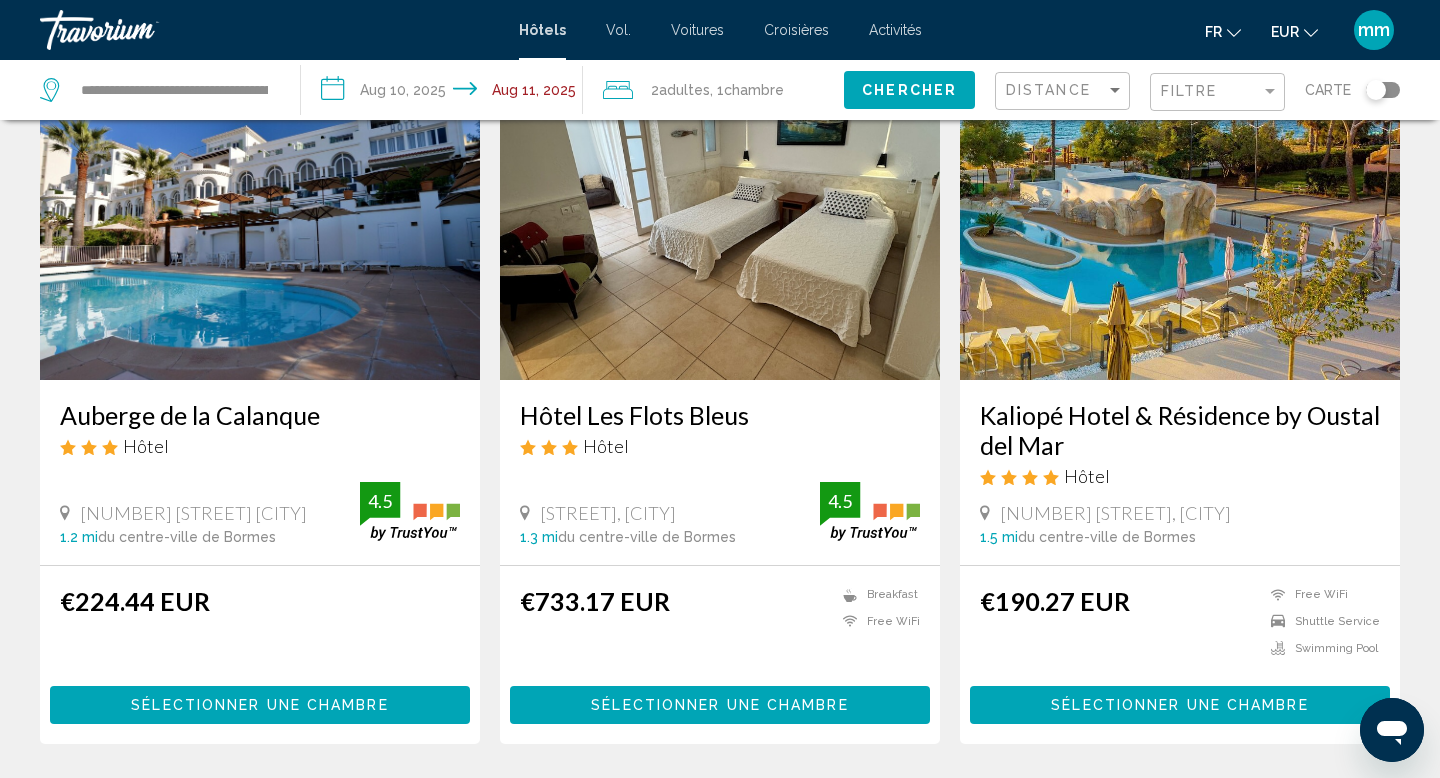 click at bounding box center [1180, 220] 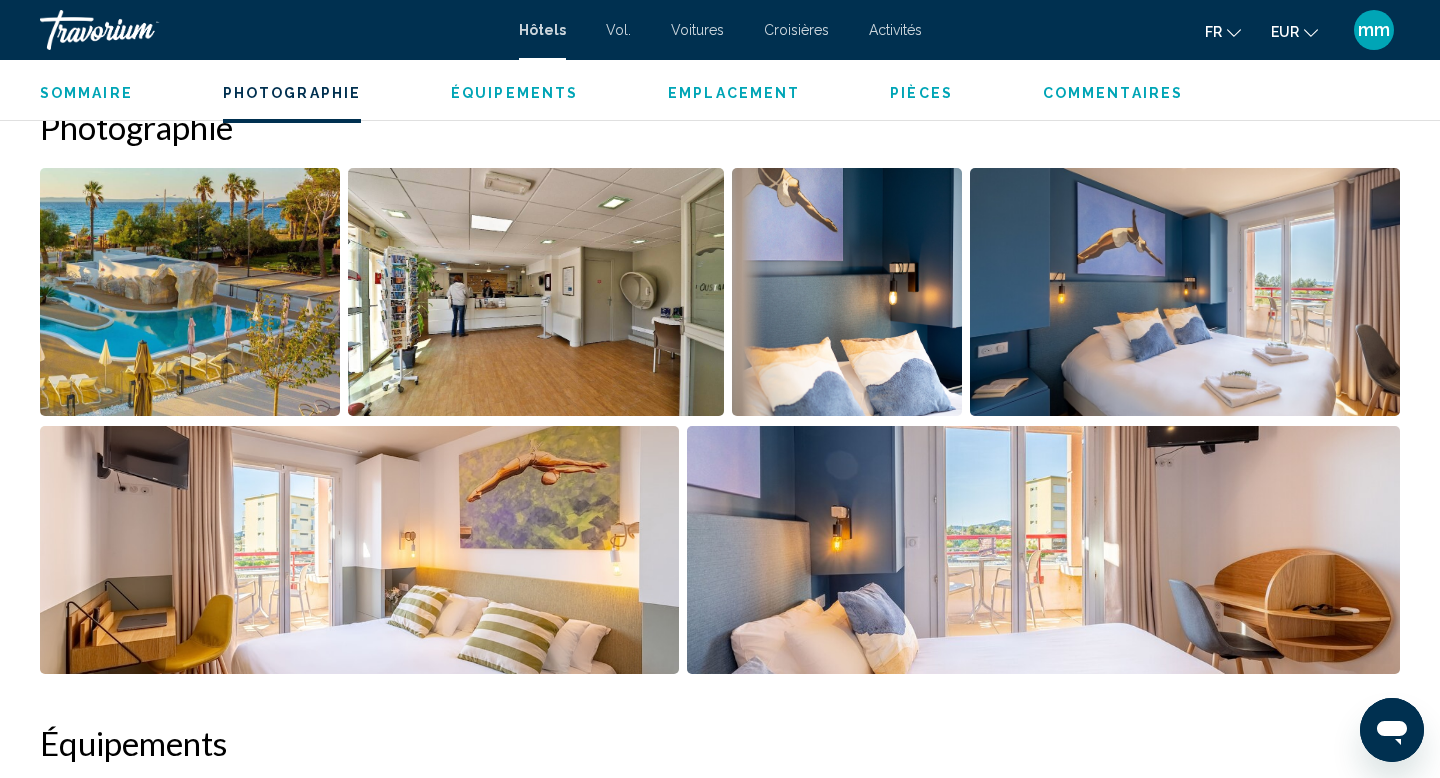 scroll, scrollTop: 992, scrollLeft: 0, axis: vertical 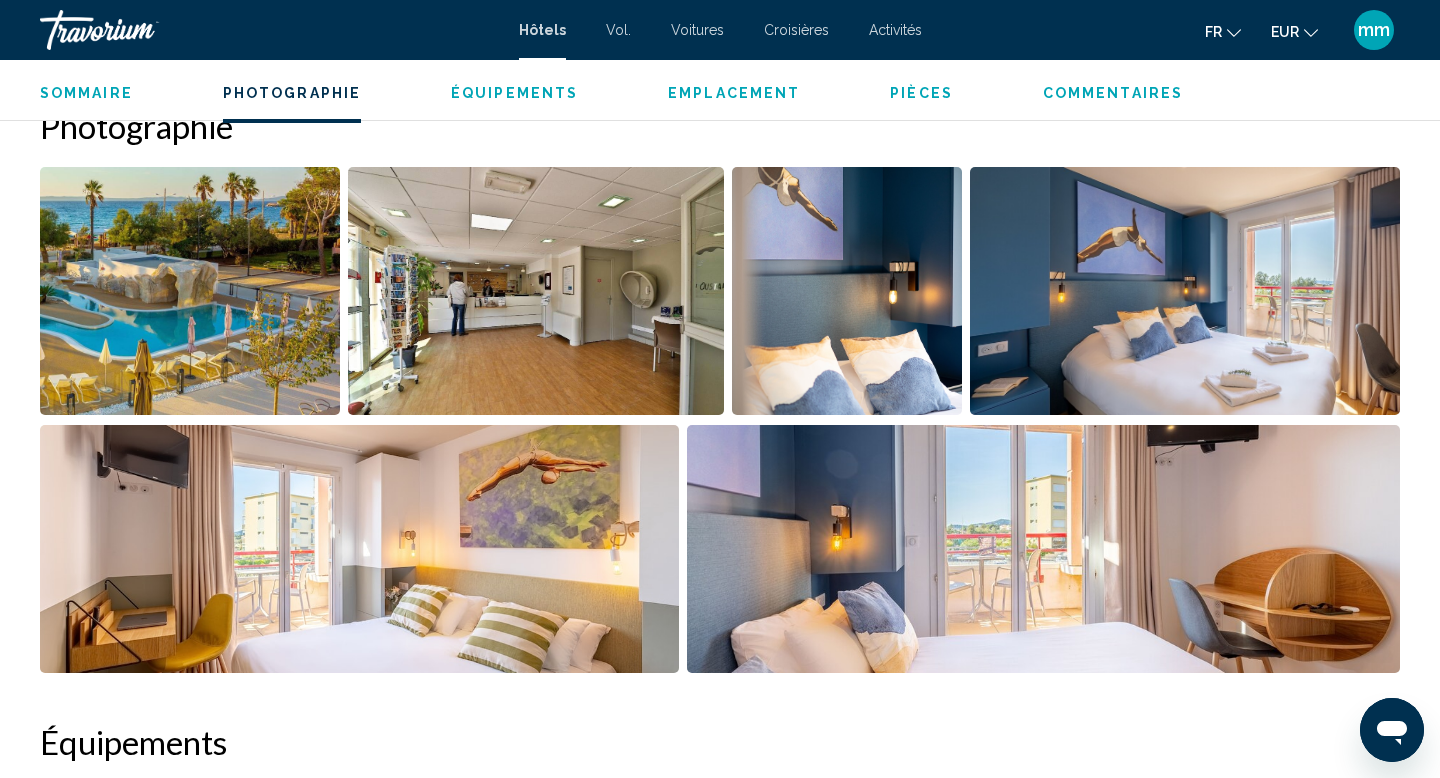 click at bounding box center [190, 291] 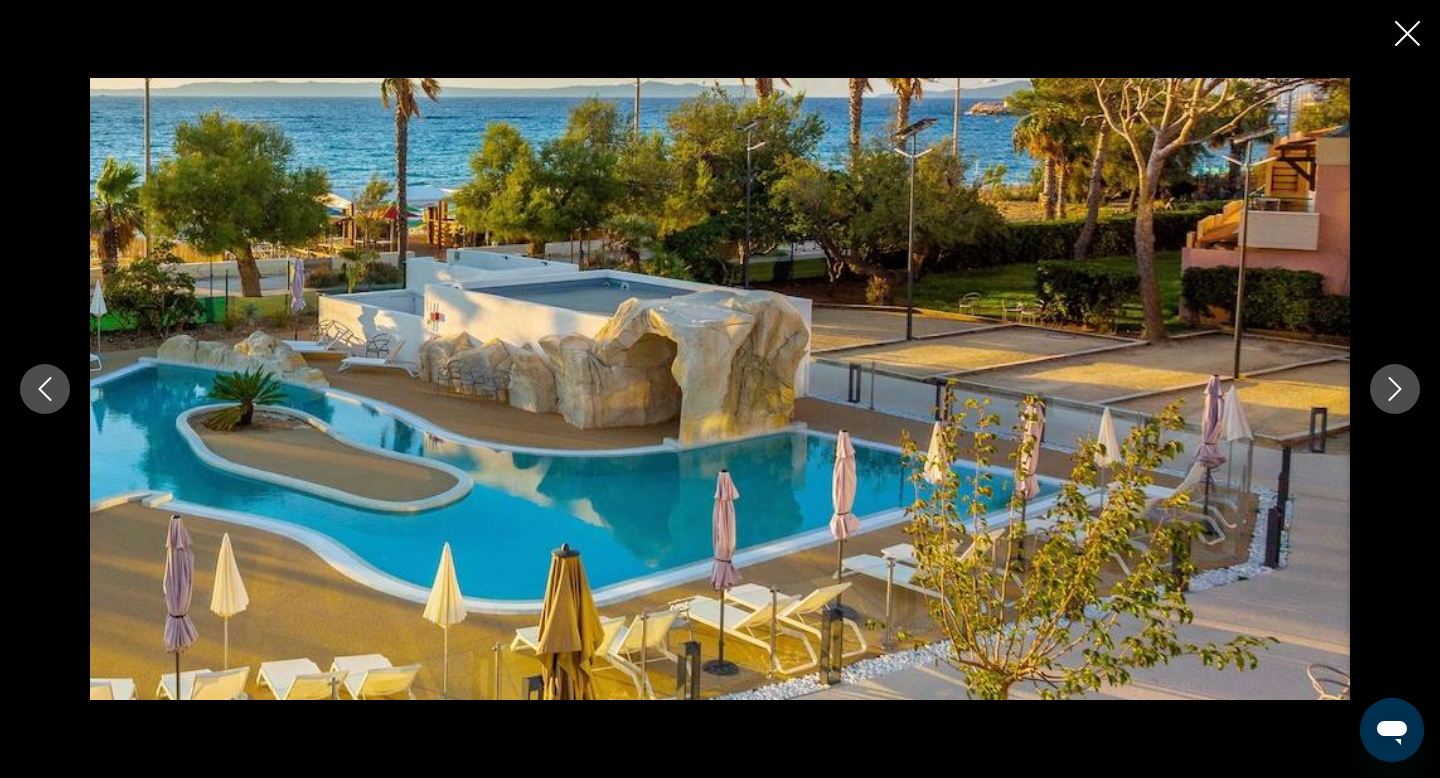 click 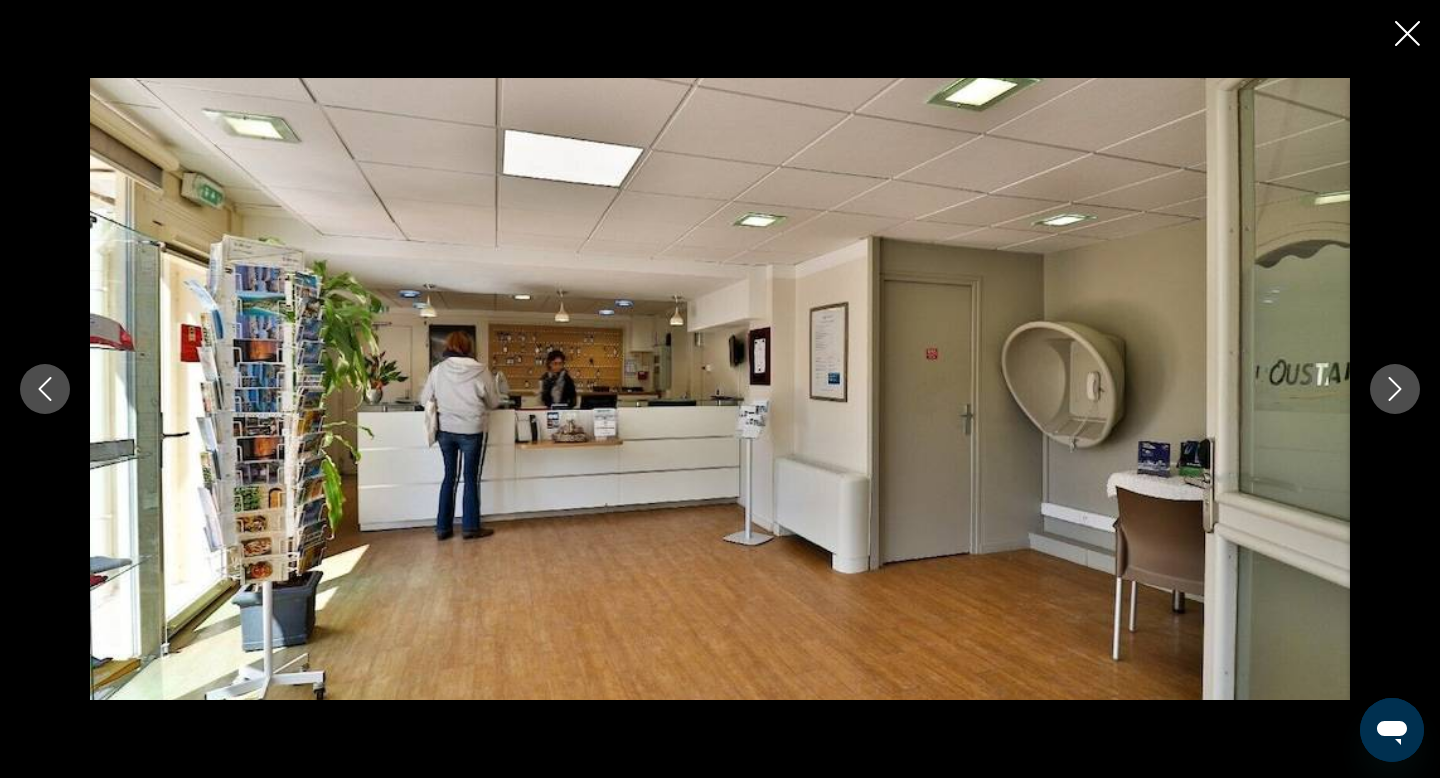 click 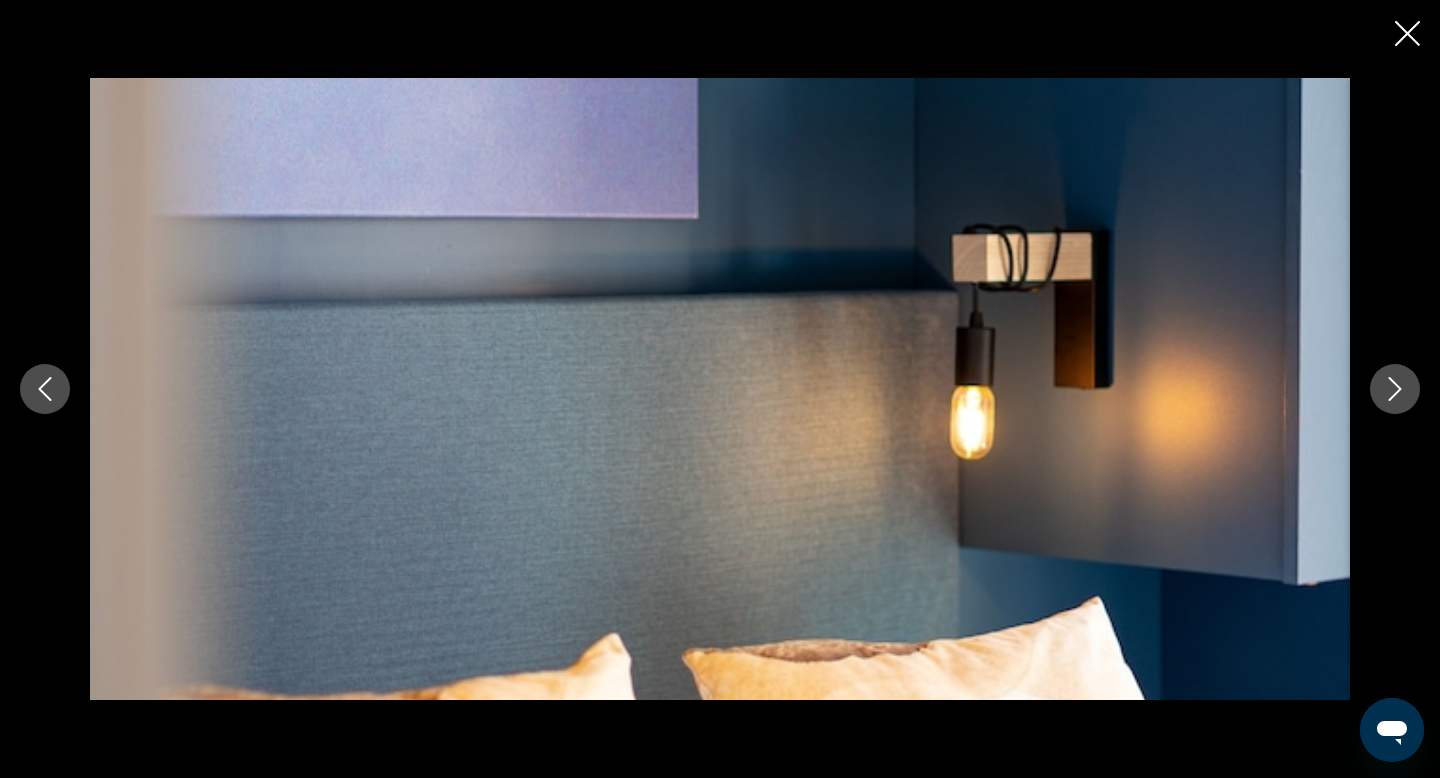 click 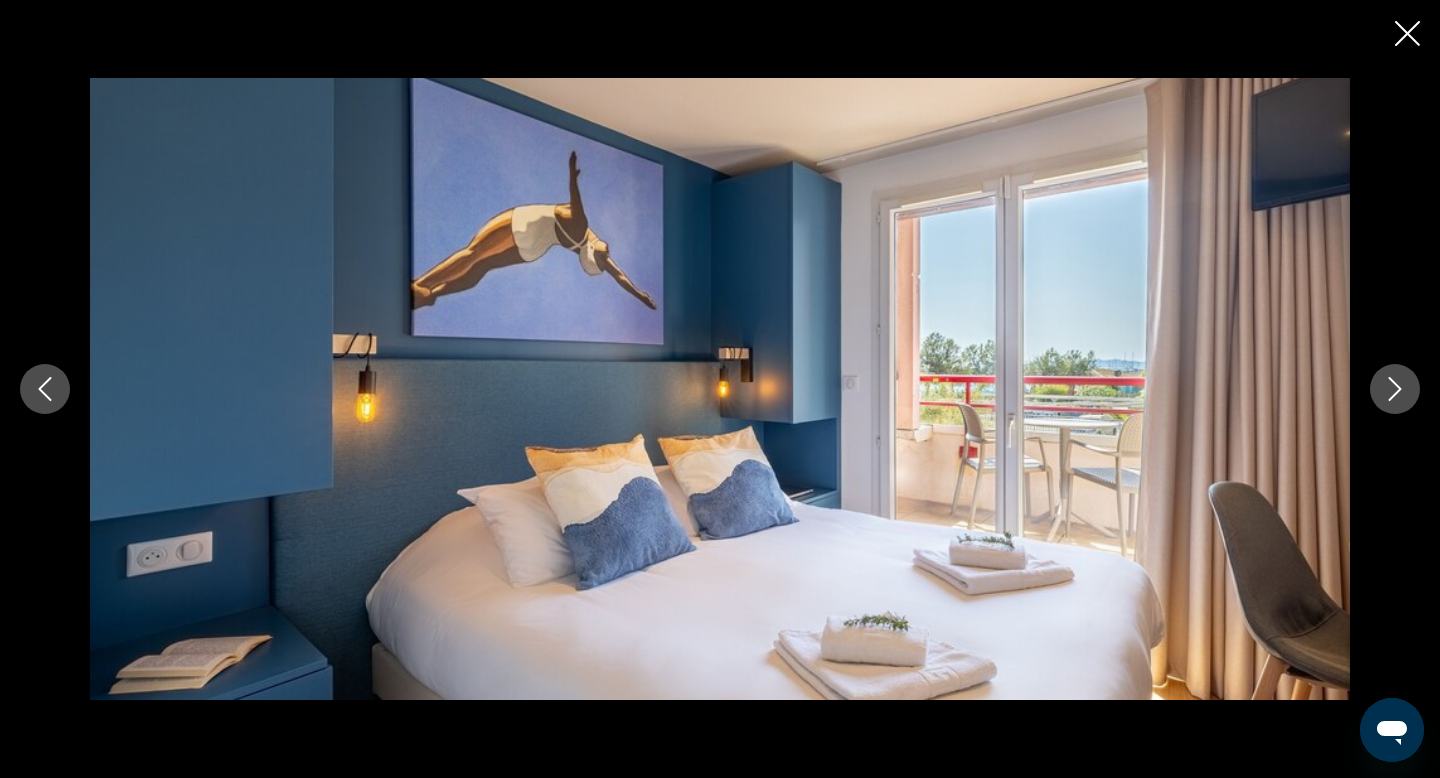 click 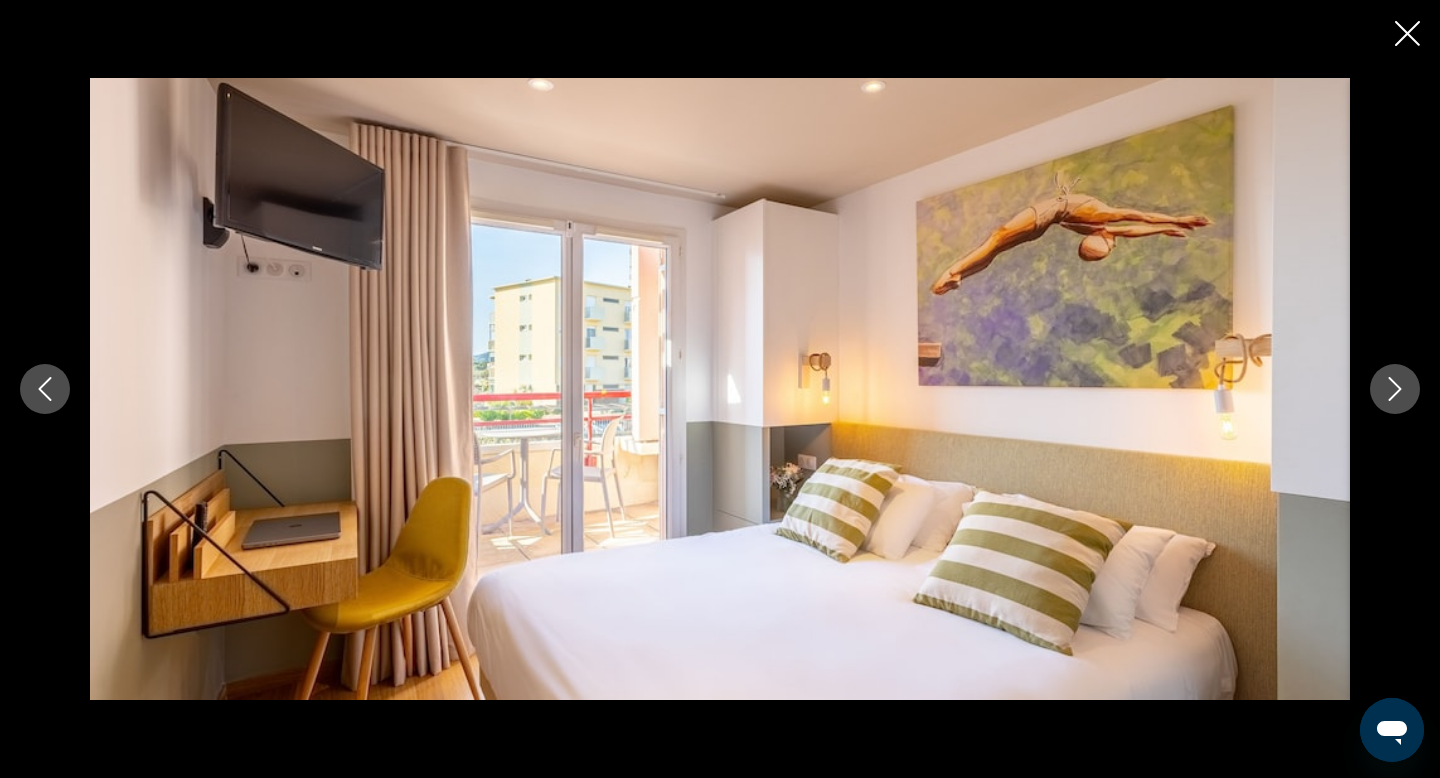 click 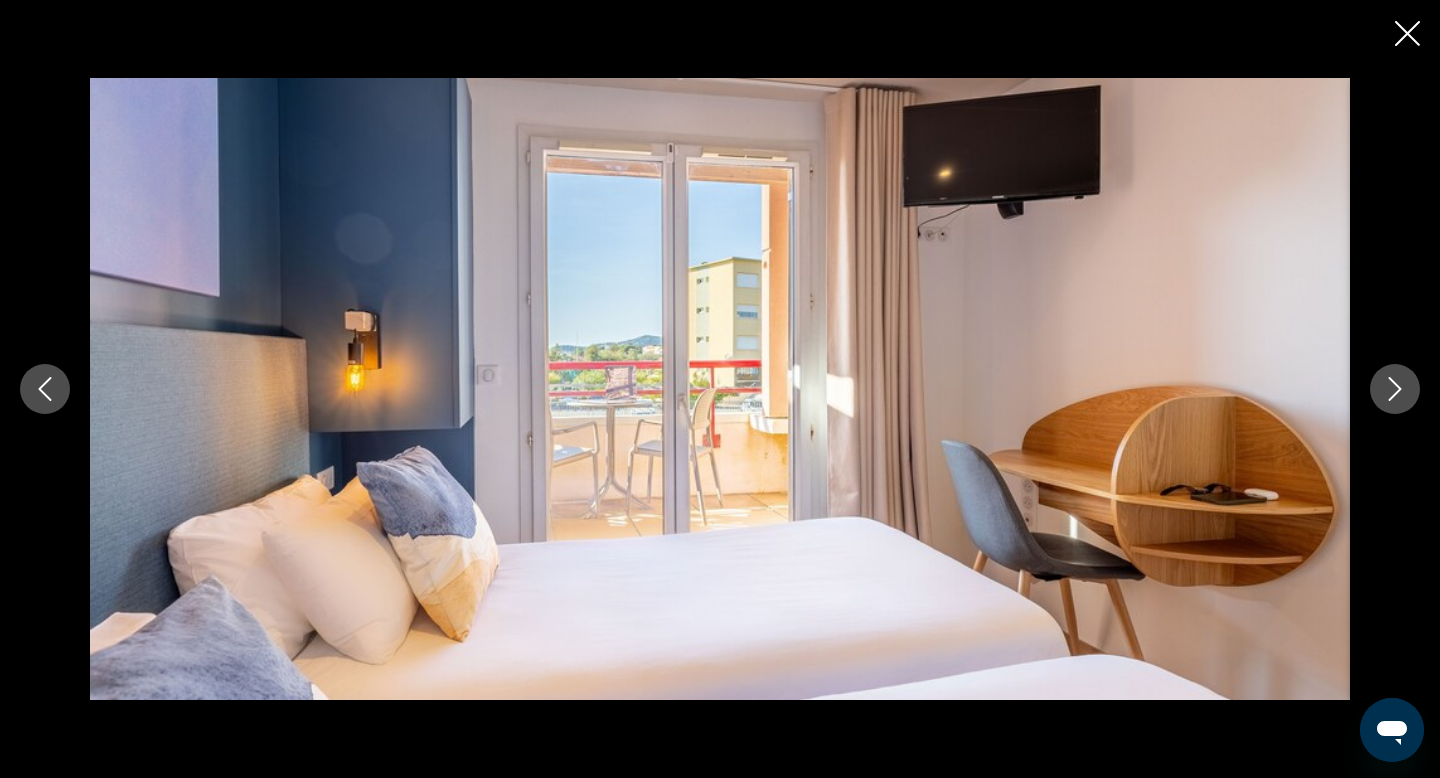 click 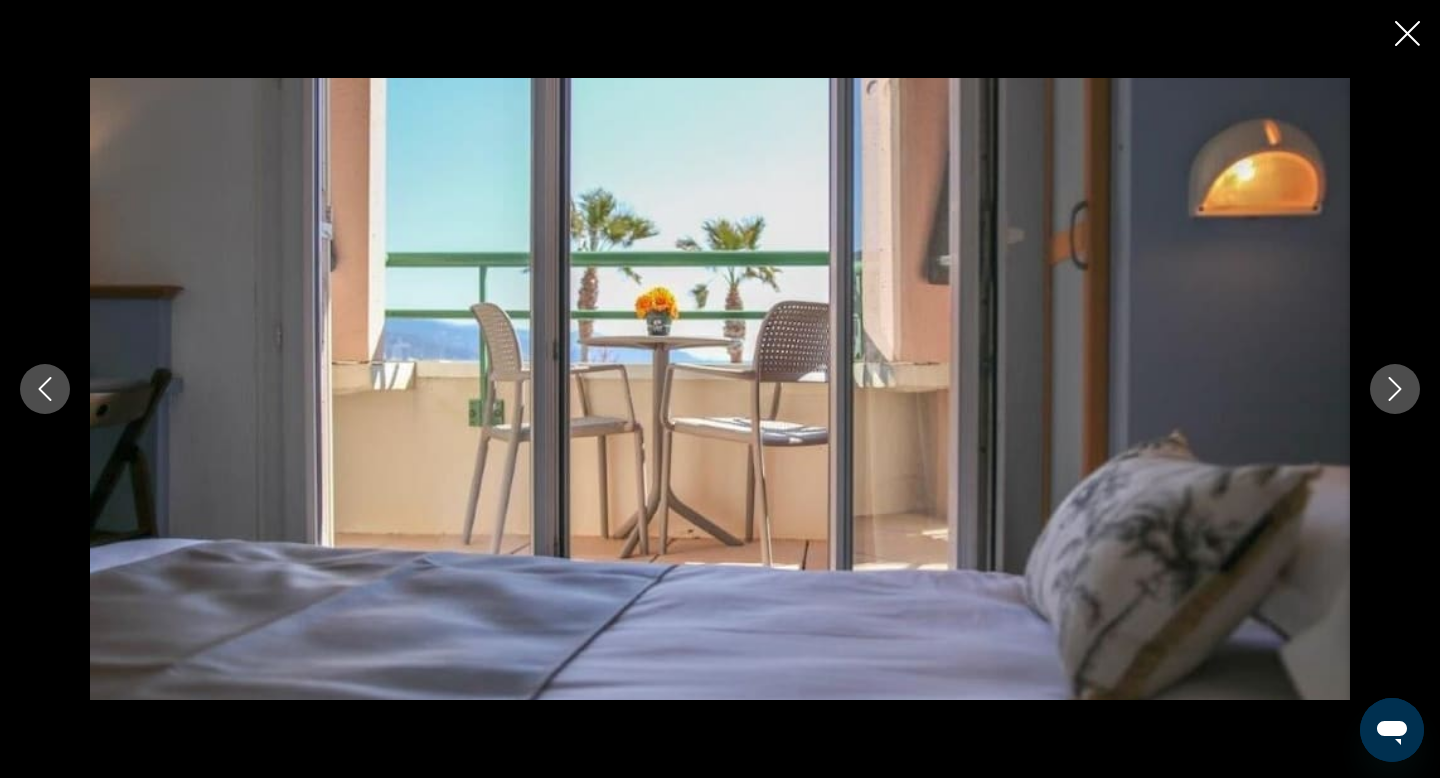 click 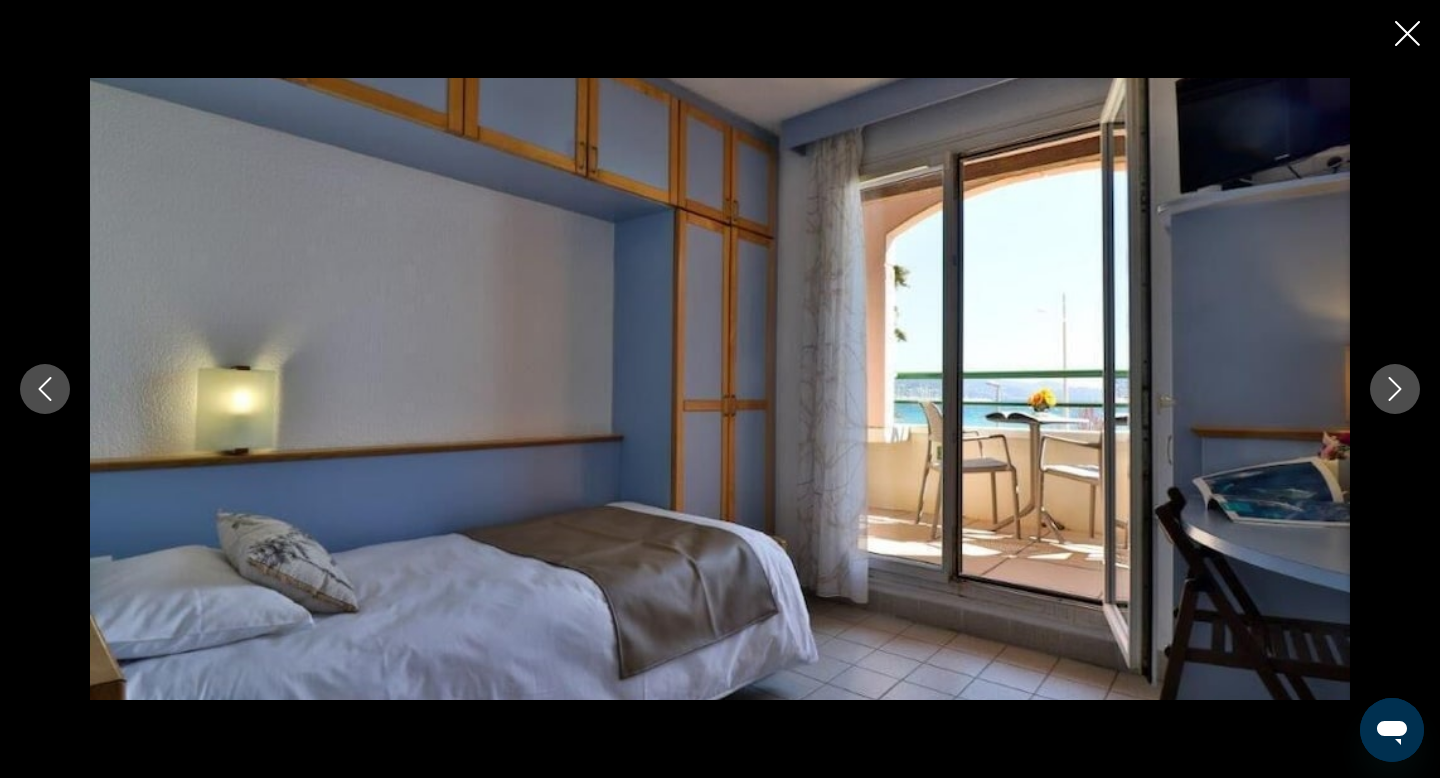 click 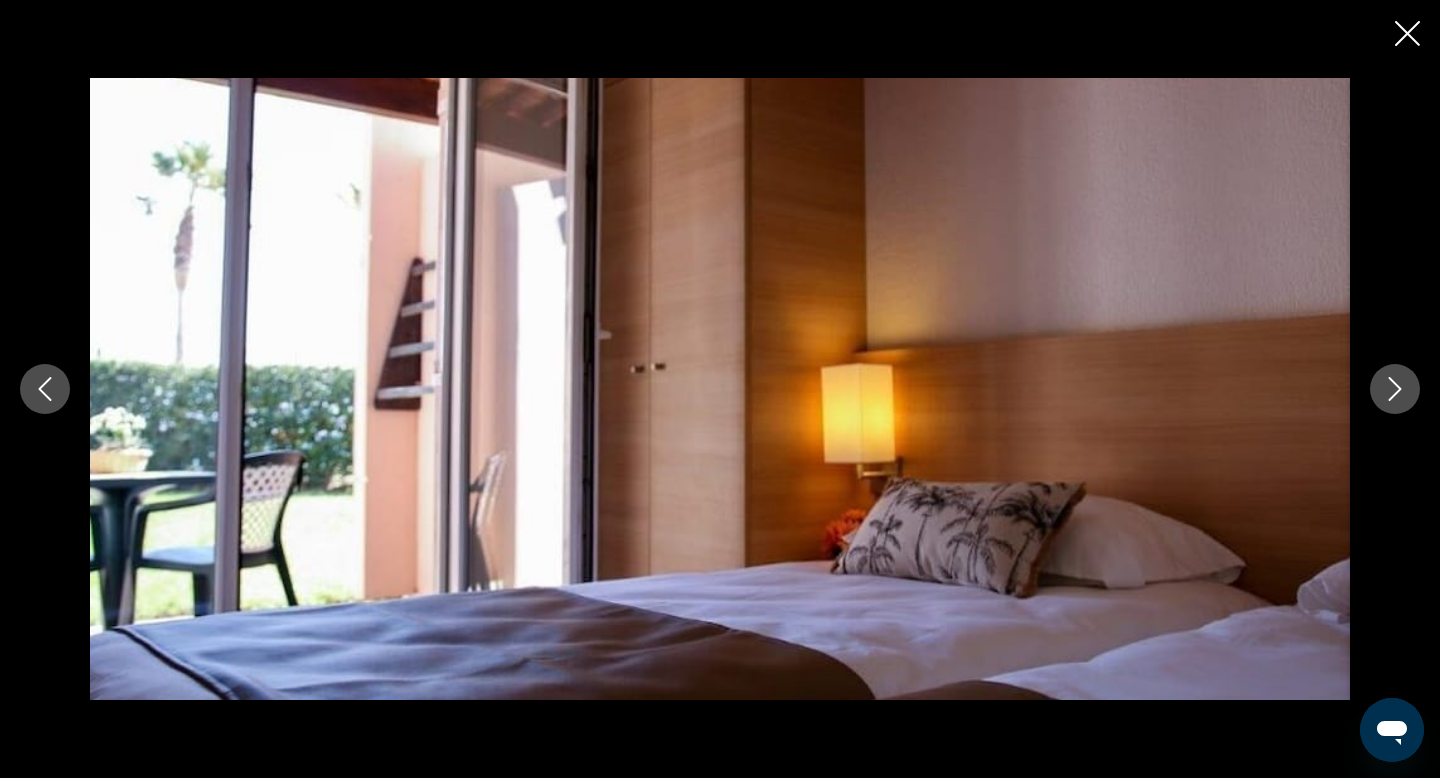 click 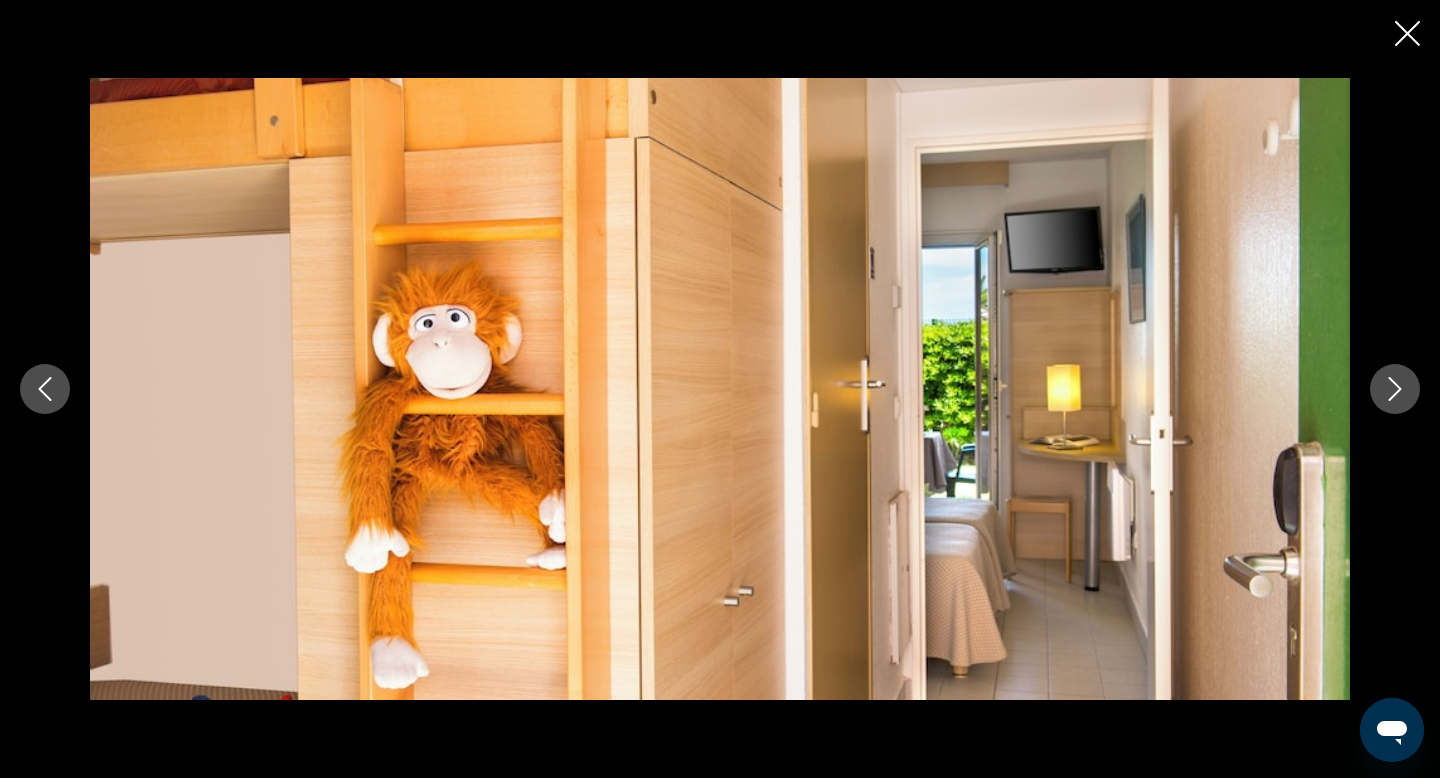 click 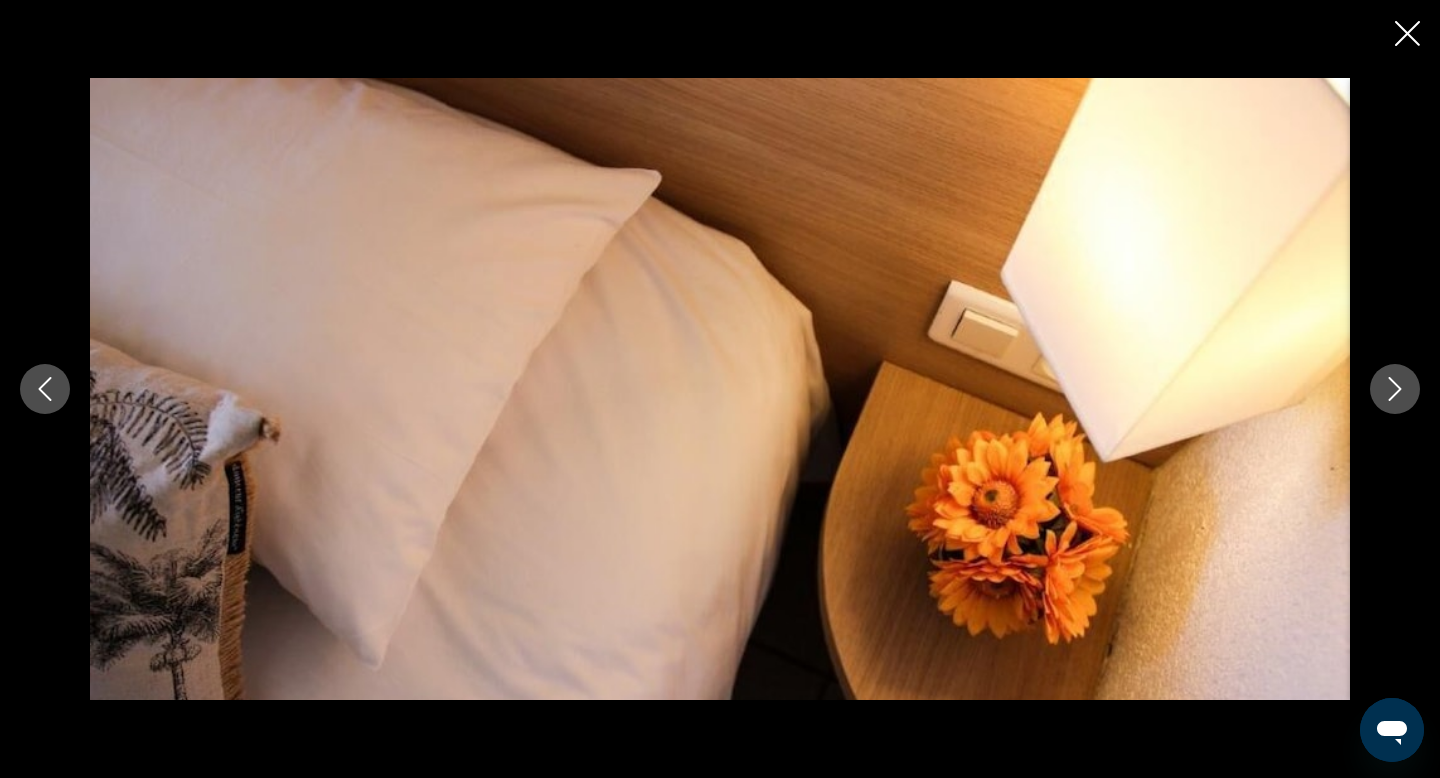 click 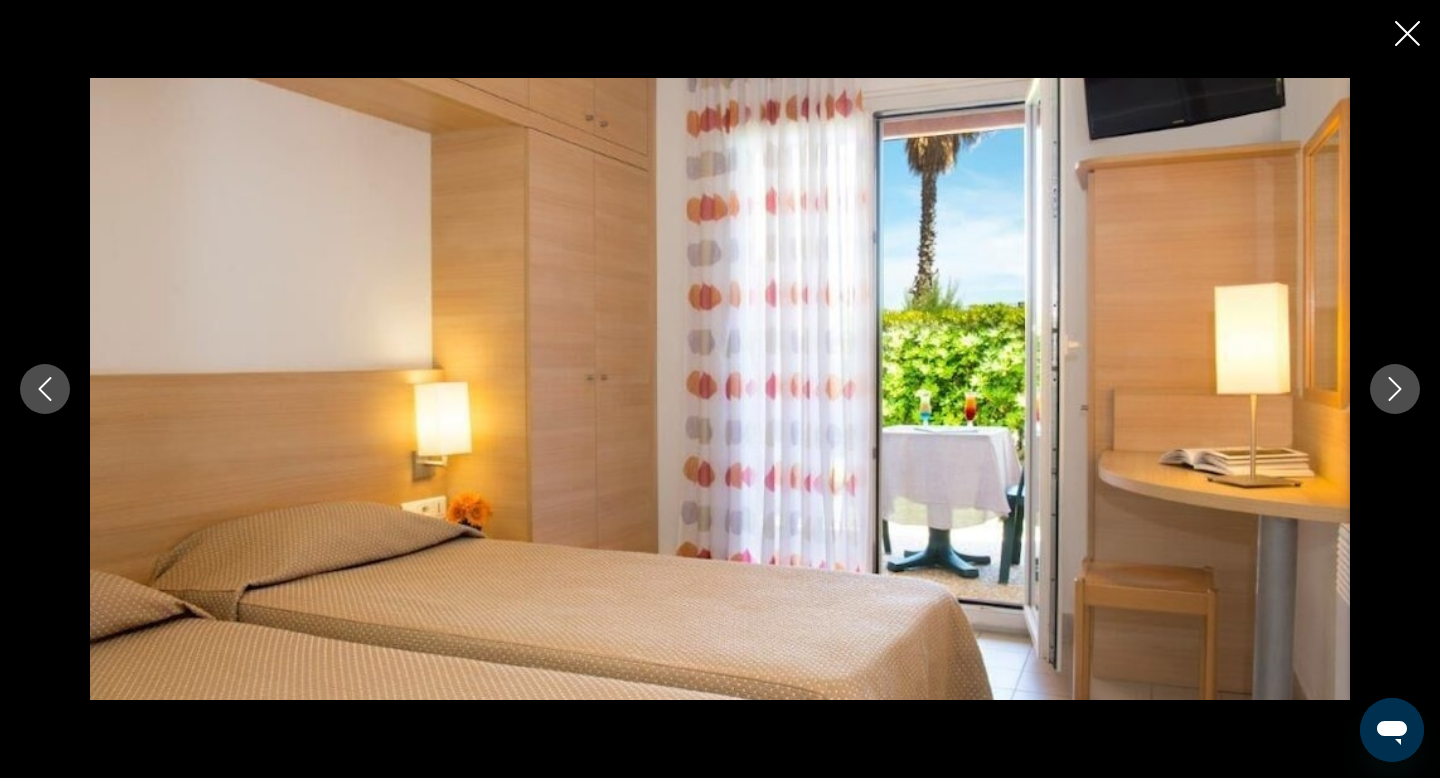 click 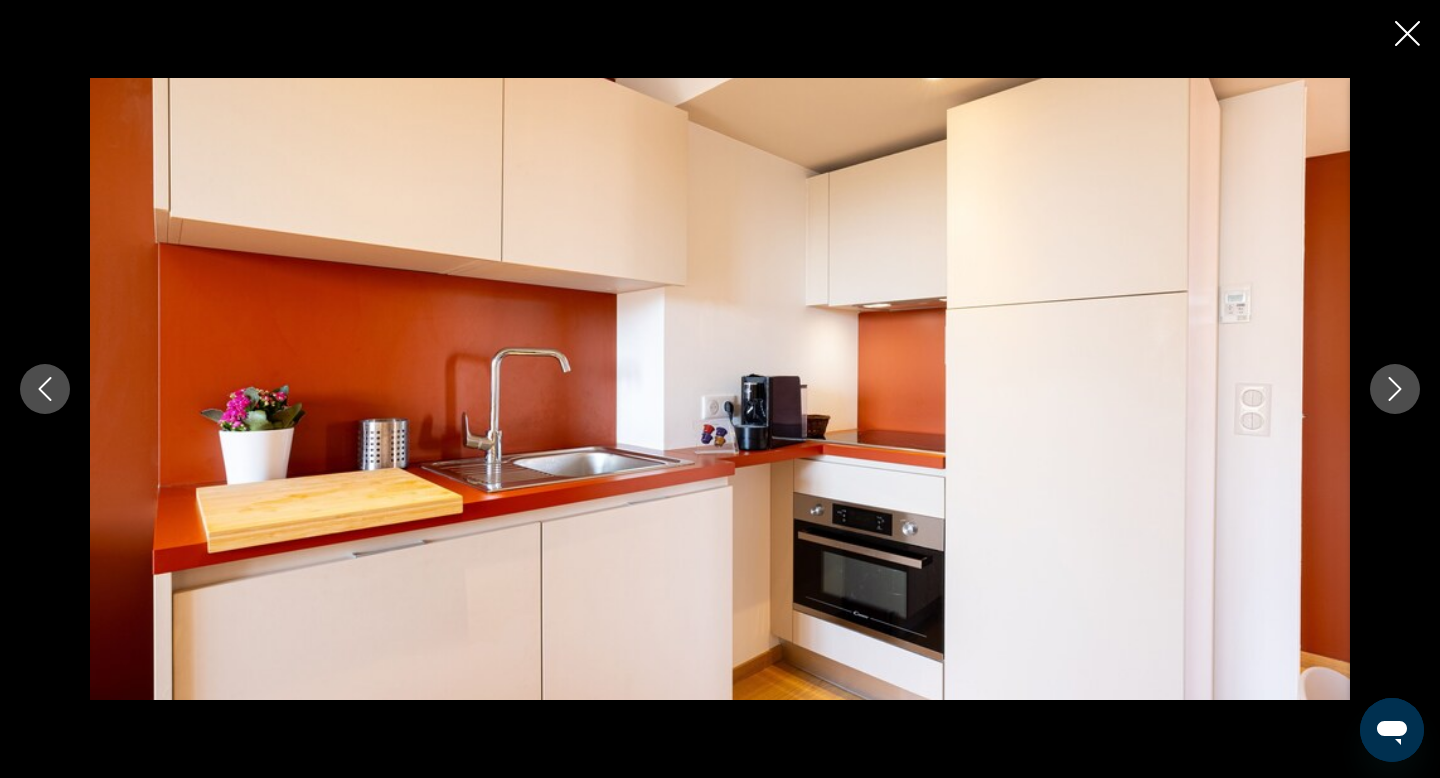click 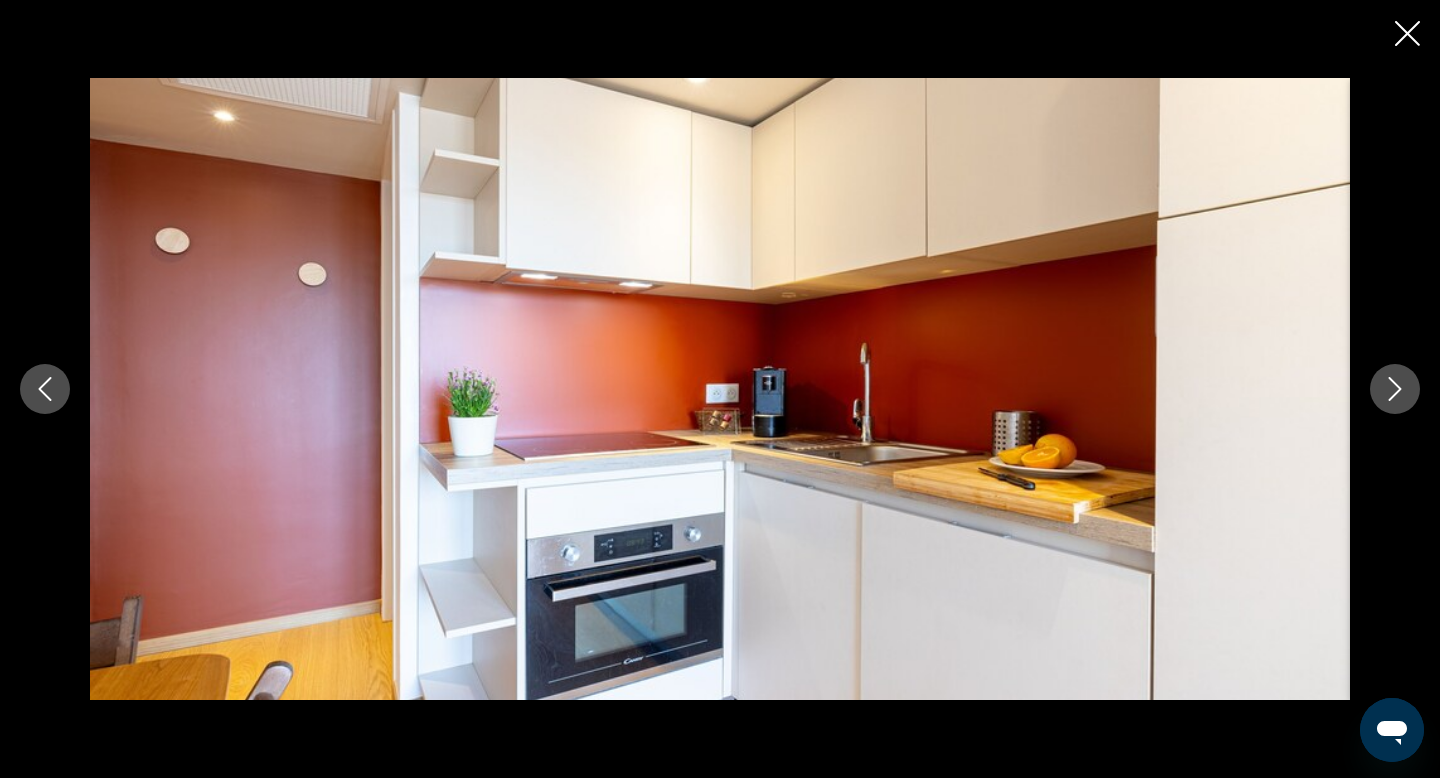 click 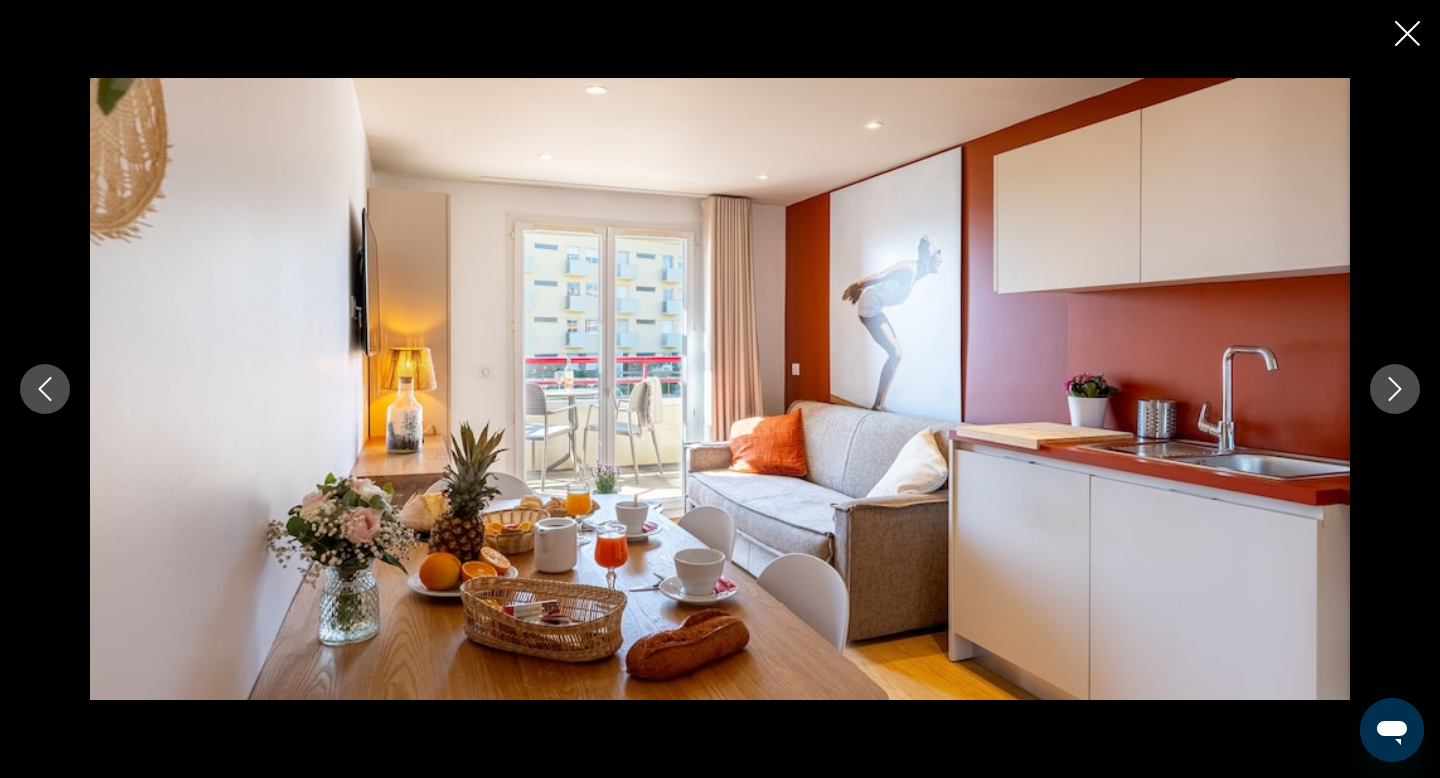 click 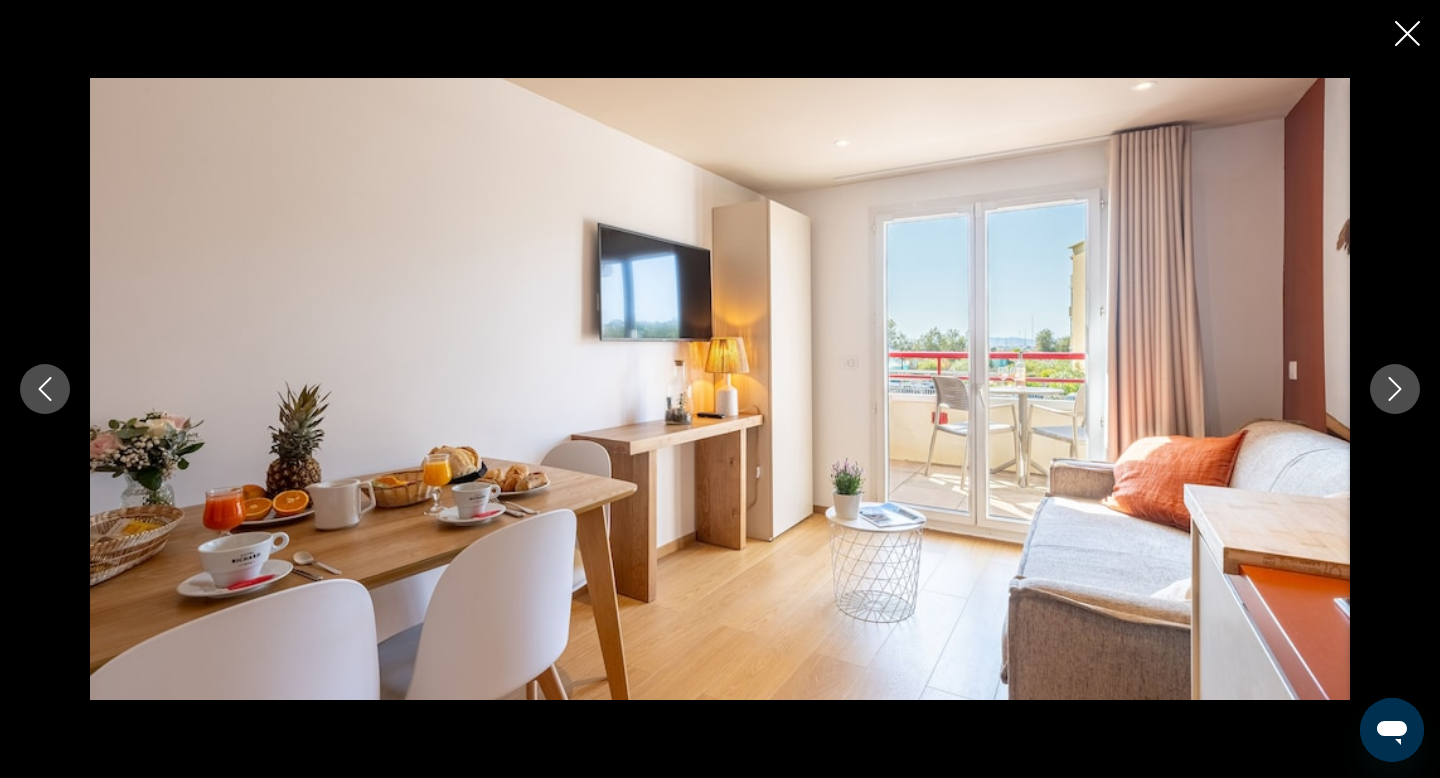 click 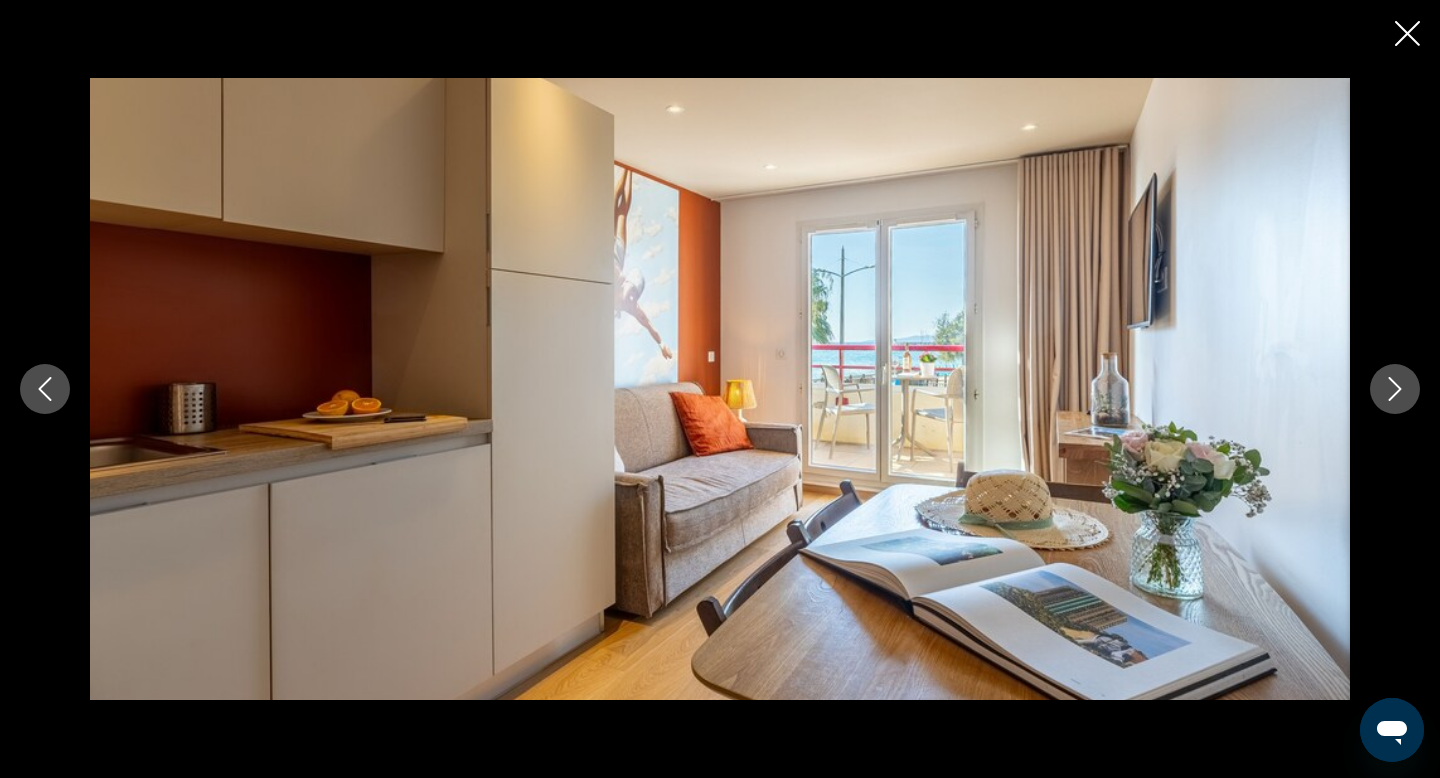 click 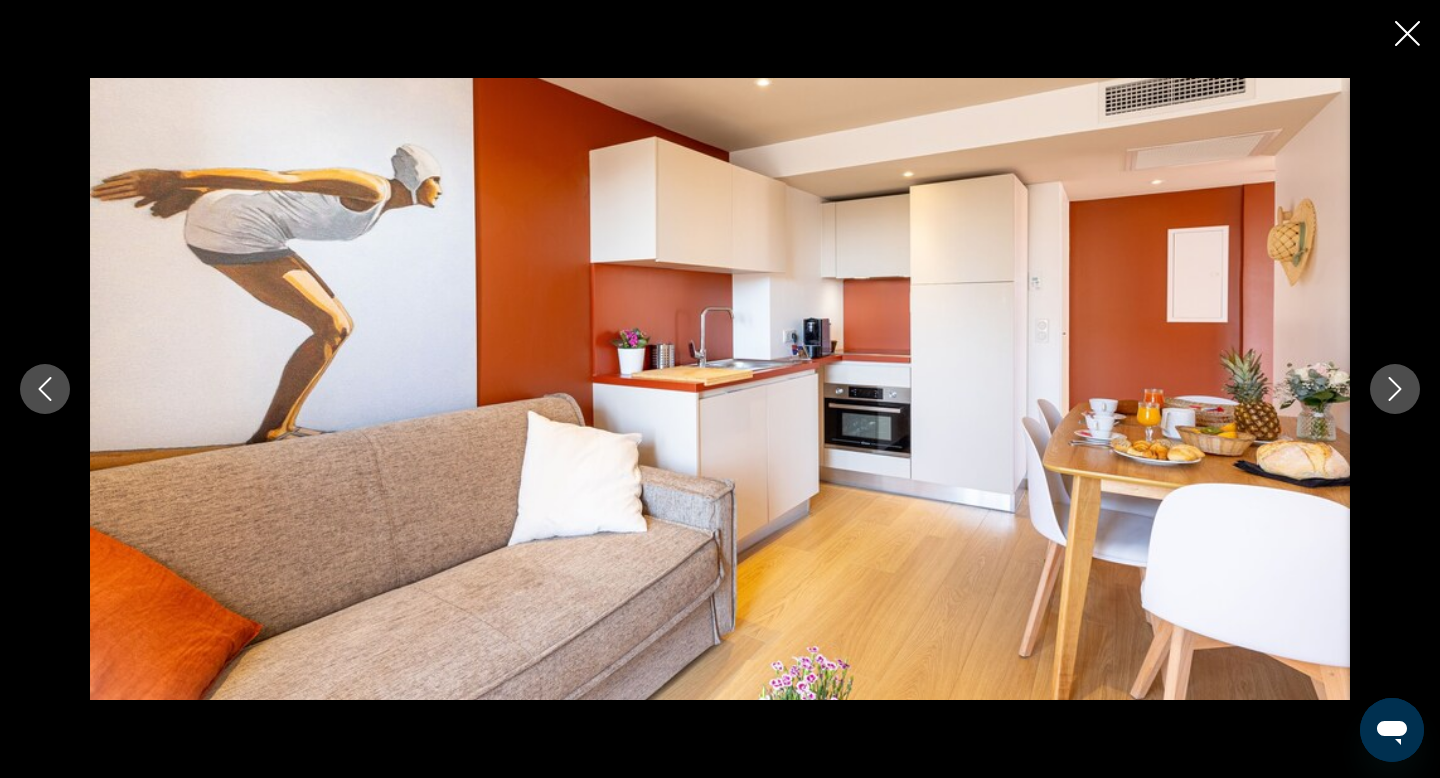 click 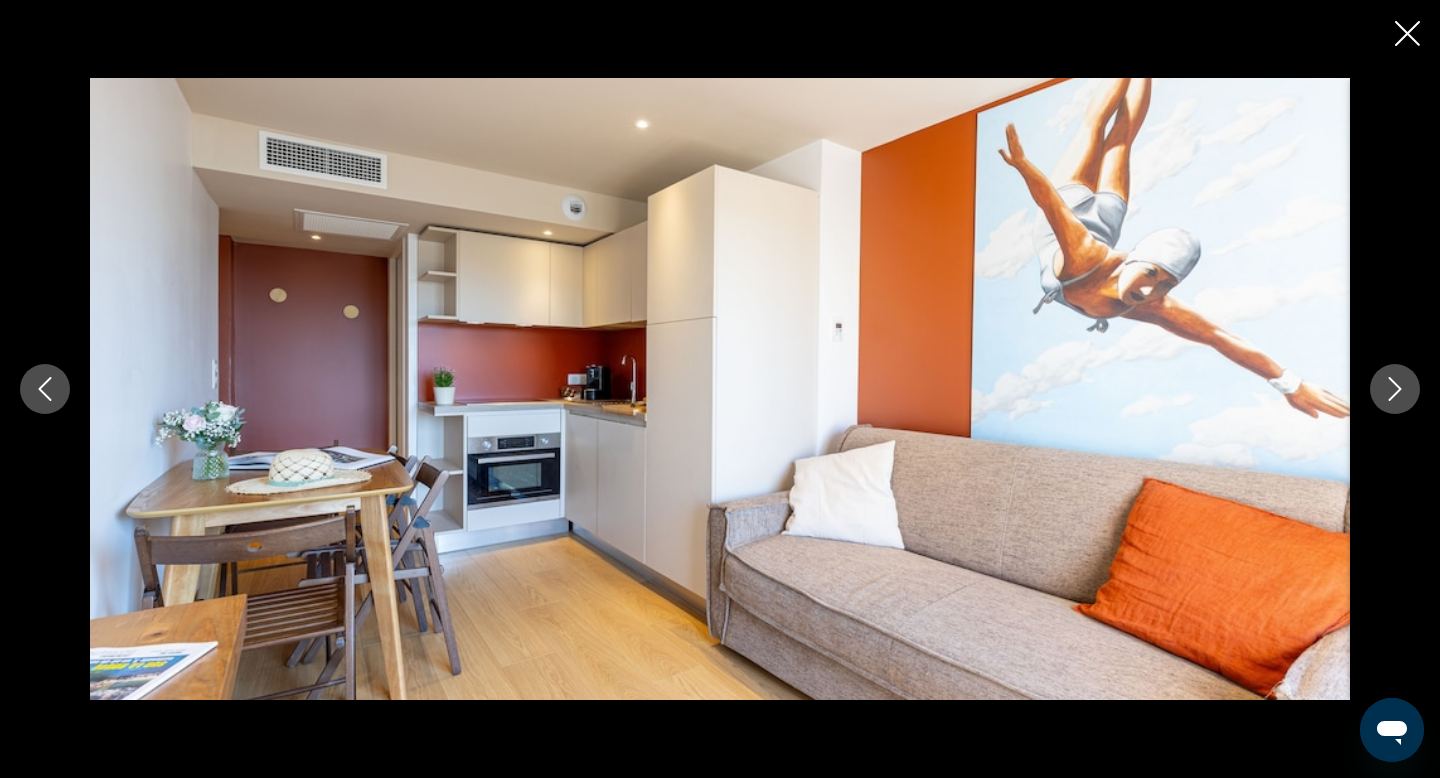 click 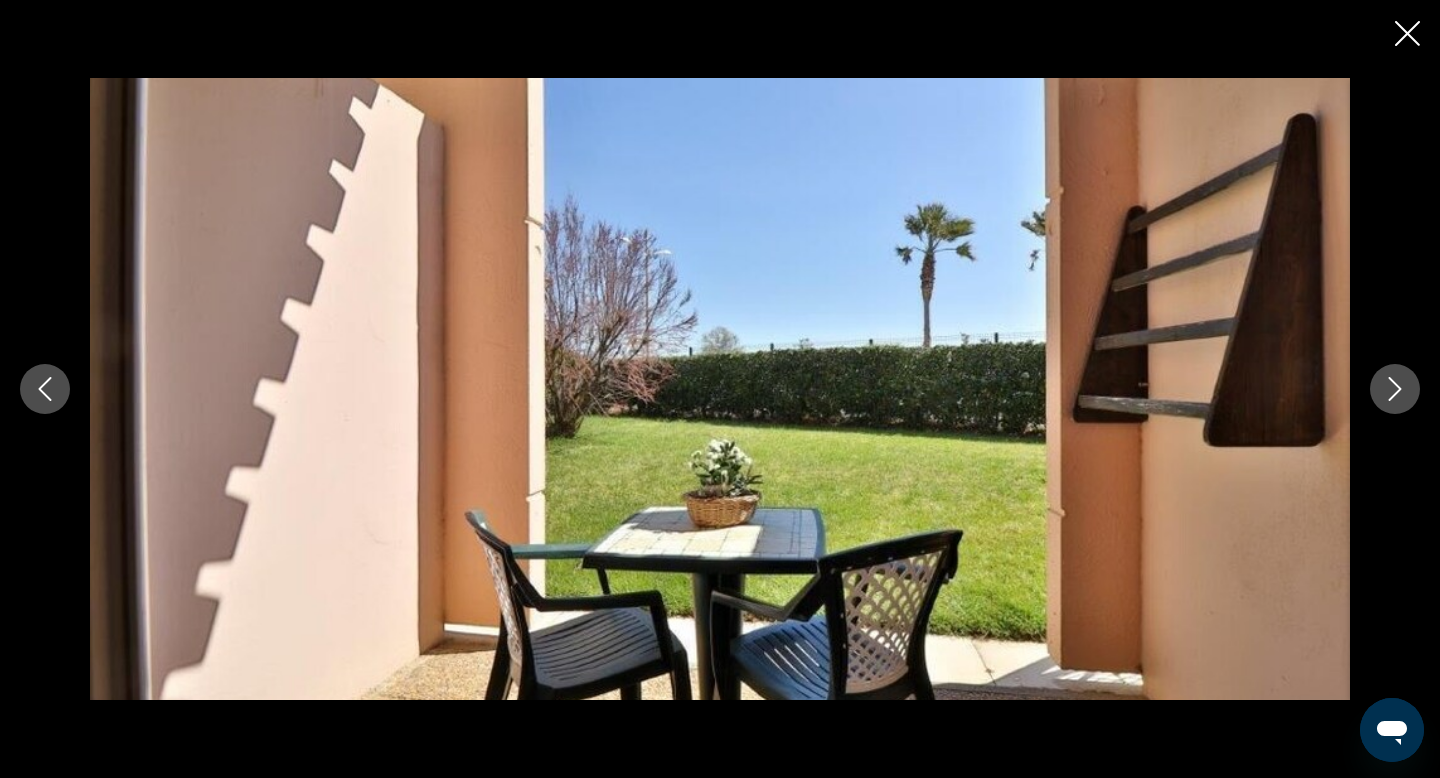 click 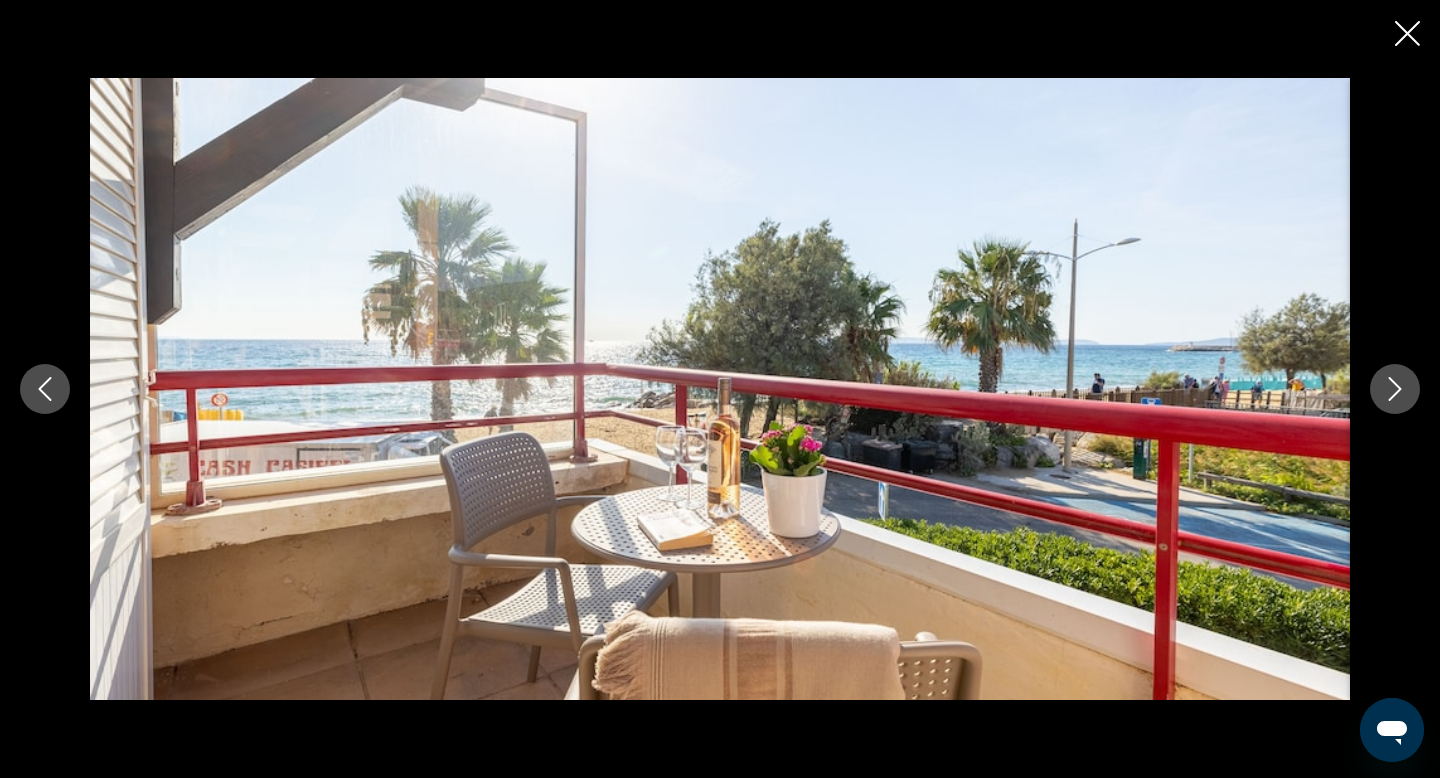 click 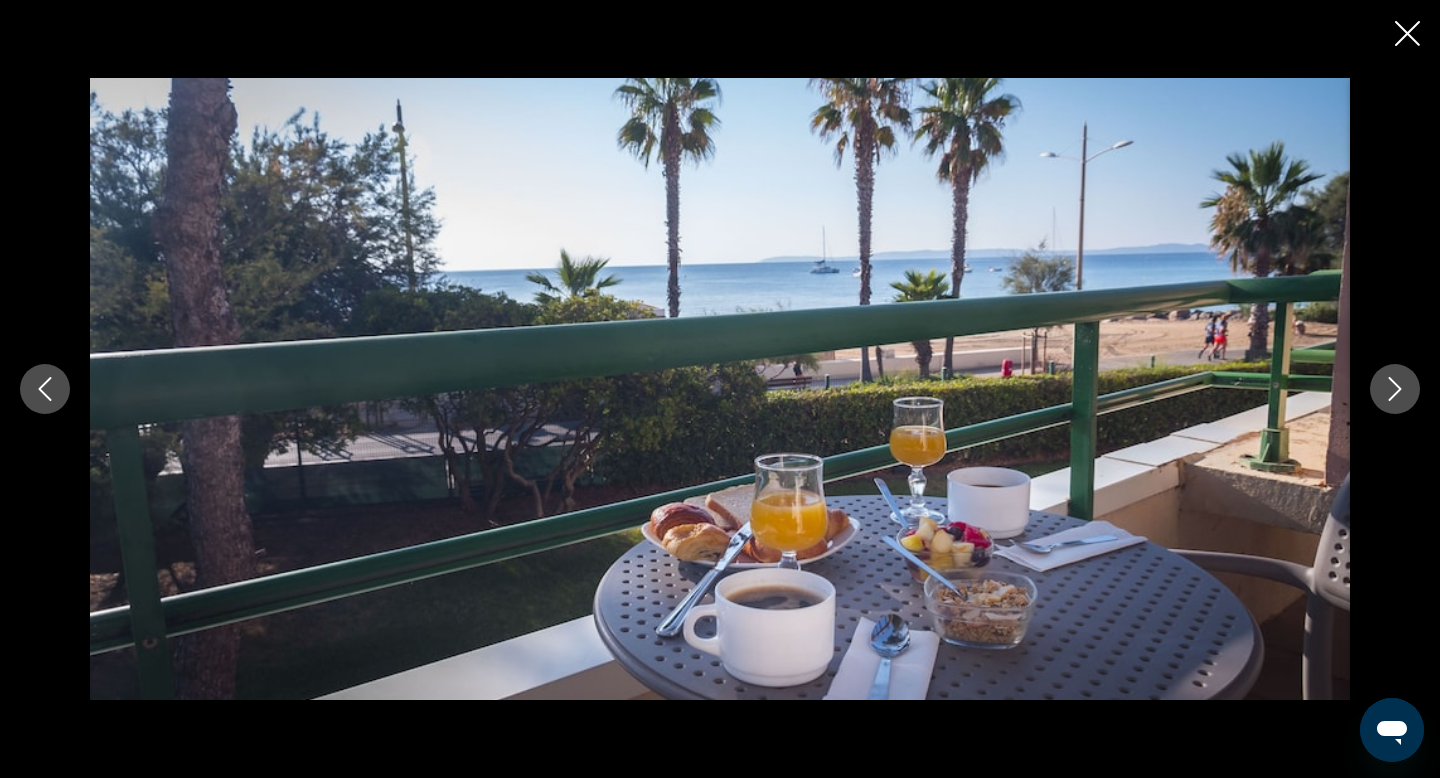 click 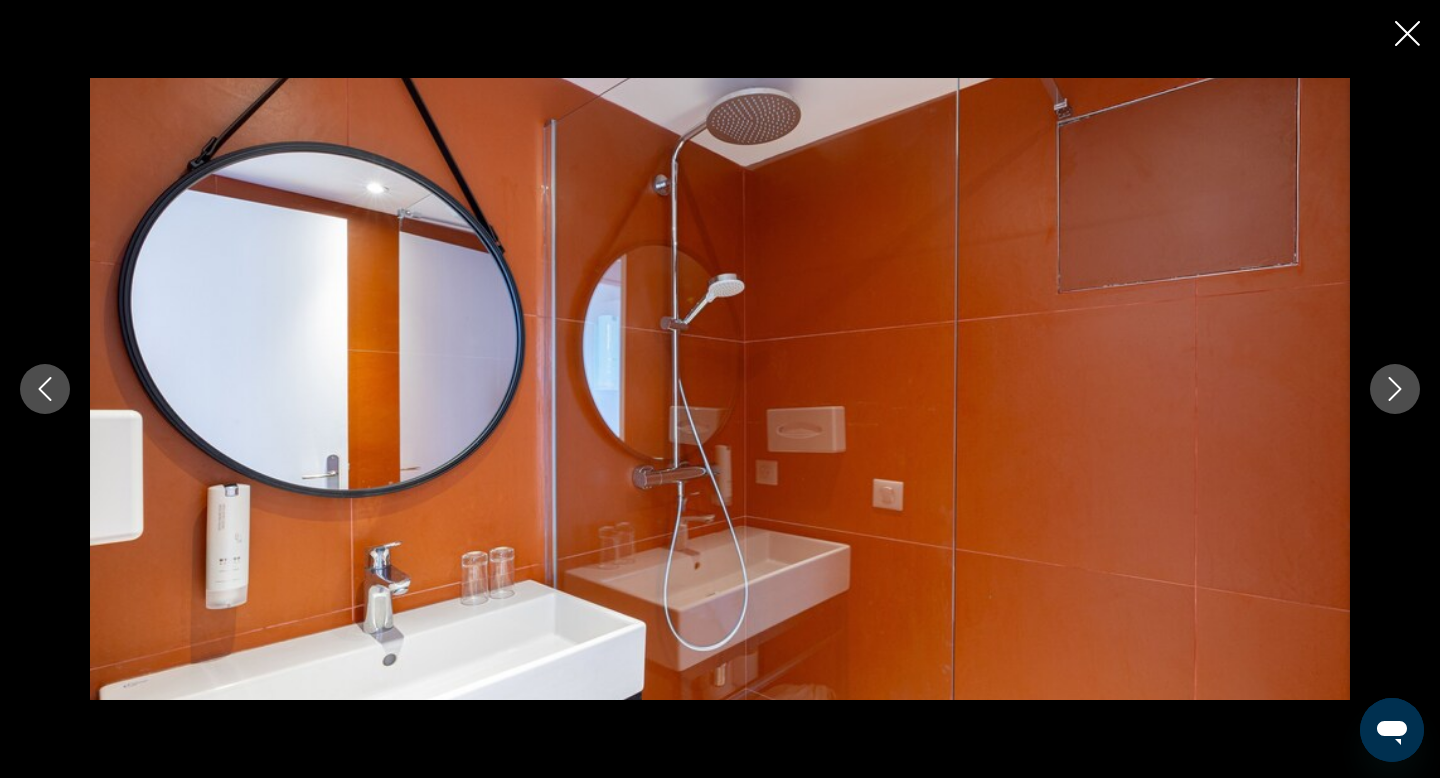 click 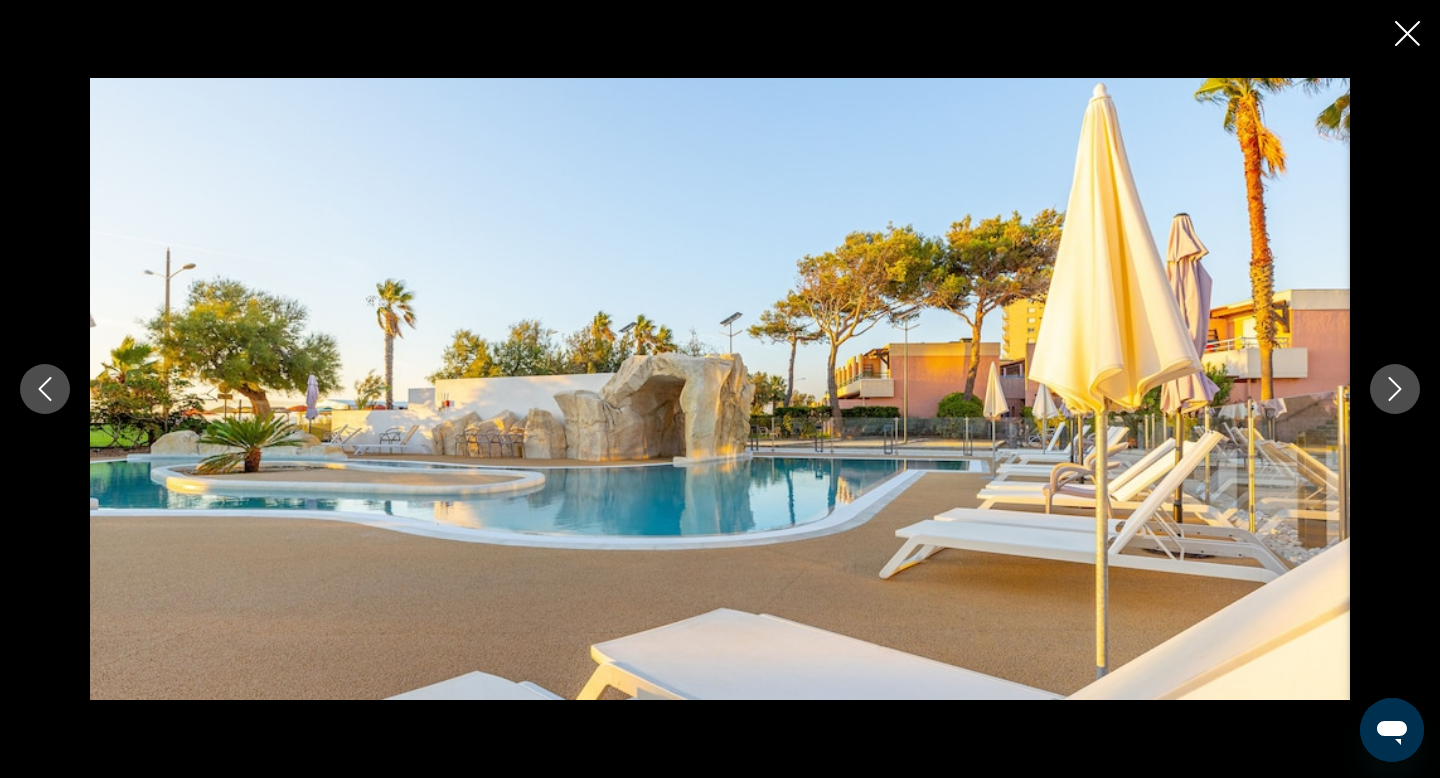 click 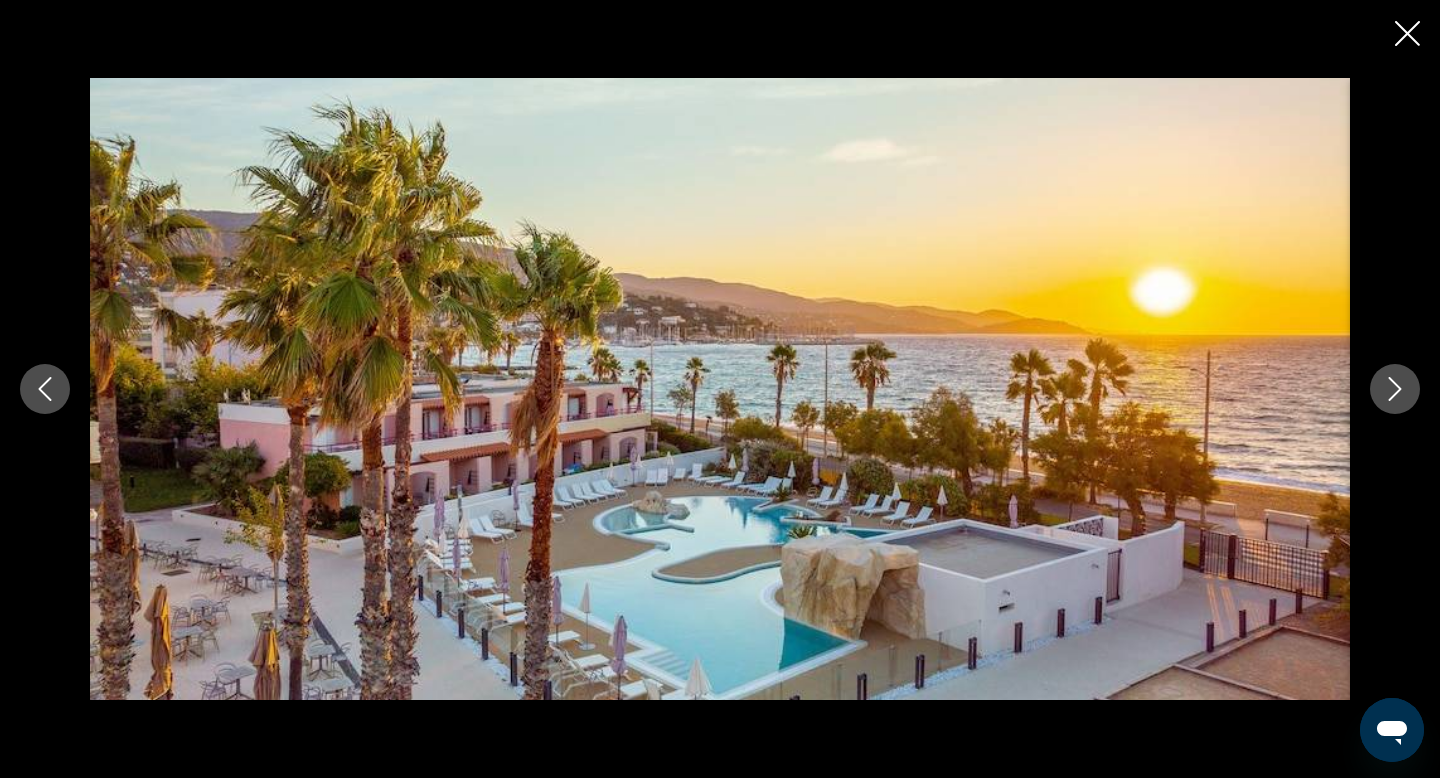 click 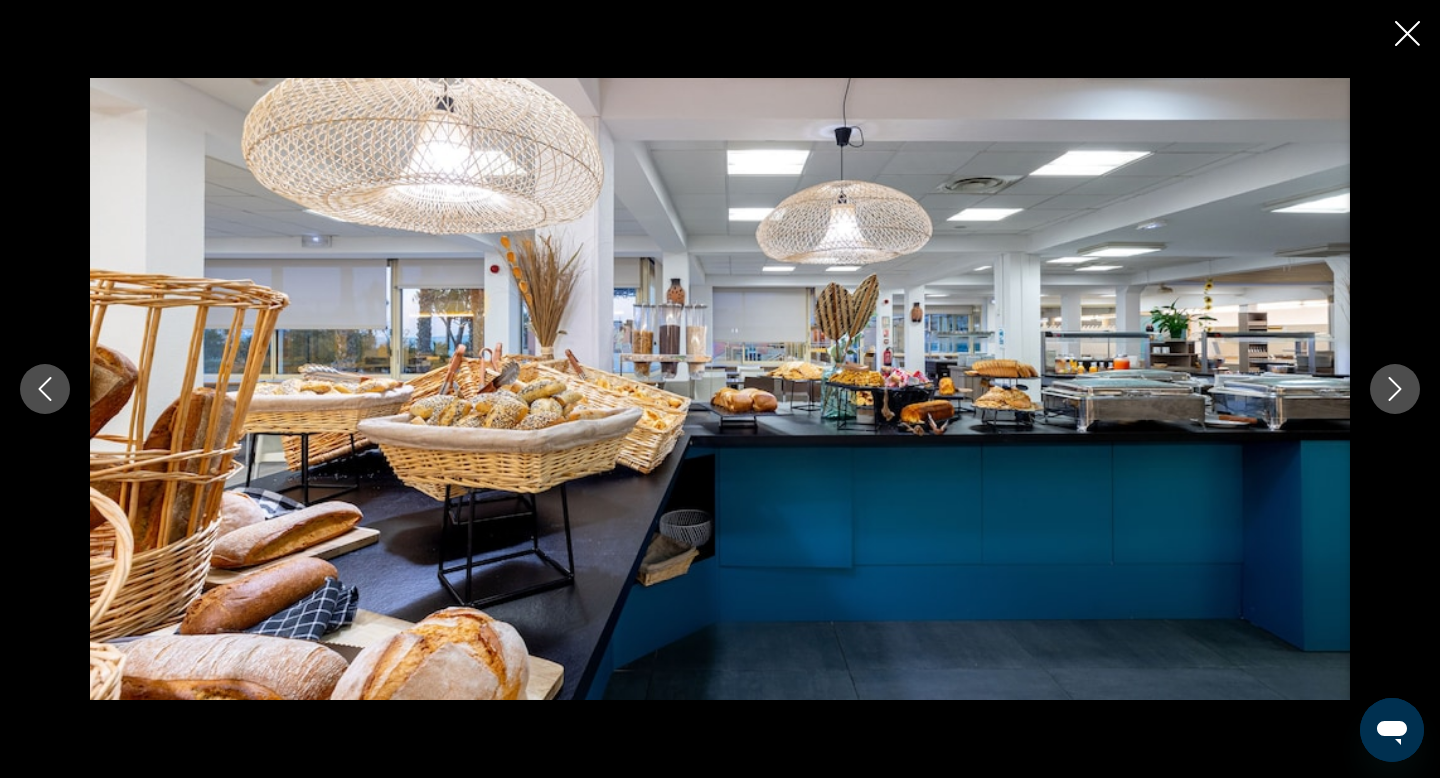 click 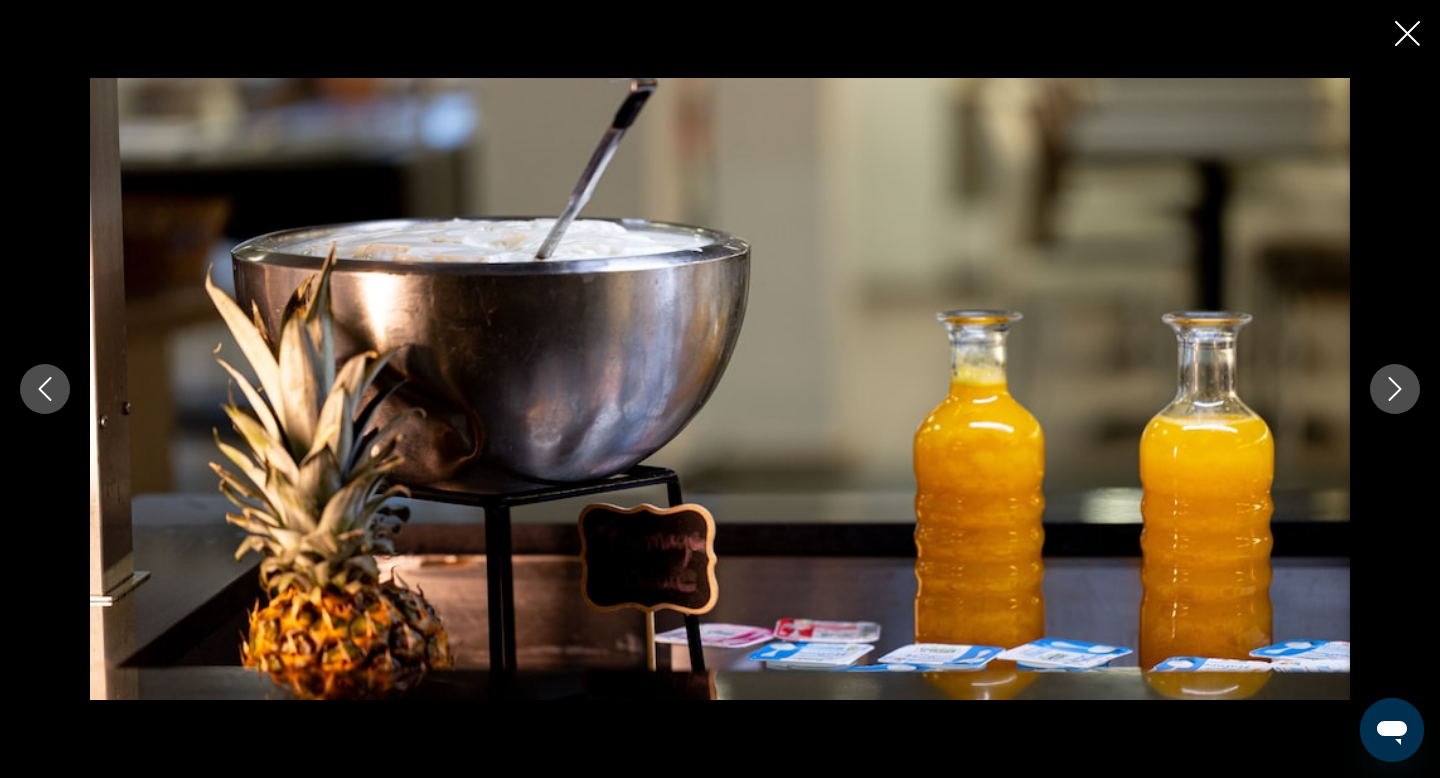 click at bounding box center (1395, 389) 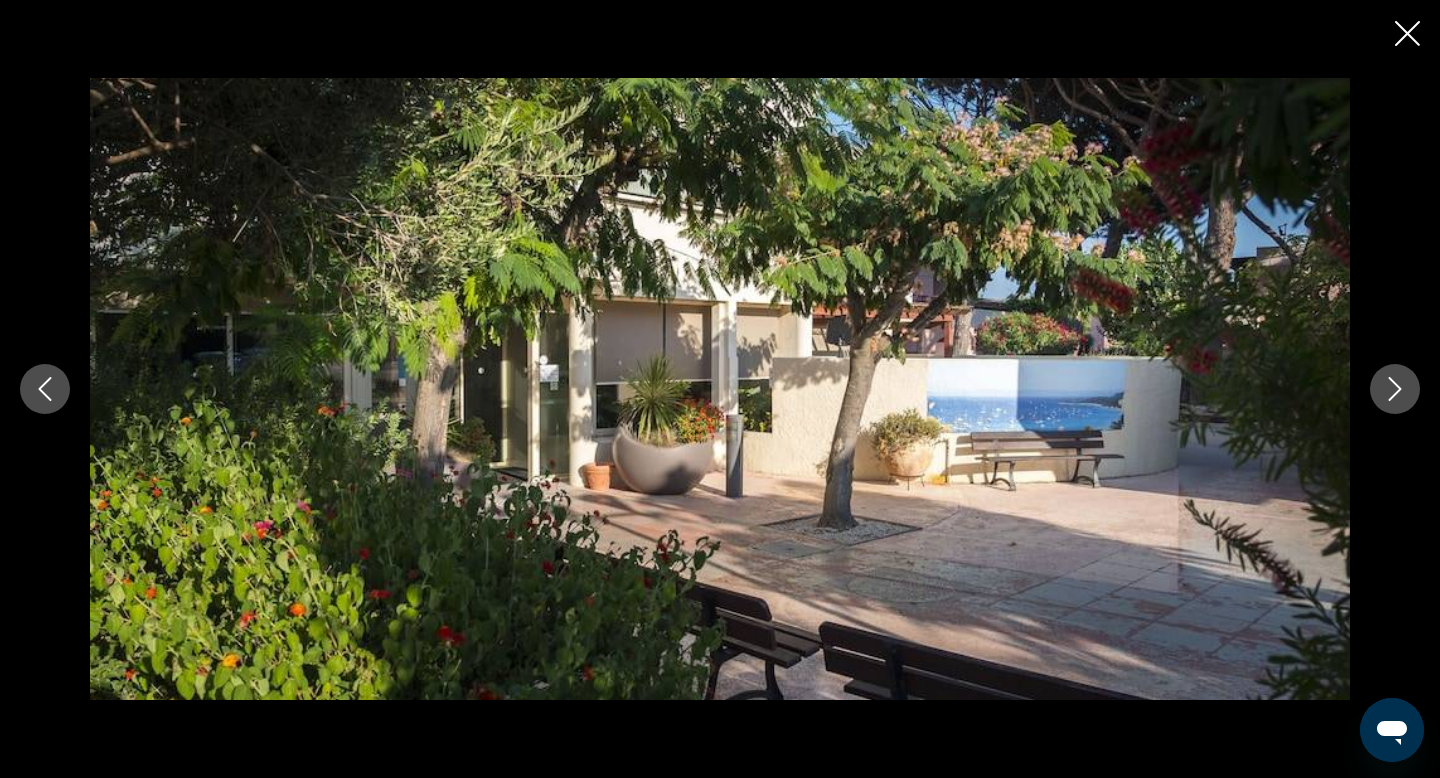 click at bounding box center (1395, 389) 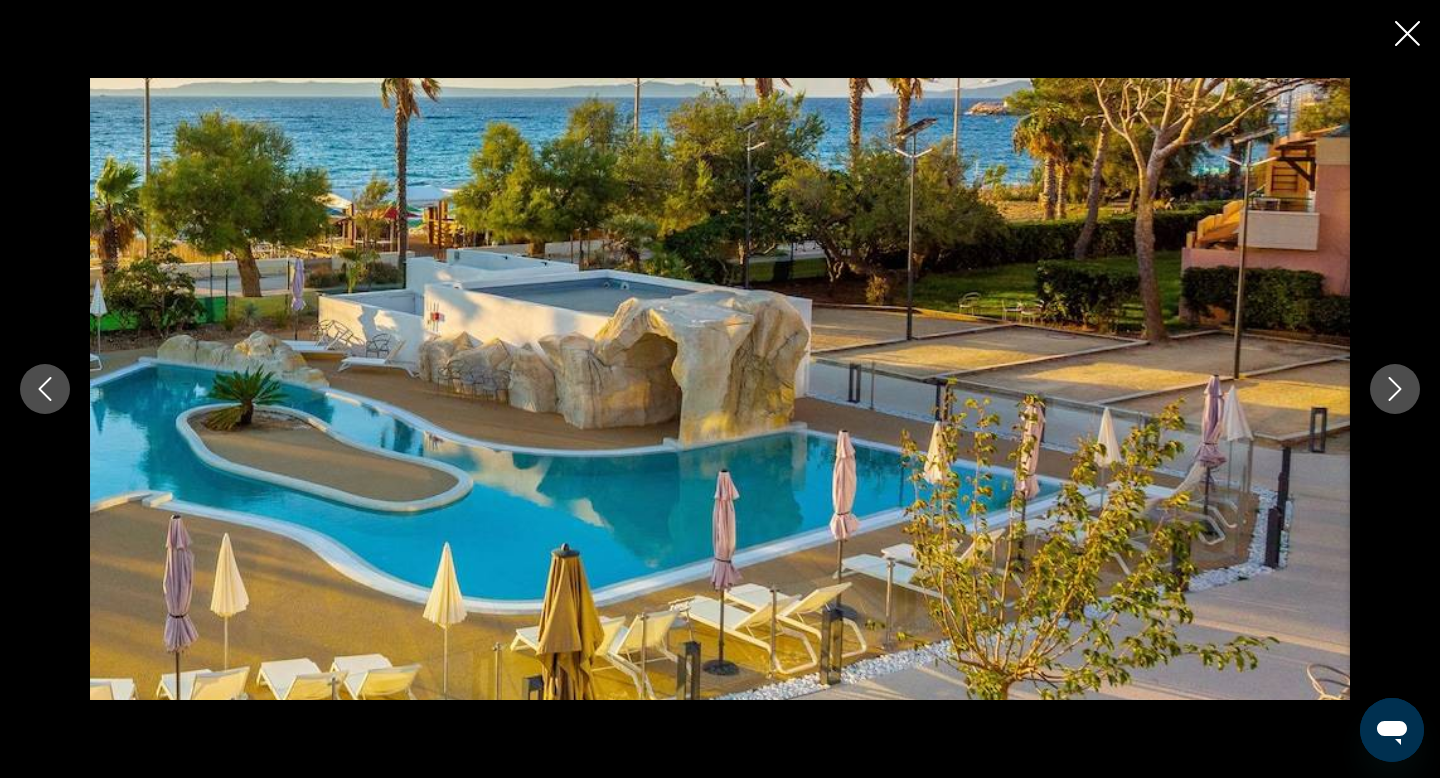 click 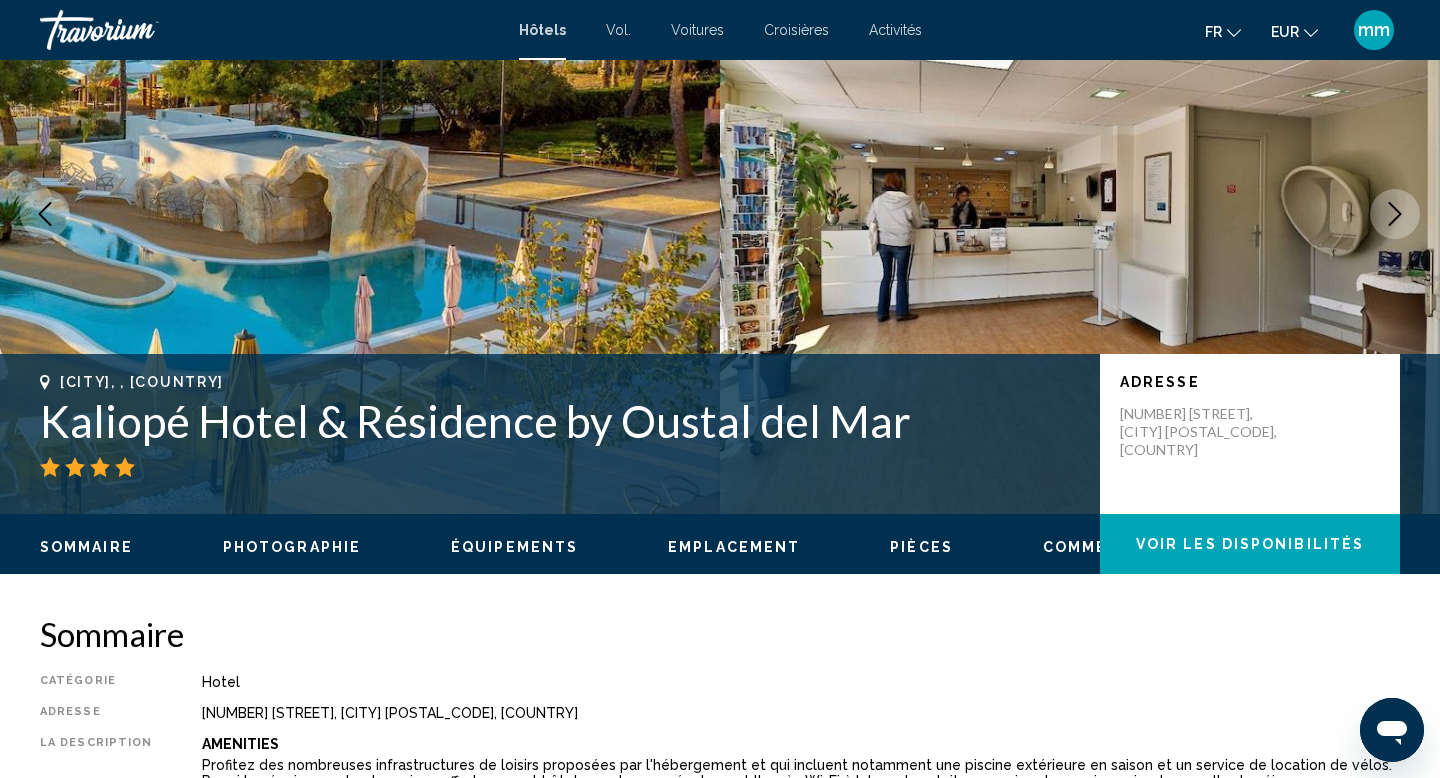 scroll, scrollTop: 0, scrollLeft: 0, axis: both 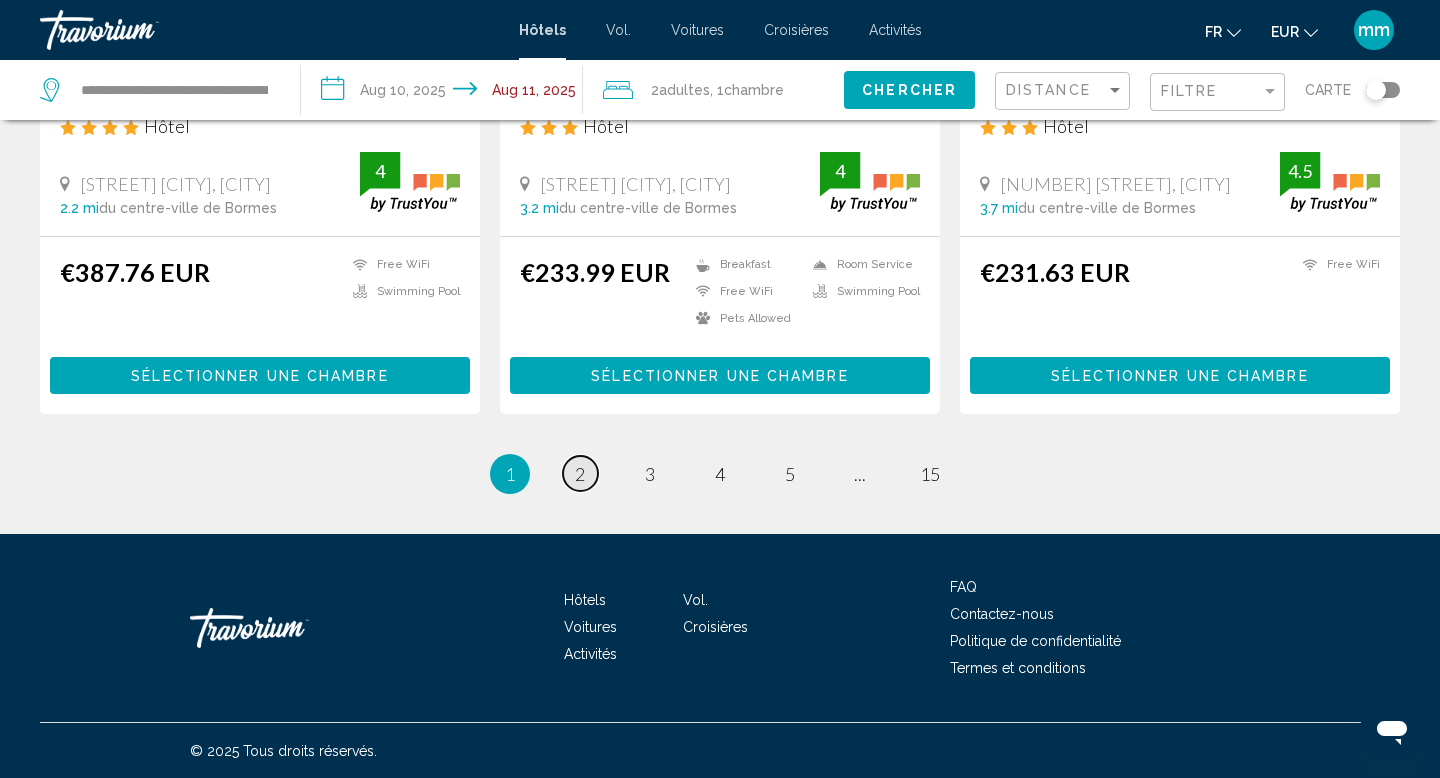 click on "2" at bounding box center [580, 474] 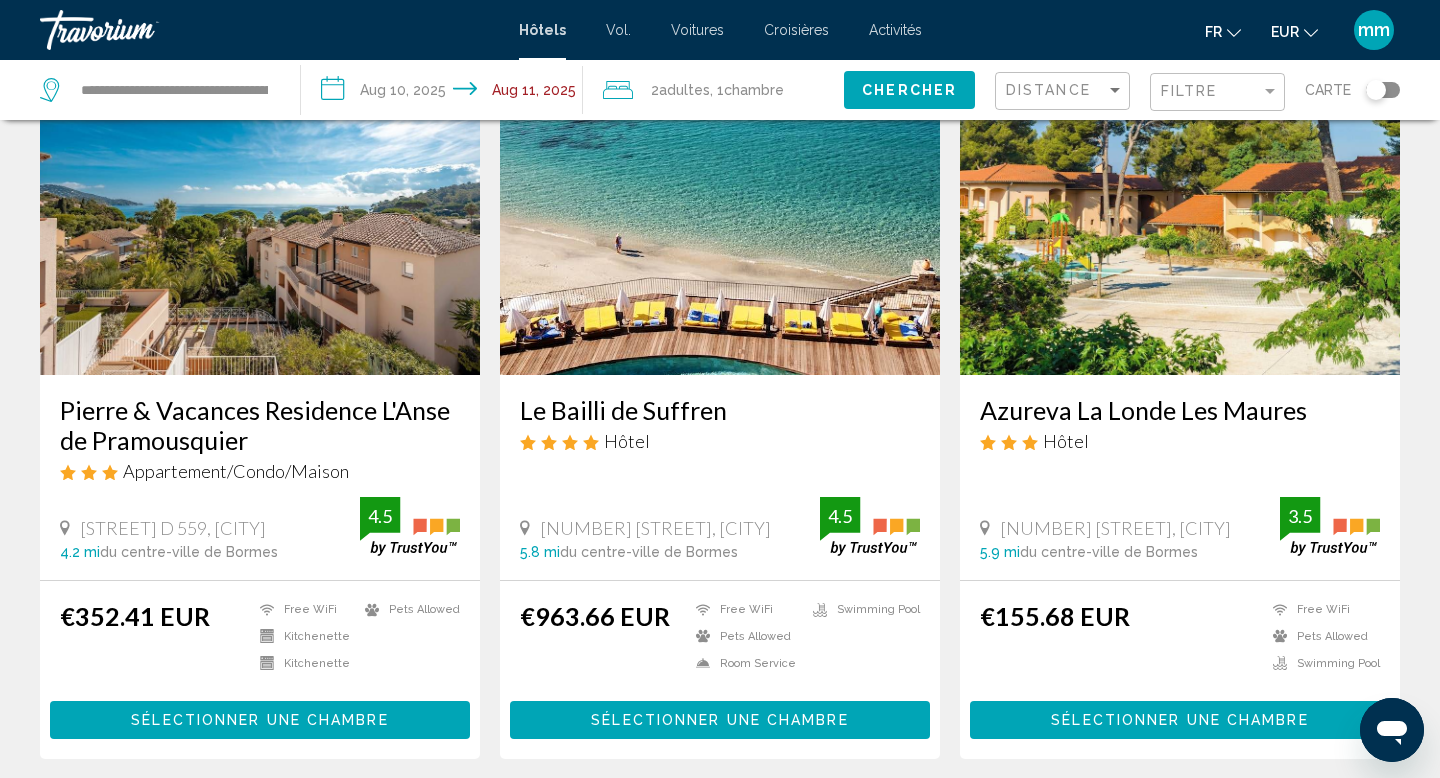 scroll, scrollTop: 144, scrollLeft: 0, axis: vertical 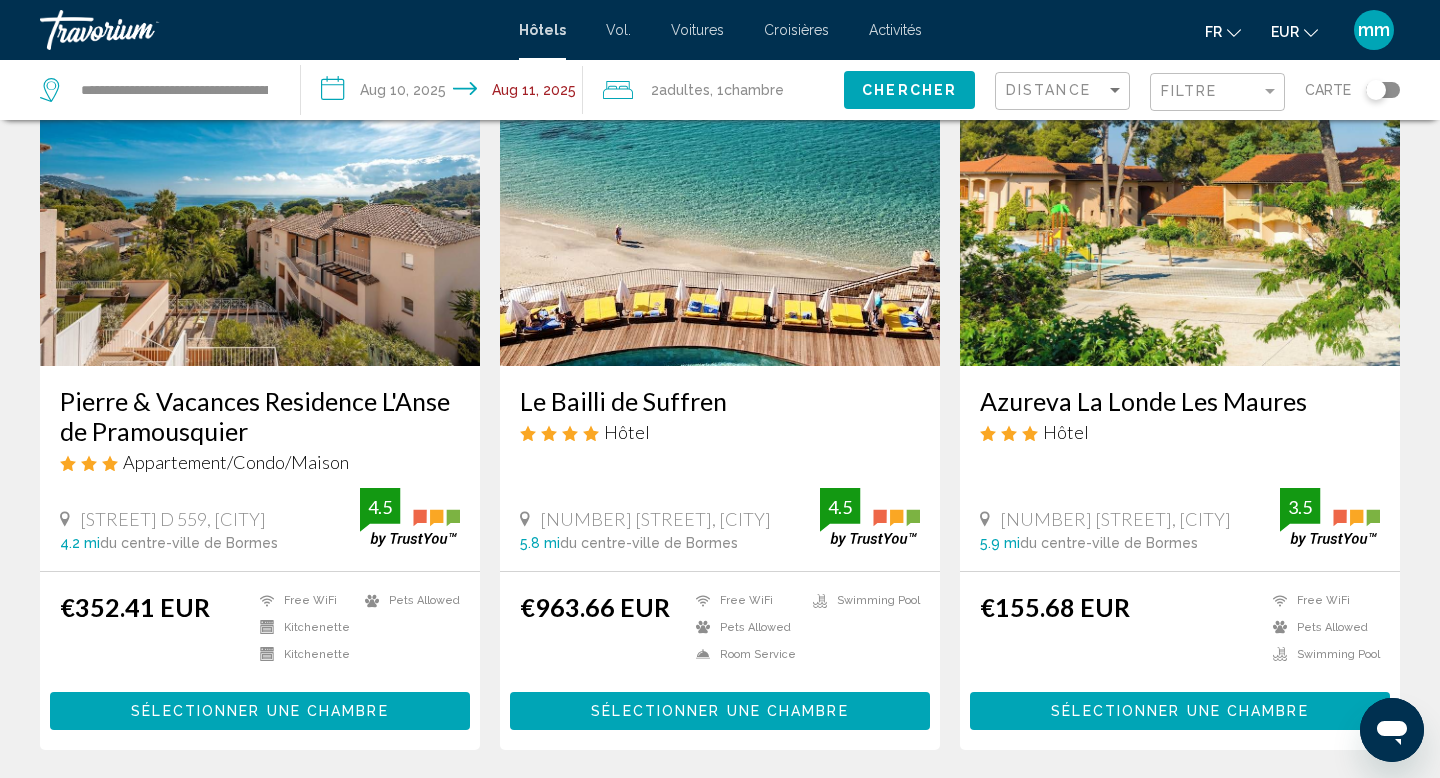 click at bounding box center [1180, 206] 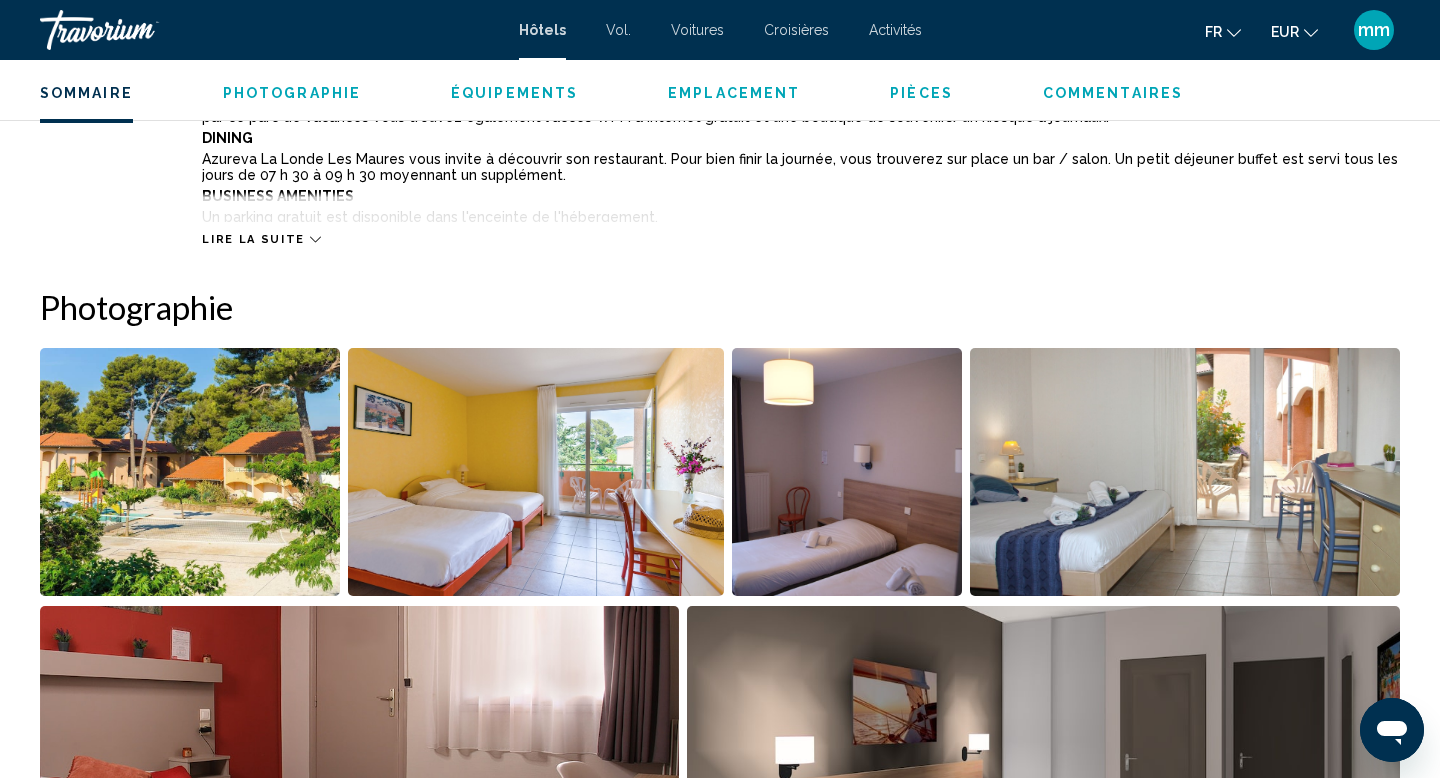 scroll, scrollTop: 817, scrollLeft: 0, axis: vertical 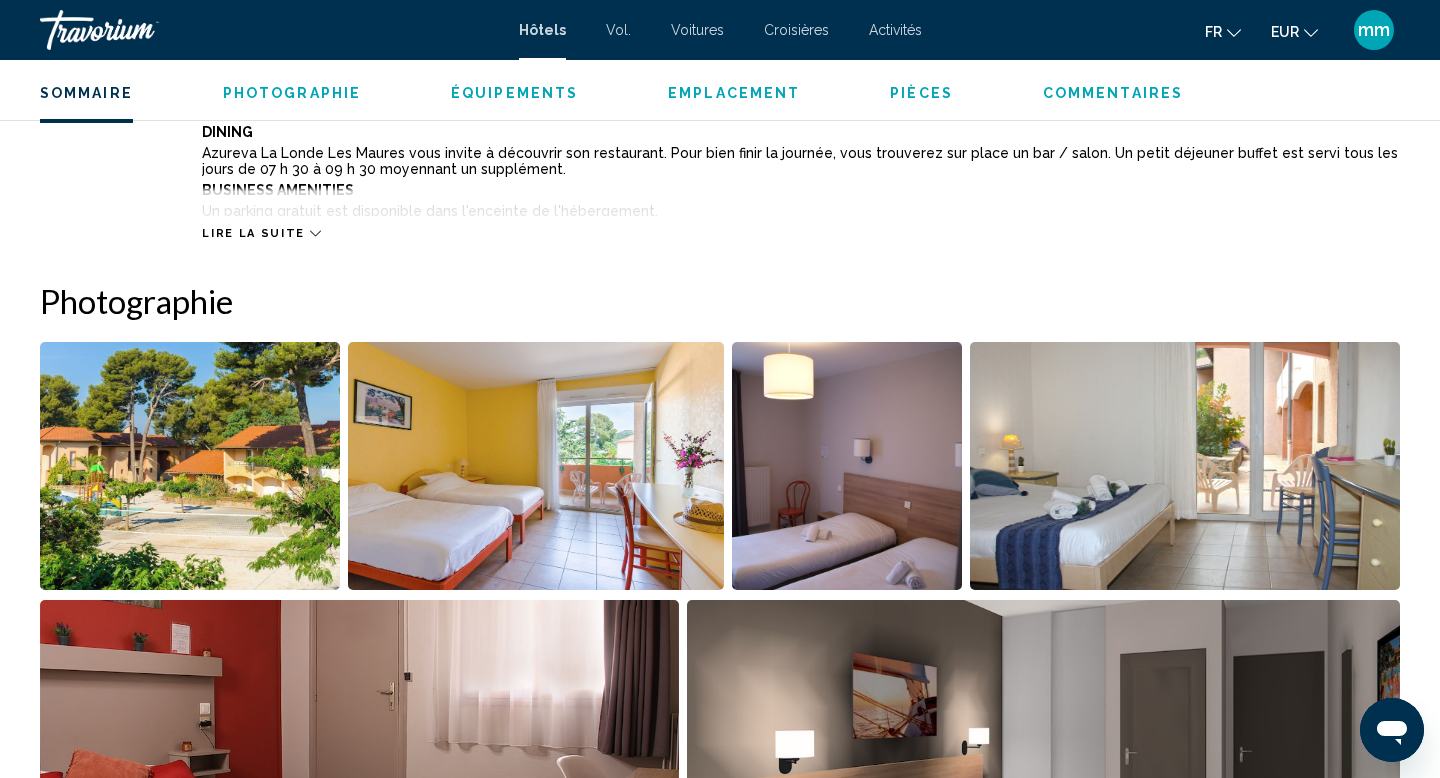 click at bounding box center (190, 466) 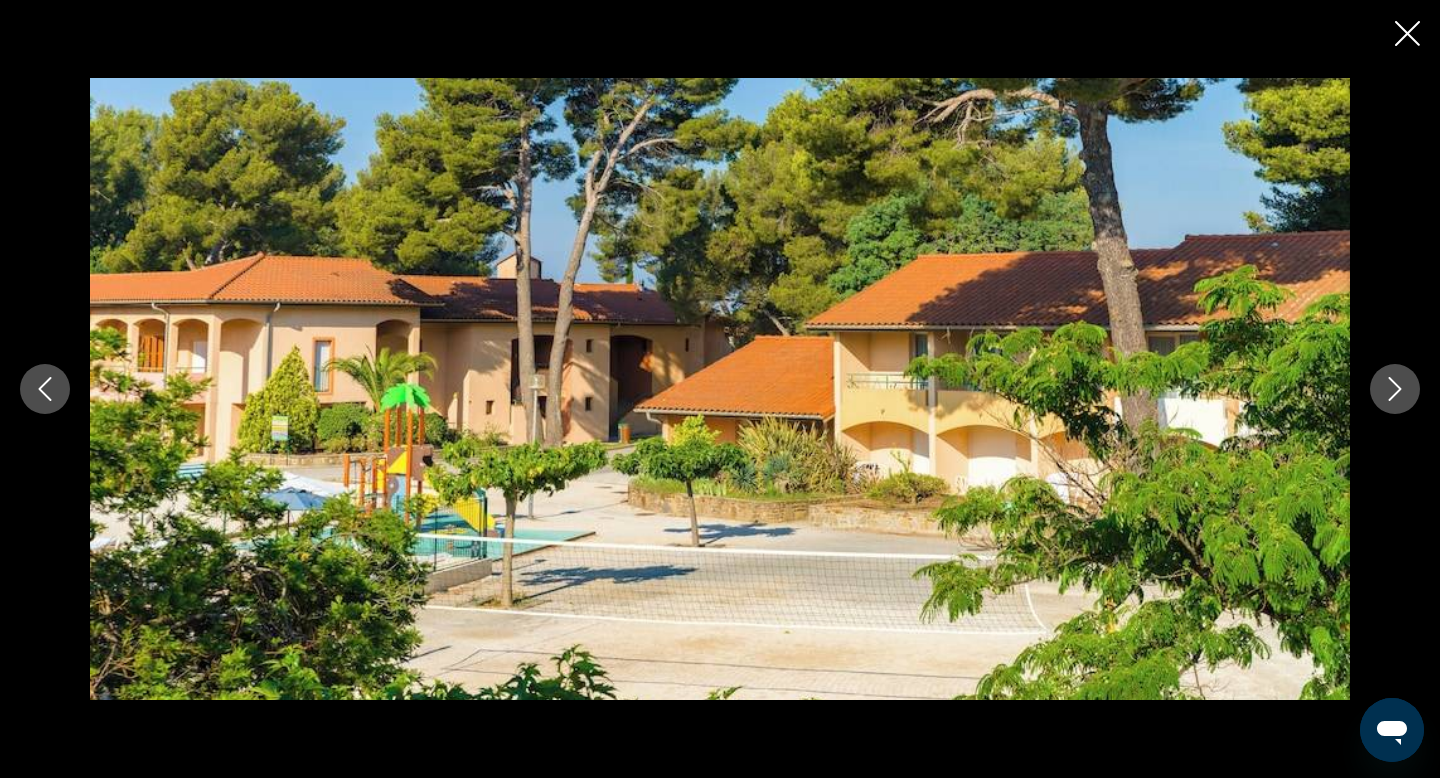 click at bounding box center [1395, 389] 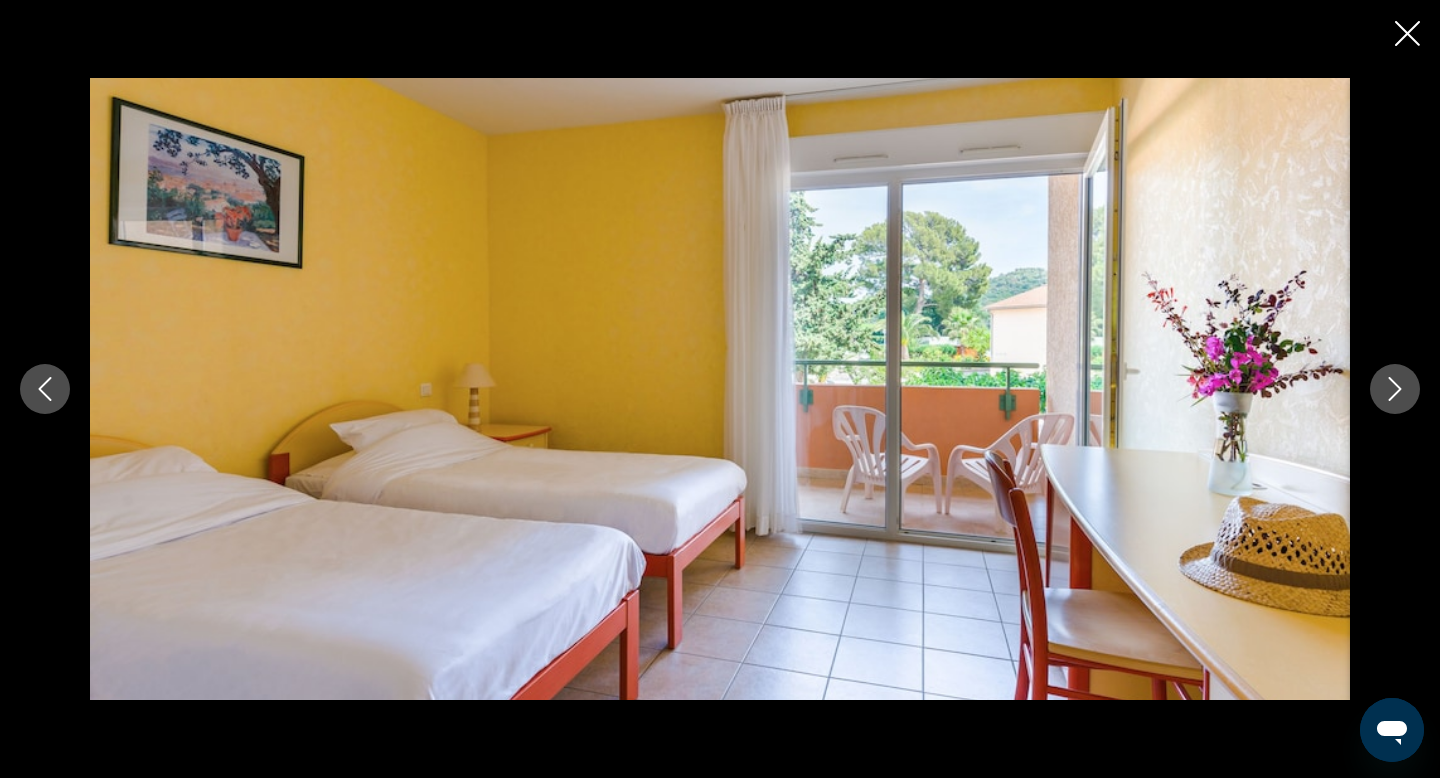 click at bounding box center (1395, 389) 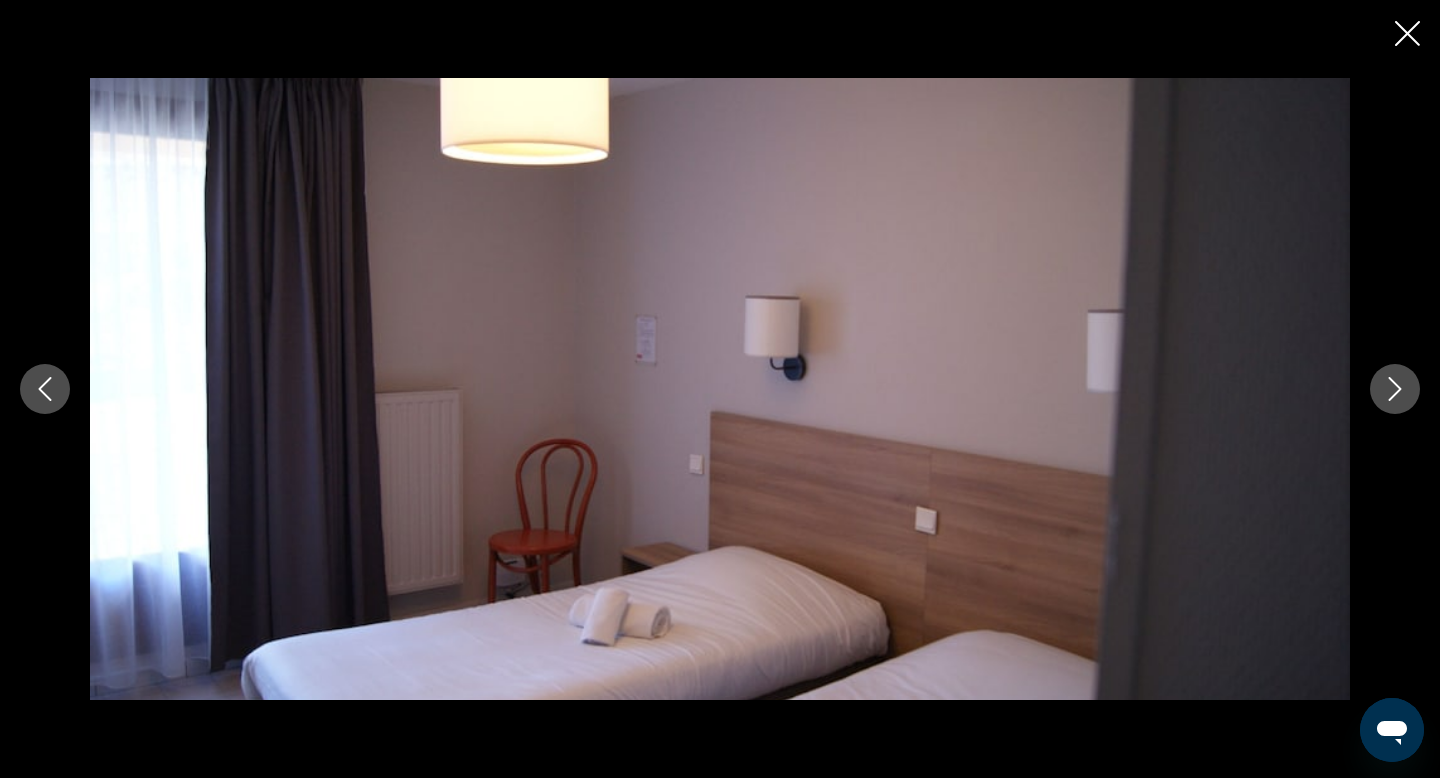click at bounding box center (1395, 389) 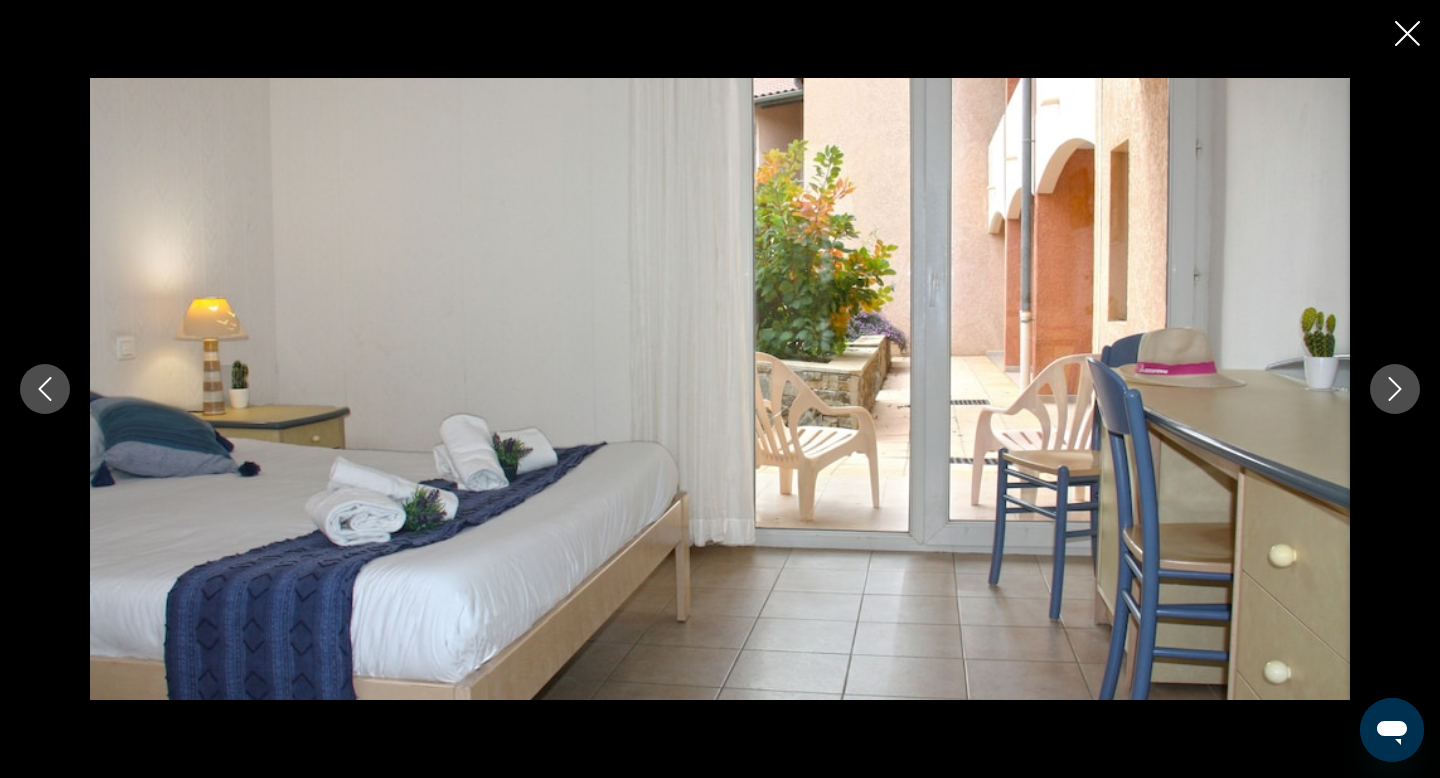 click at bounding box center (1395, 389) 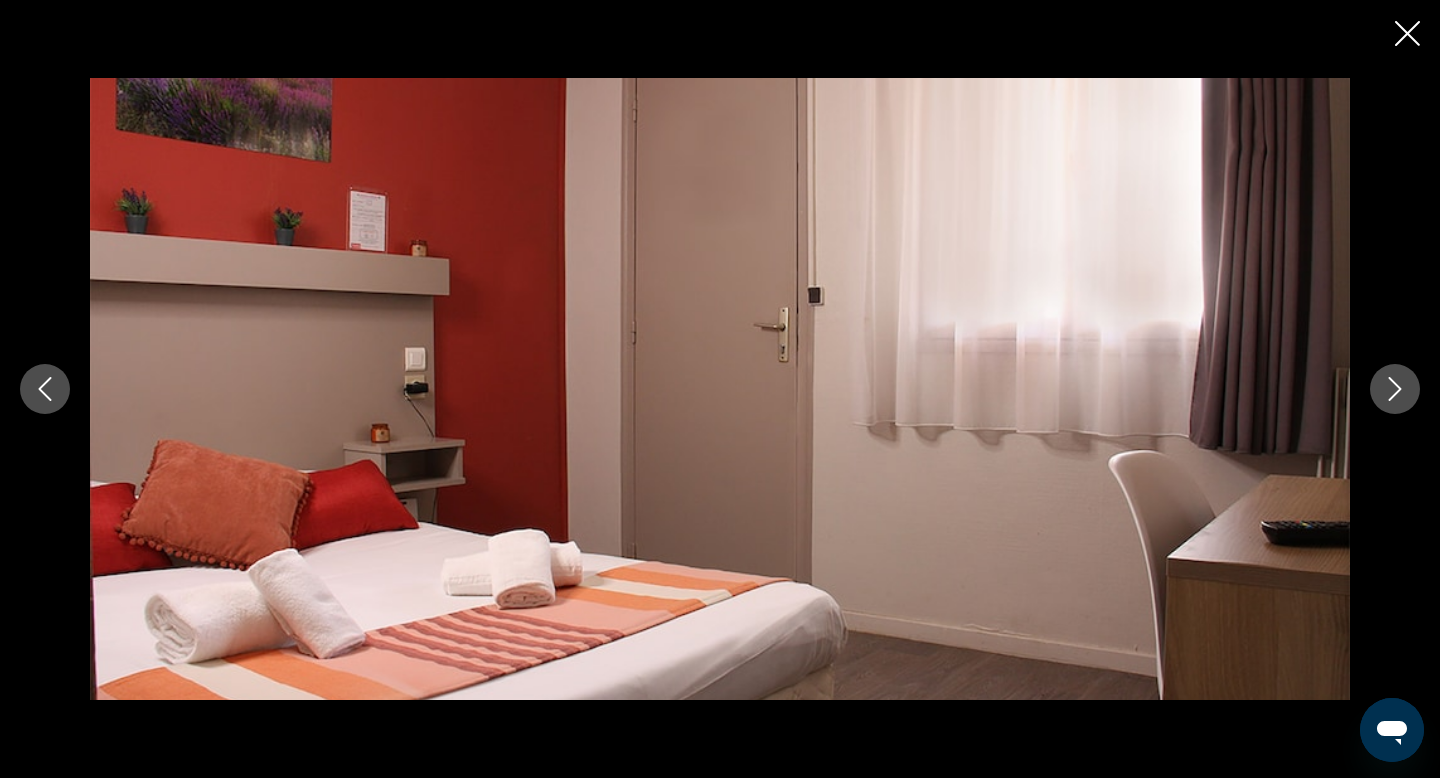 click at bounding box center [1395, 389] 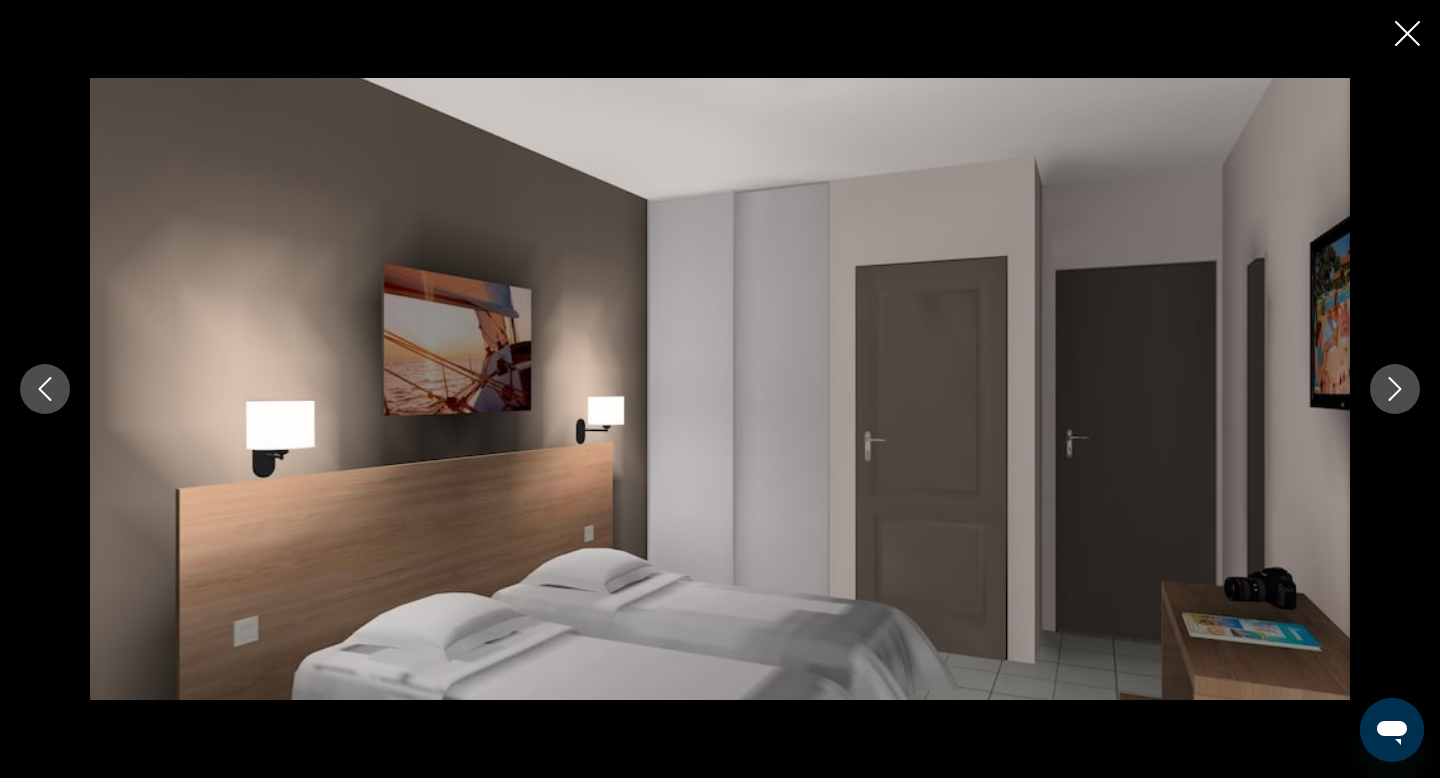 click at bounding box center (1395, 389) 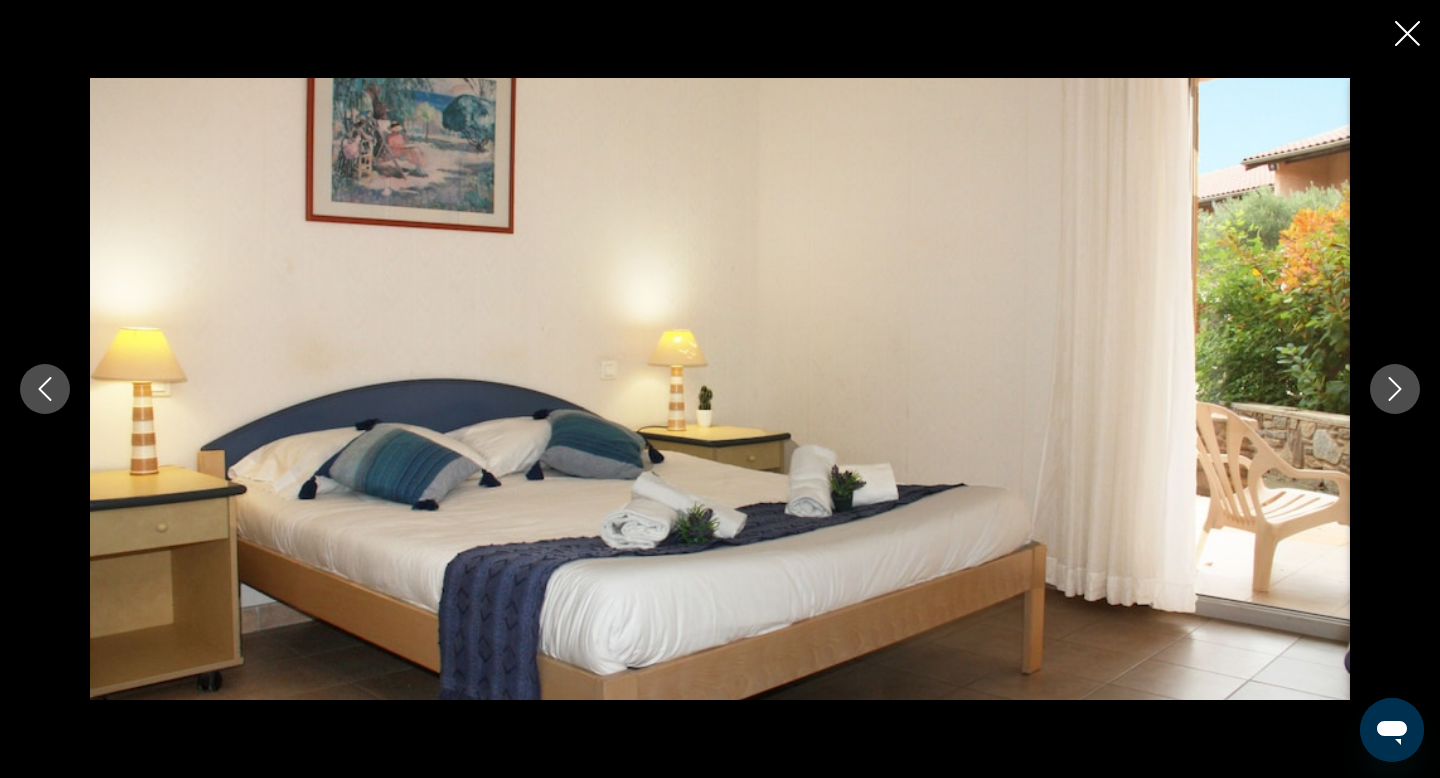 click at bounding box center (1395, 389) 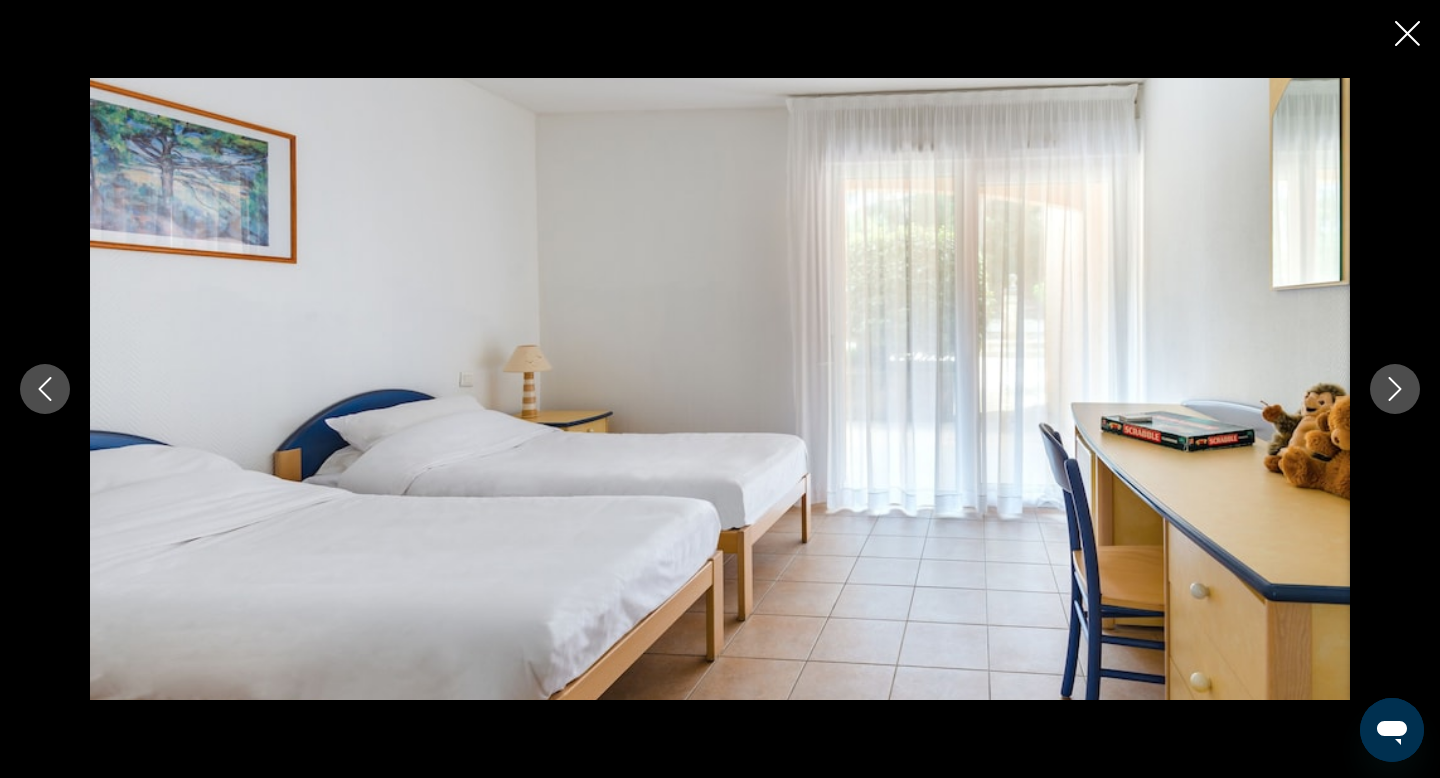 click at bounding box center [1395, 389] 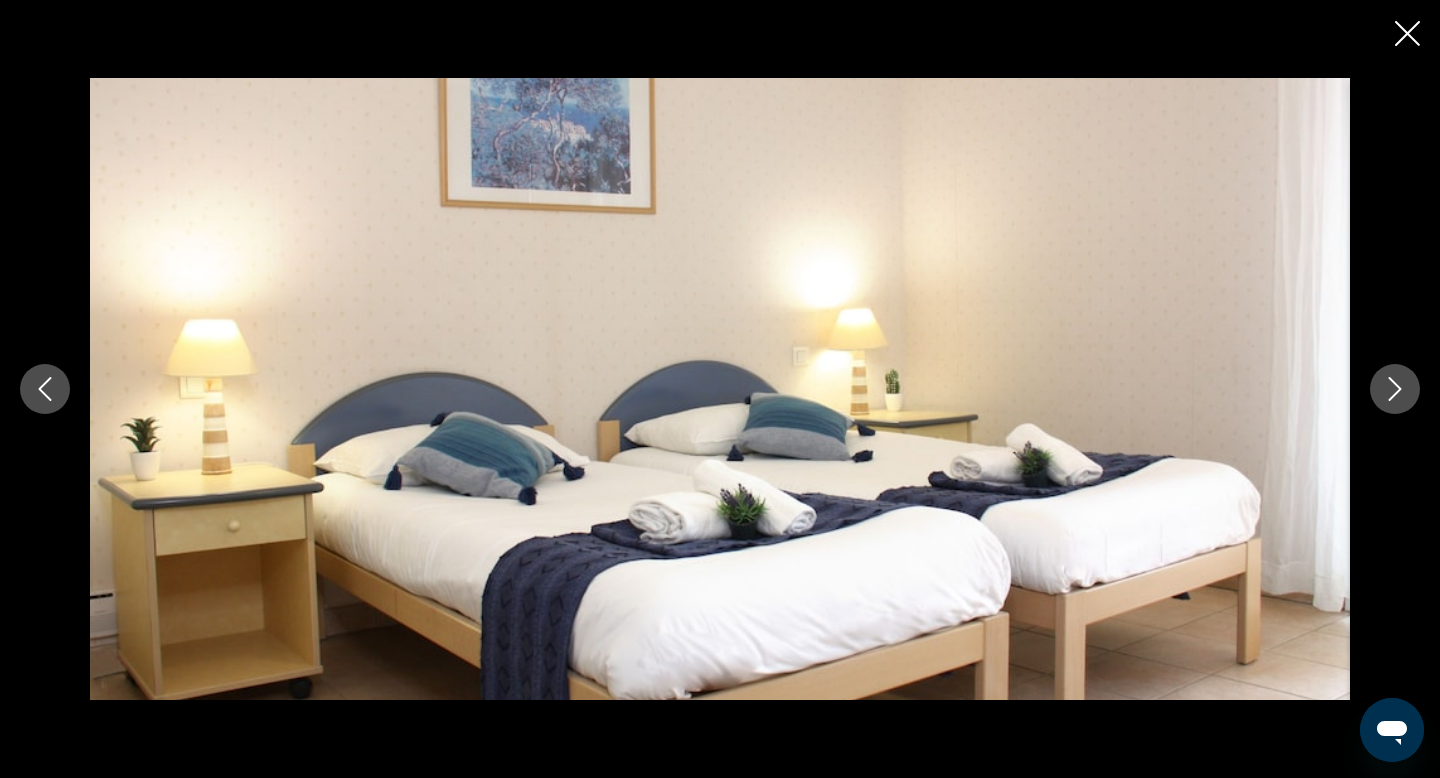click at bounding box center [1395, 389] 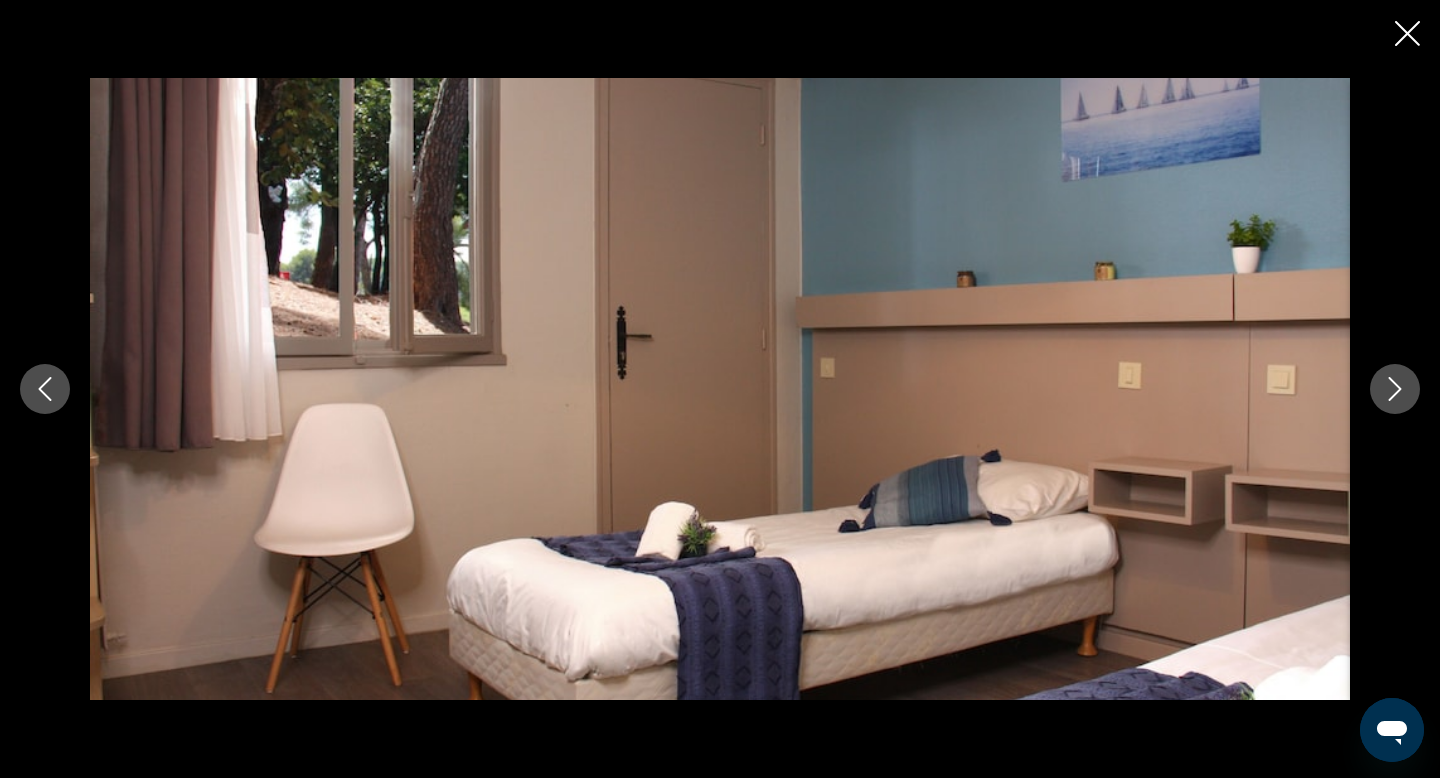click at bounding box center (1395, 389) 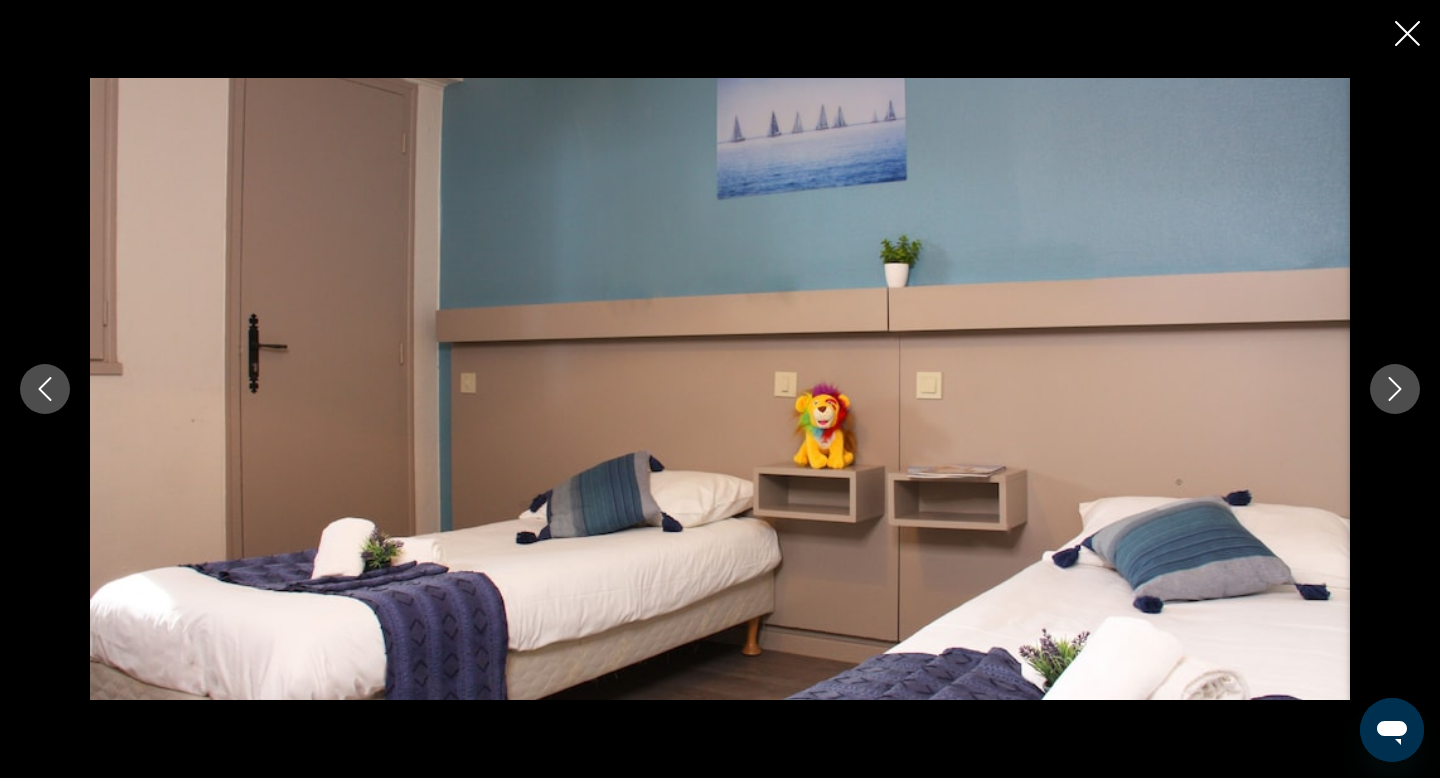 click at bounding box center [1395, 389] 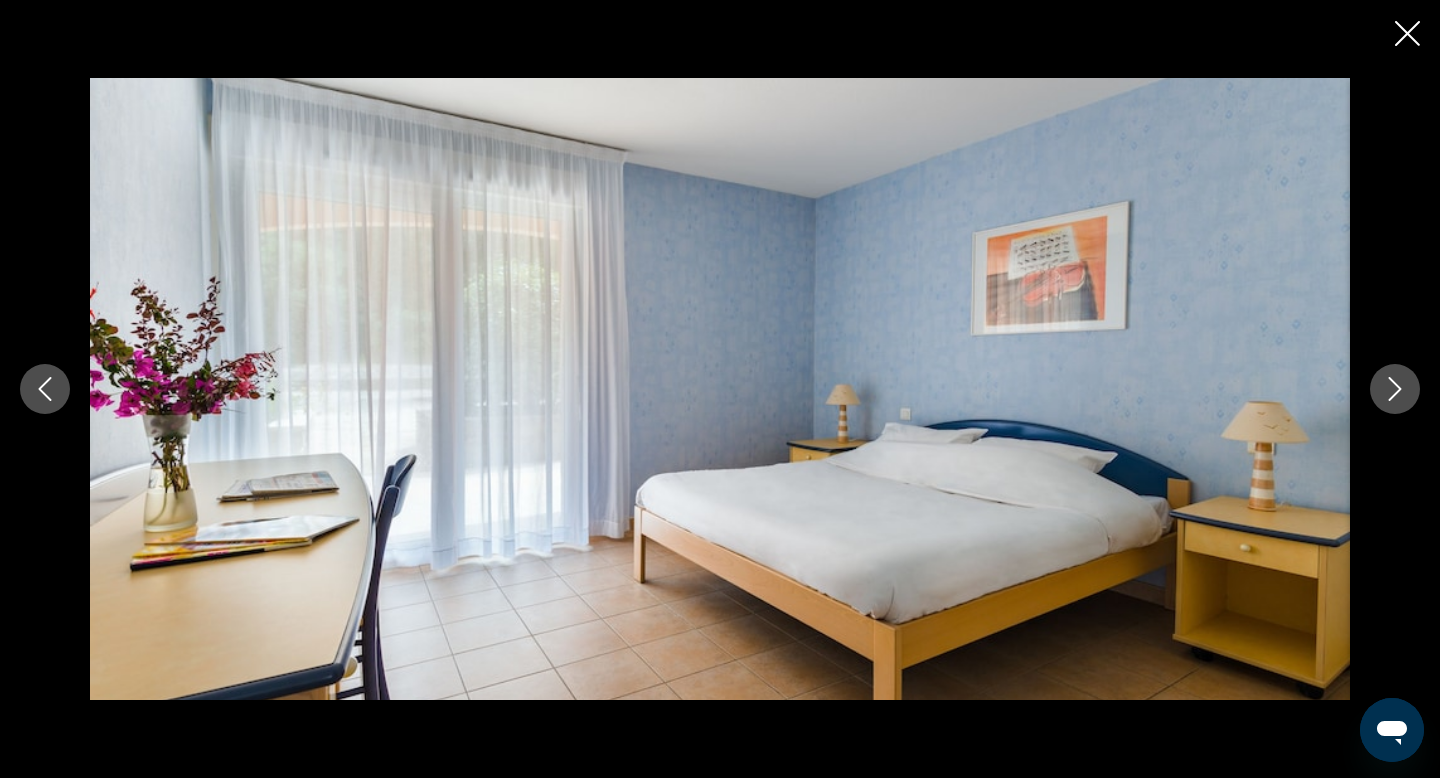 click at bounding box center [1395, 389] 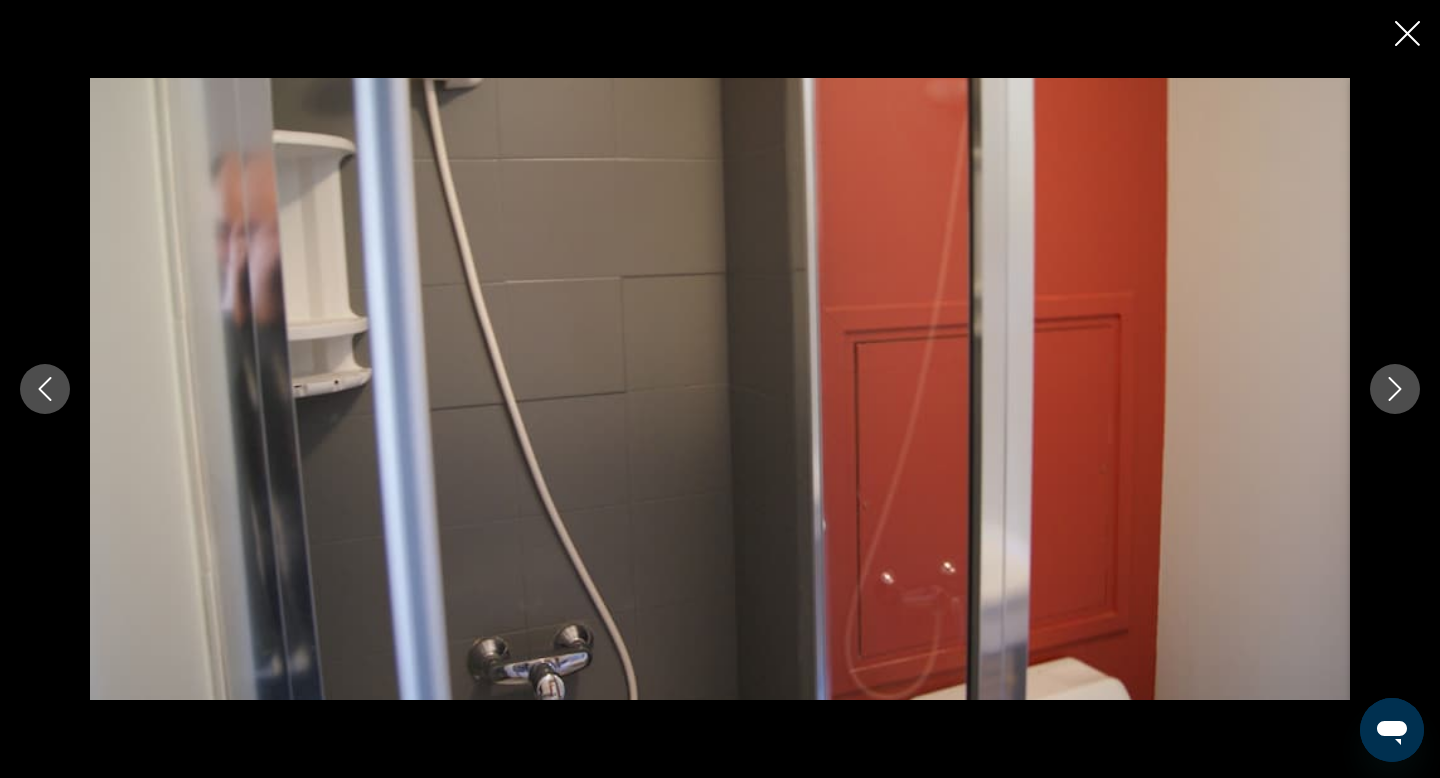 click at bounding box center [1395, 389] 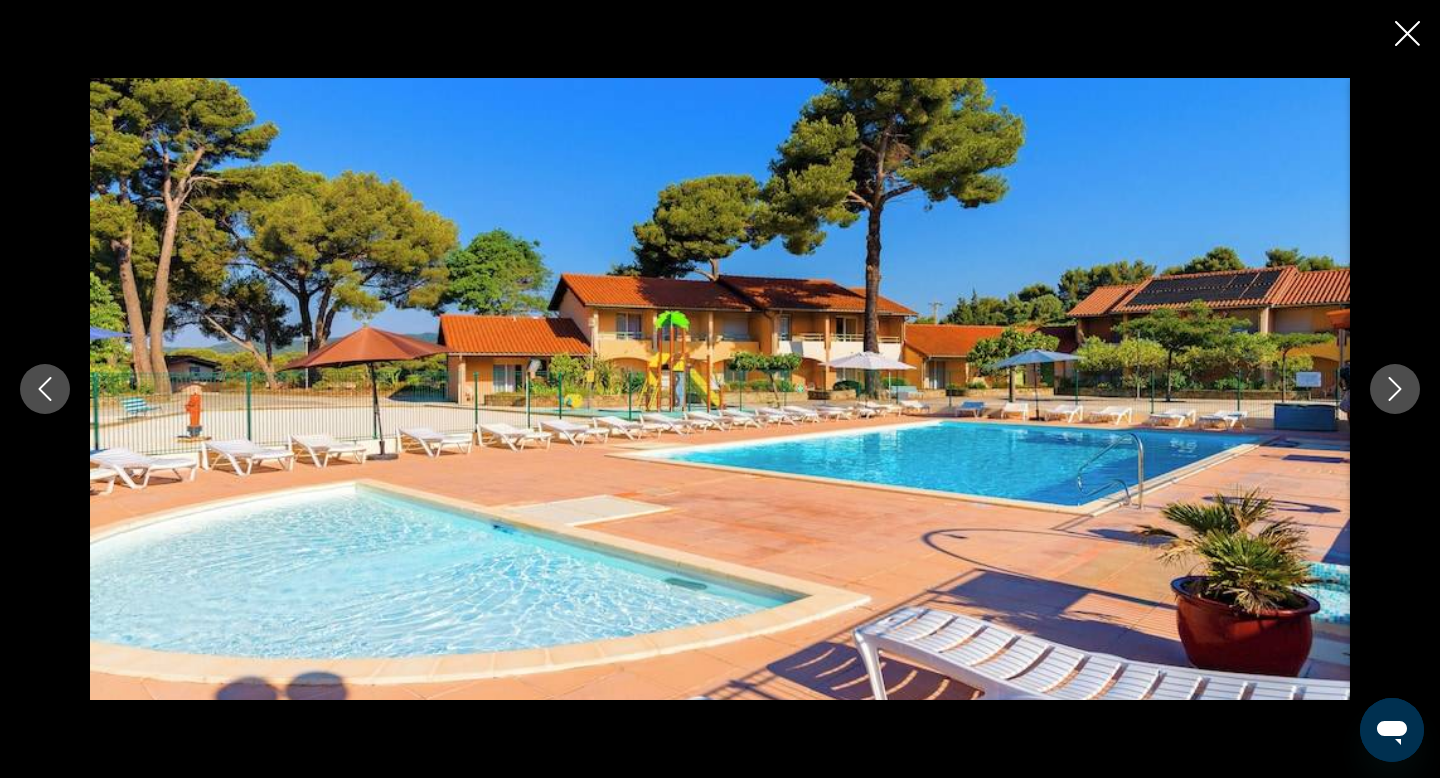 click at bounding box center (1395, 389) 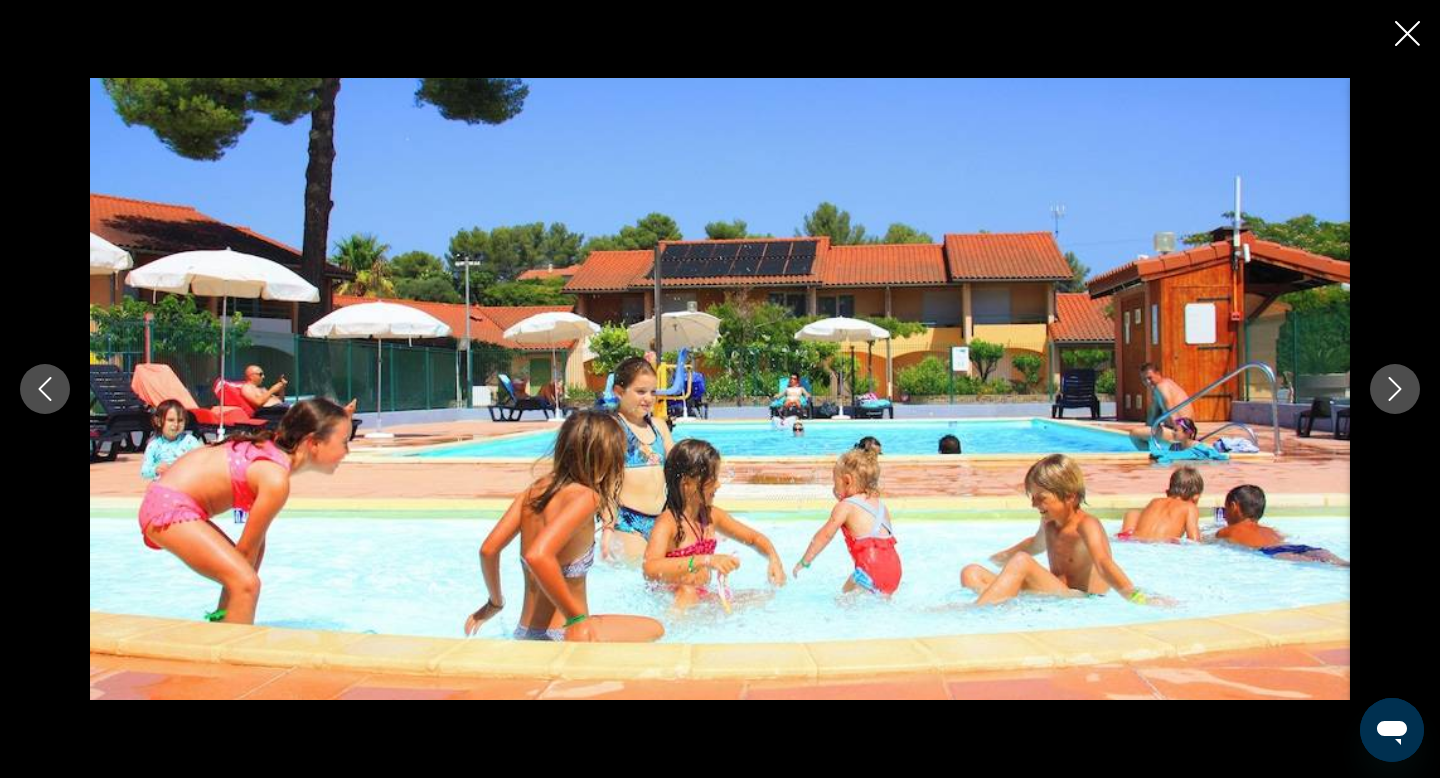 click at bounding box center [1395, 389] 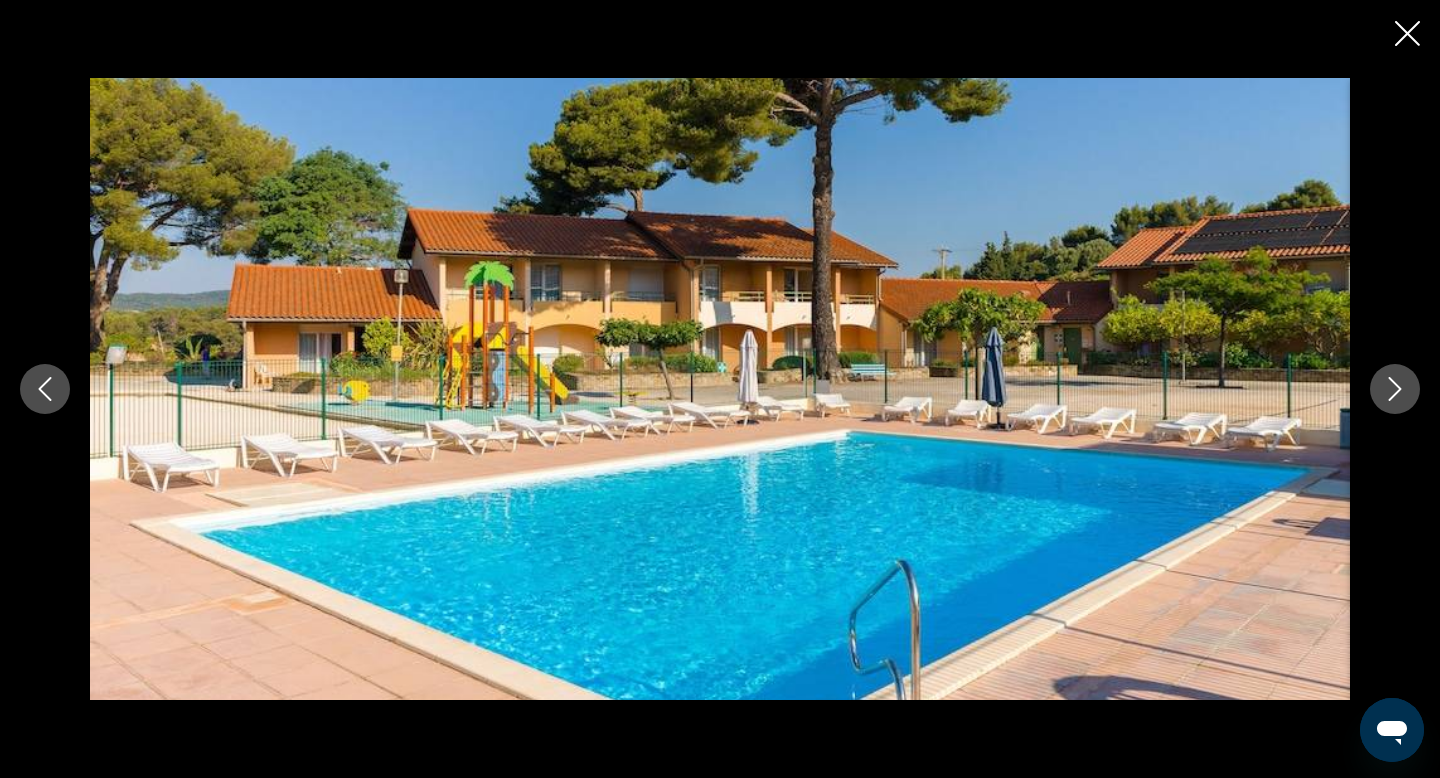 click at bounding box center [1395, 389] 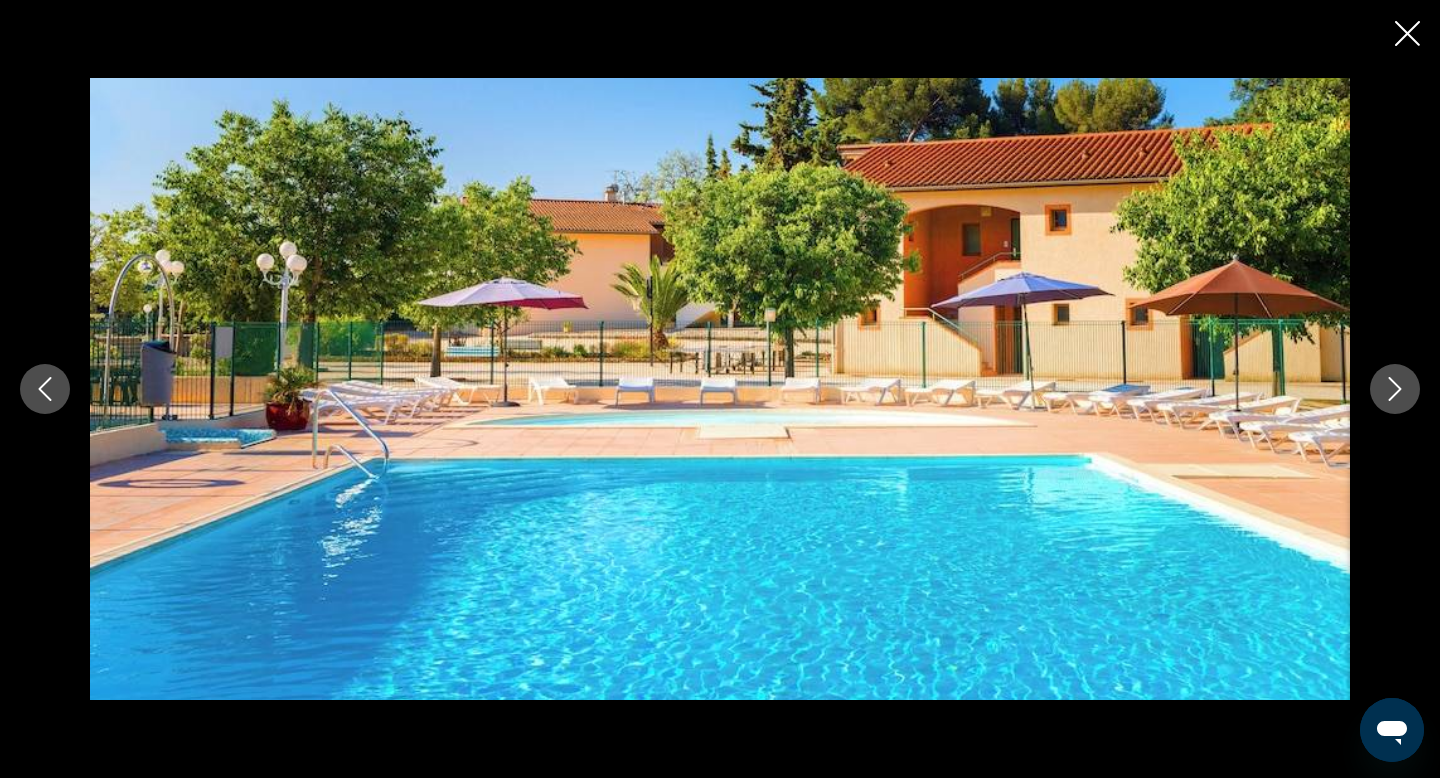 click at bounding box center (1395, 389) 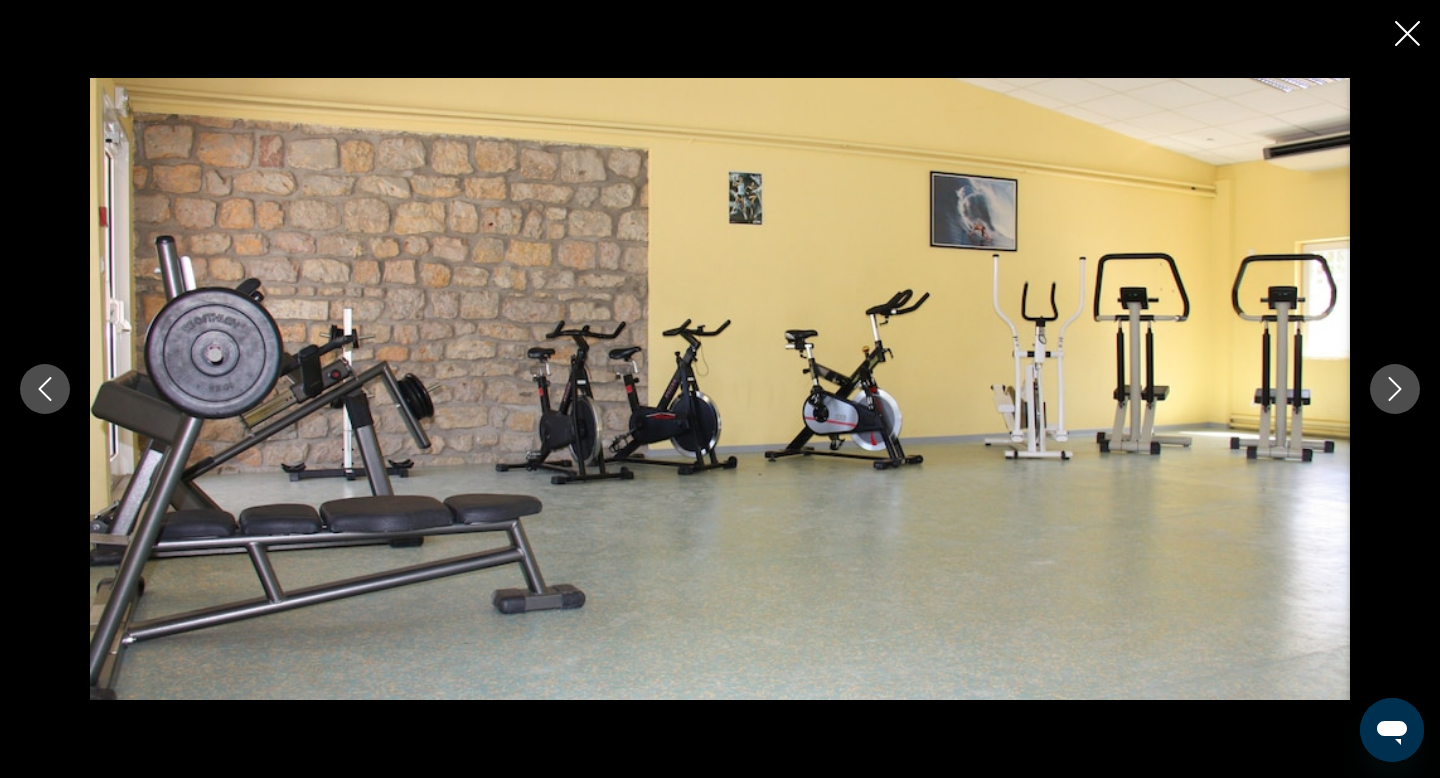 click at bounding box center (1395, 389) 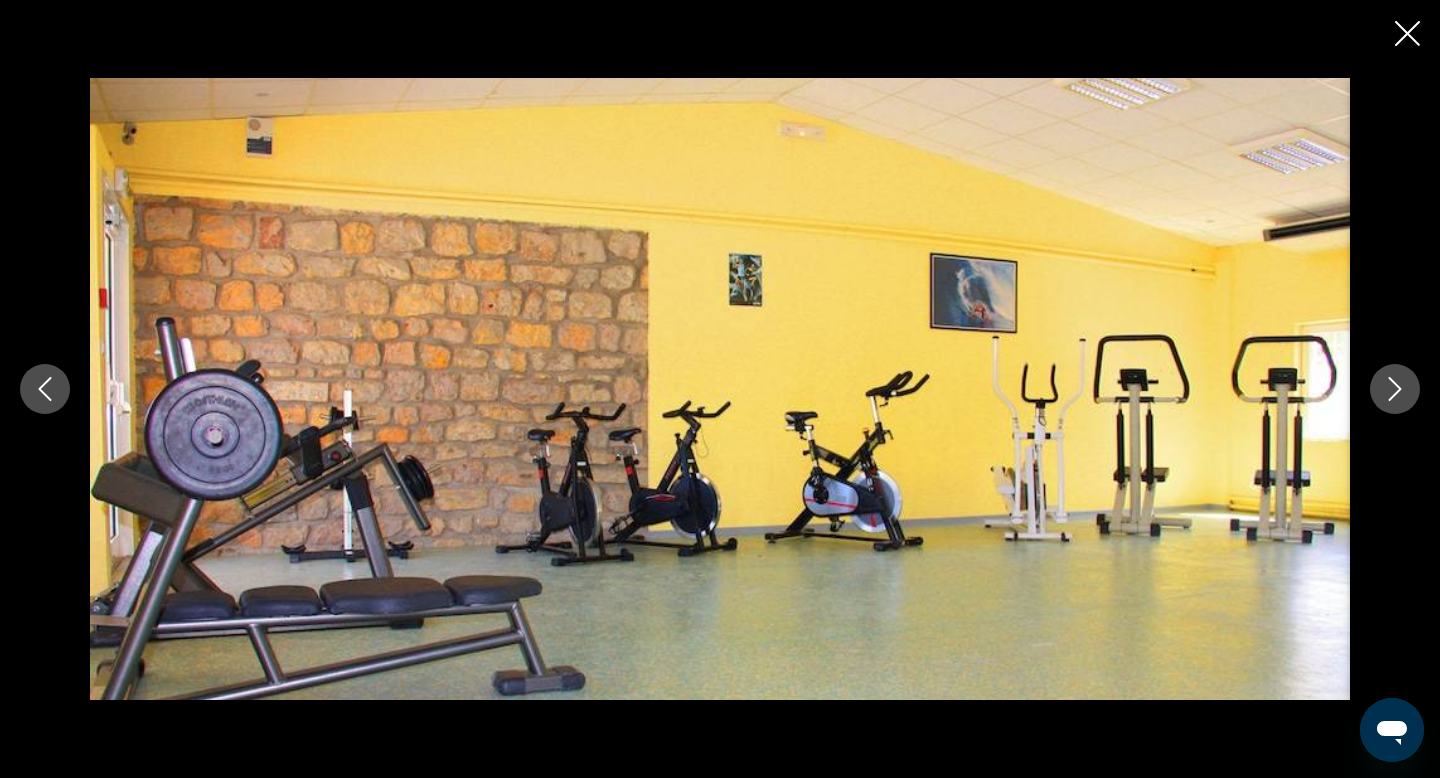 click at bounding box center [1395, 389] 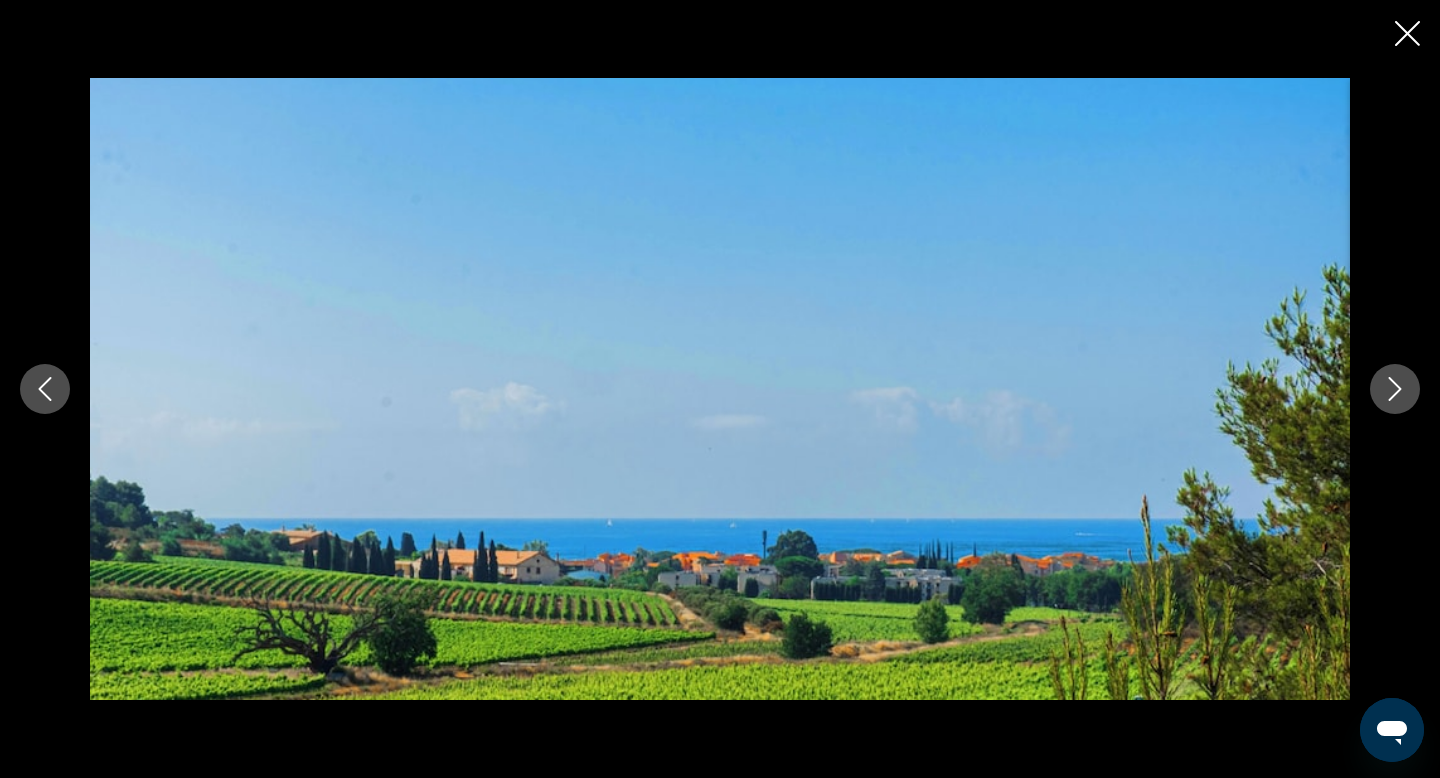 click at bounding box center [1395, 389] 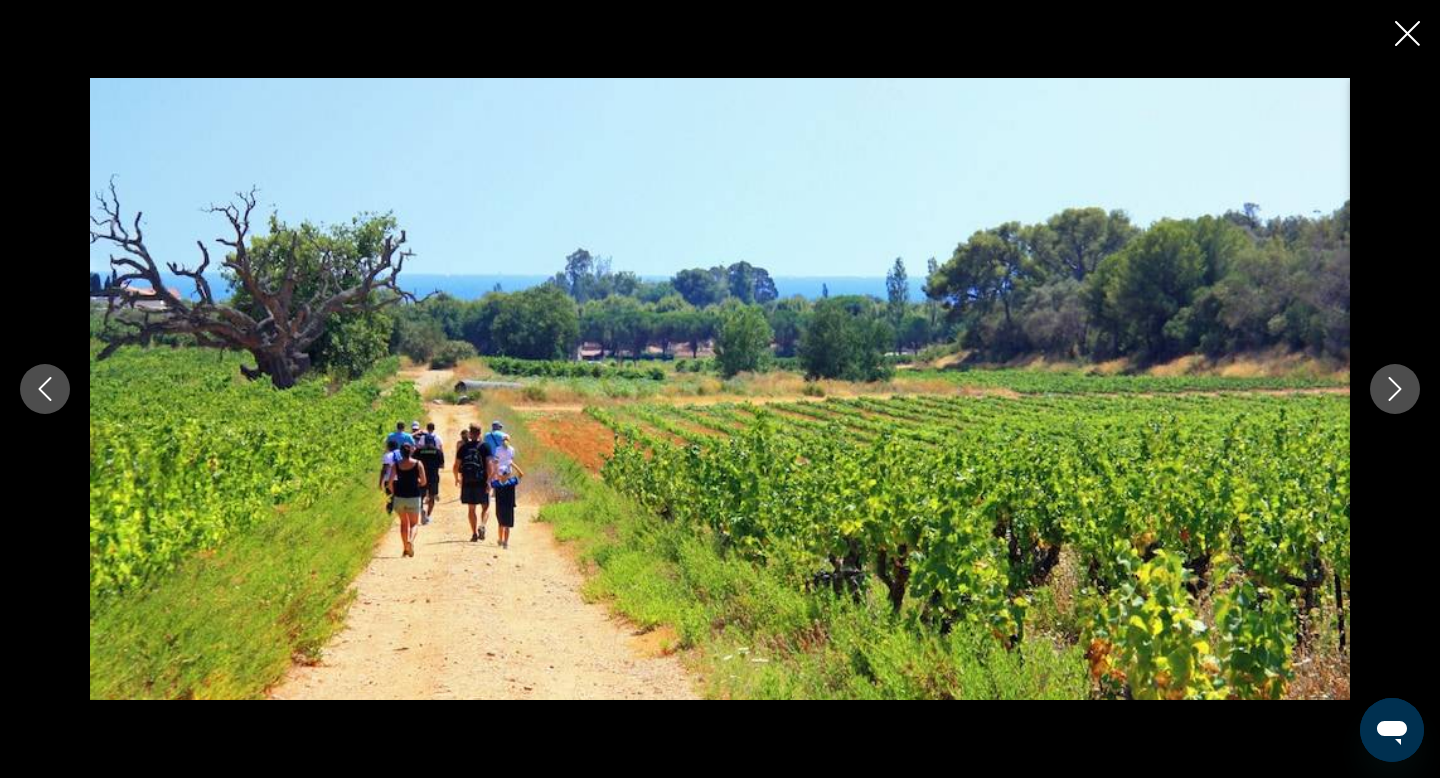 click at bounding box center [1395, 389] 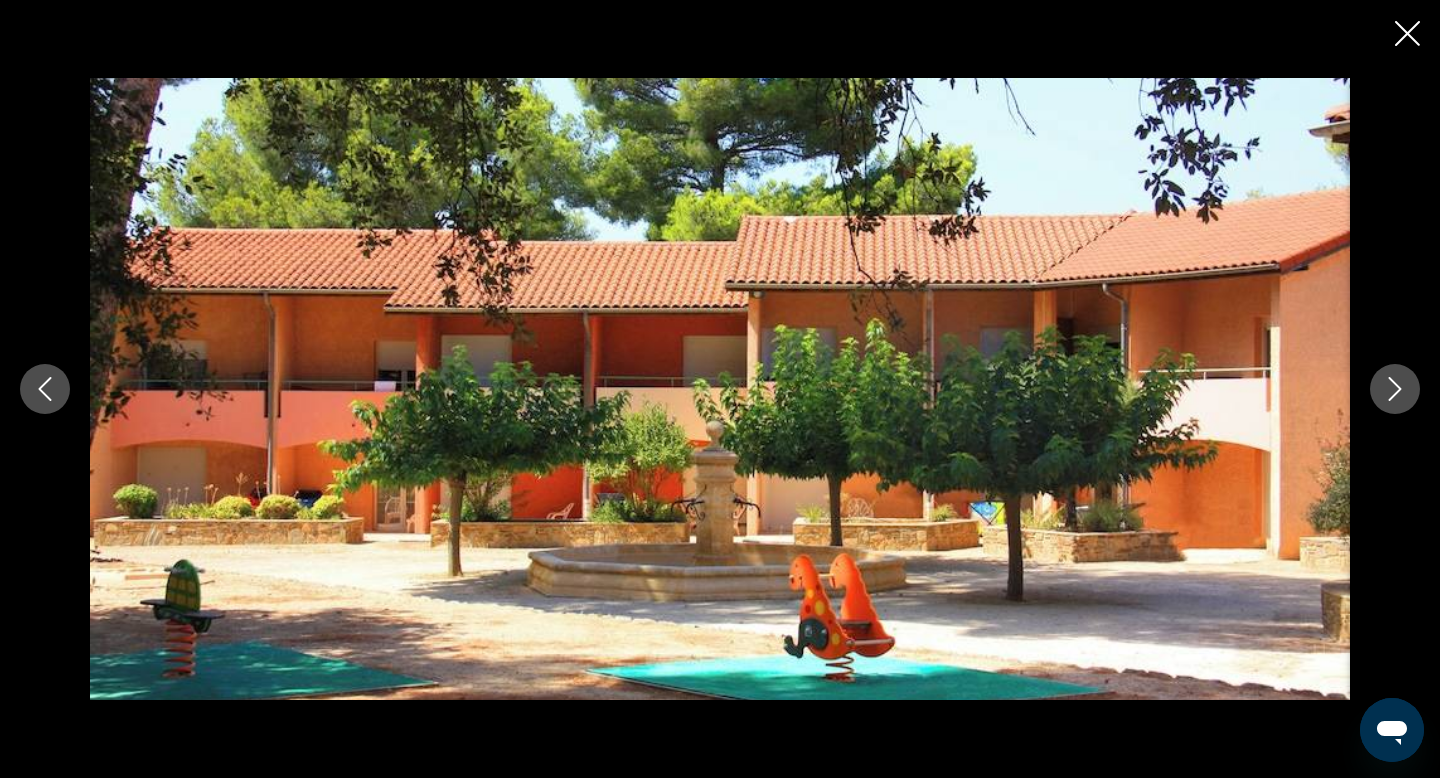 click at bounding box center (1395, 389) 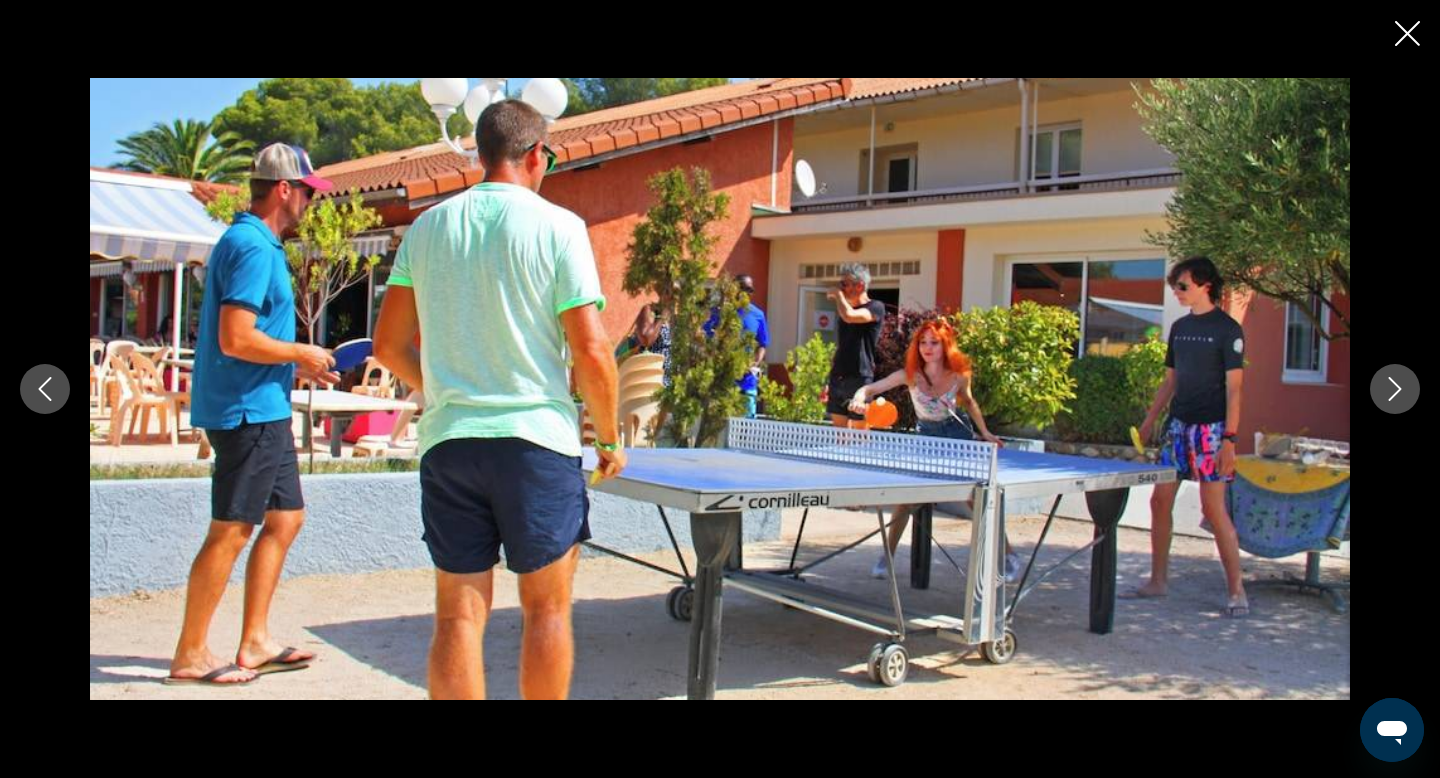 click at bounding box center [1395, 389] 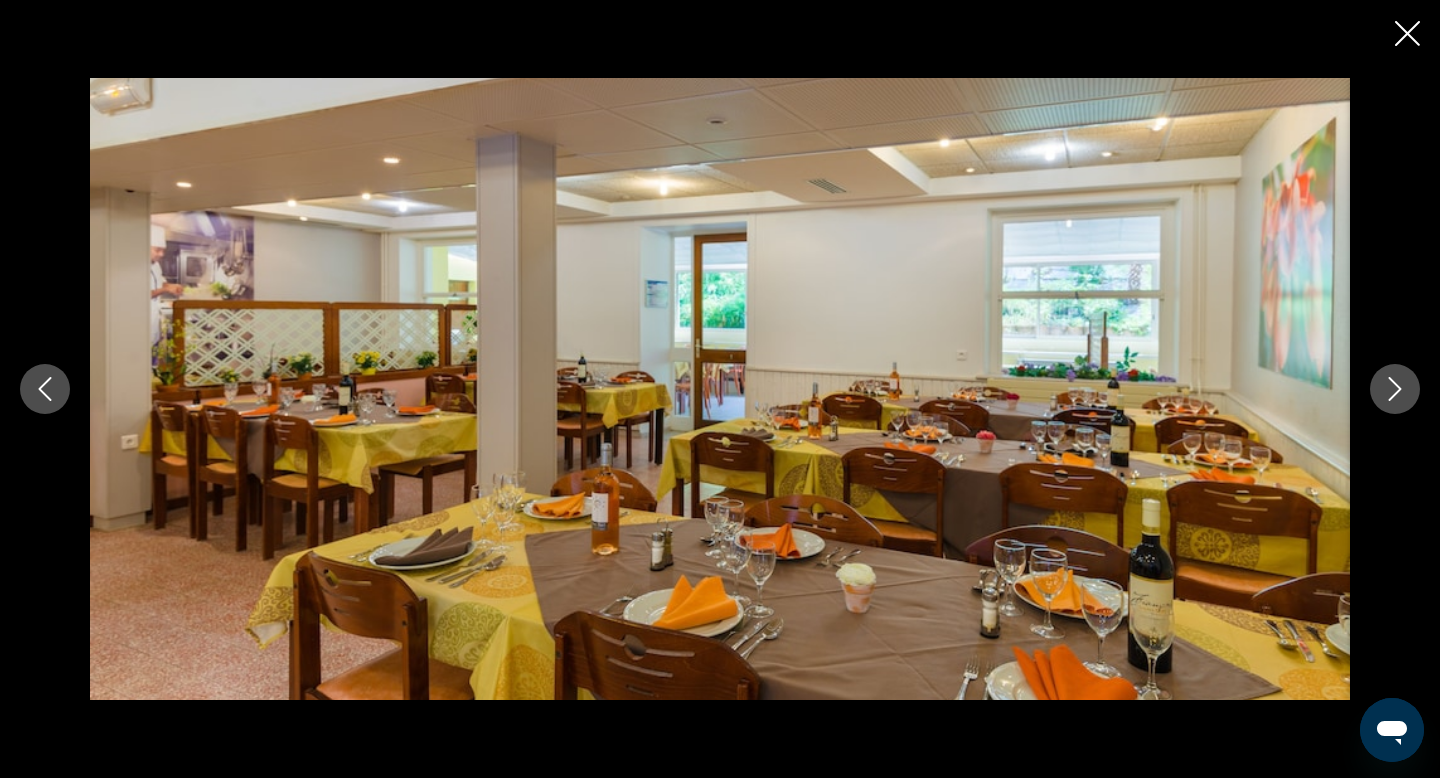 click at bounding box center (1395, 389) 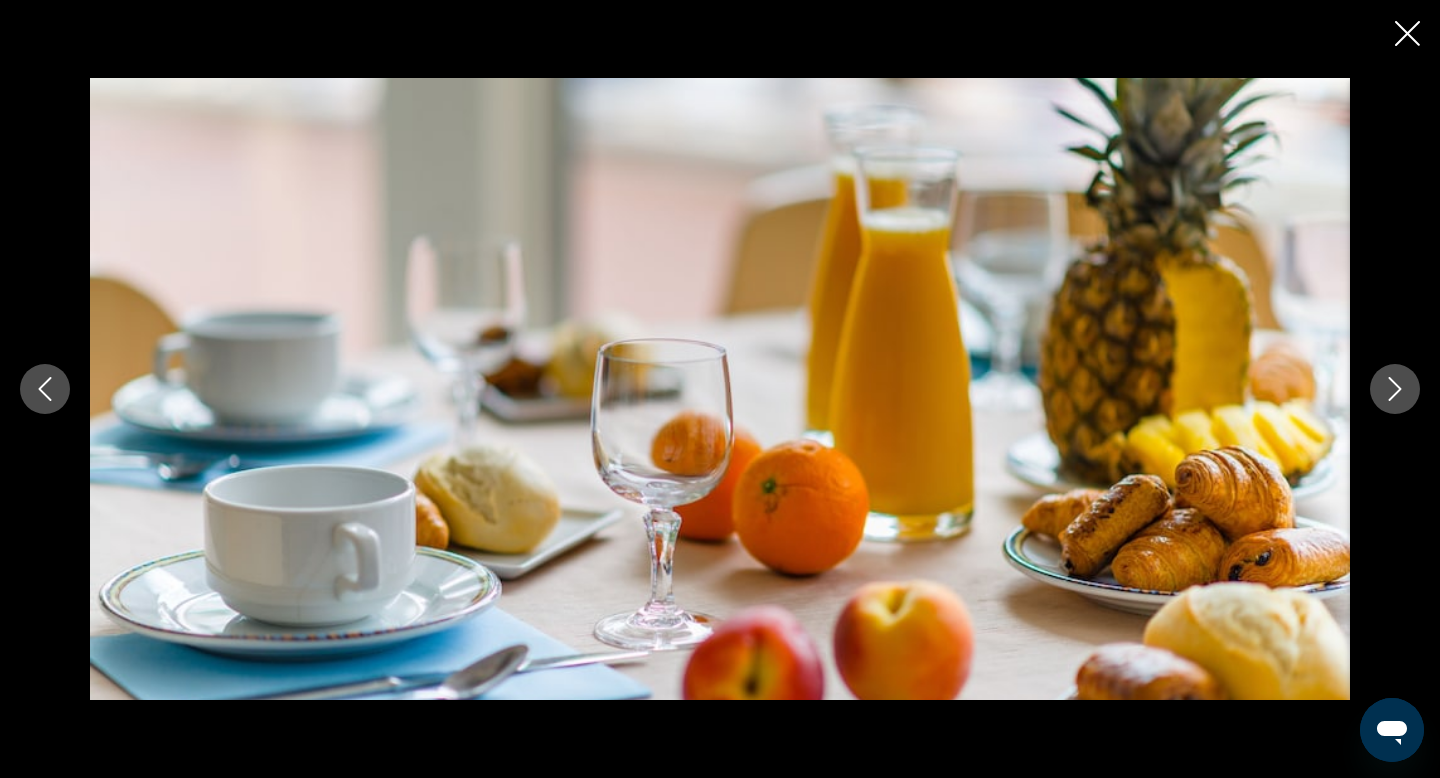 click 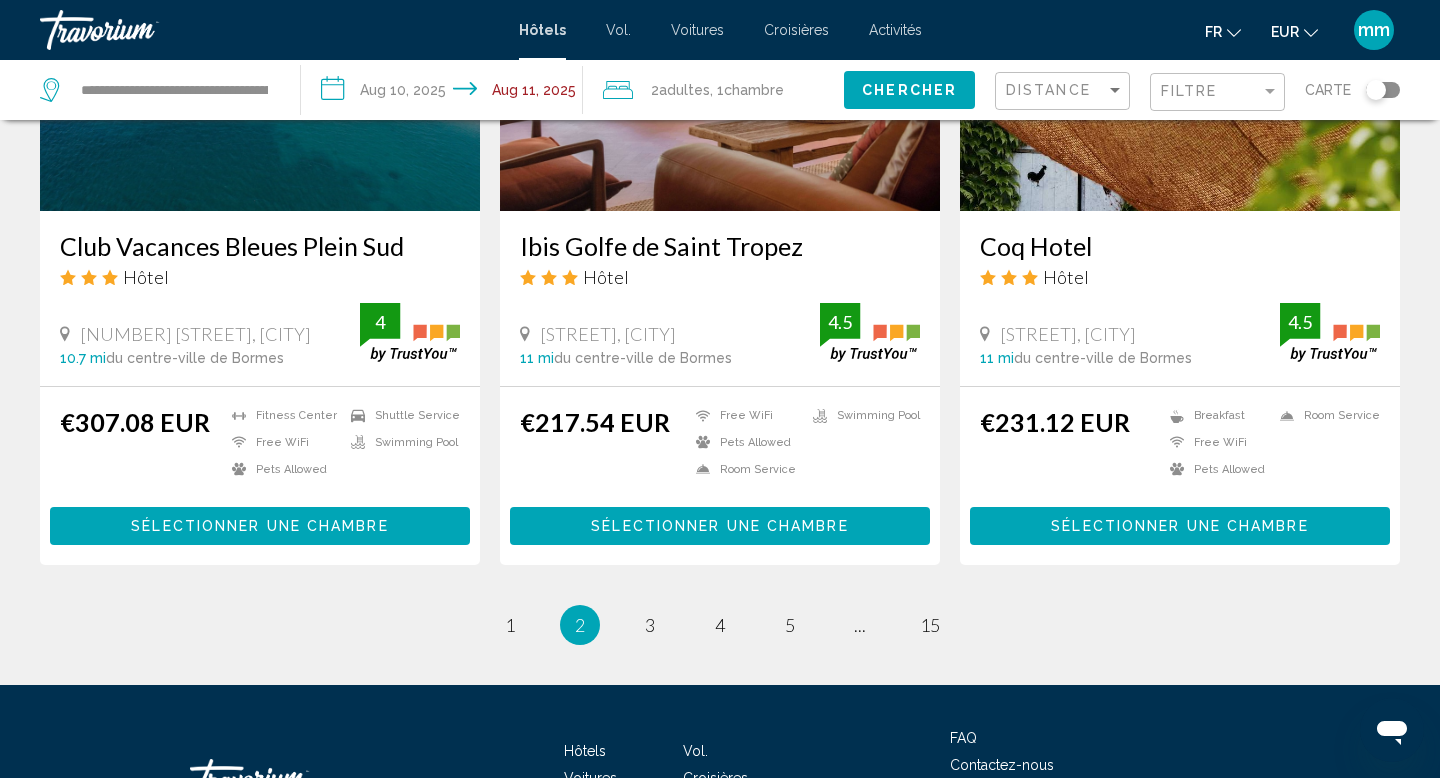 scroll, scrollTop: 2480, scrollLeft: 0, axis: vertical 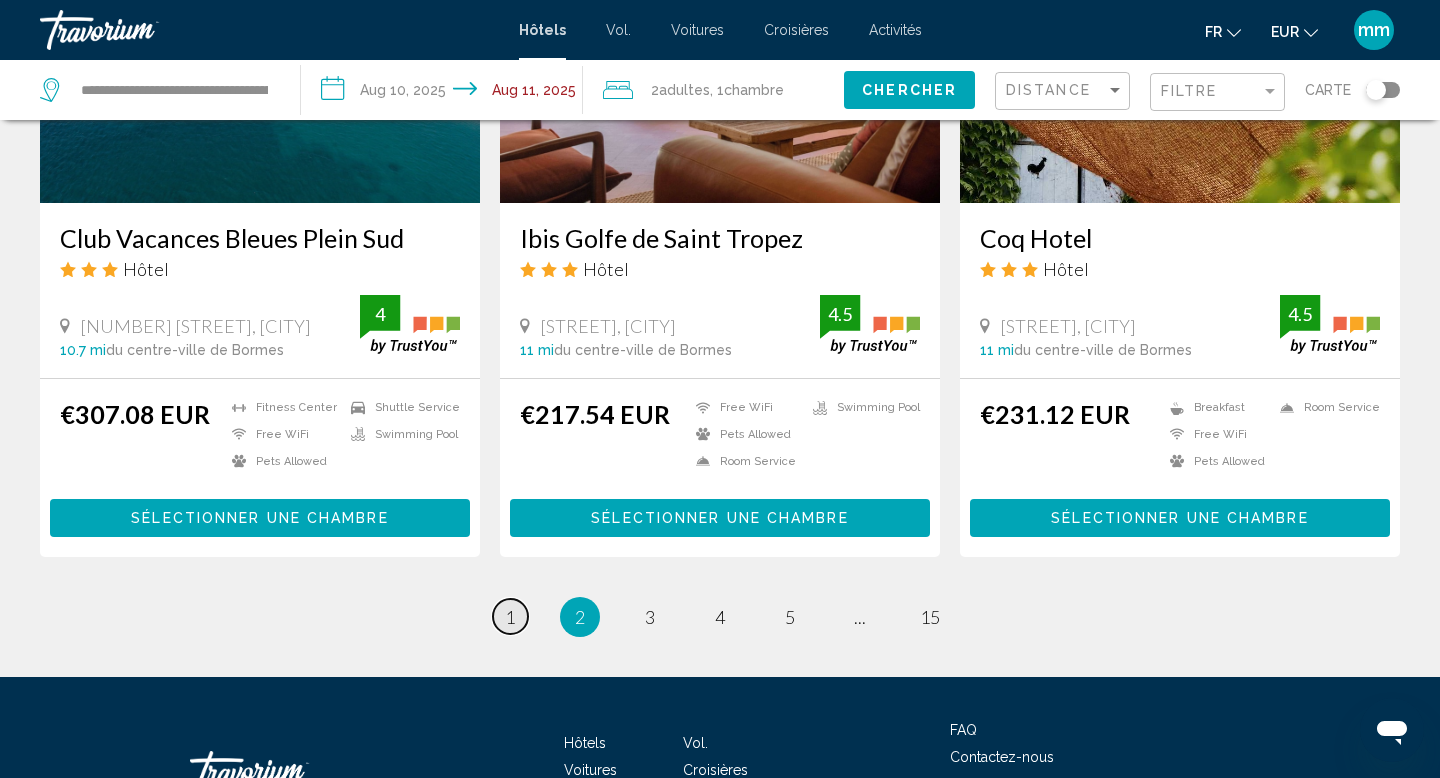click on "page  1" at bounding box center [510, 616] 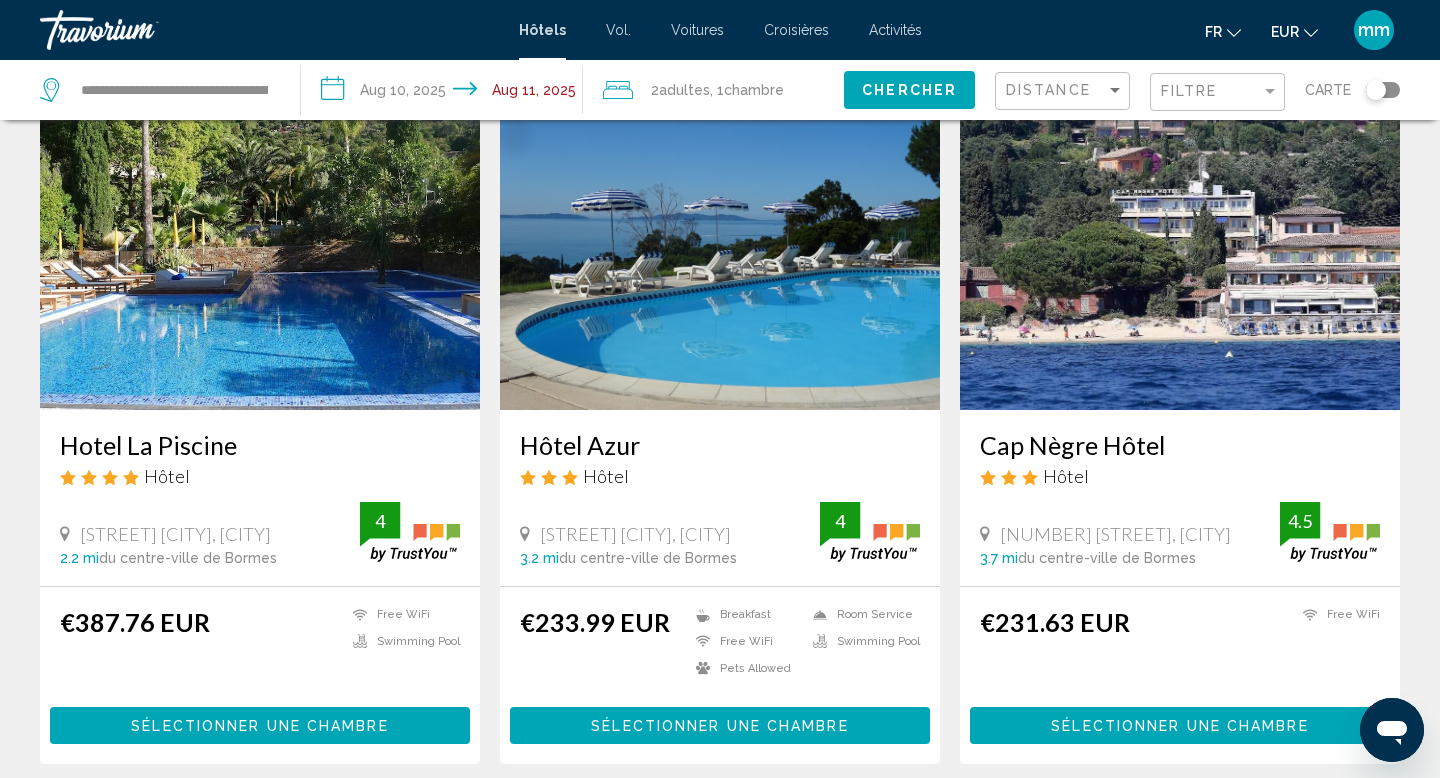 scroll, scrollTop: 2263, scrollLeft: 0, axis: vertical 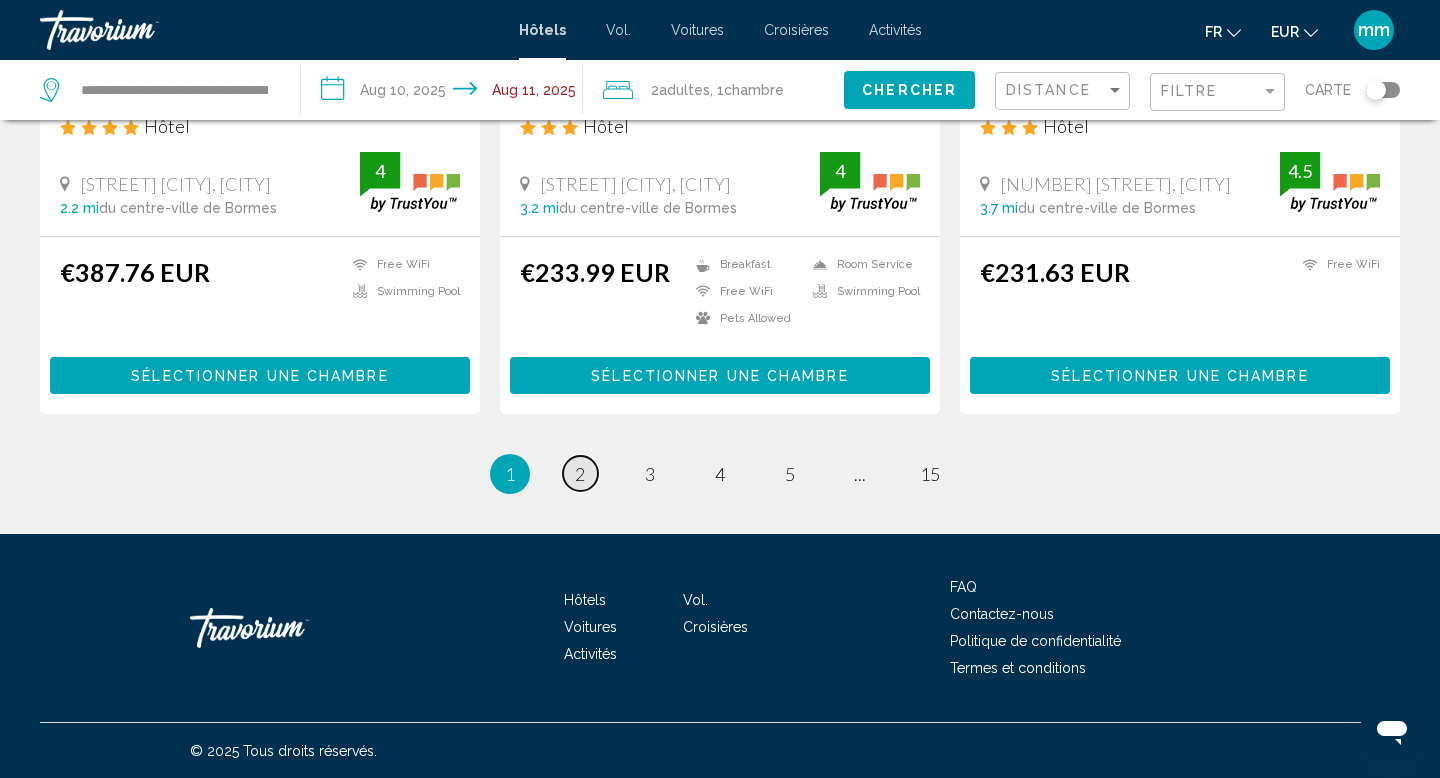 click on "page  2" at bounding box center [580, 473] 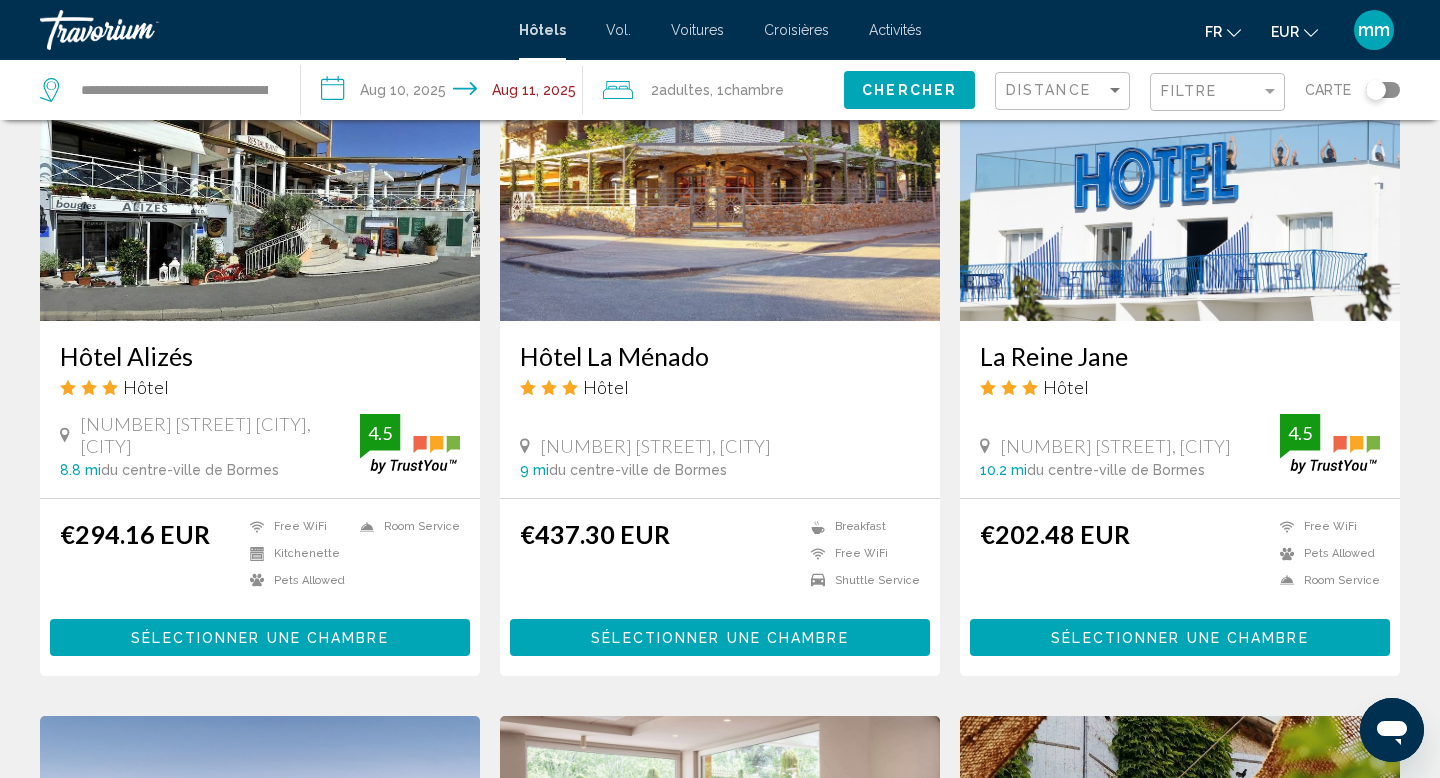 scroll, scrollTop: 1649, scrollLeft: 0, axis: vertical 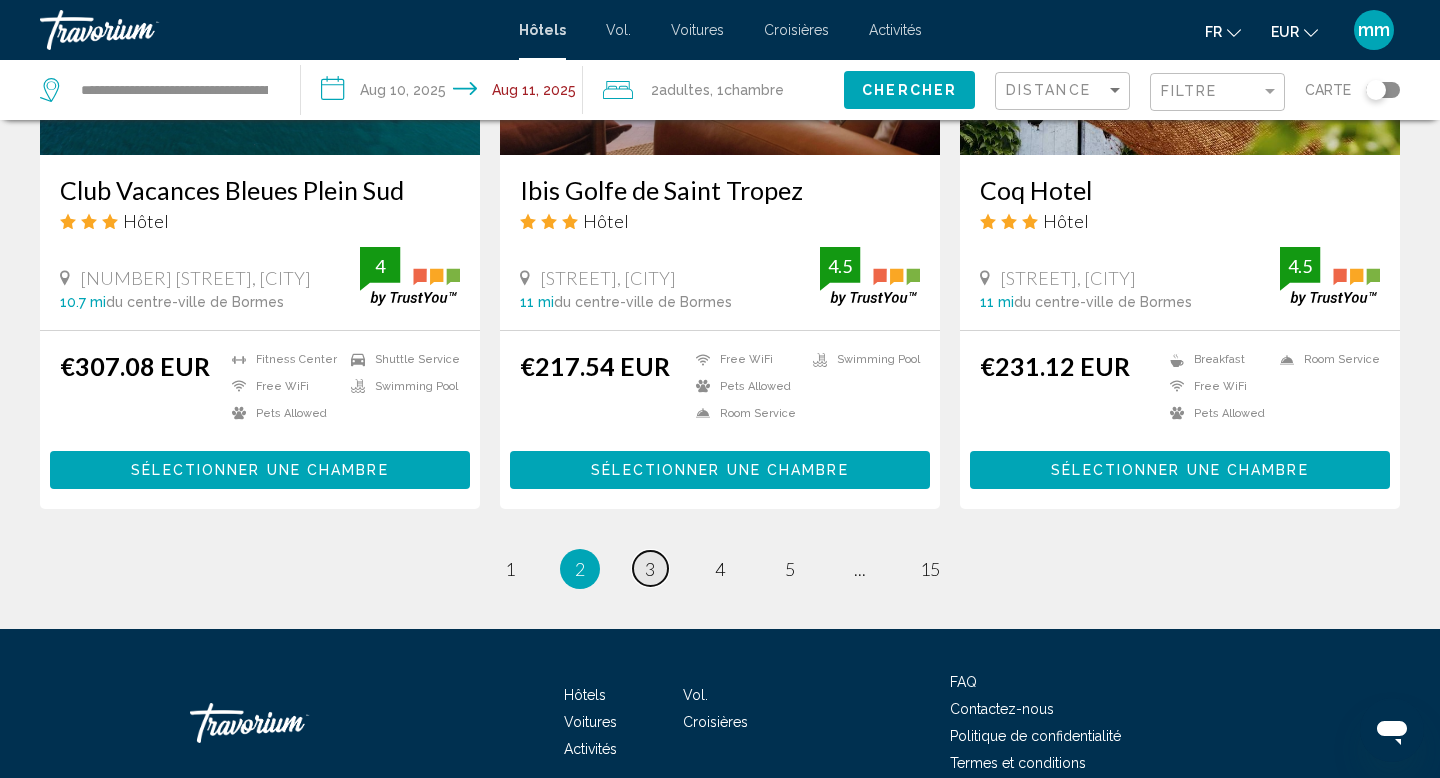 click on "3" at bounding box center [650, 569] 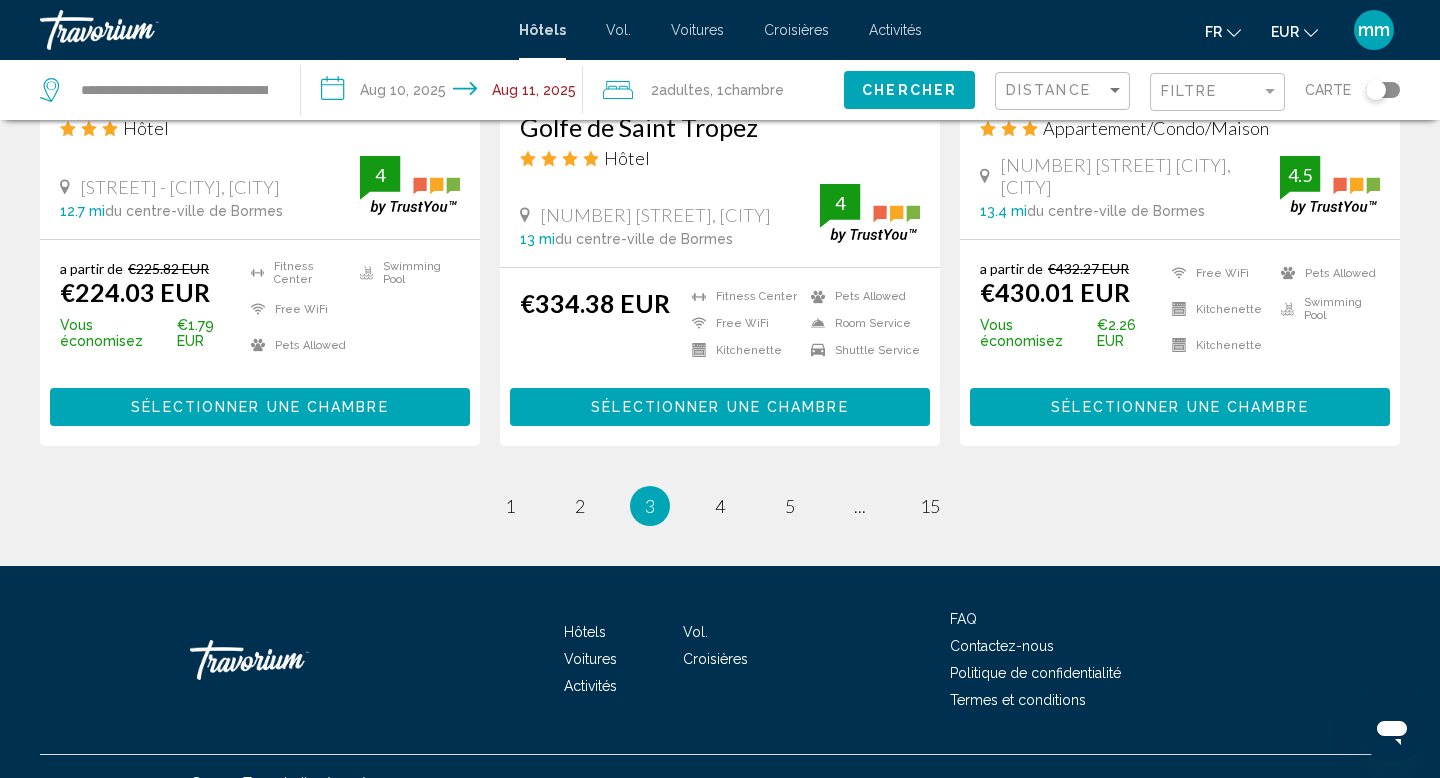 scroll, scrollTop: 2775, scrollLeft: 0, axis: vertical 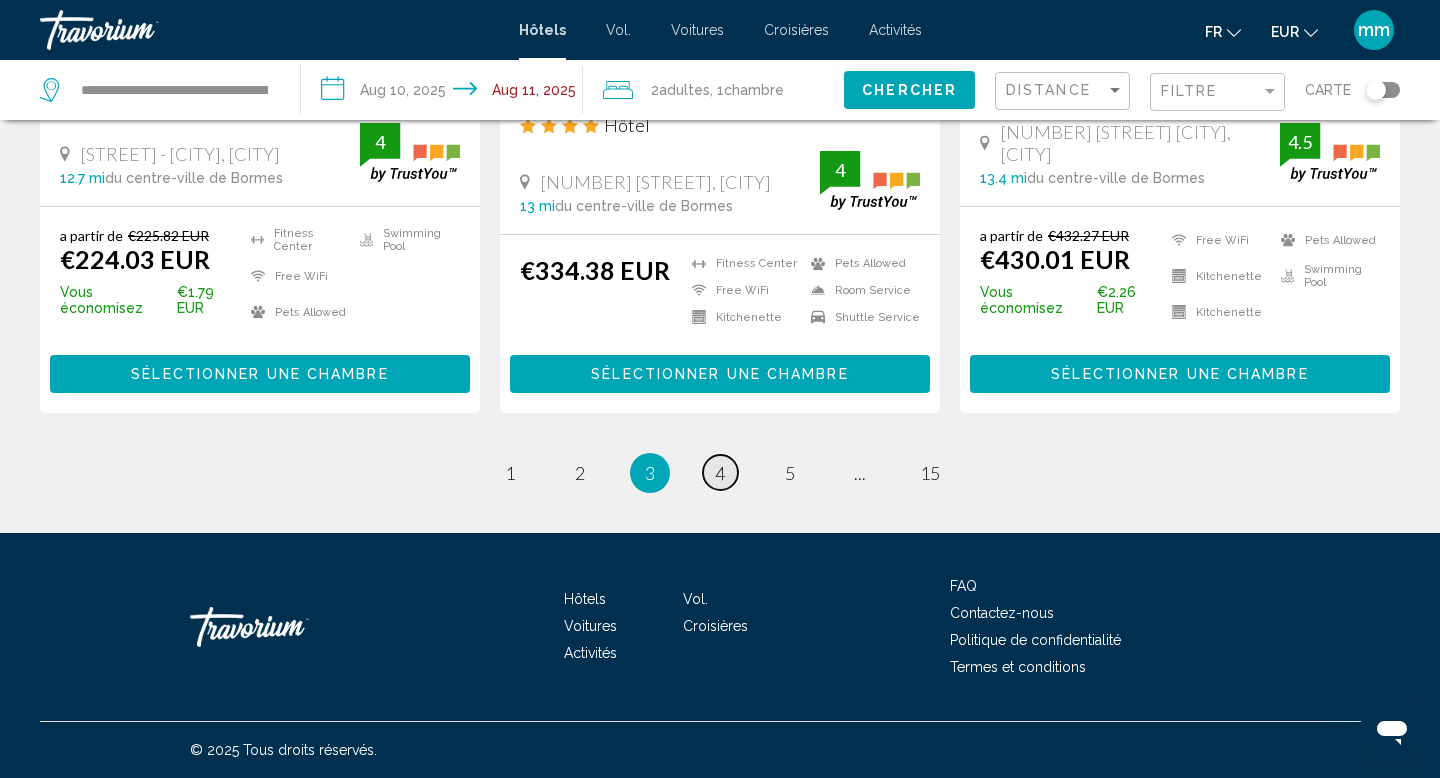 click on "page  4" at bounding box center (720, 472) 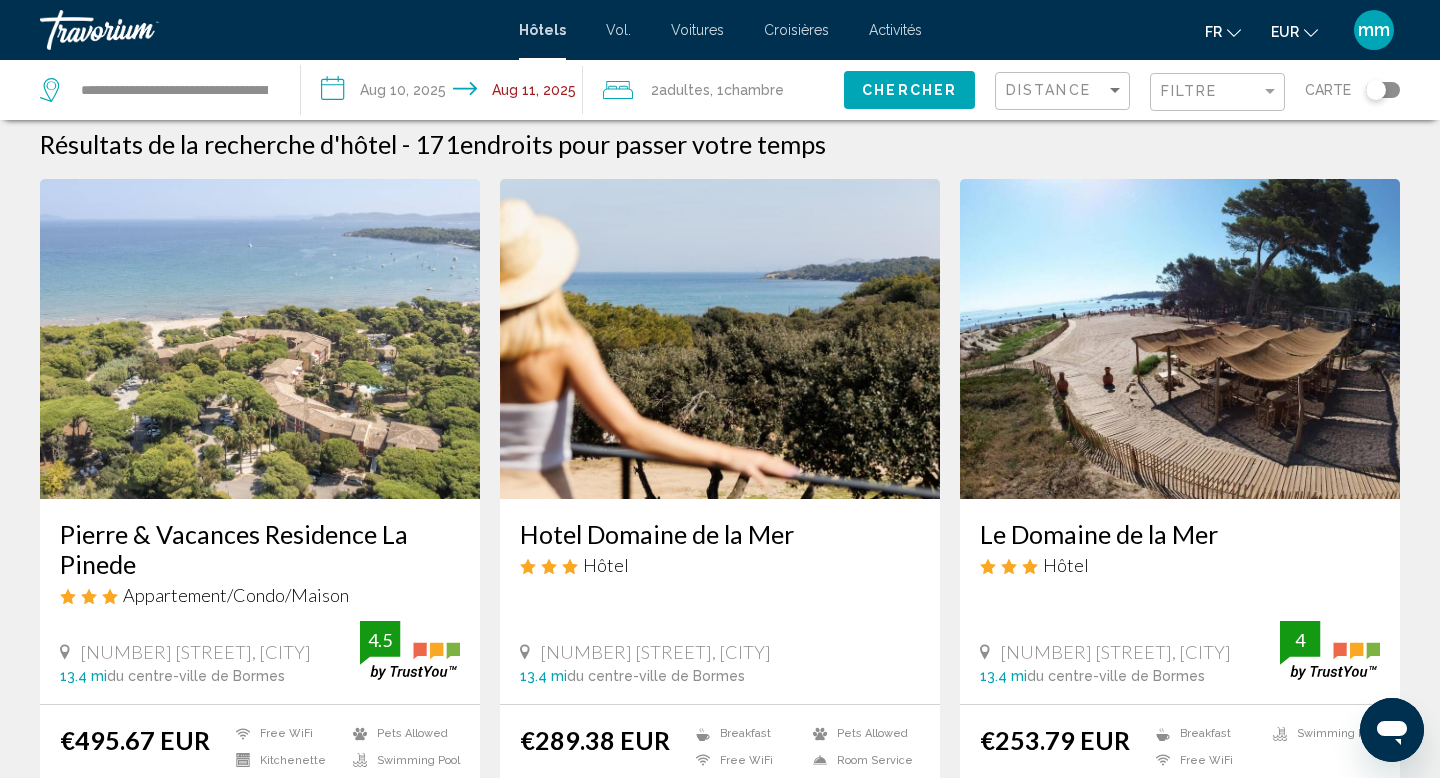 scroll, scrollTop: 0, scrollLeft: 0, axis: both 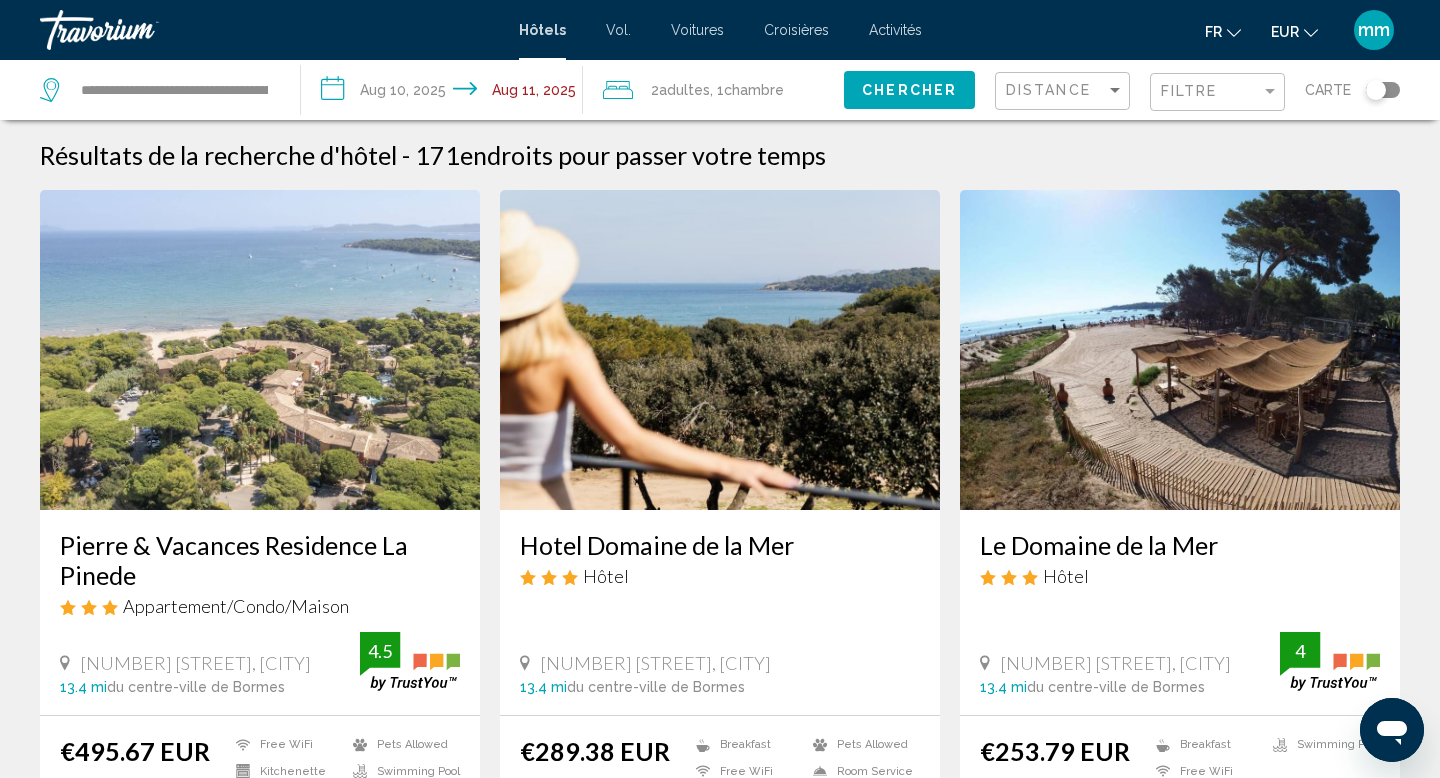click at bounding box center [1180, 350] 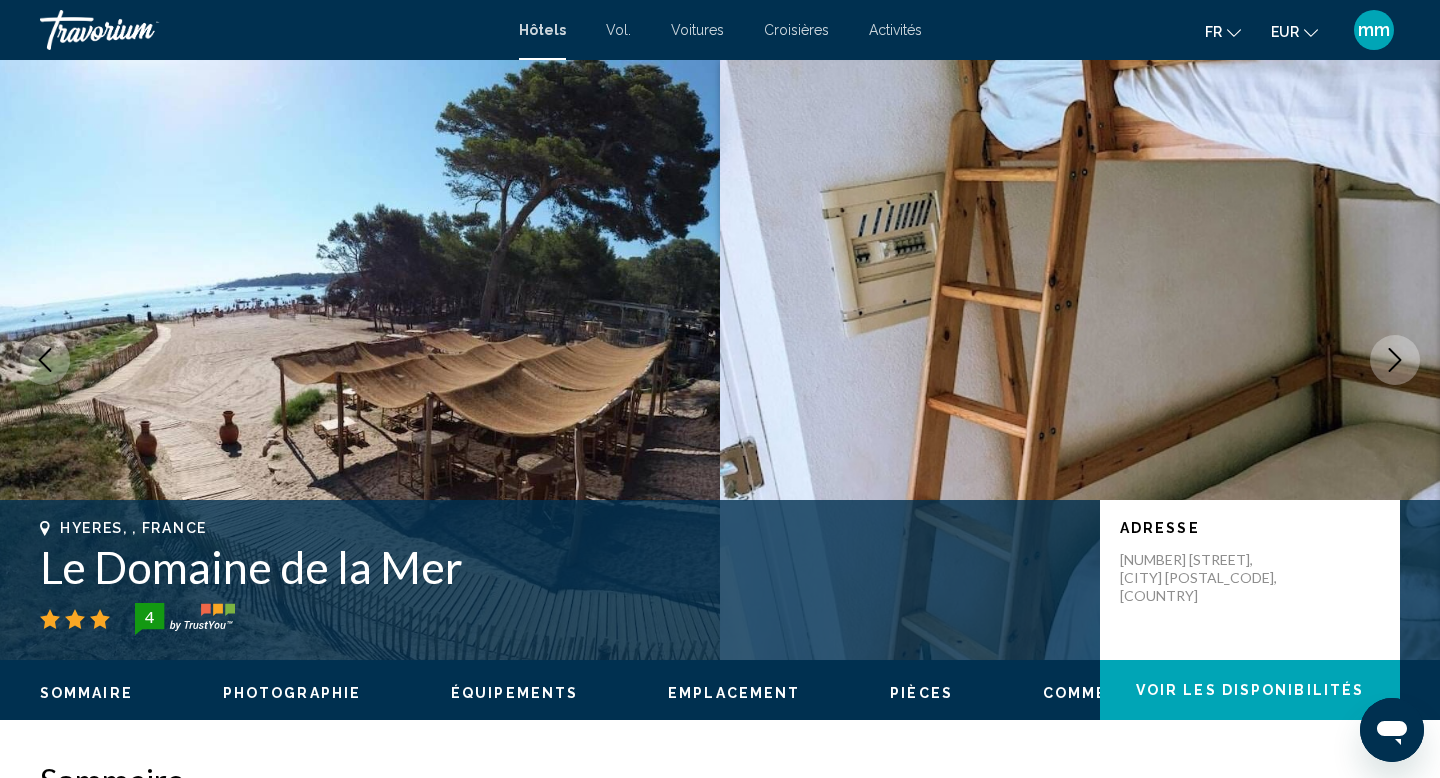 click 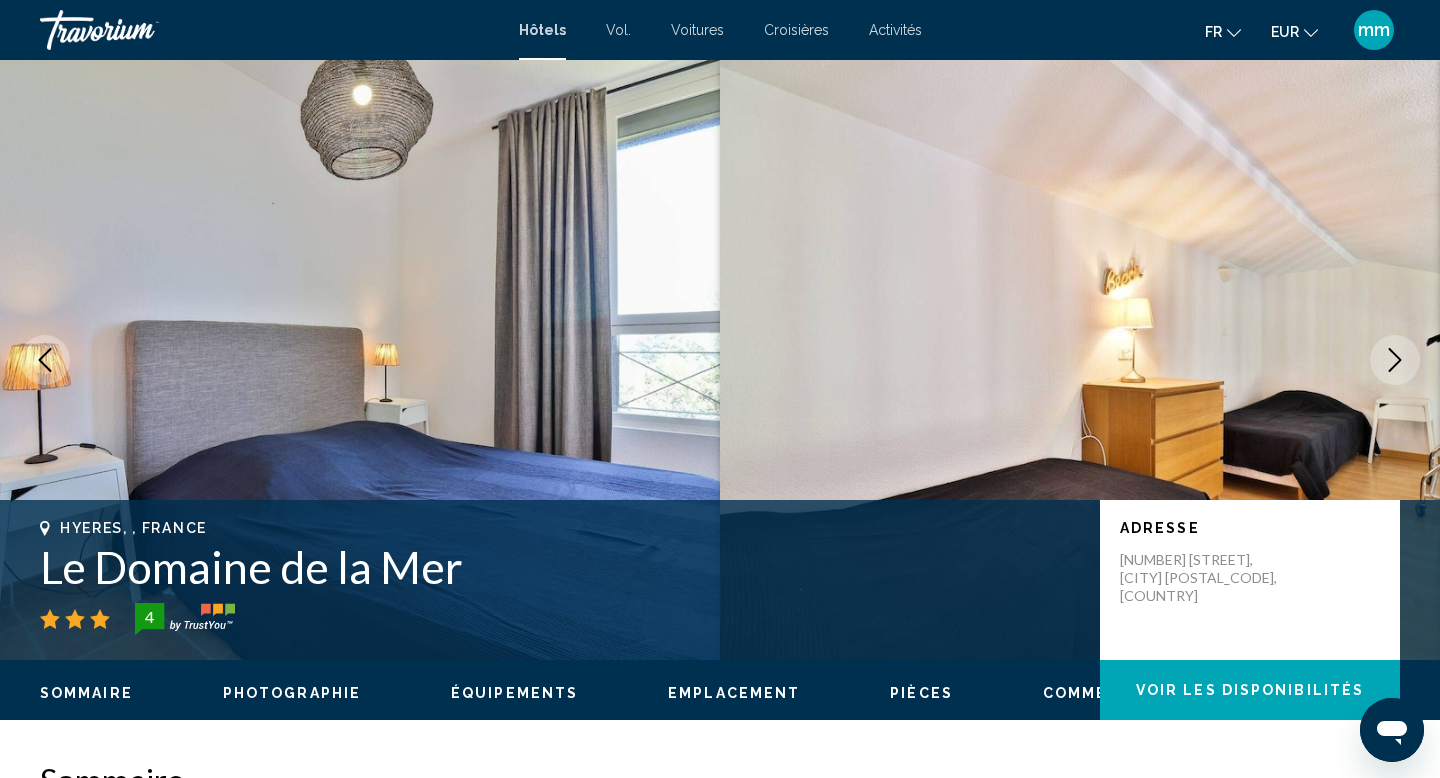 click 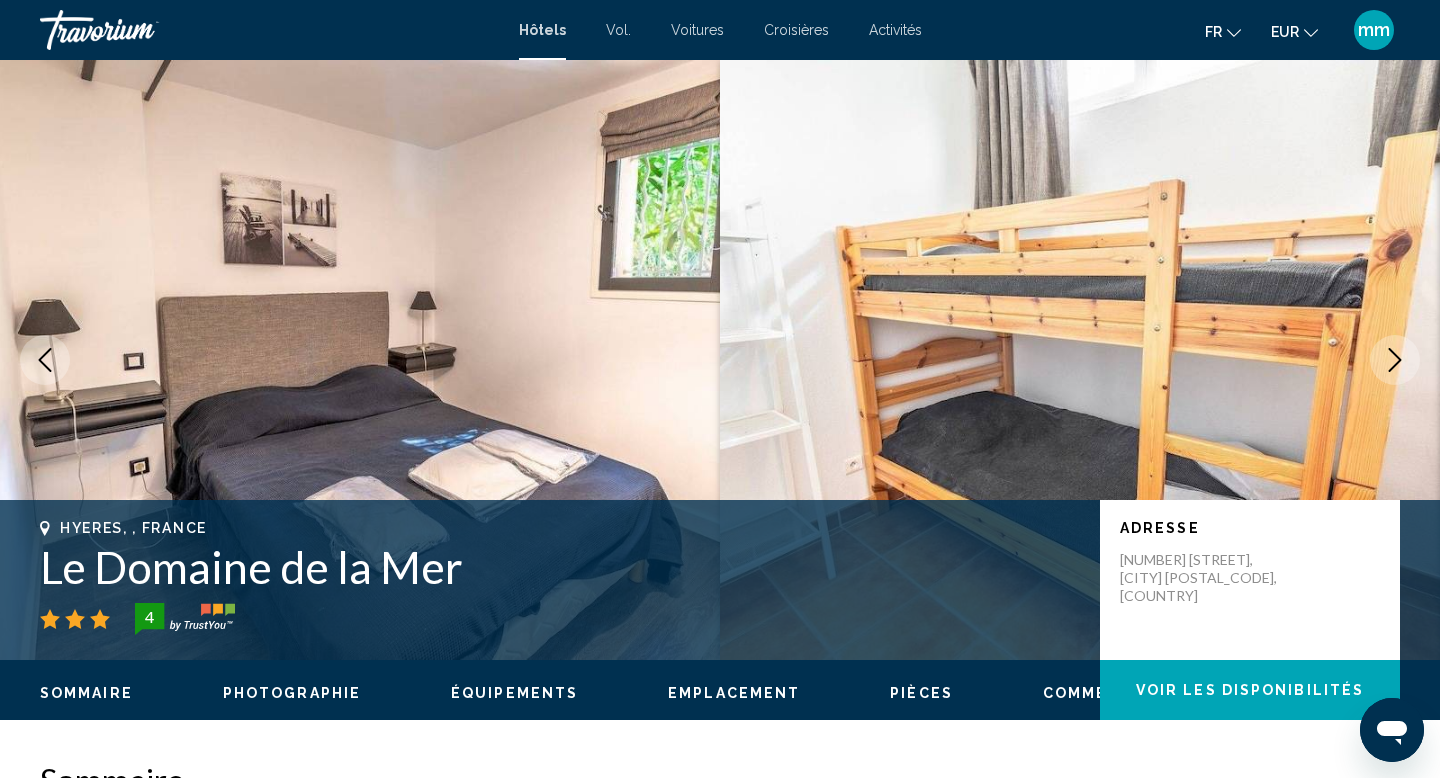 click 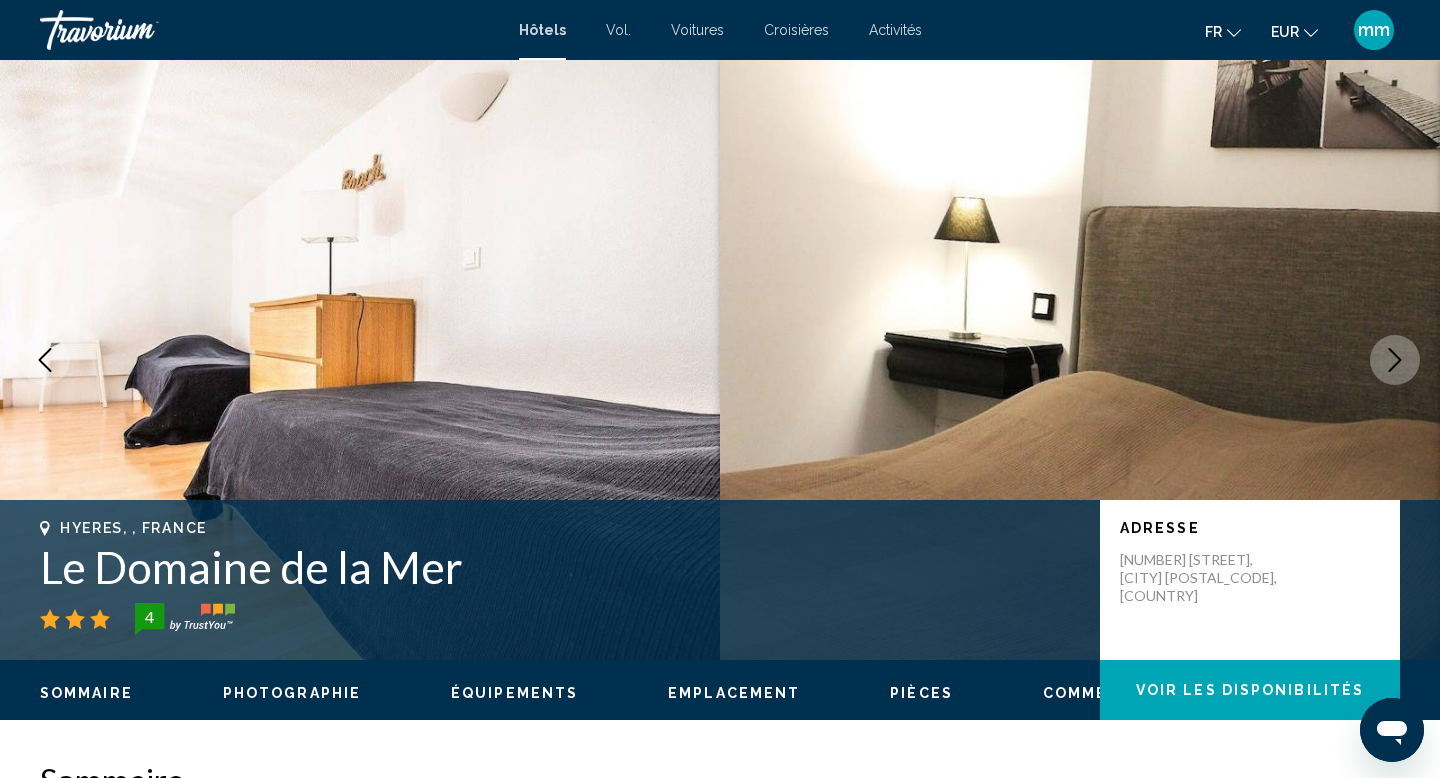 click 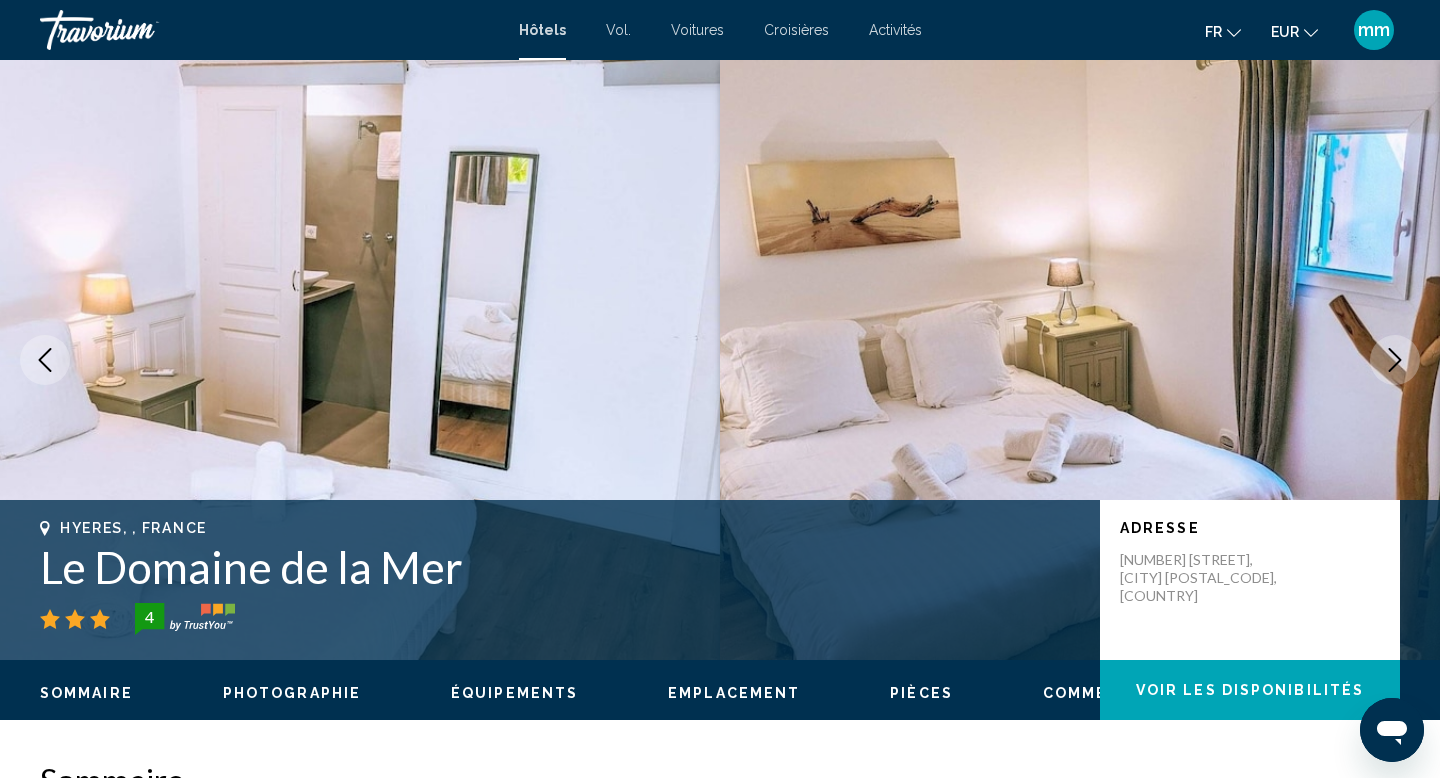 click 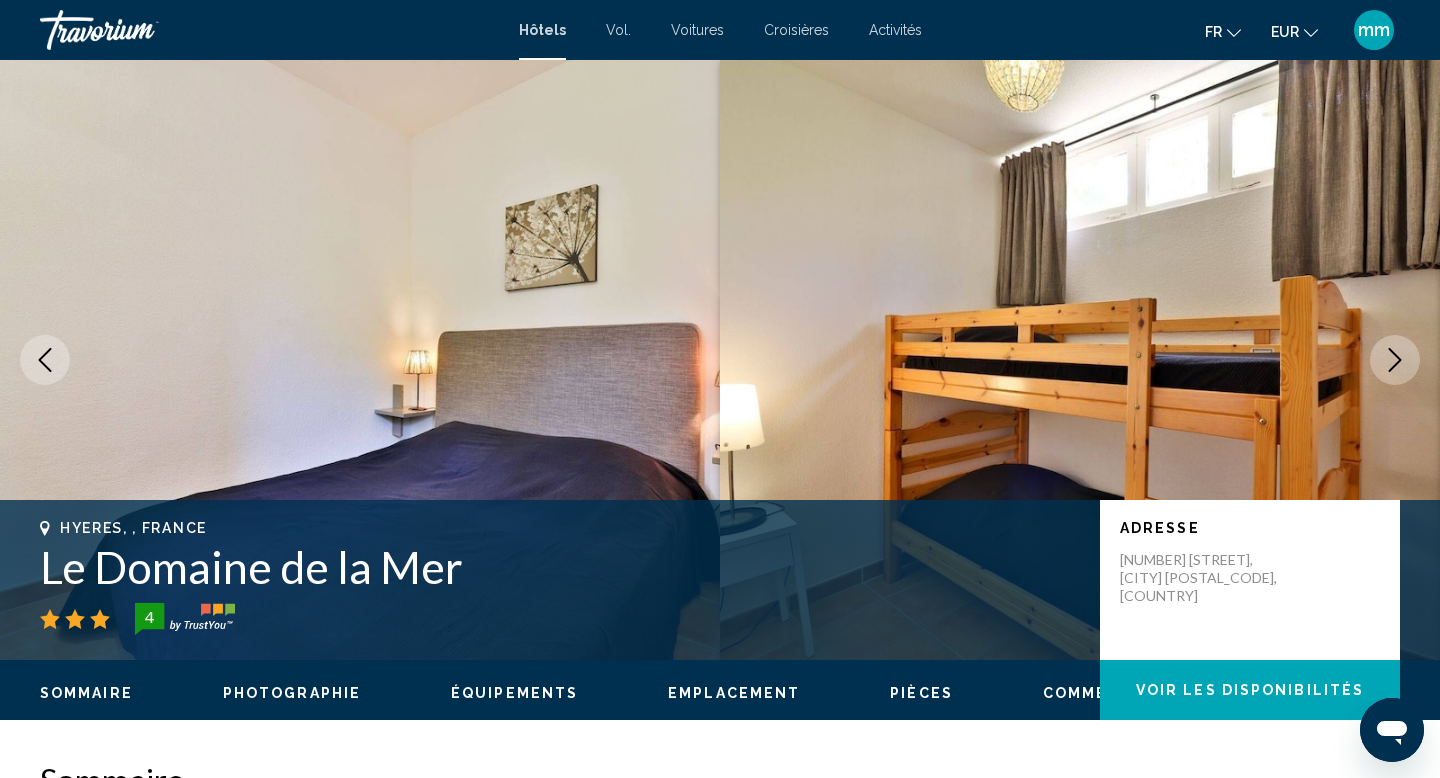 click 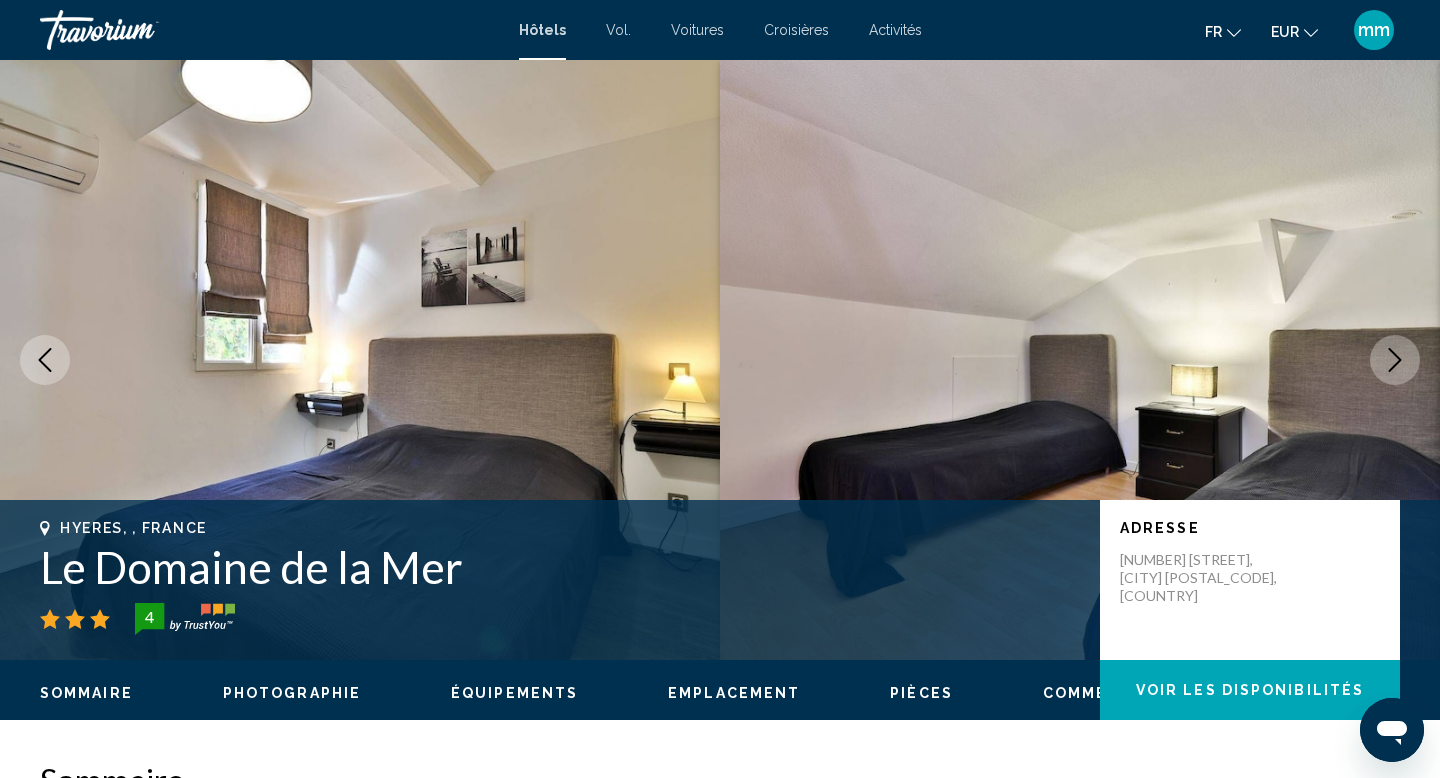 click 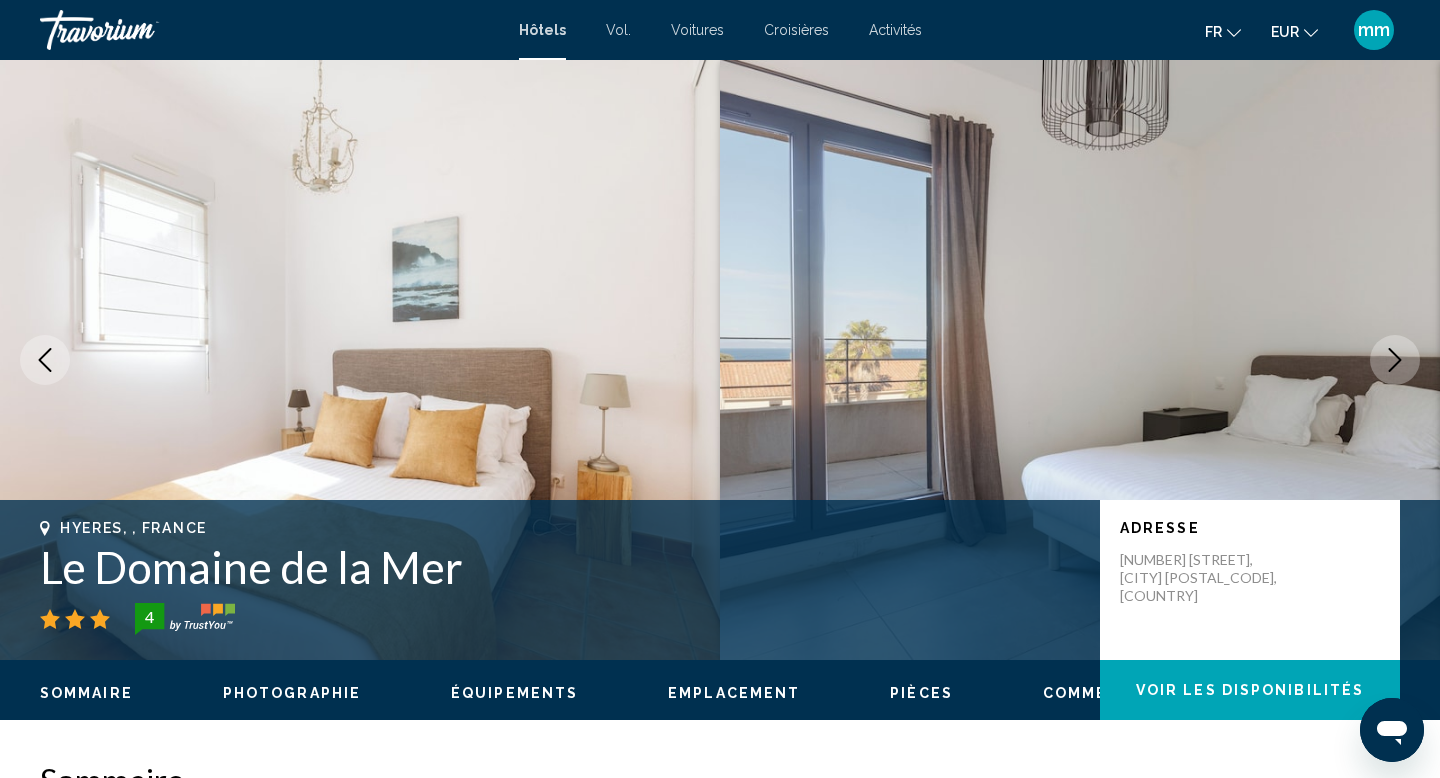 click 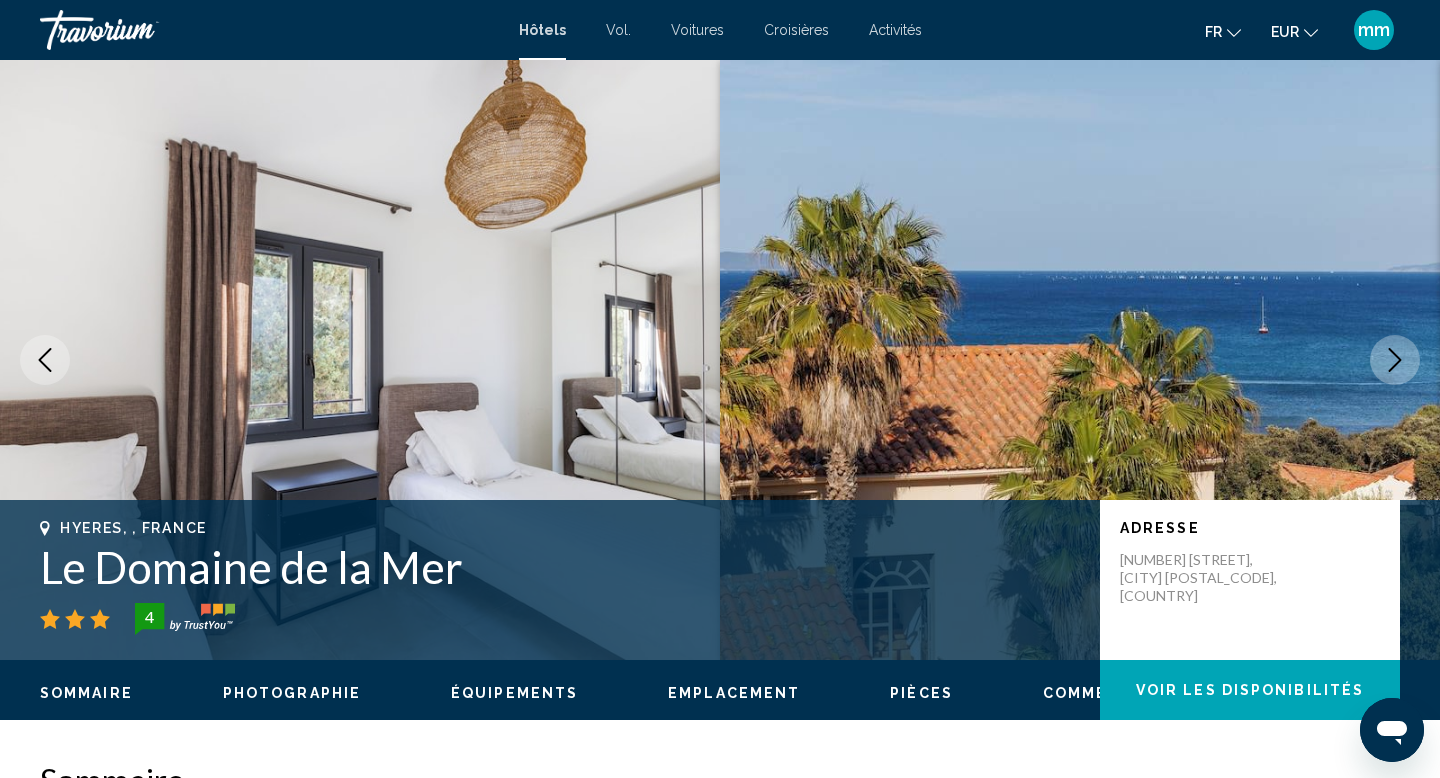 click 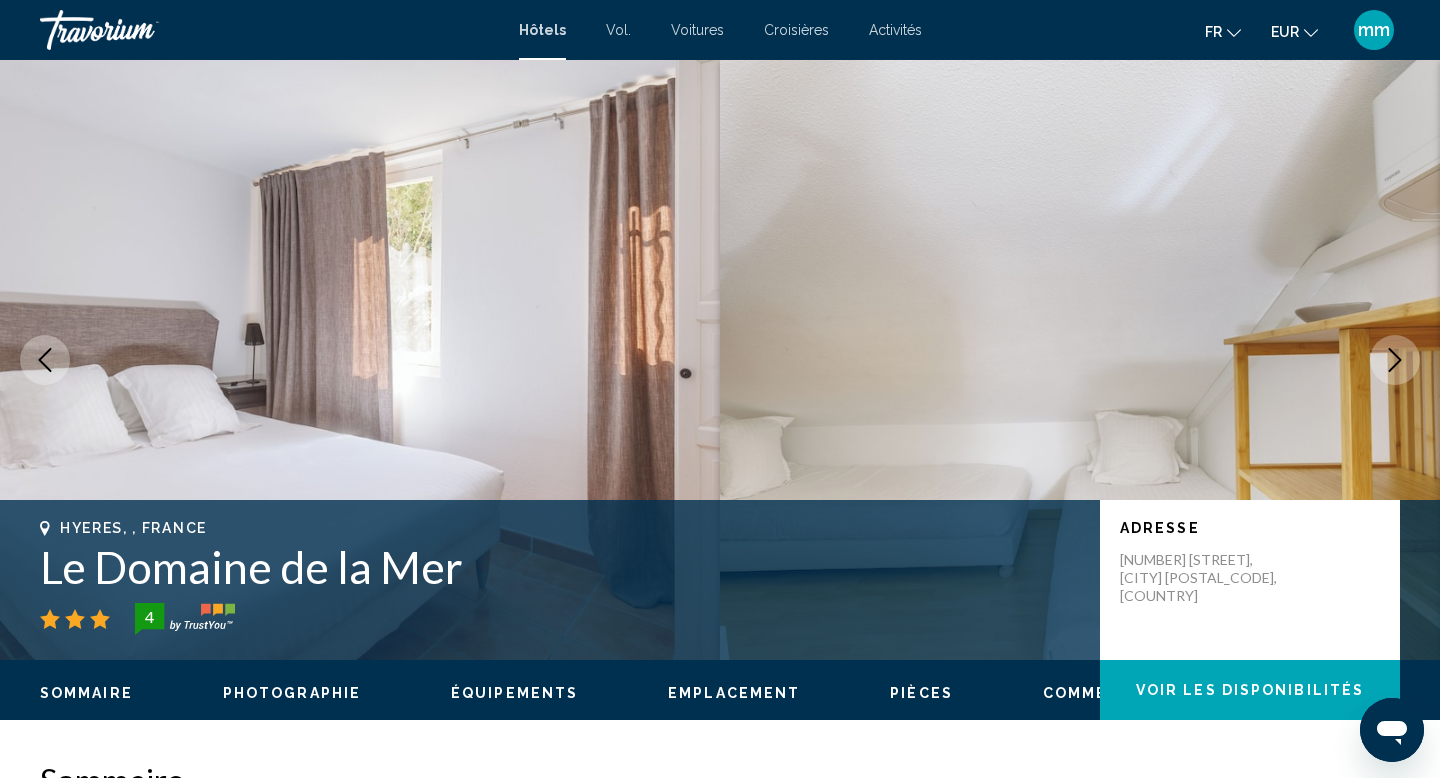click 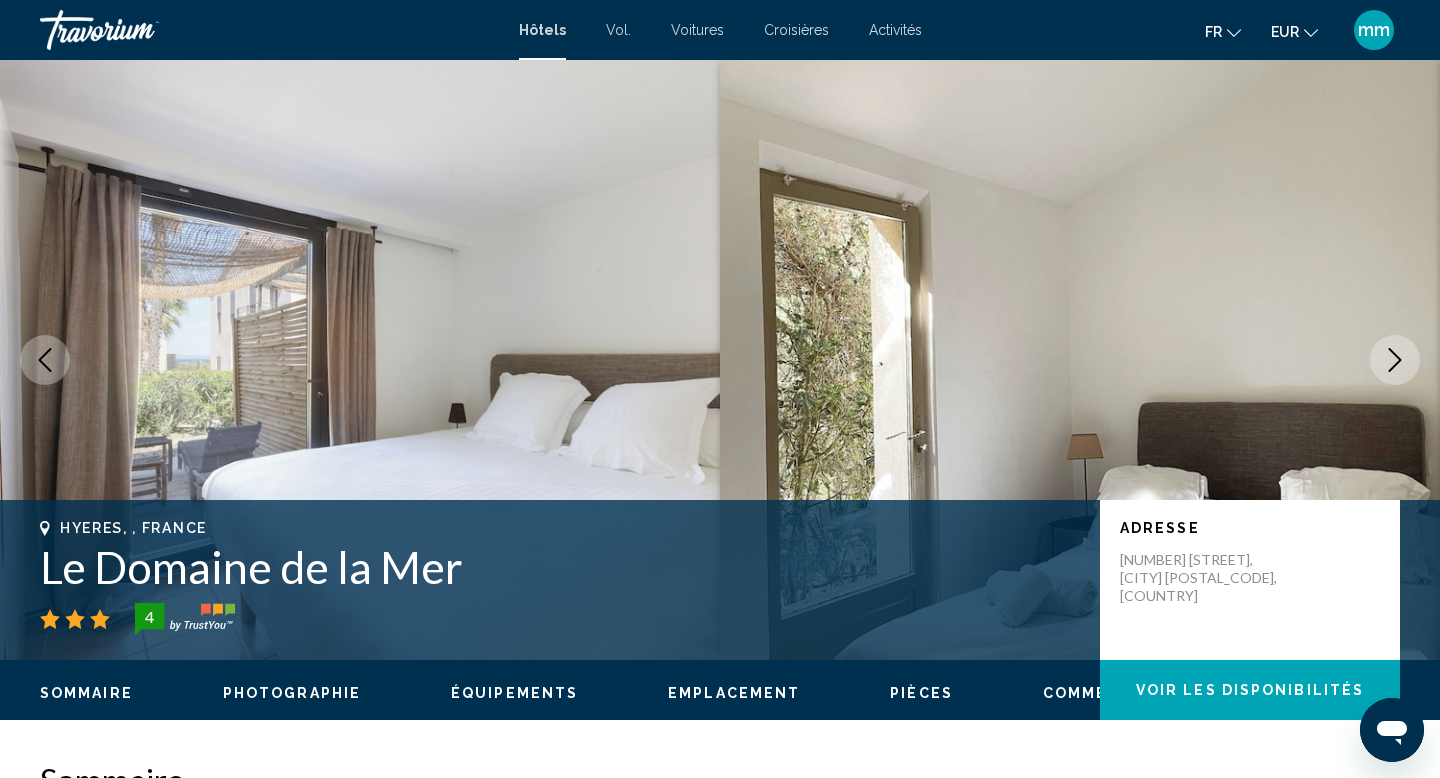 click 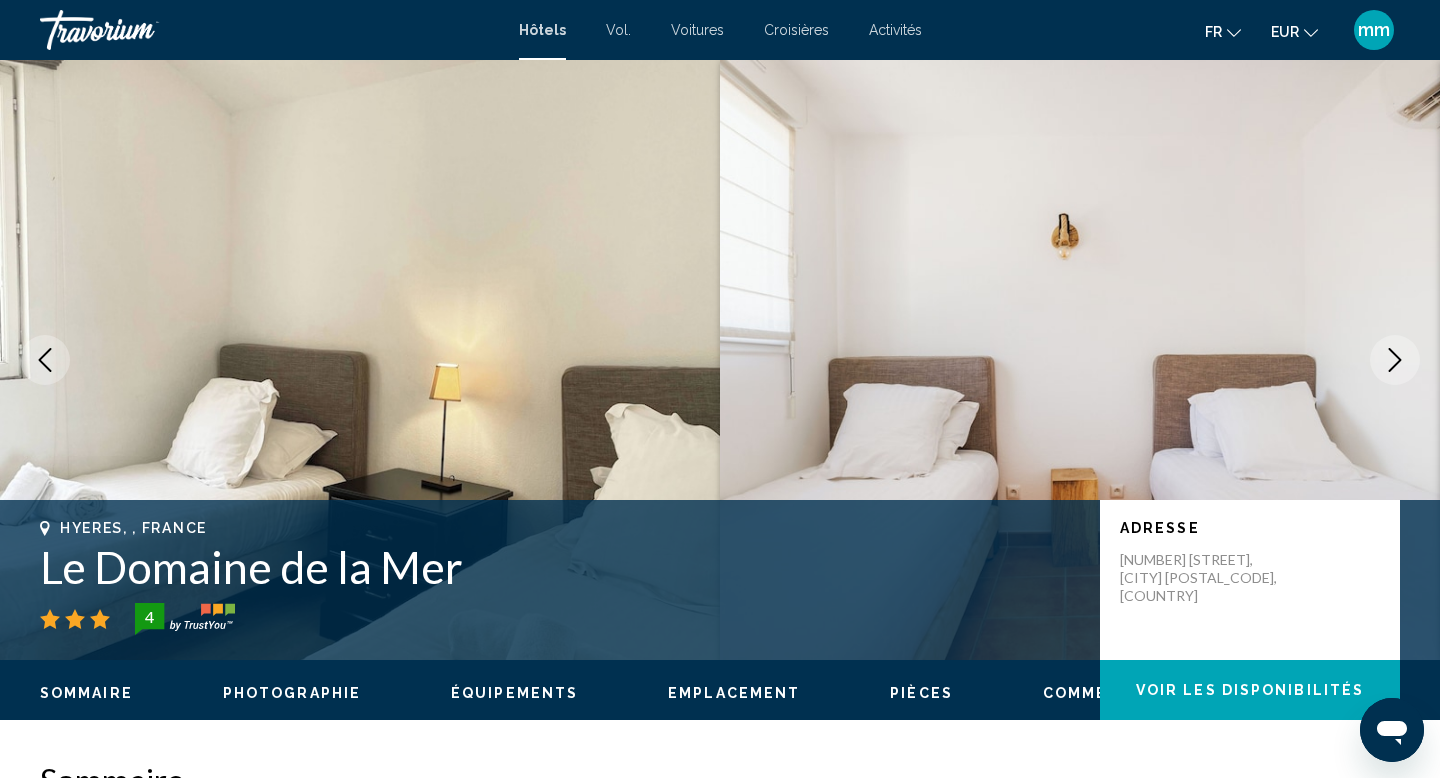 click 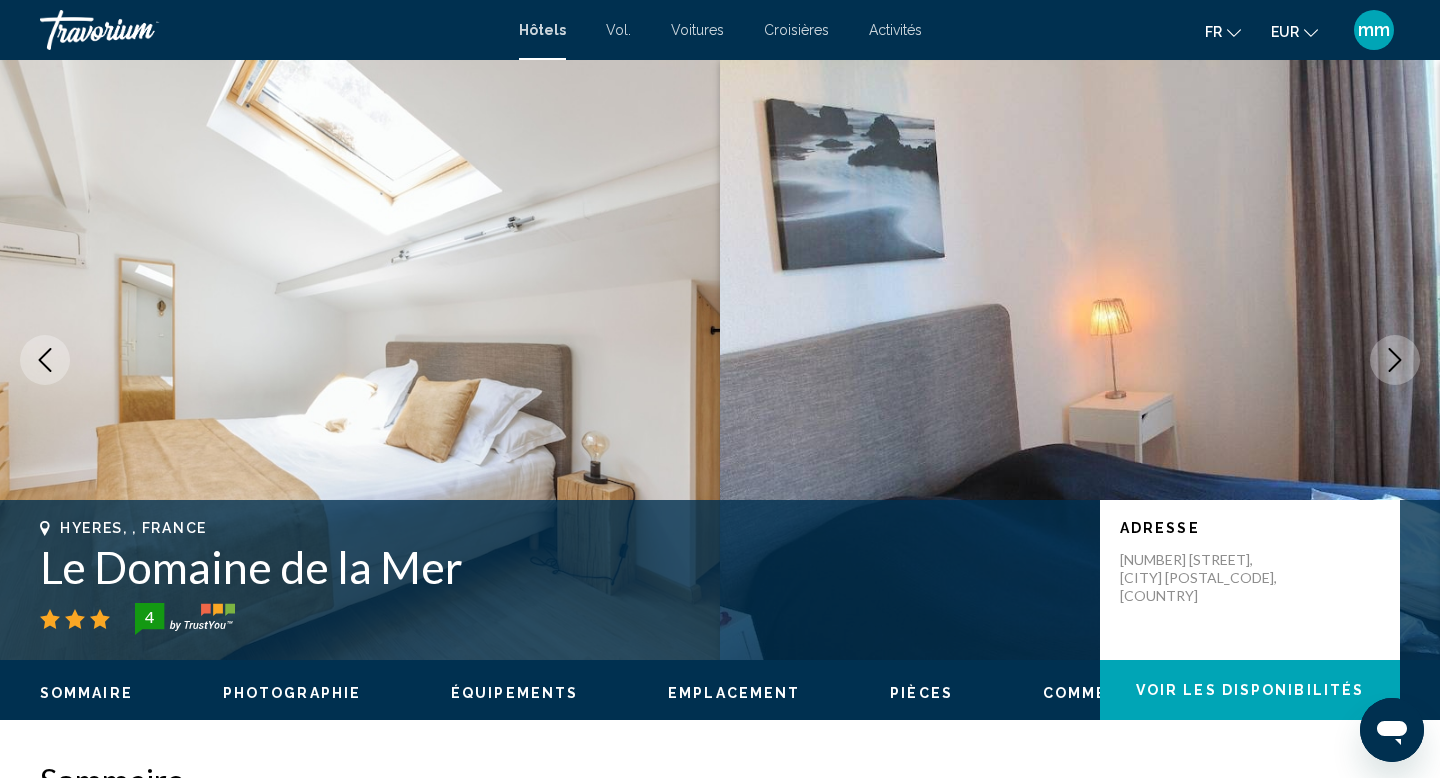 click 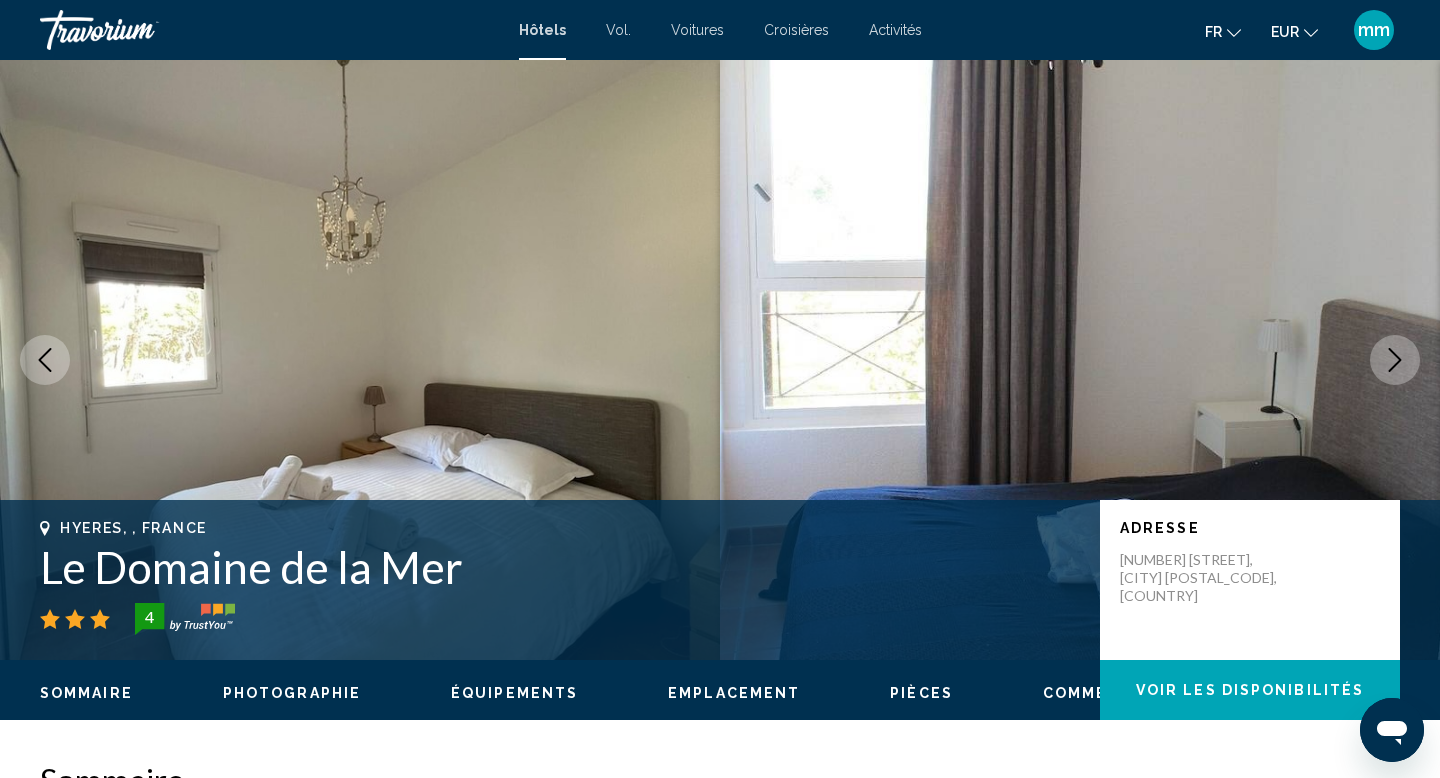click 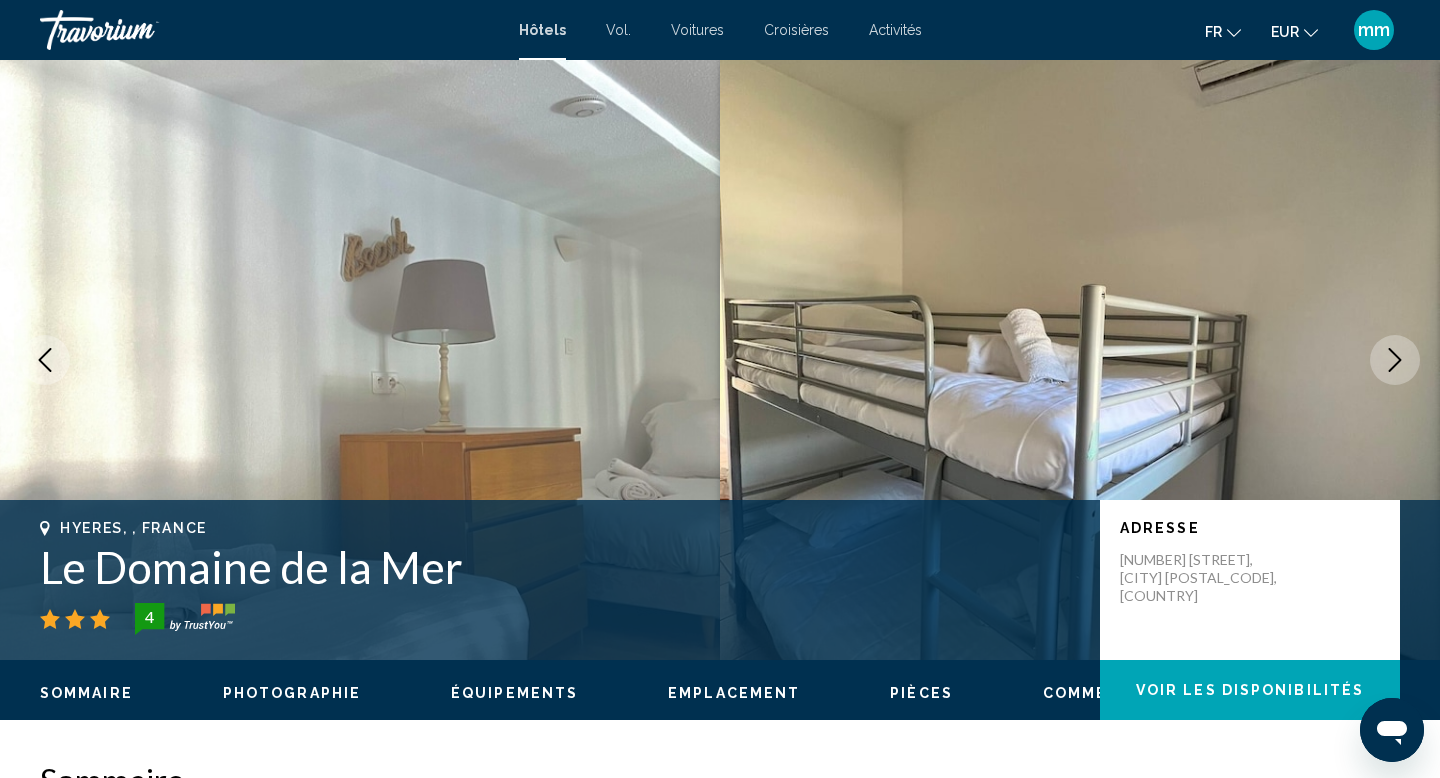 click 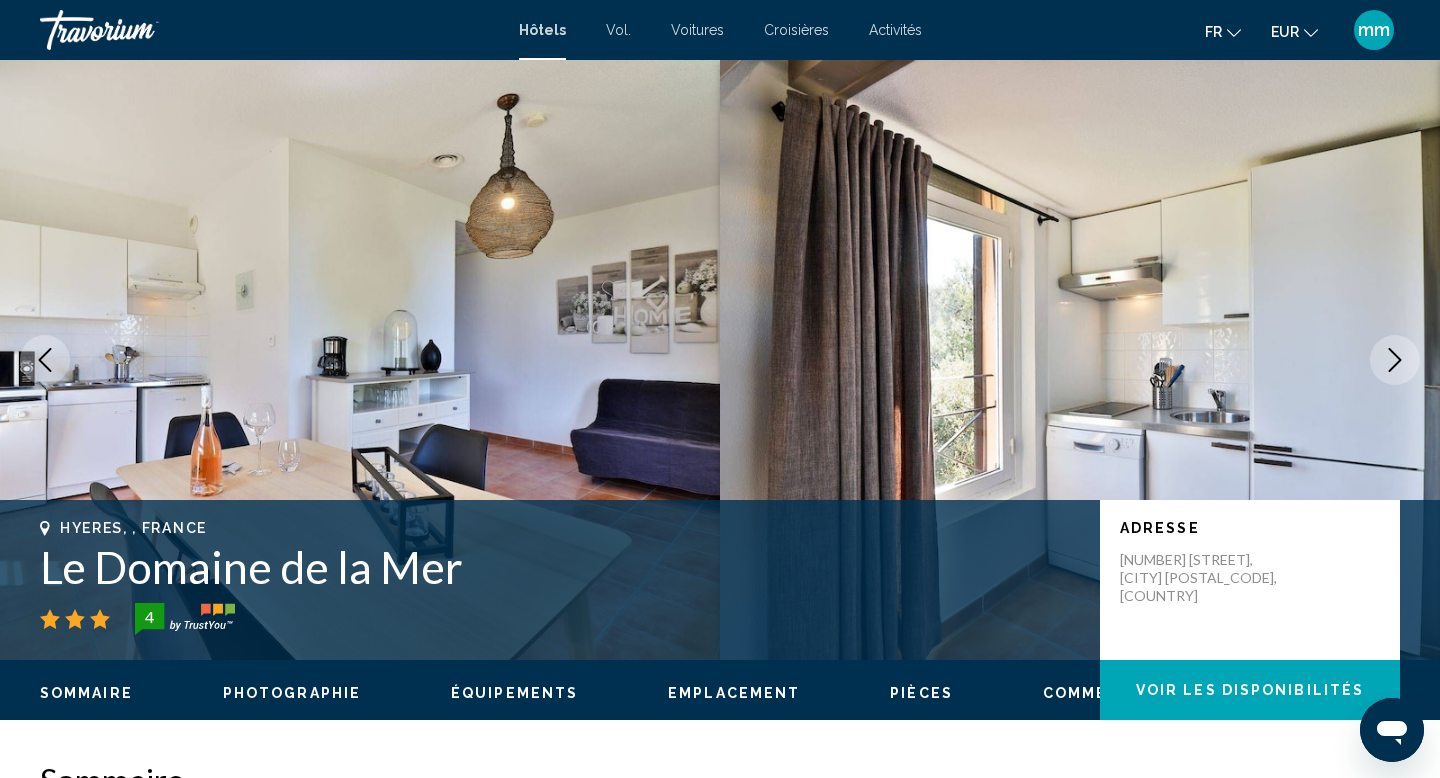 click 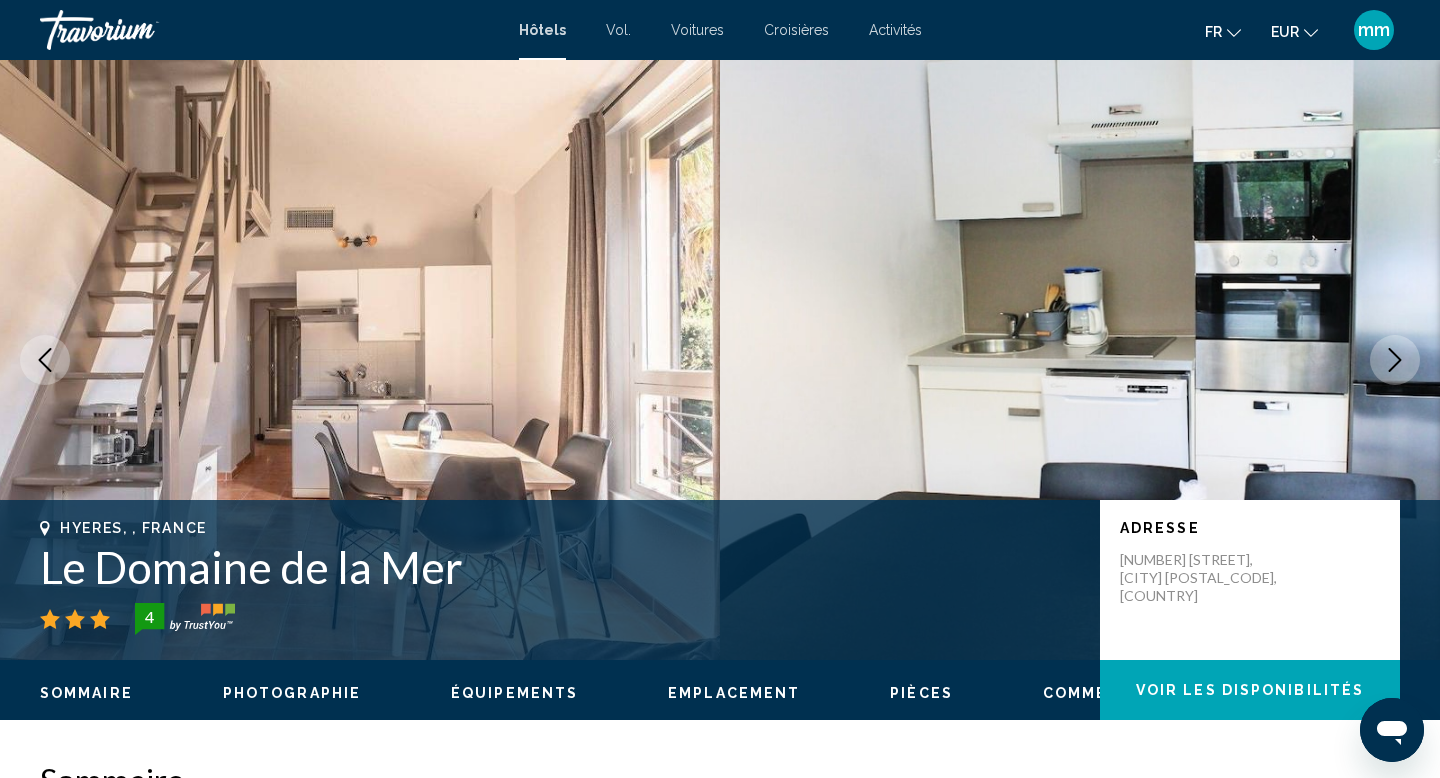 click 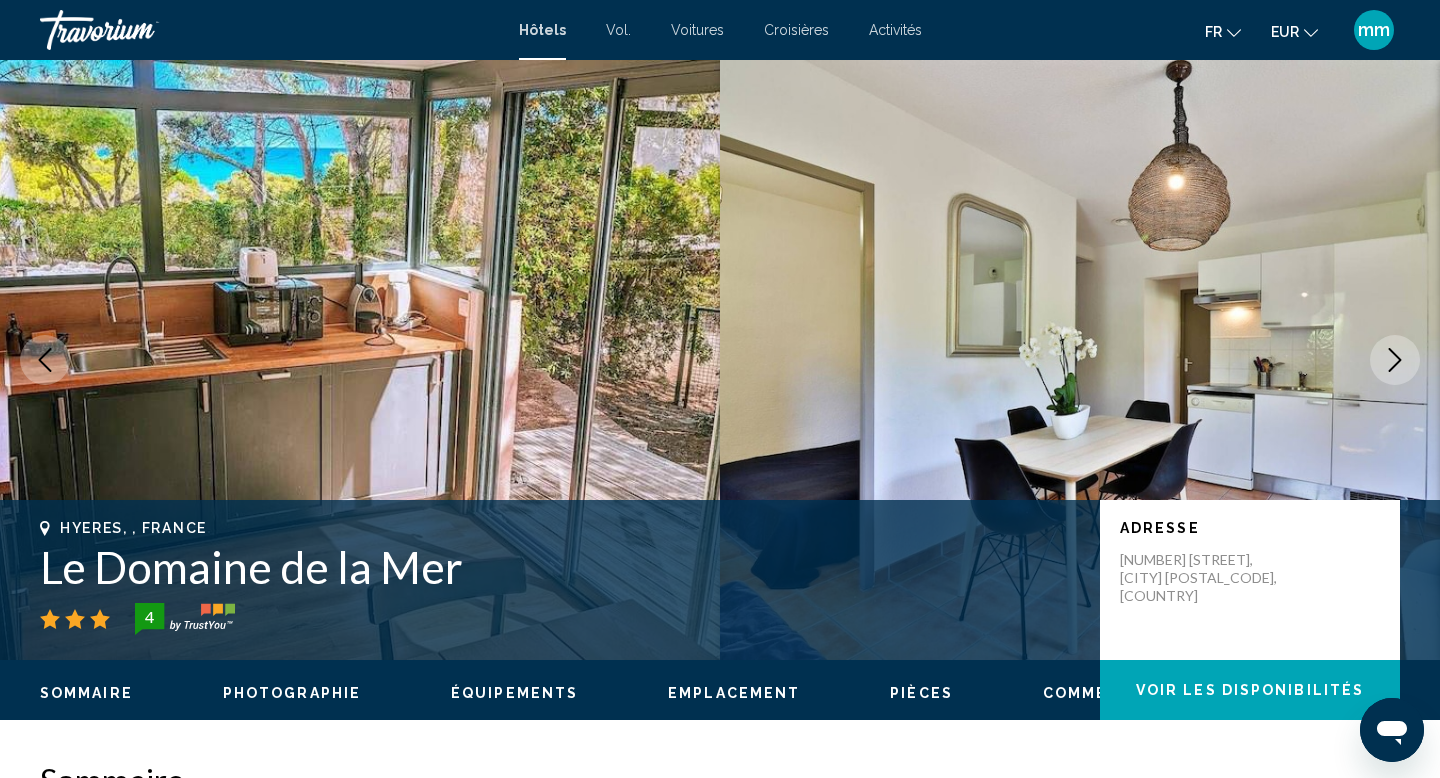 click 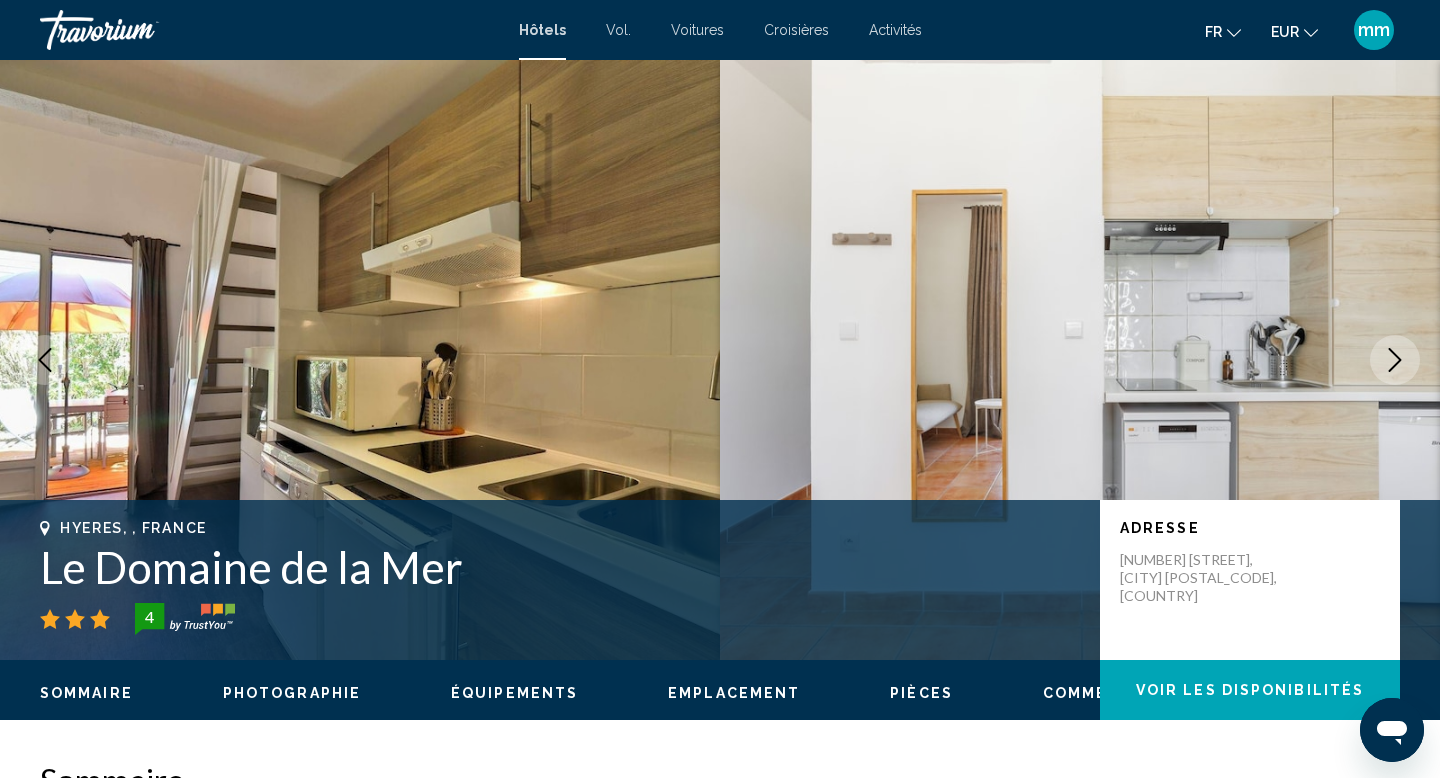 click 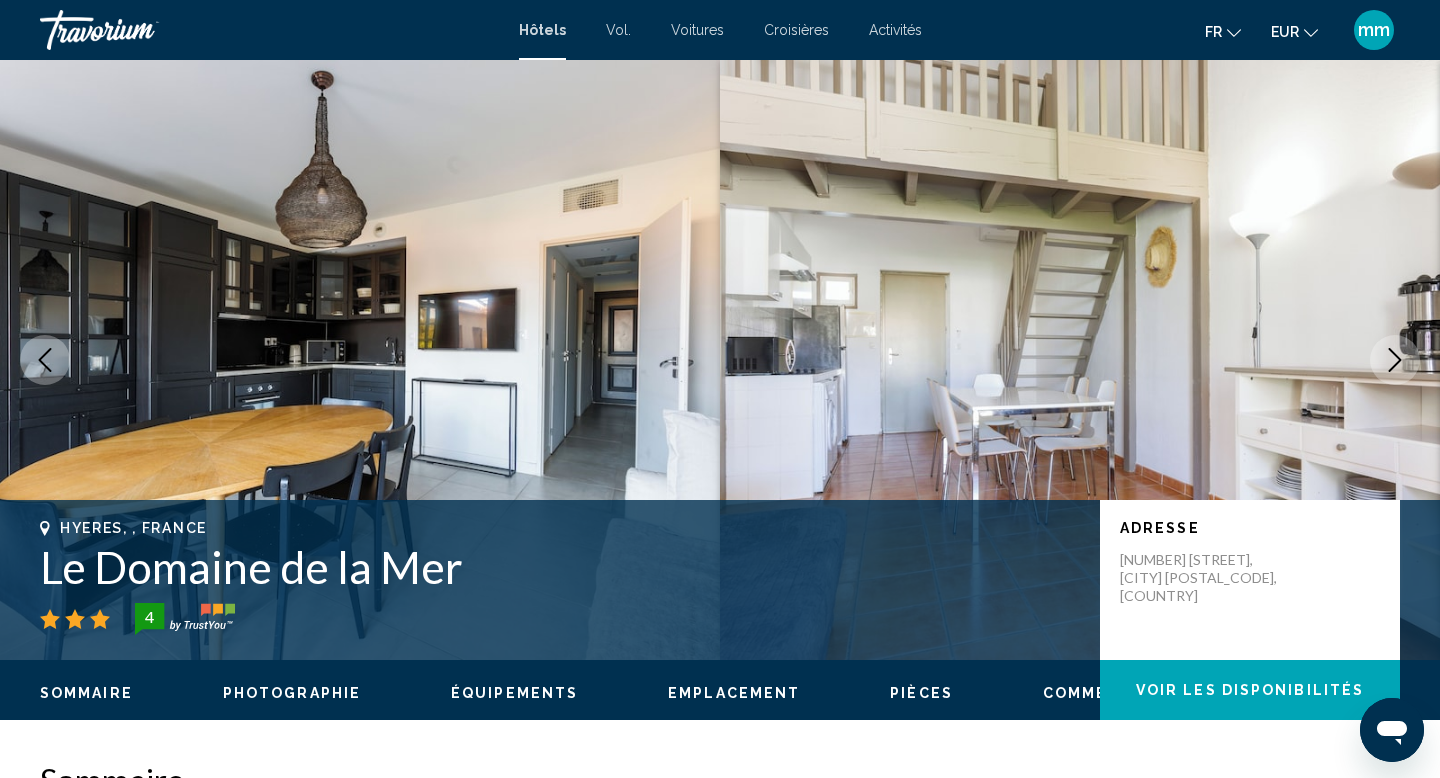 click 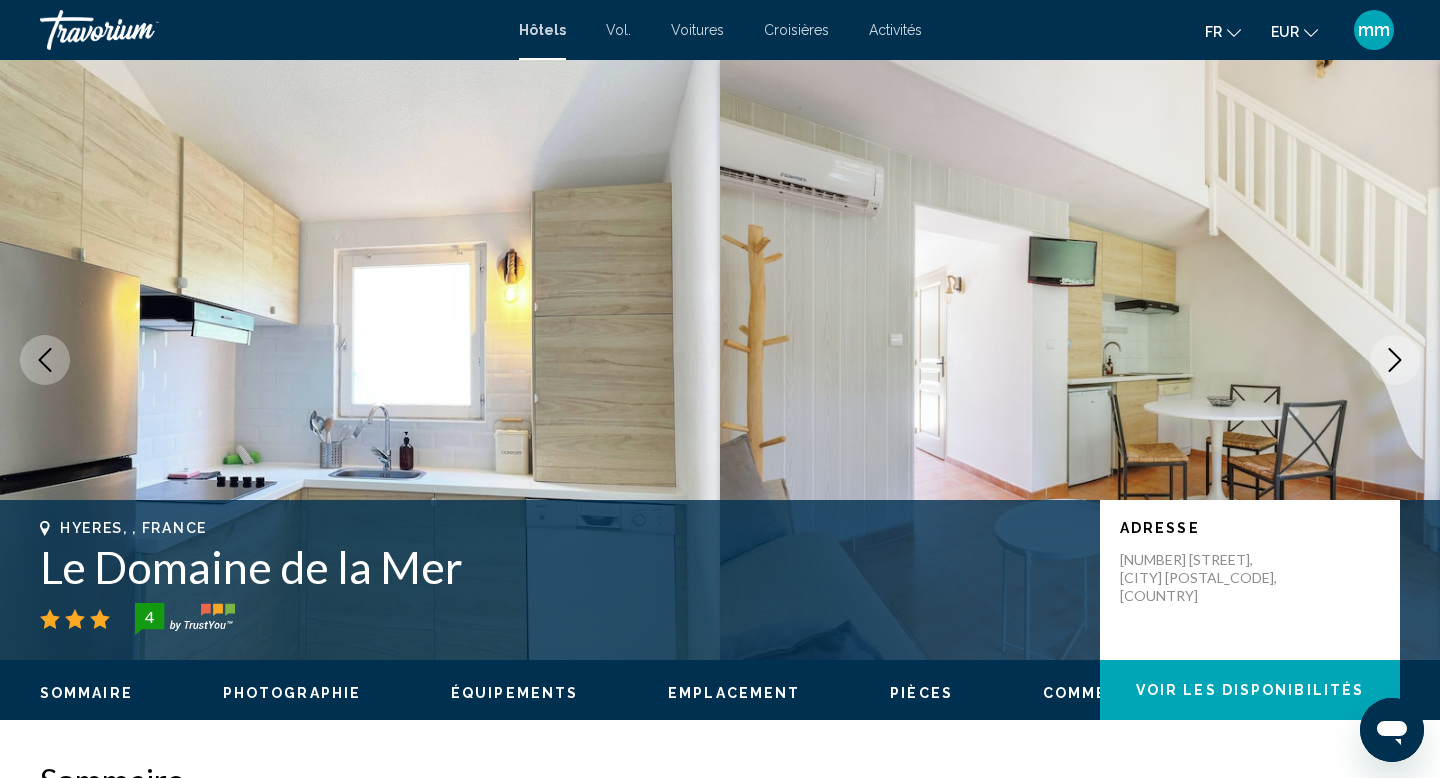 click 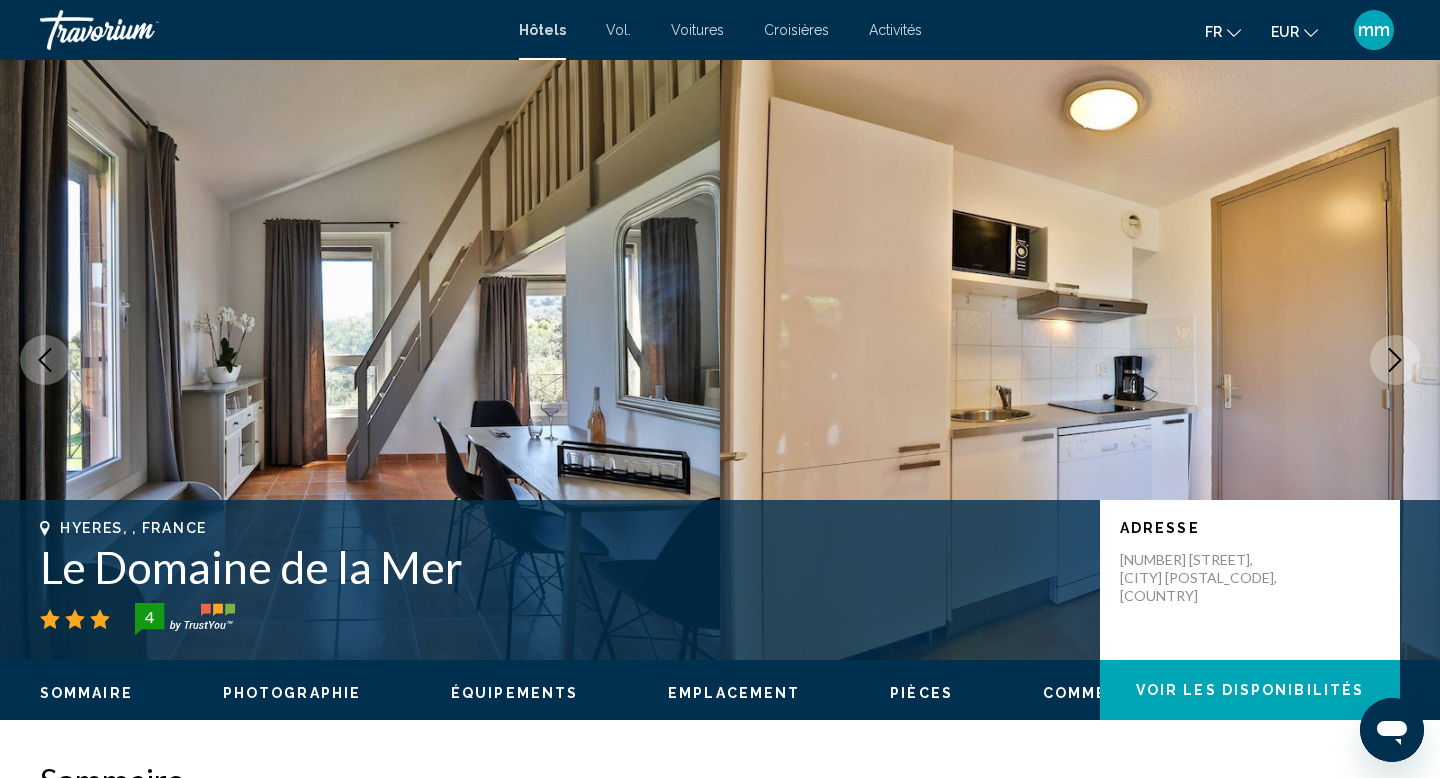 click 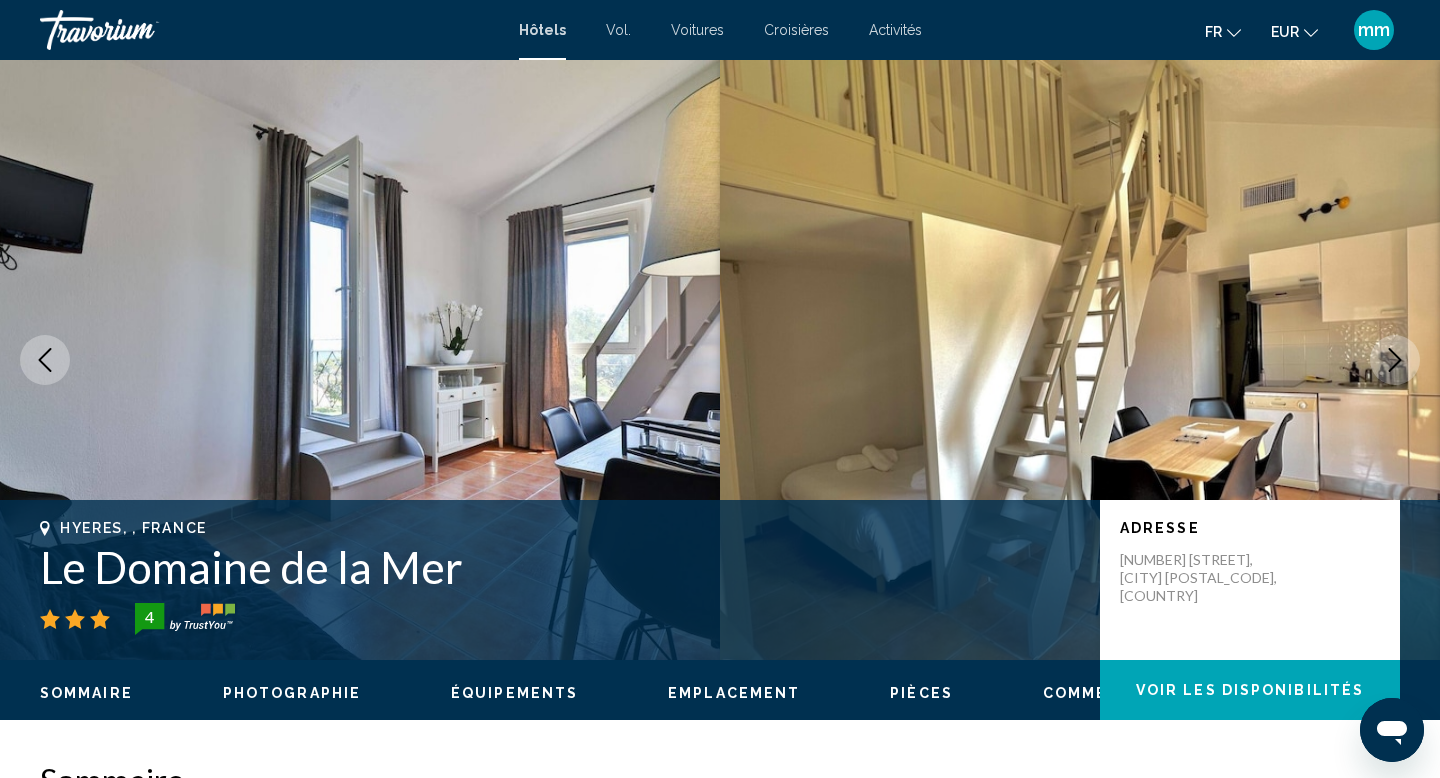 click 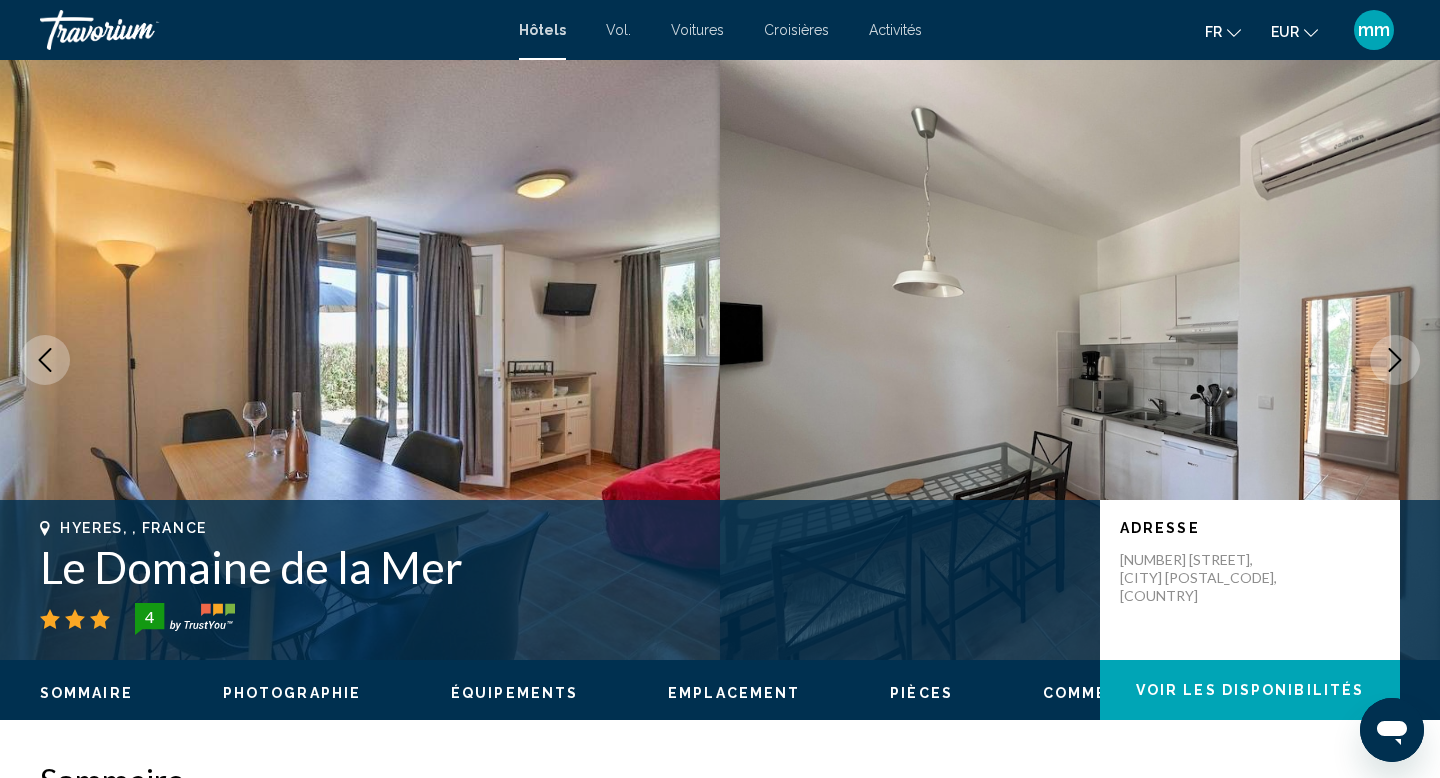 click 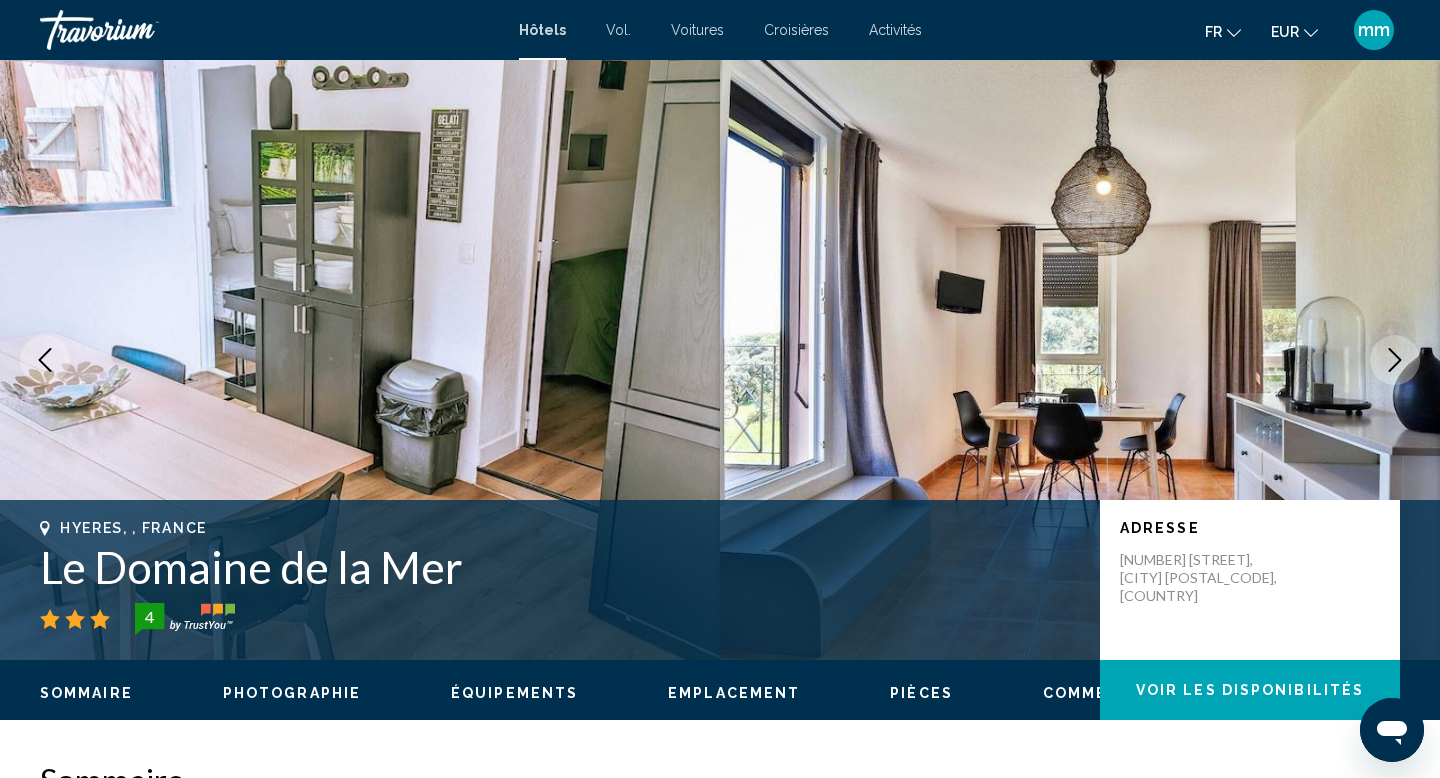 click 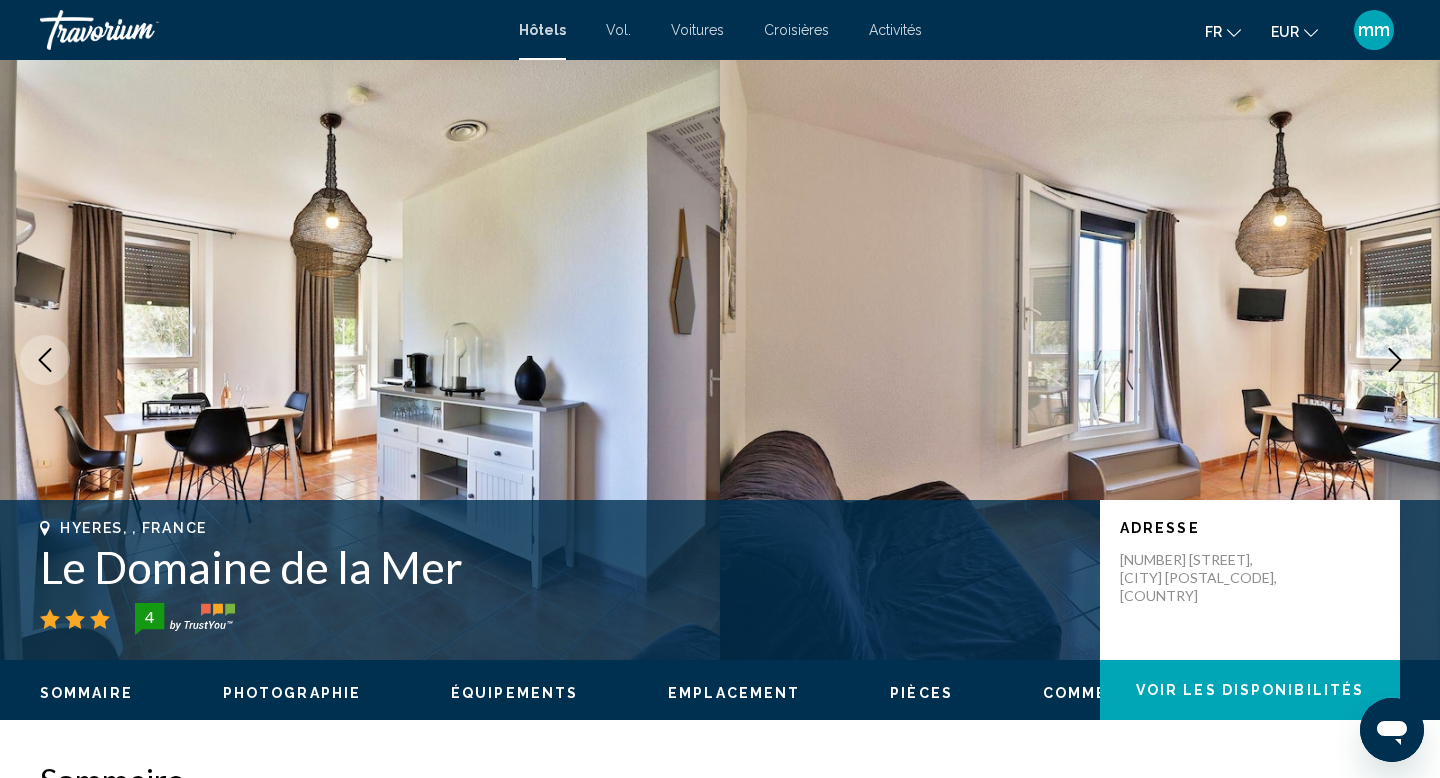 click 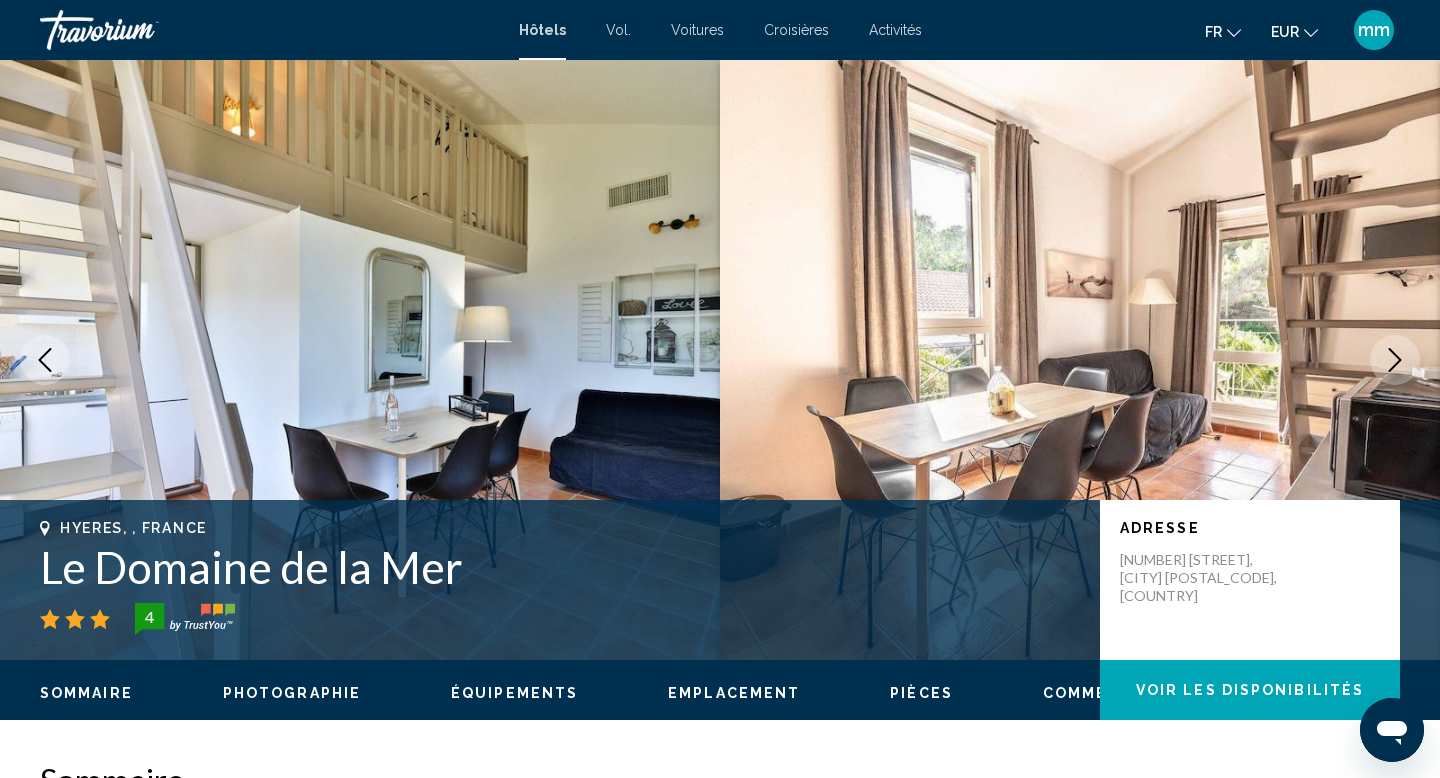 click 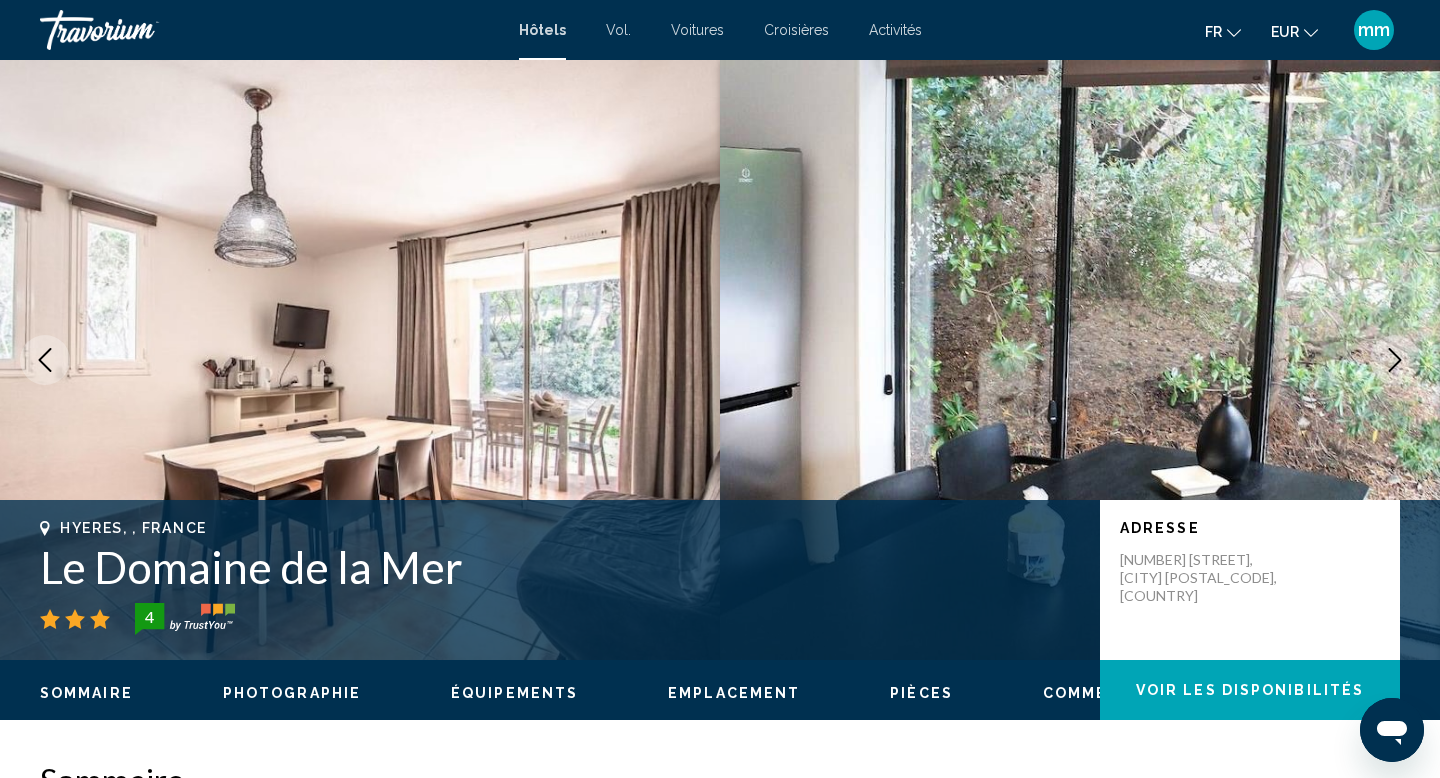 click 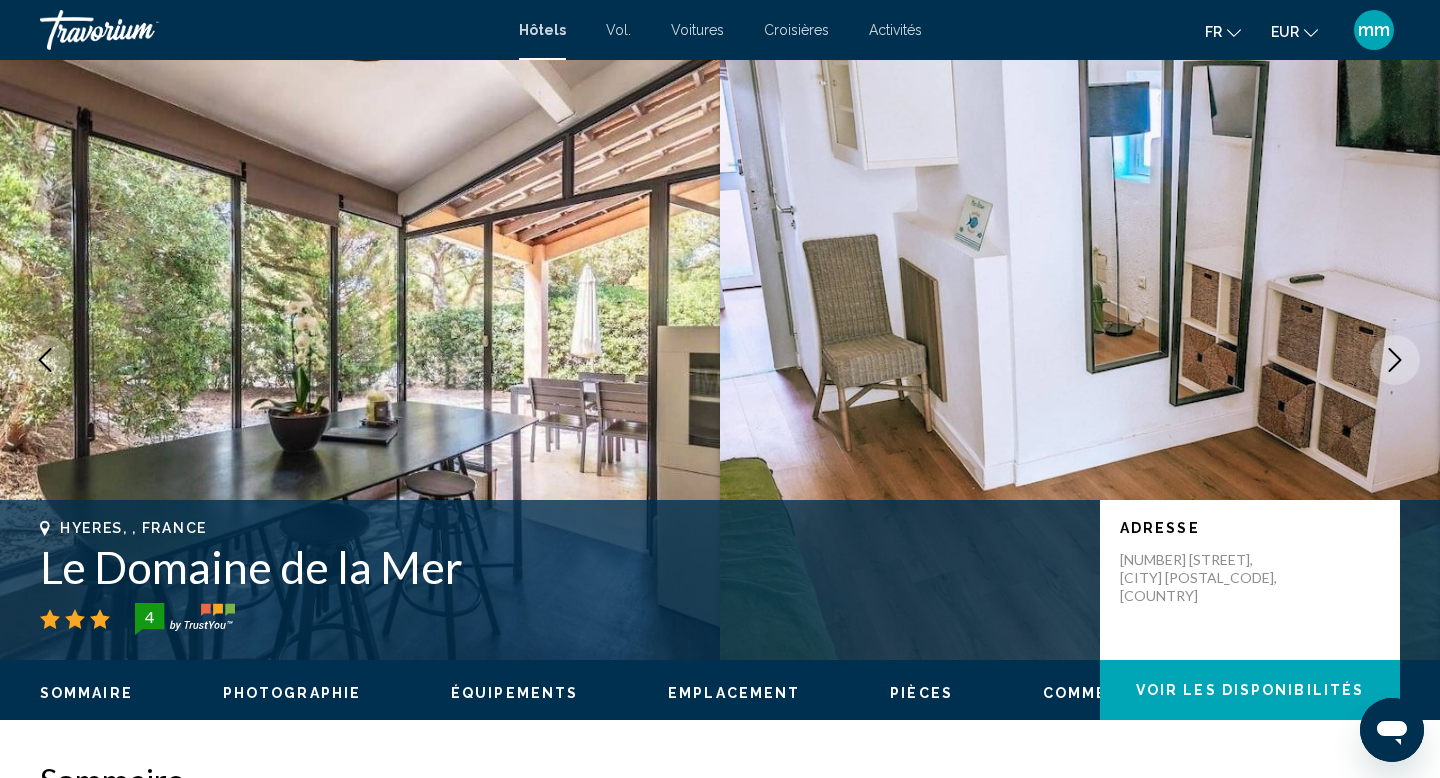 click 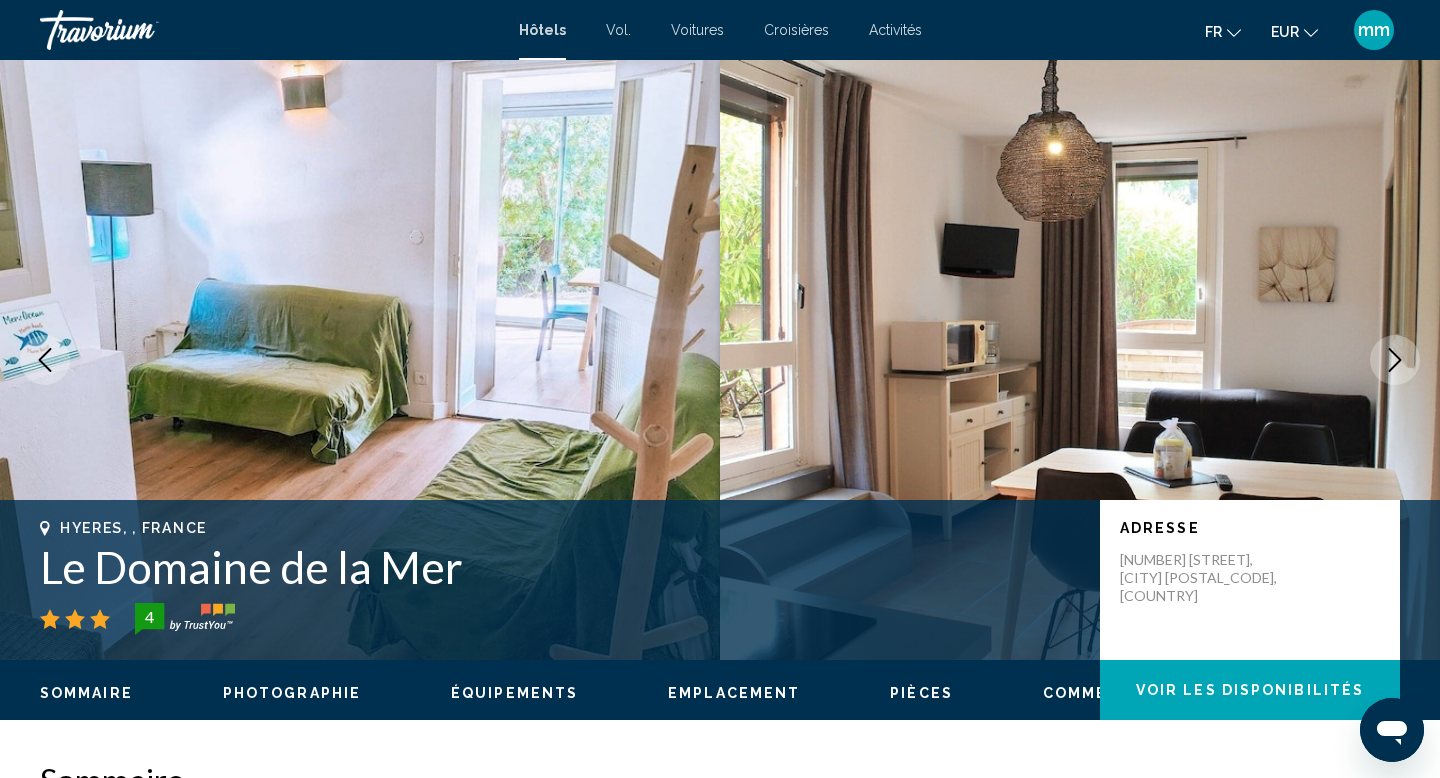 click 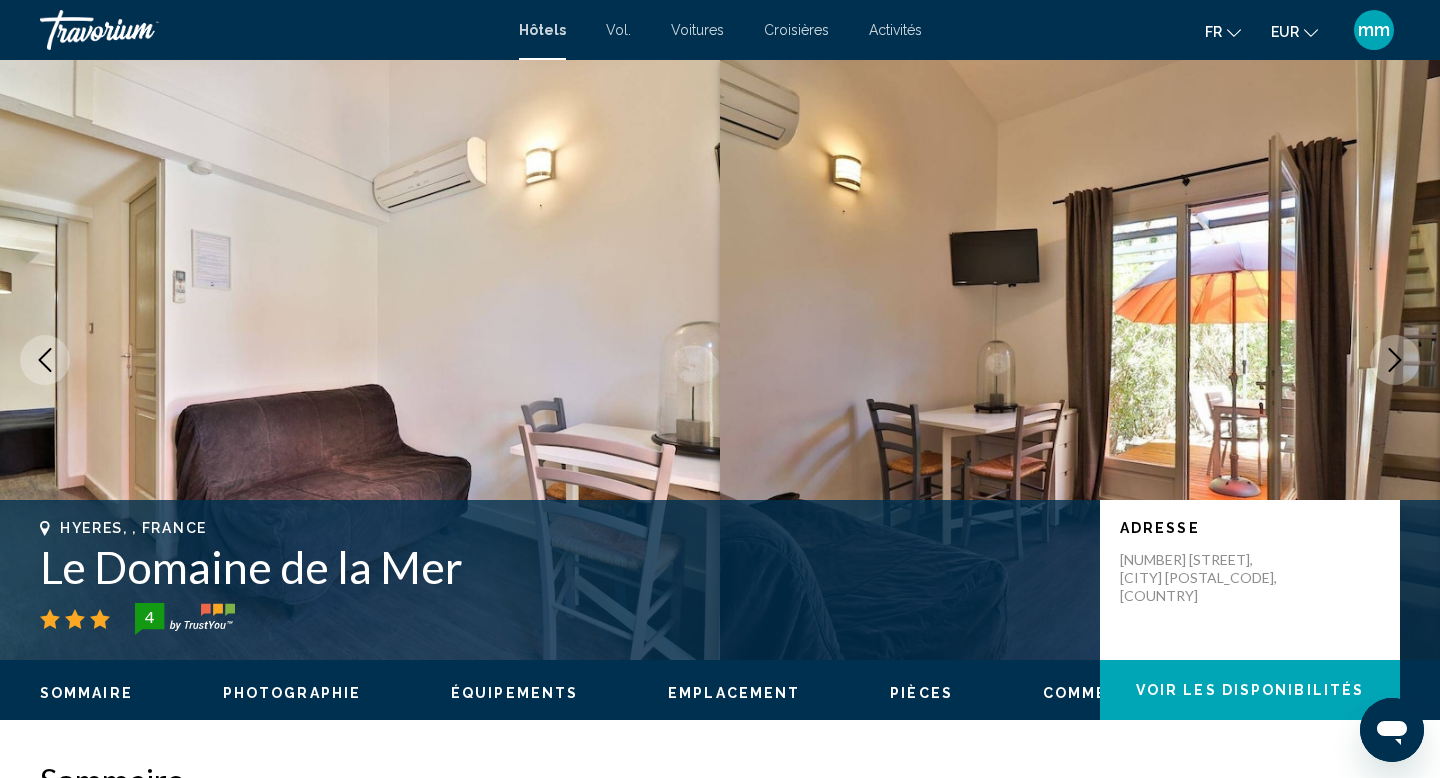 click 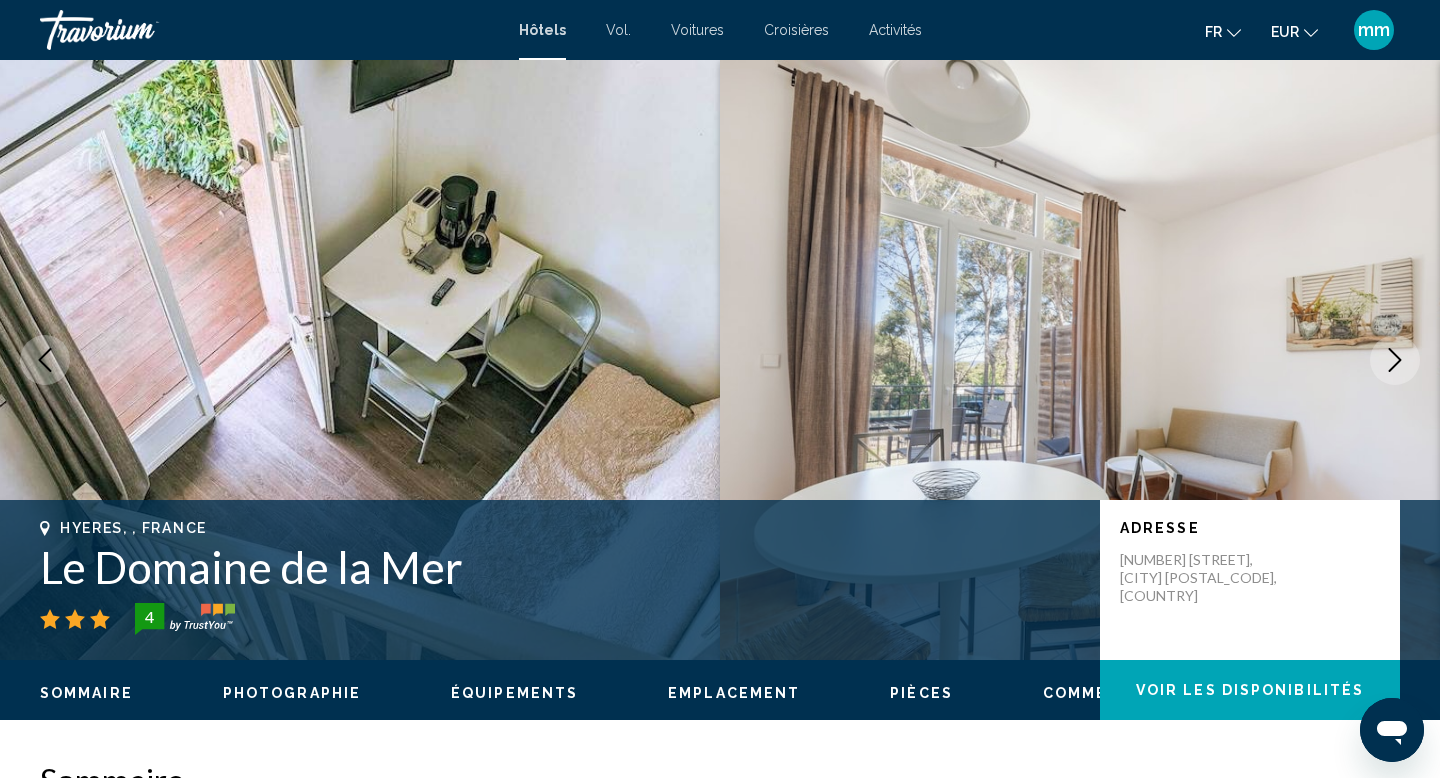 click 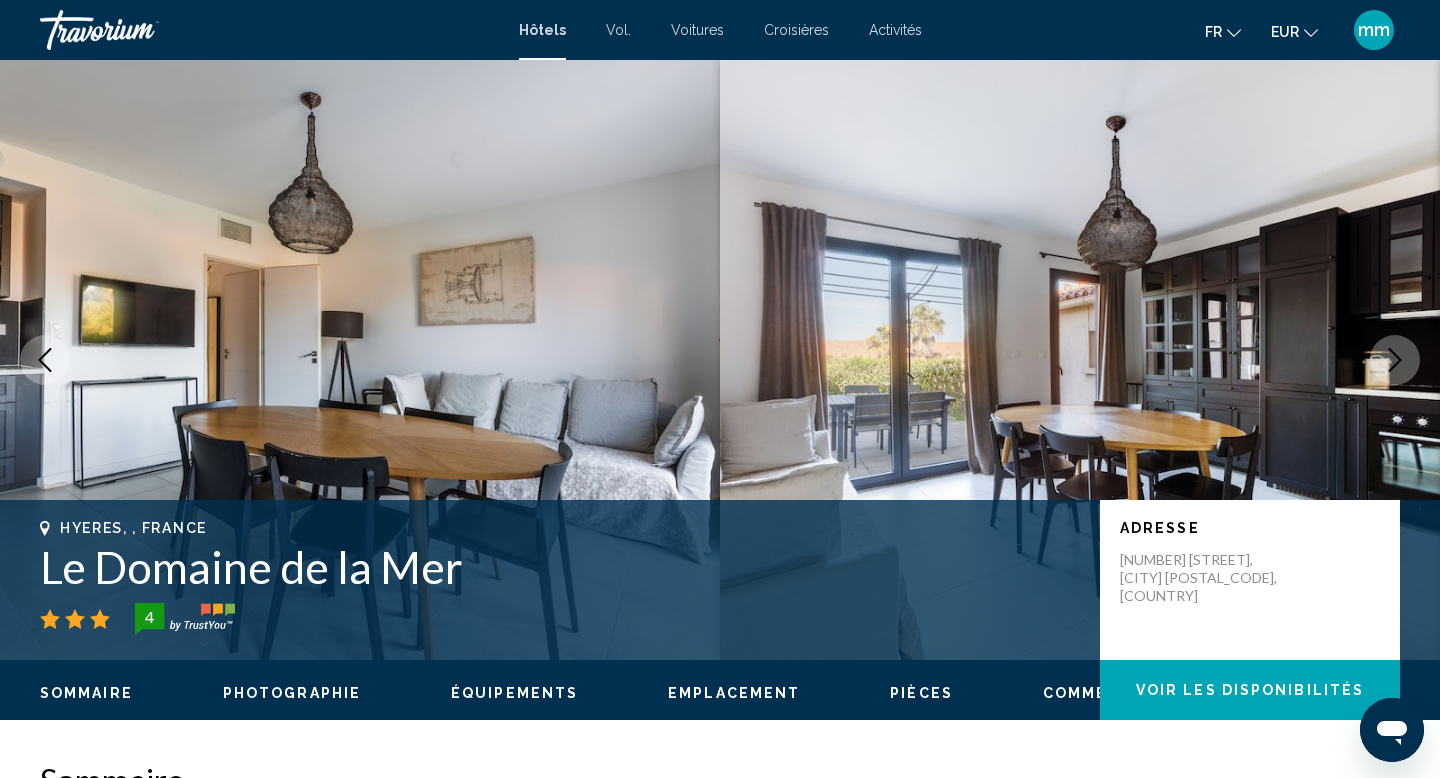 click 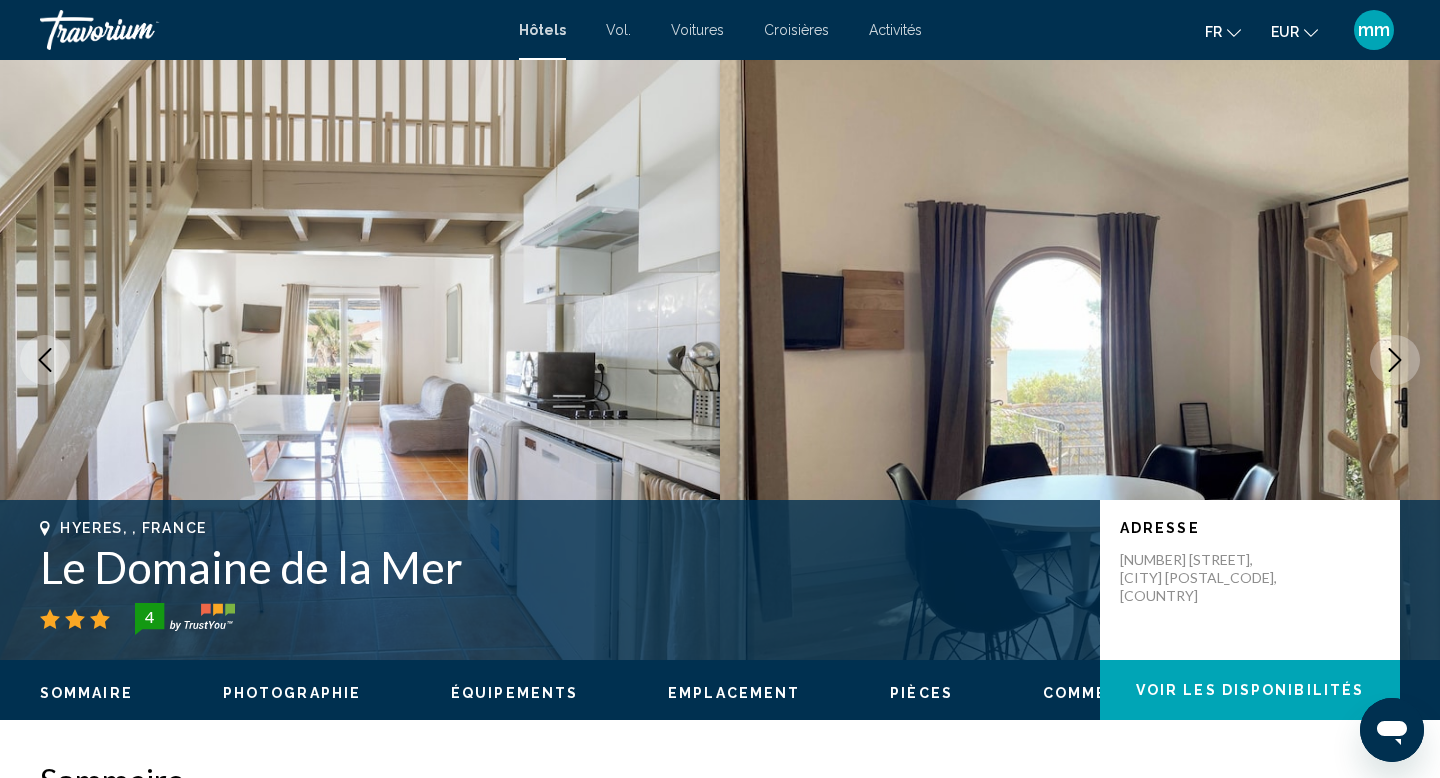 click 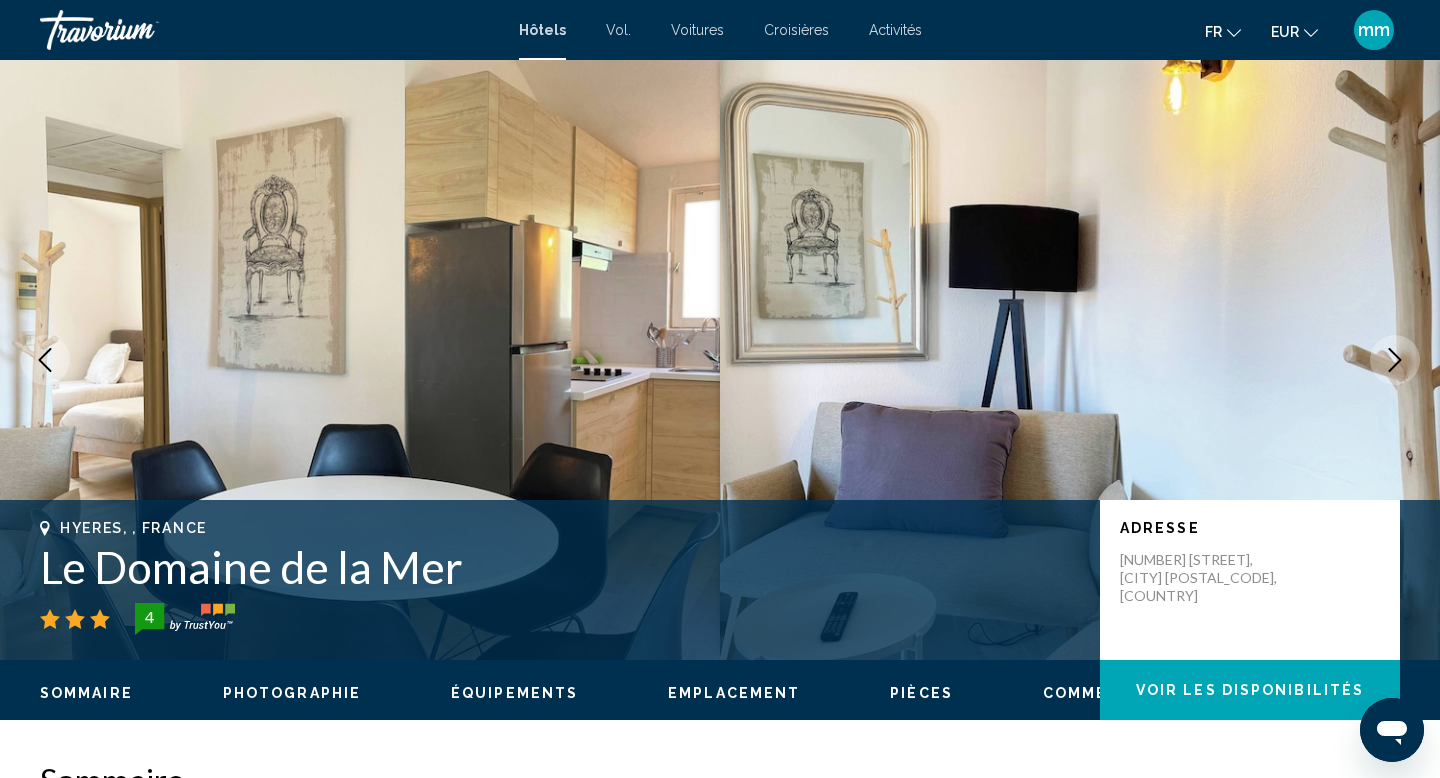 click 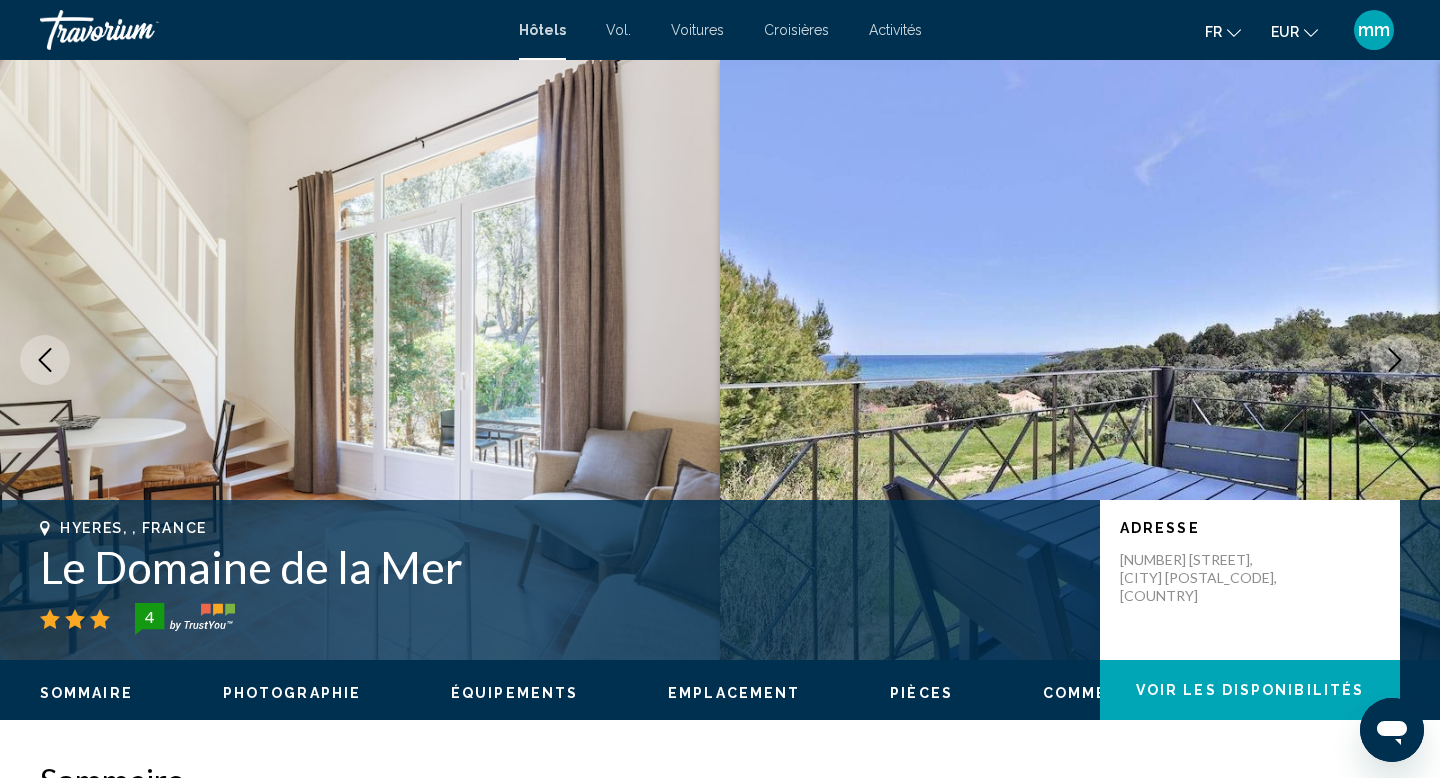click 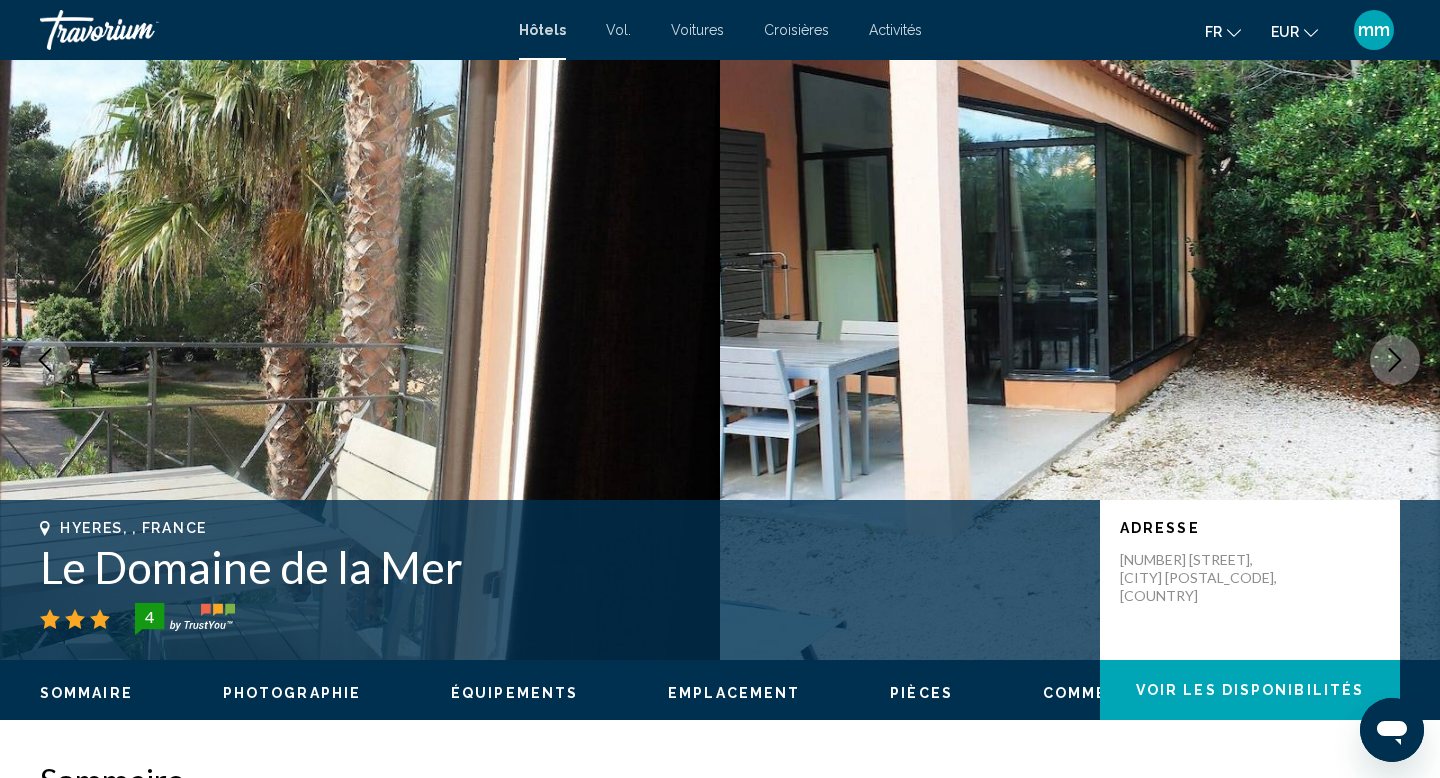 click 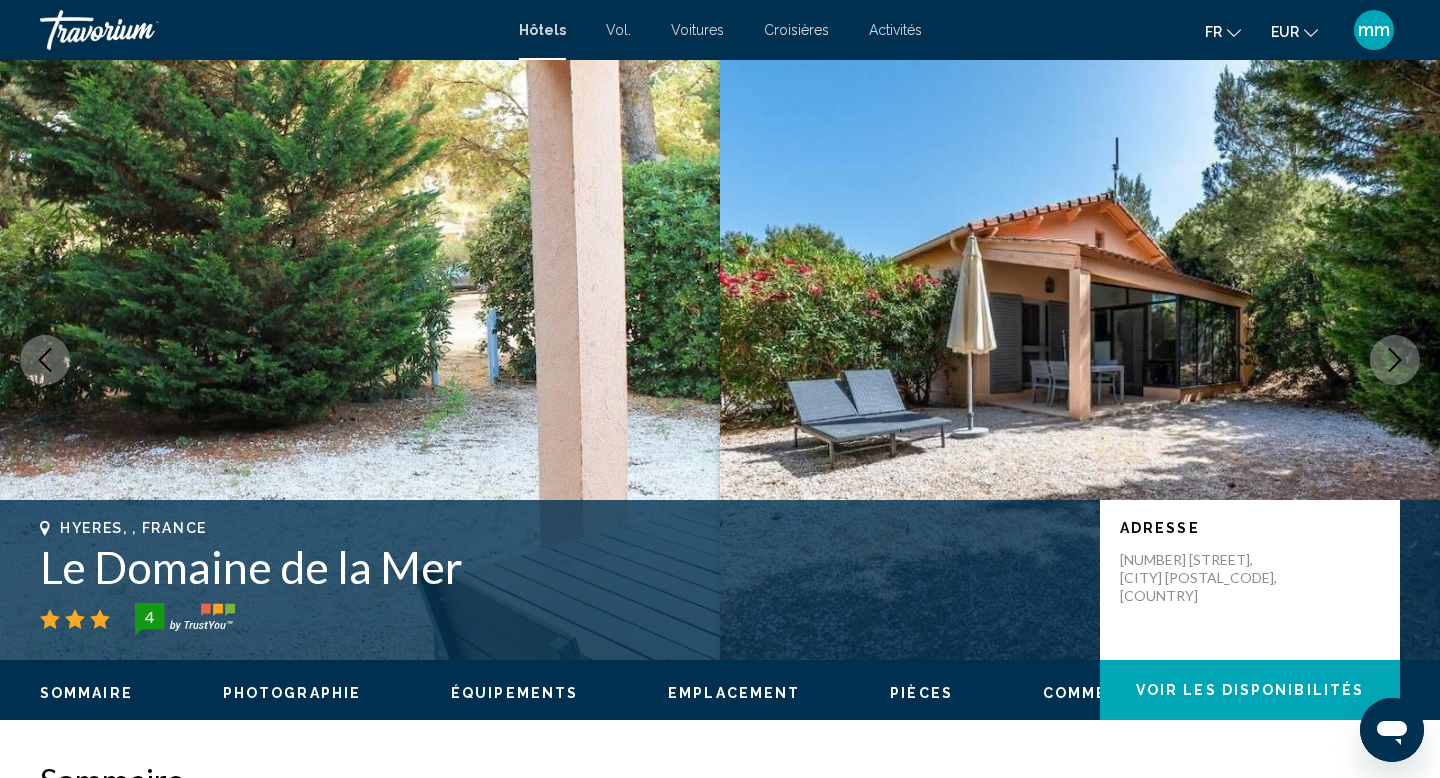 click 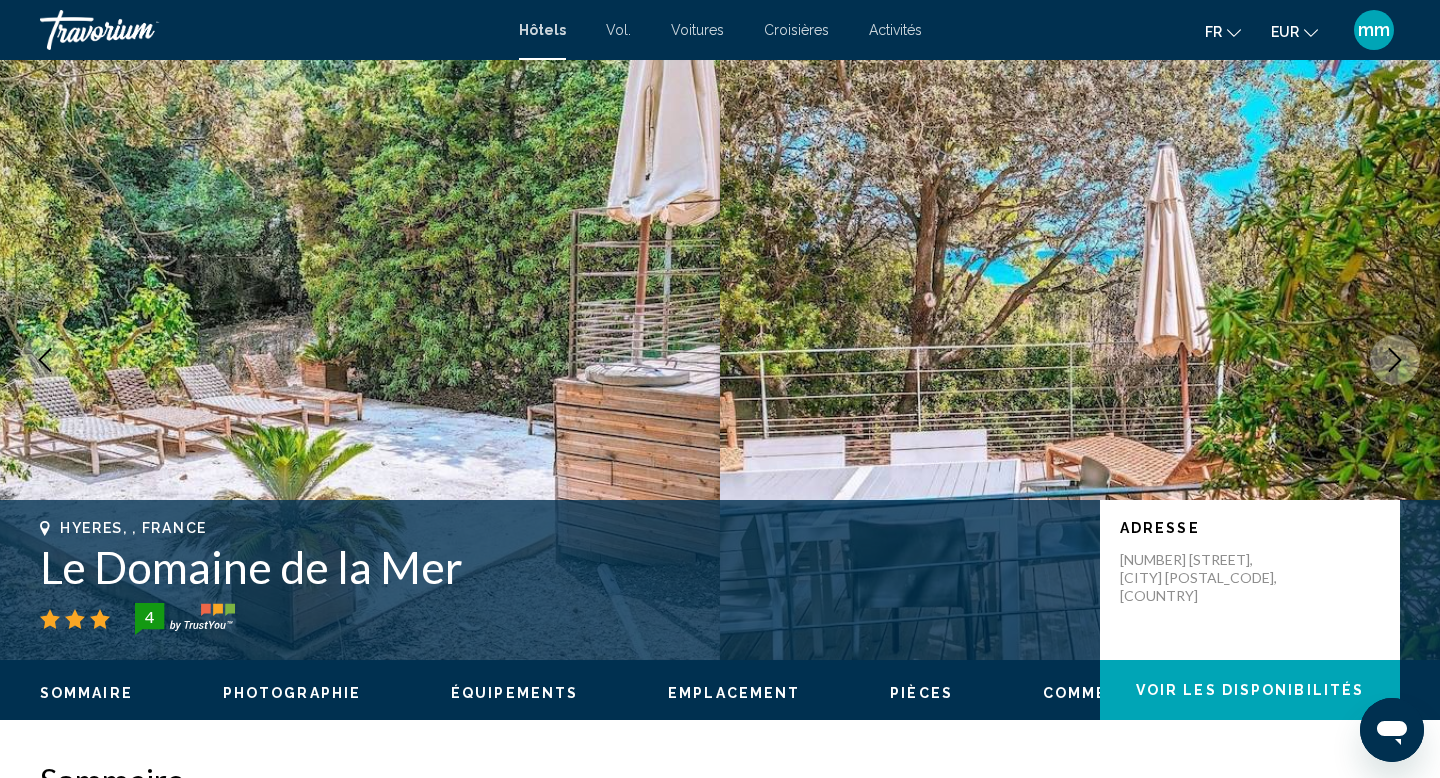 click 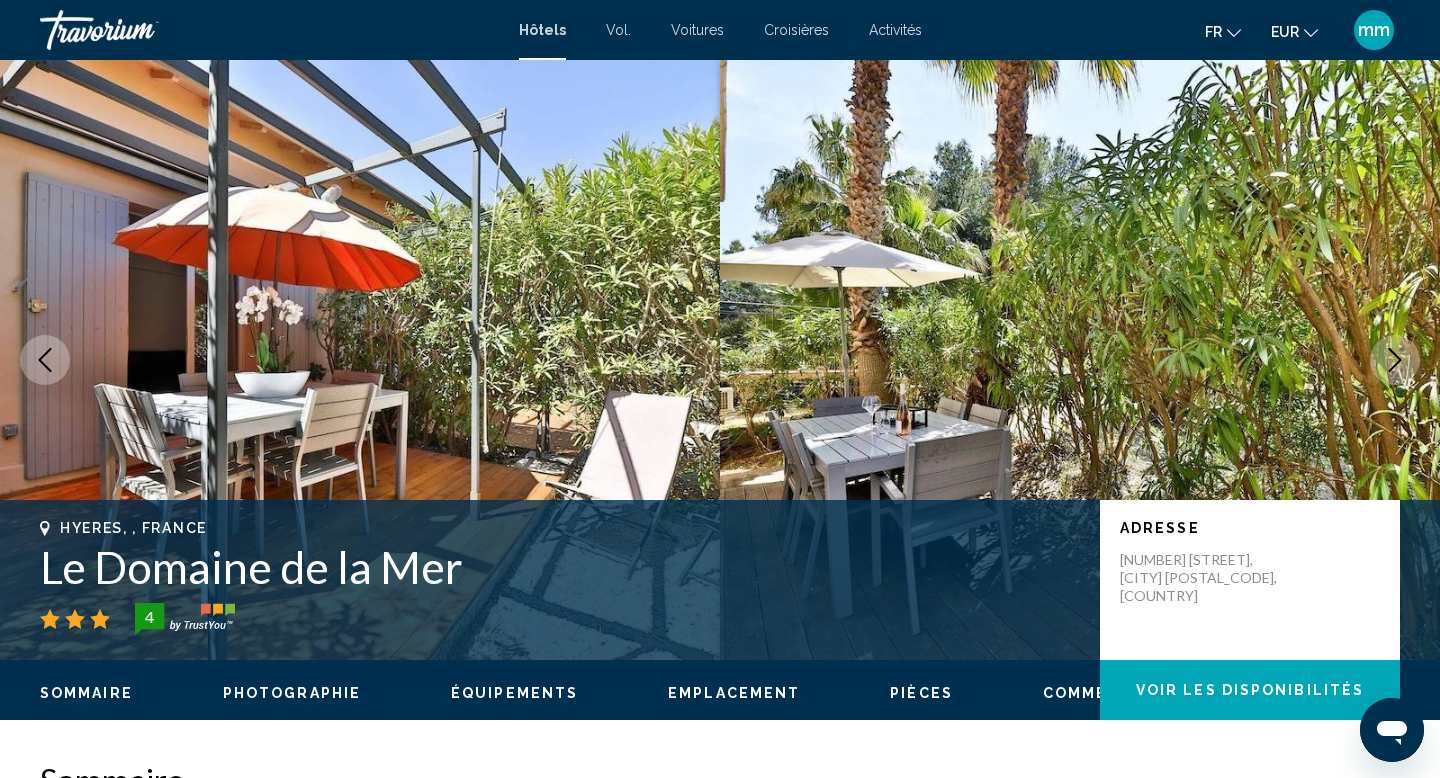 click 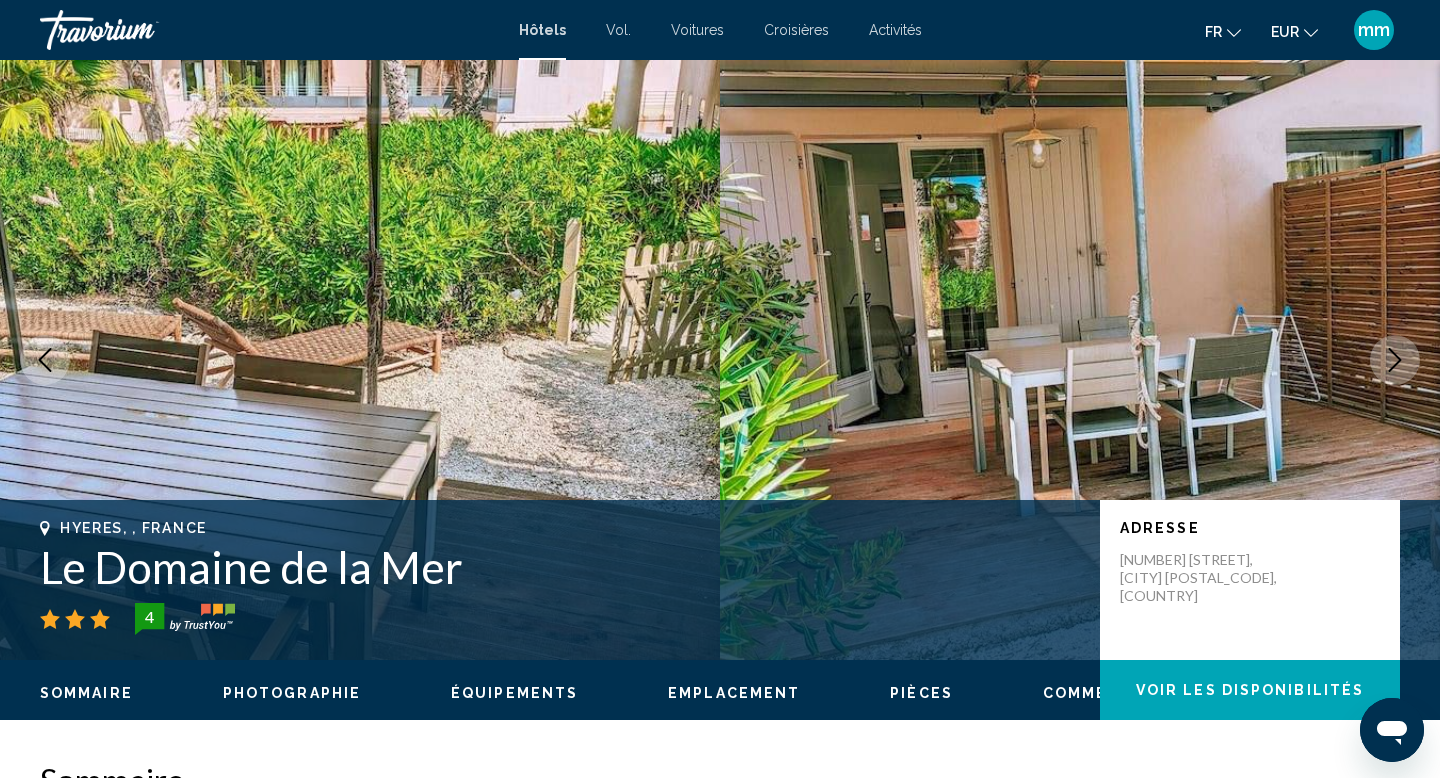 click 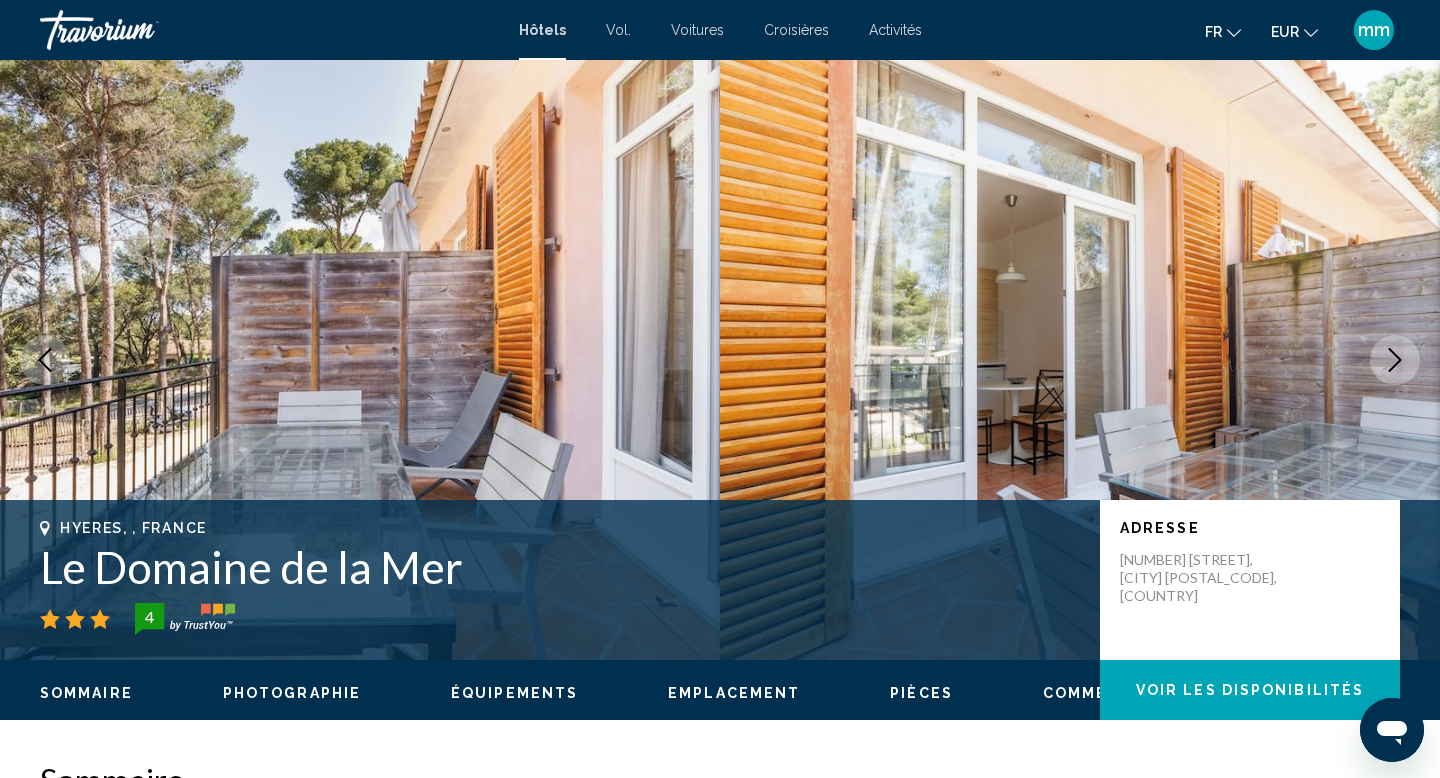 click 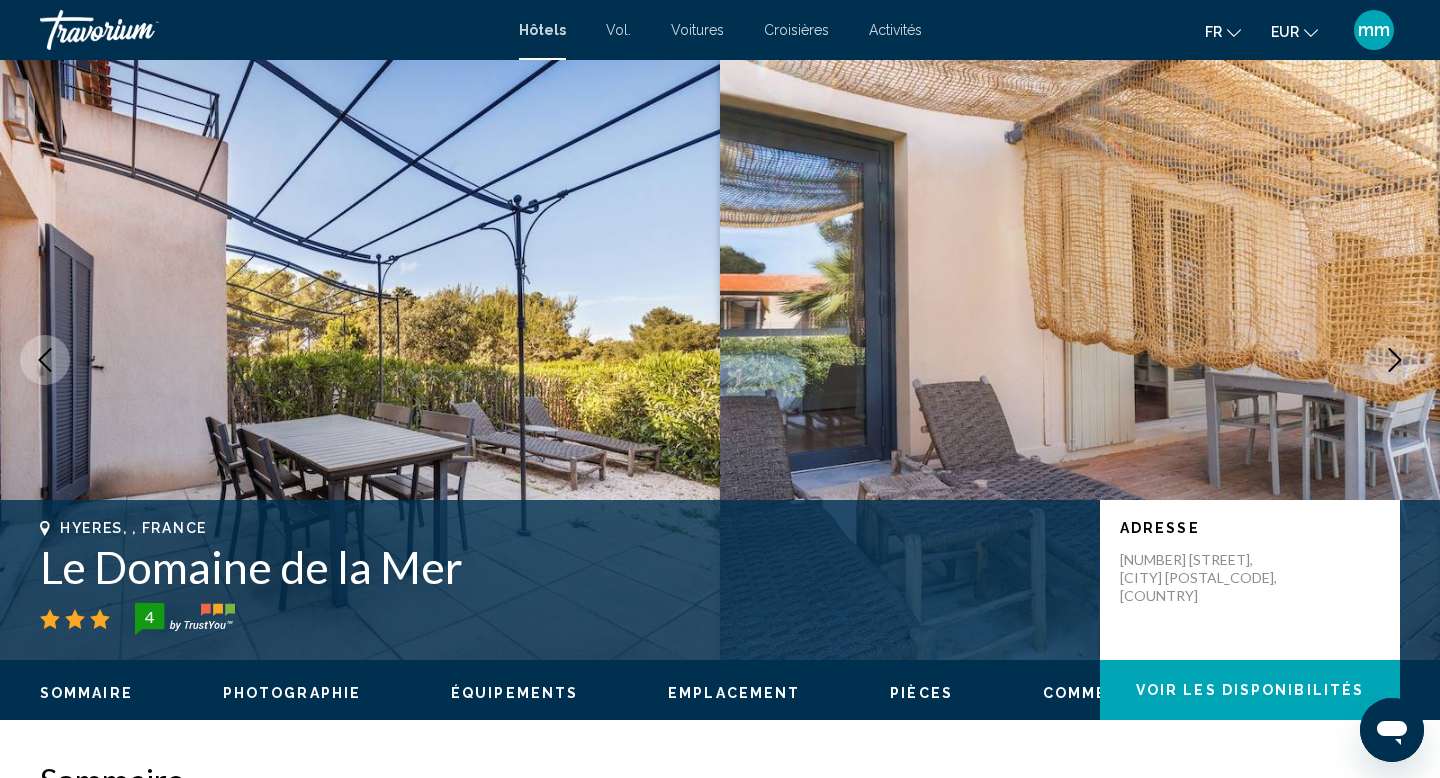 click 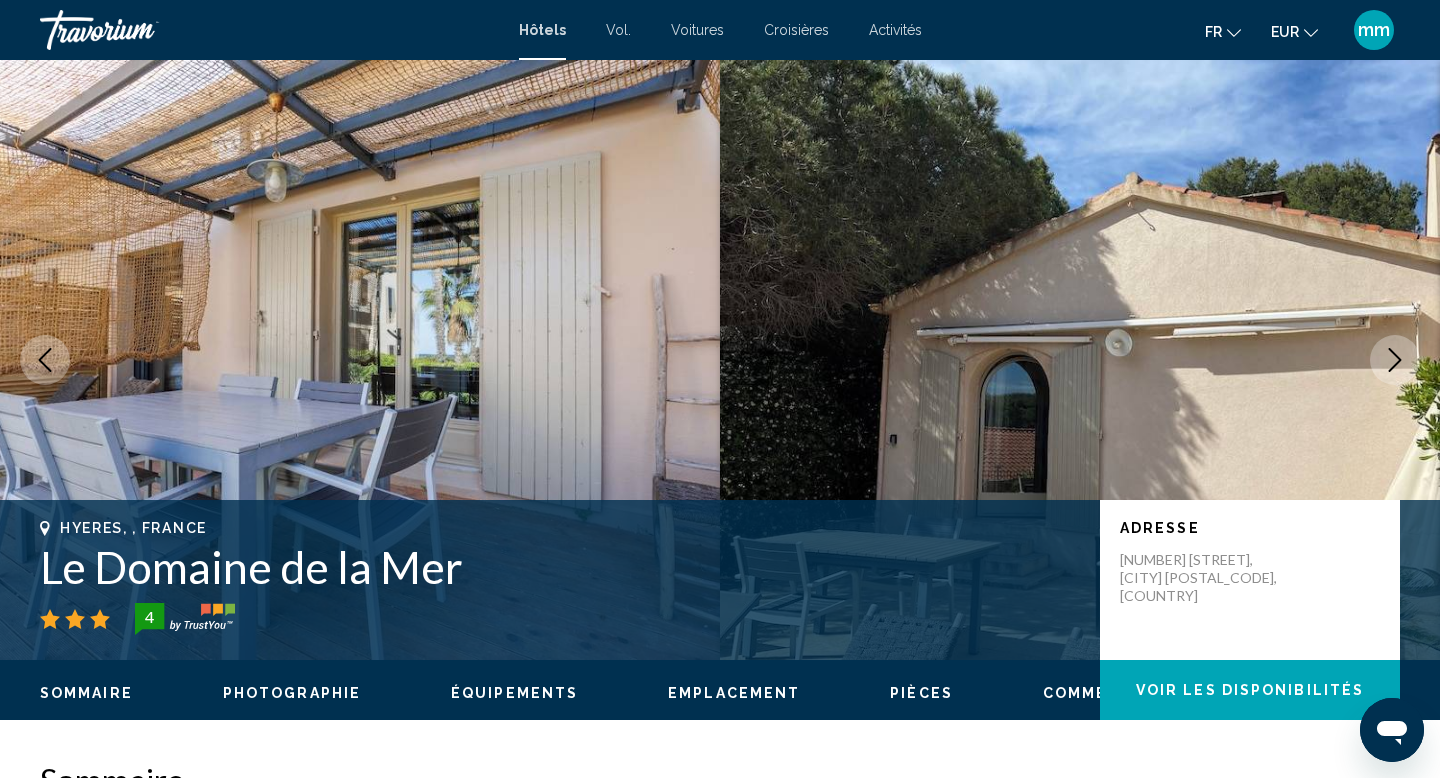 click 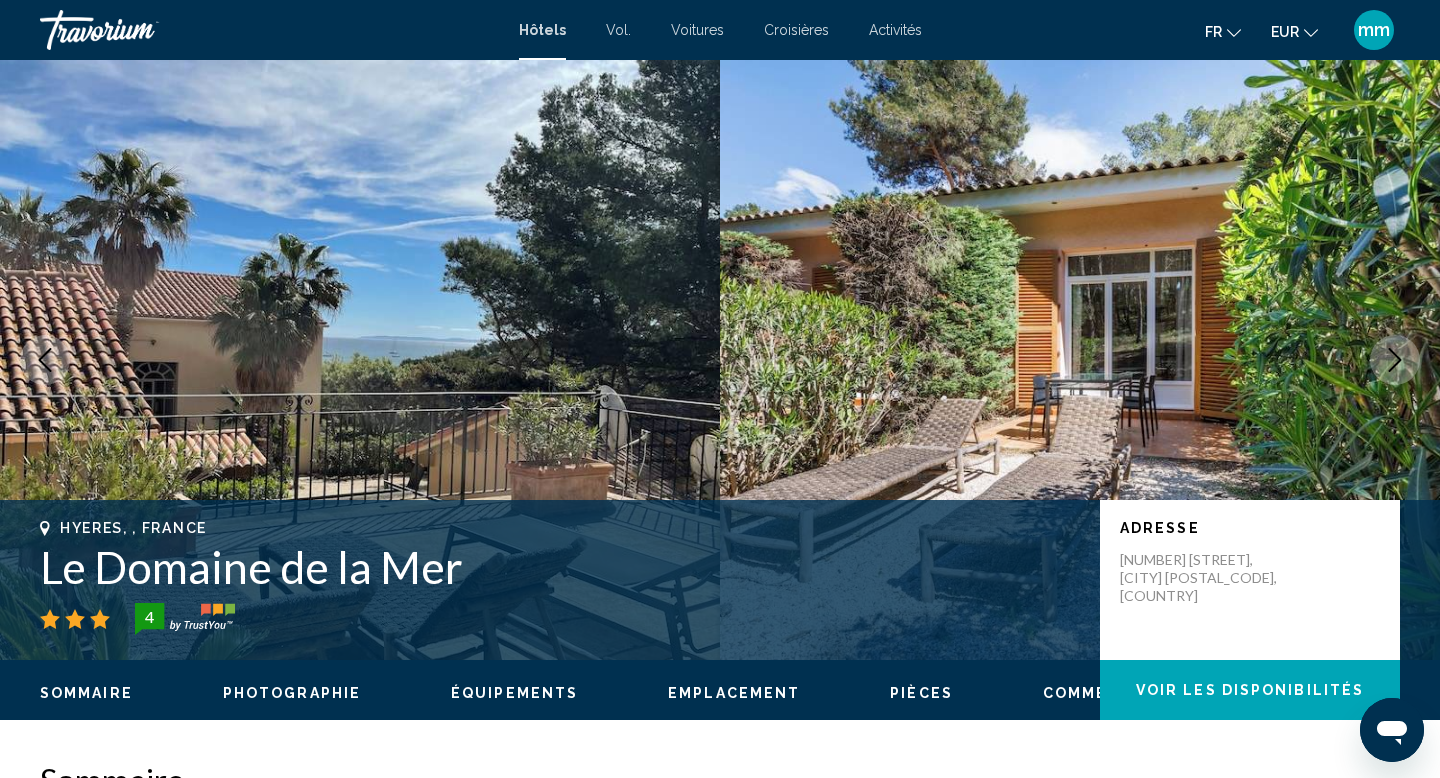 click 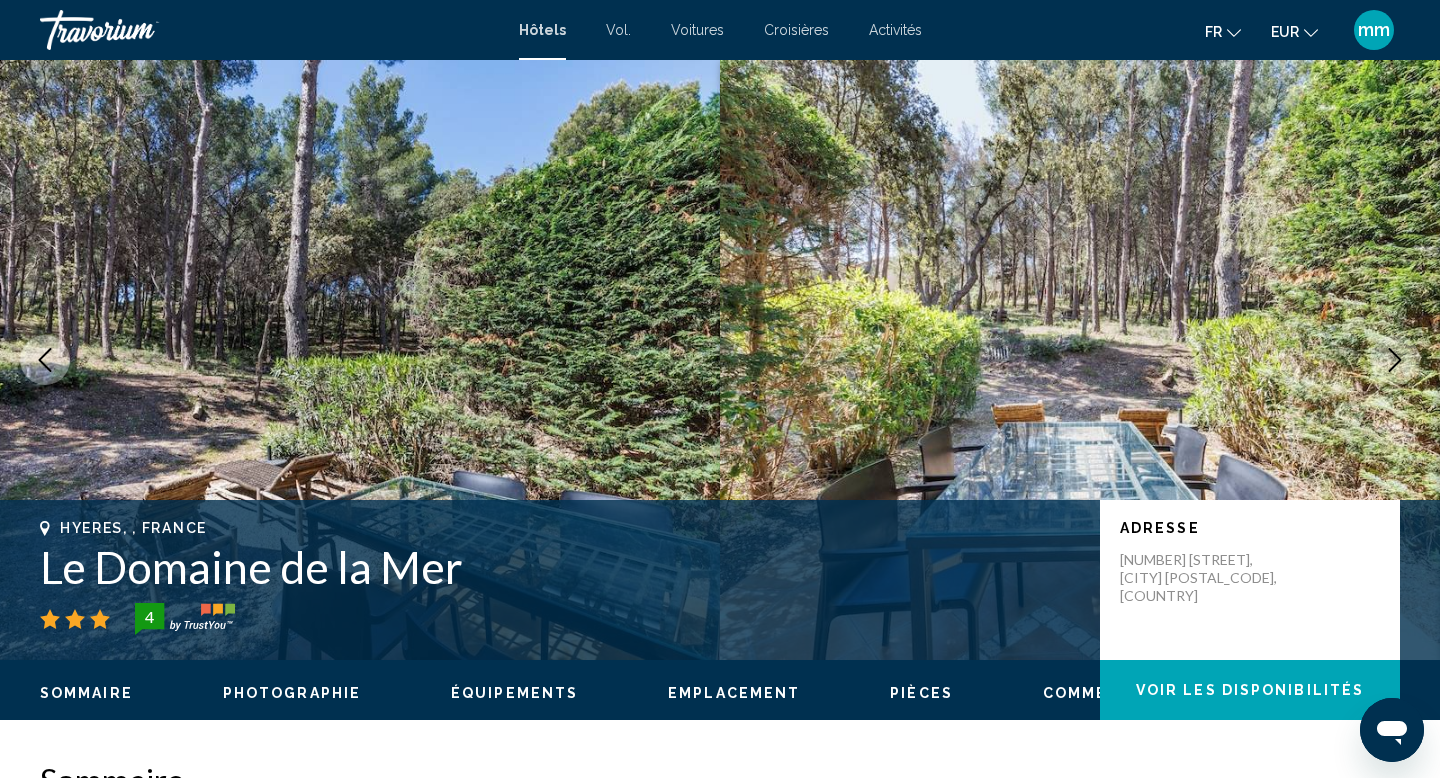 click 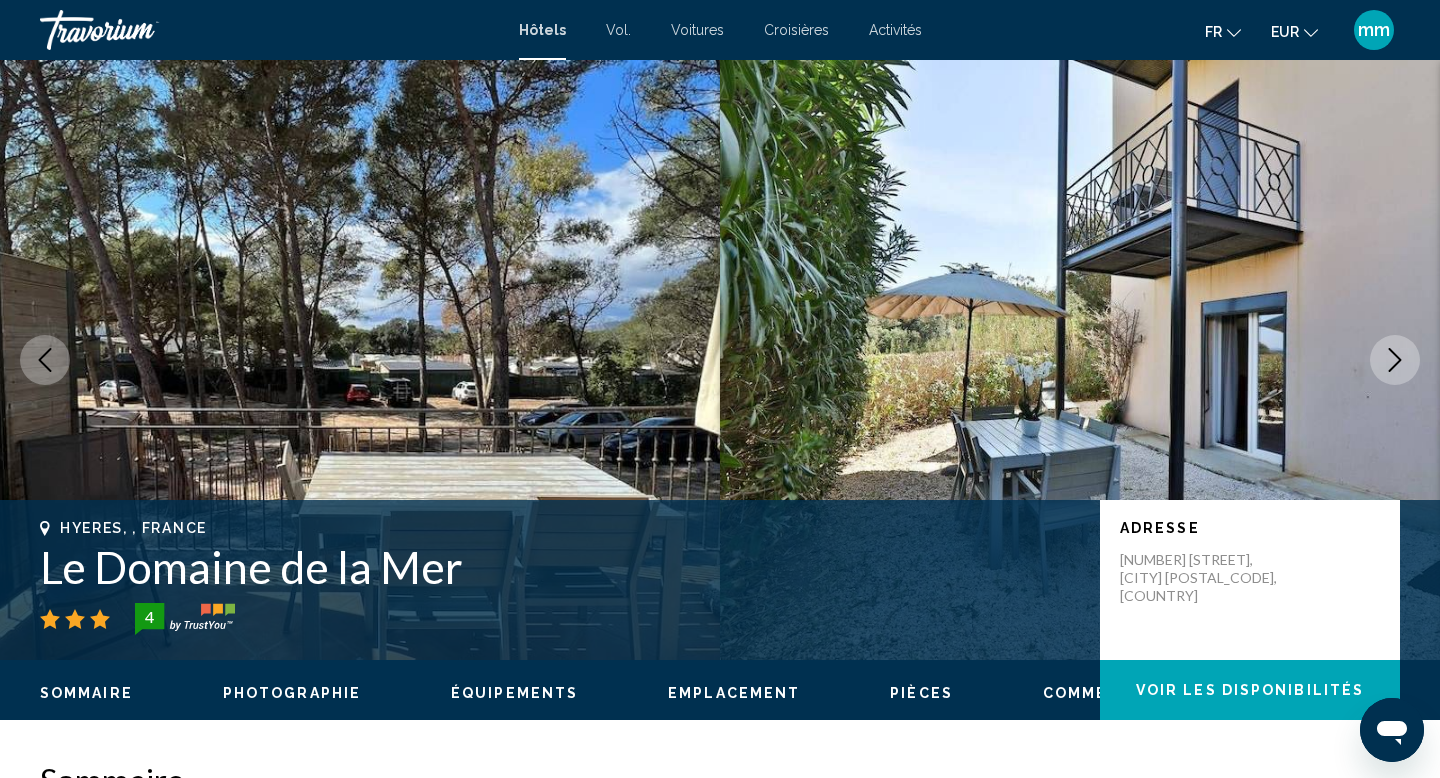 click 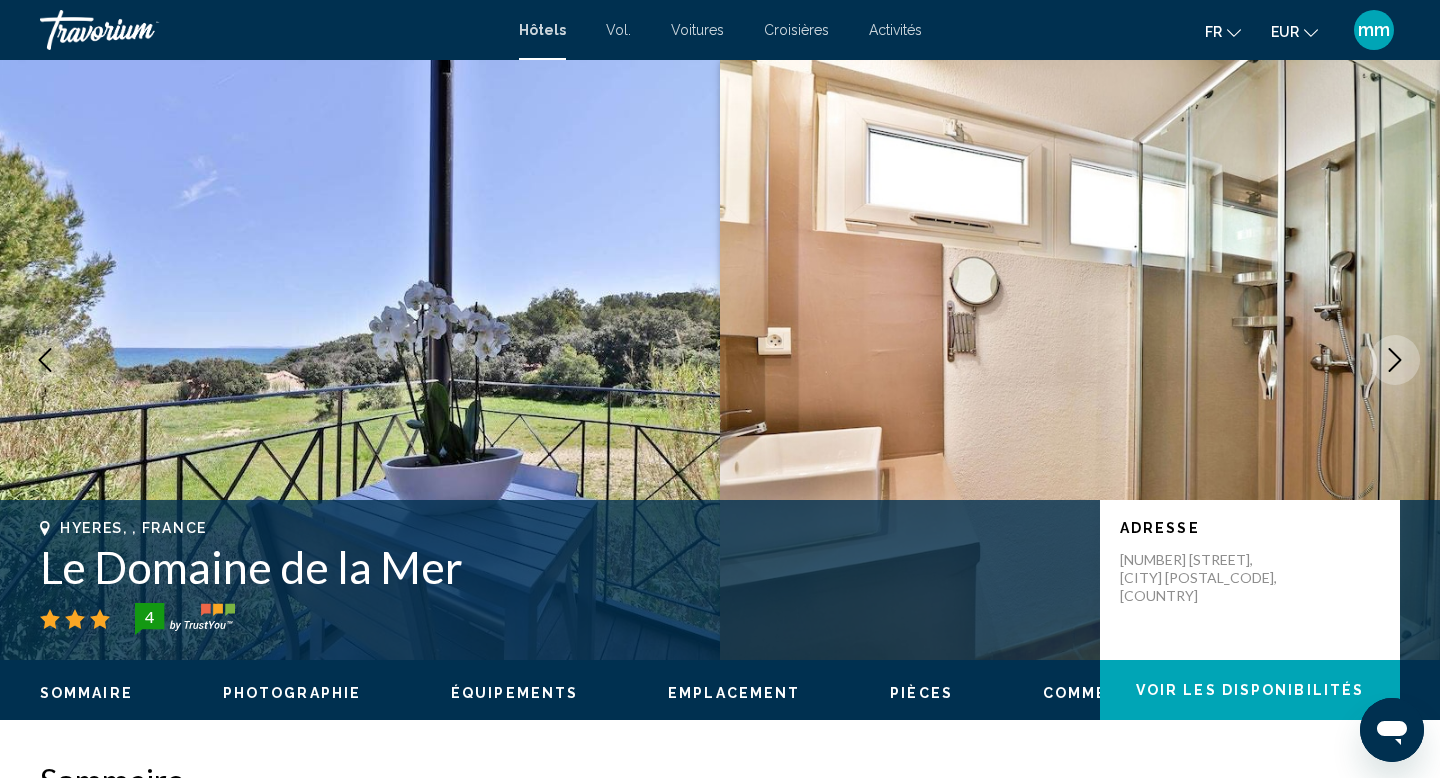 click 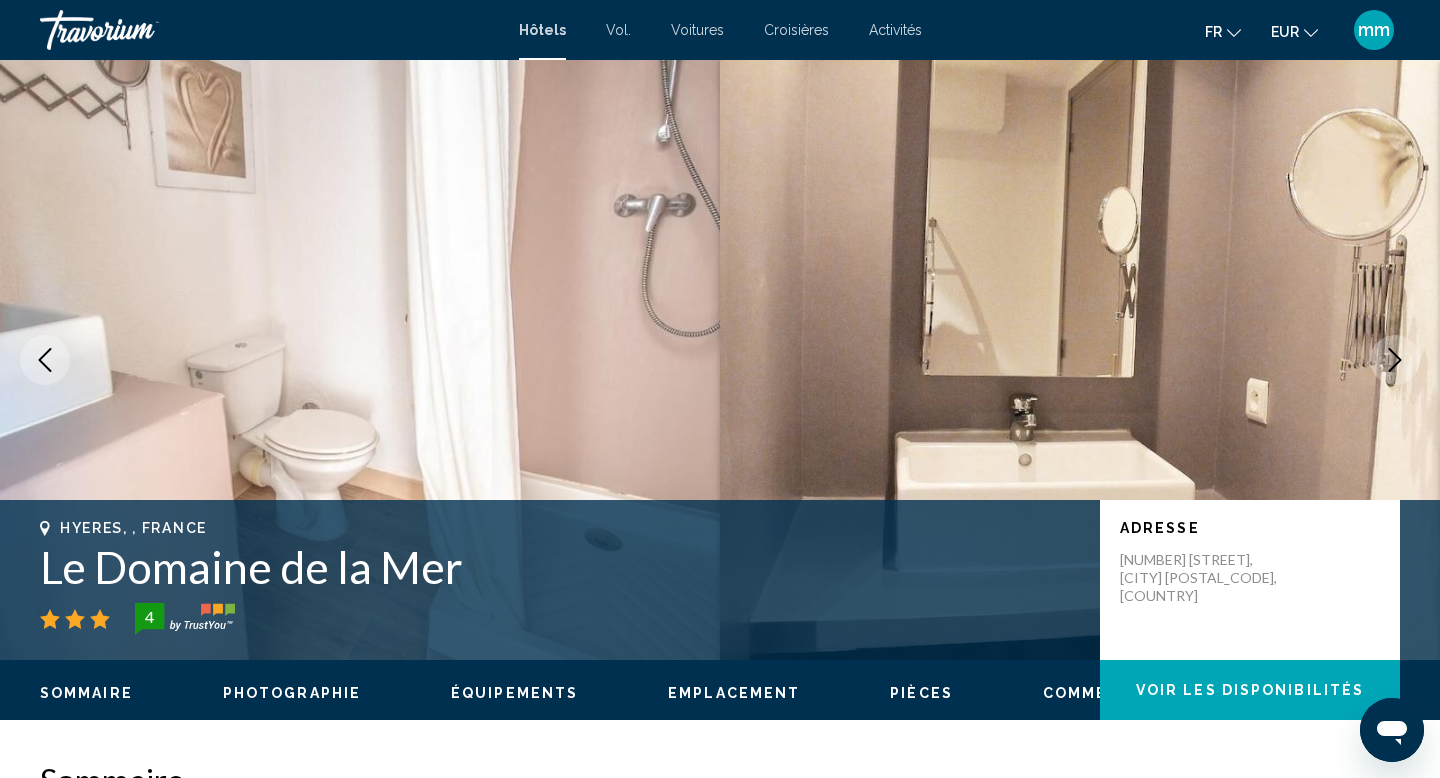 click 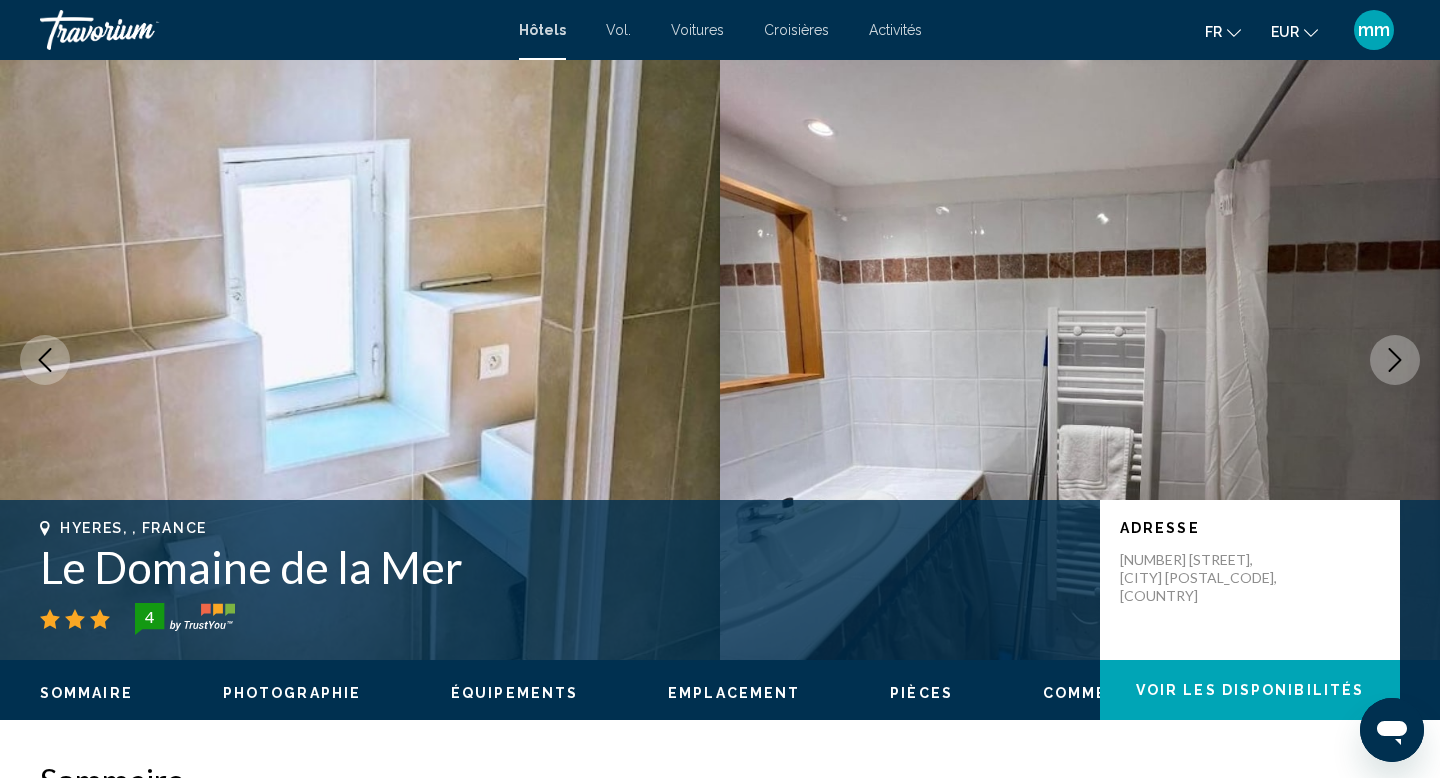 click 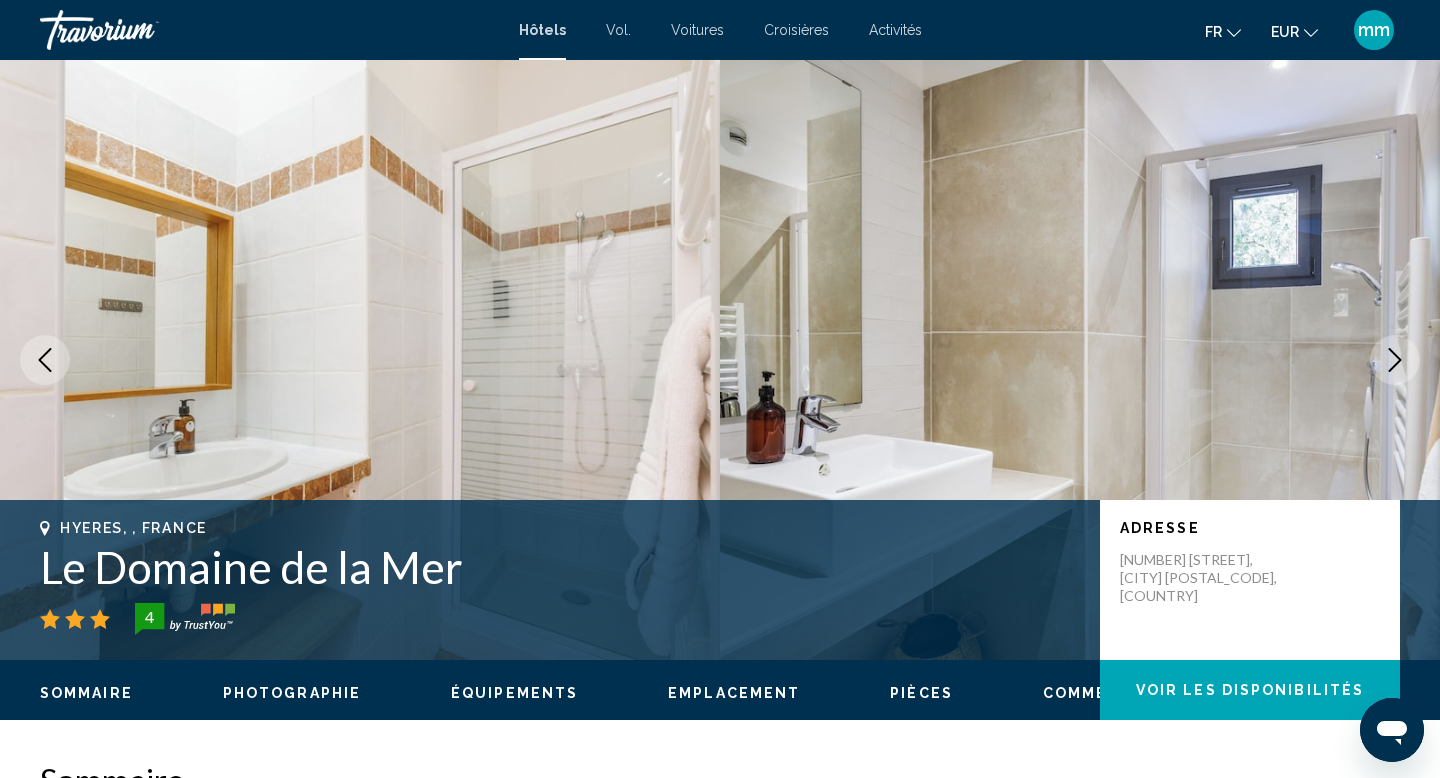 click 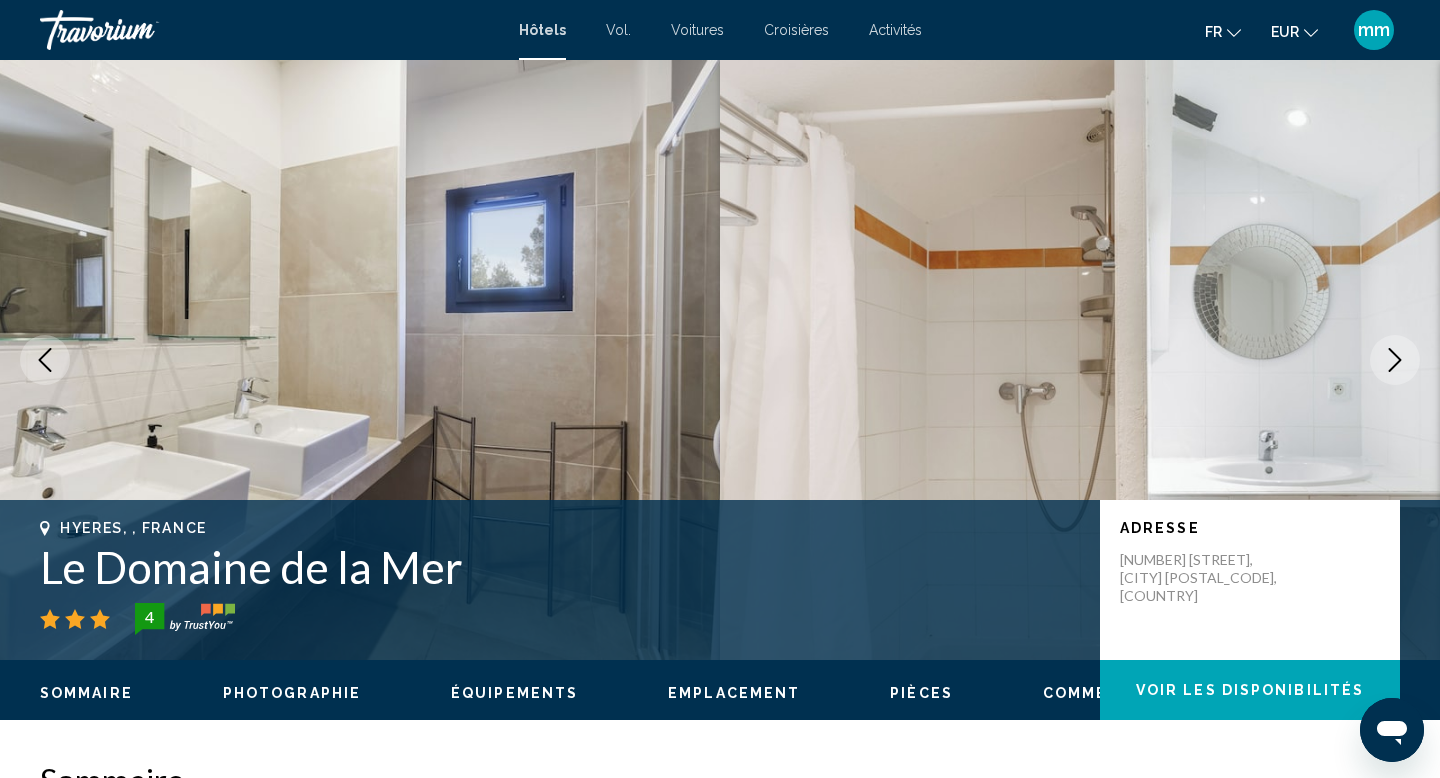 click 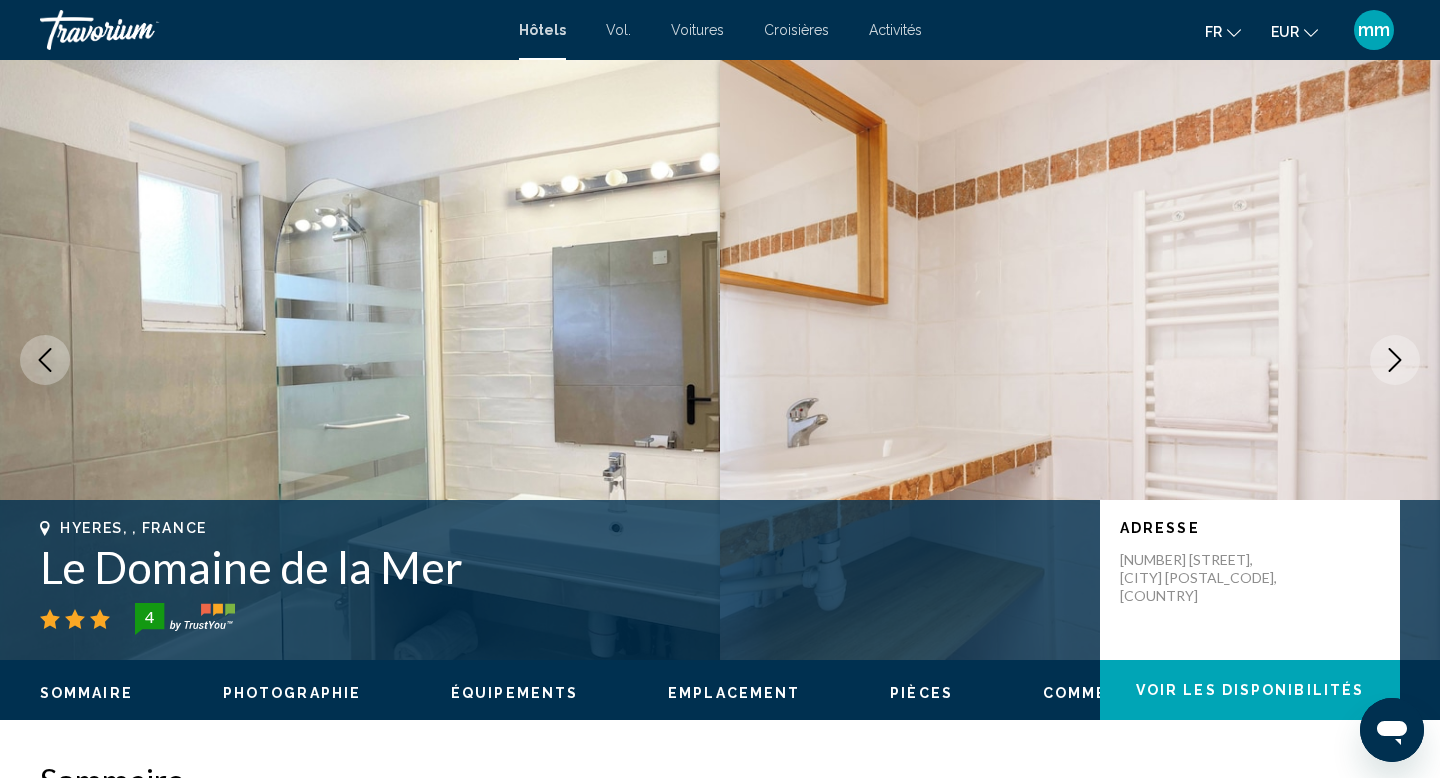 click 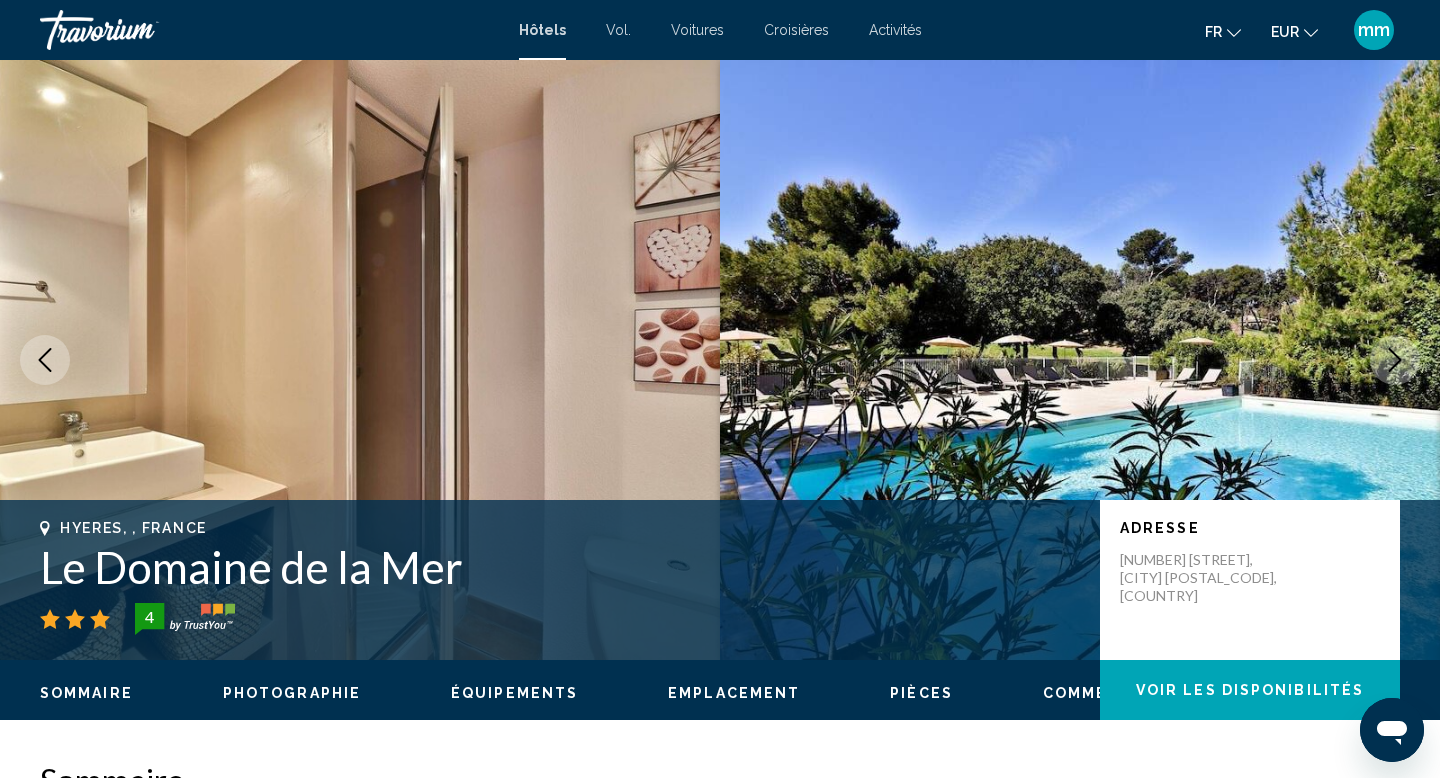 click 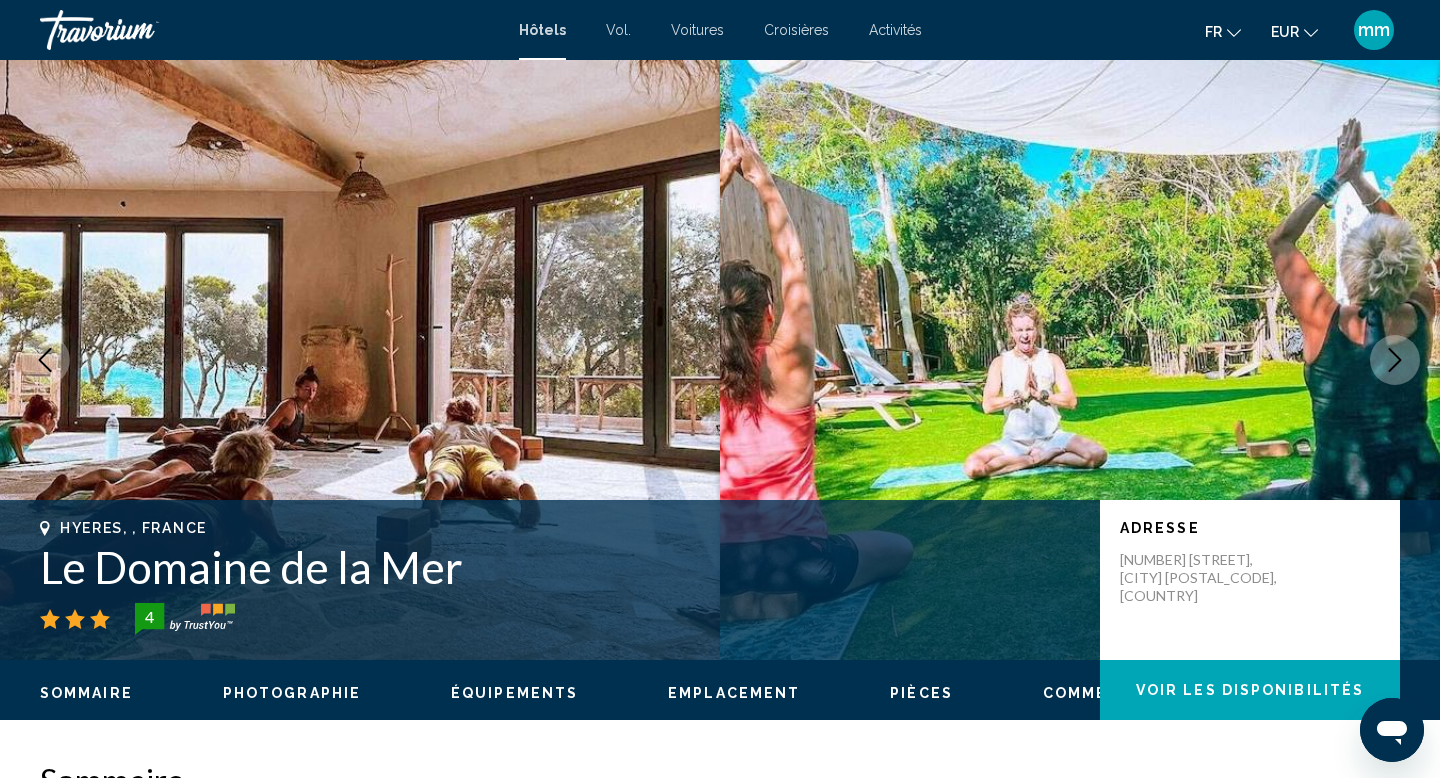 click 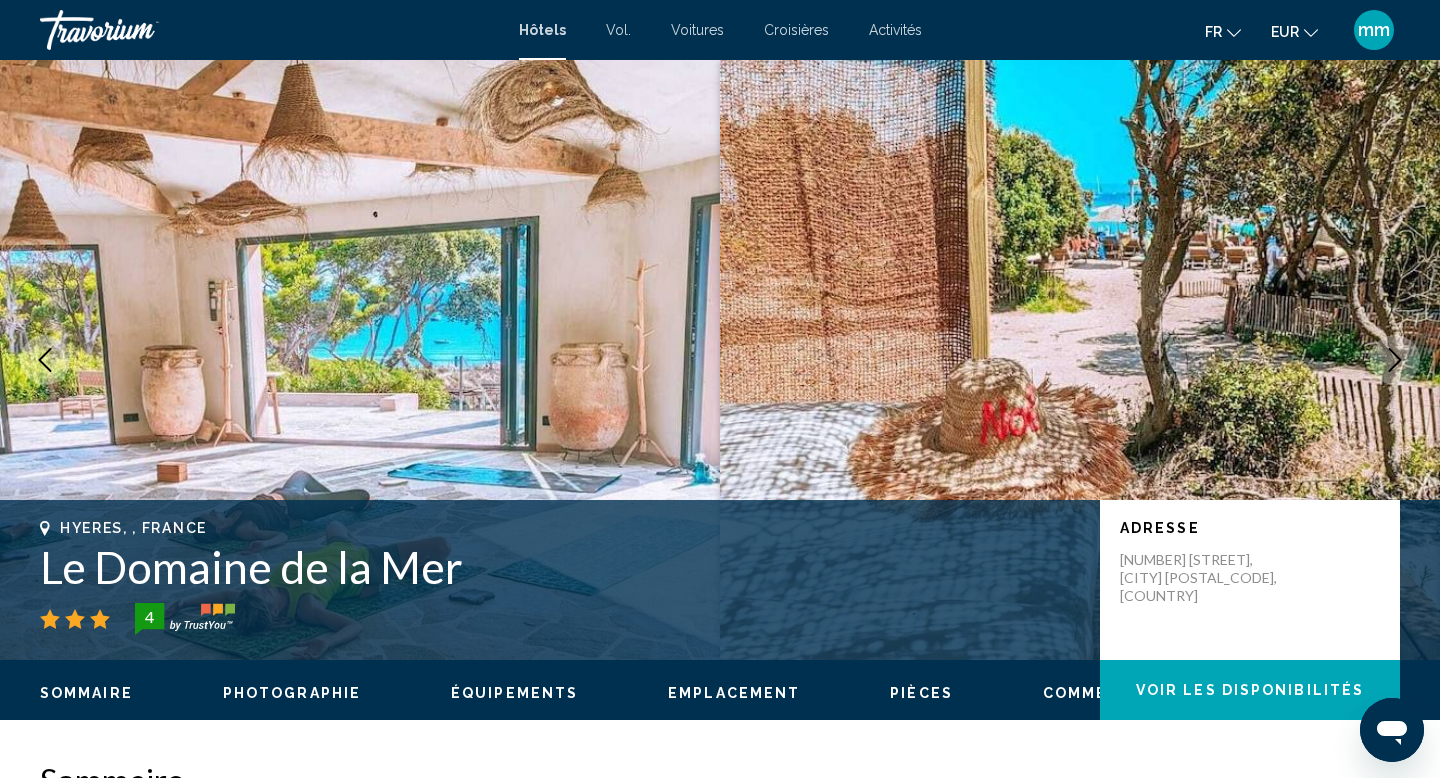 click 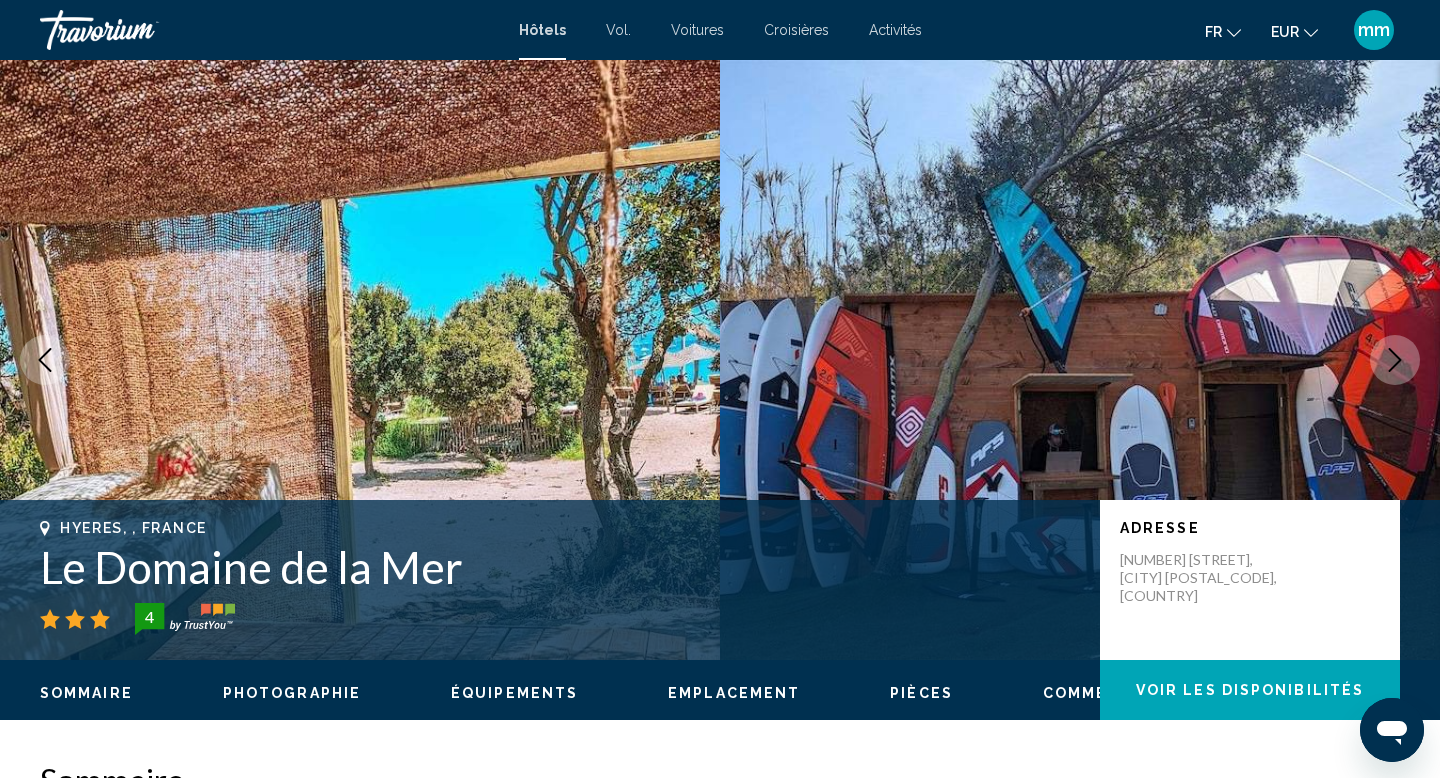 click 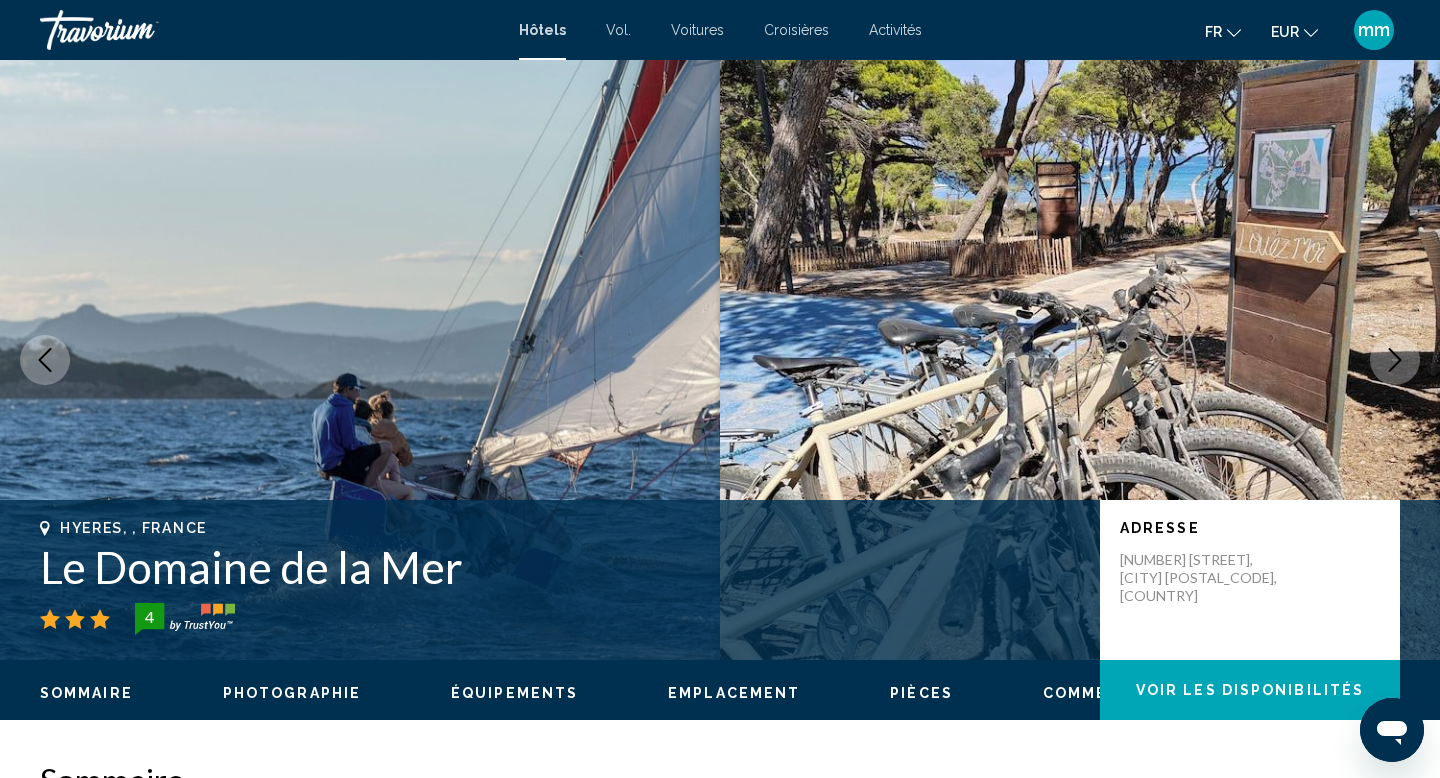 click 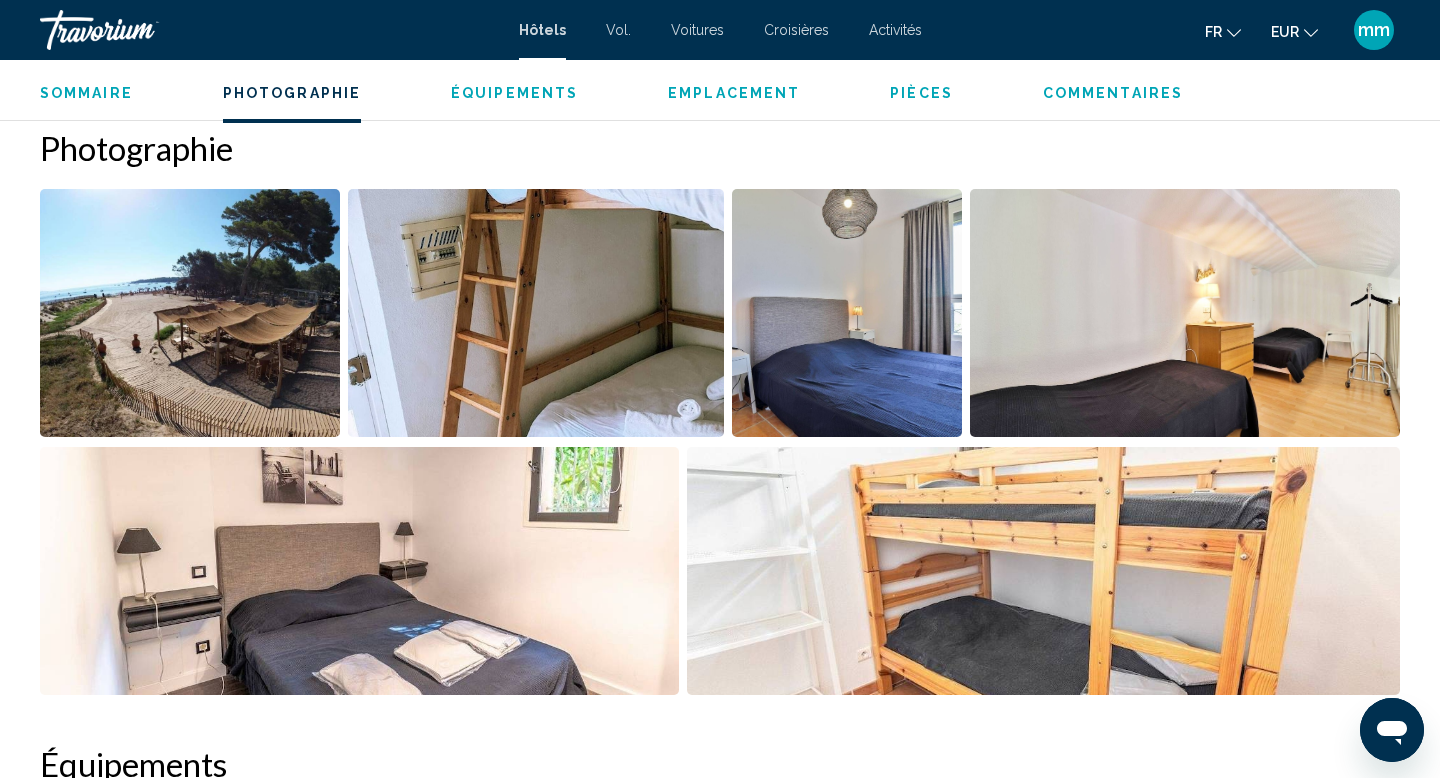 scroll, scrollTop: 866, scrollLeft: 0, axis: vertical 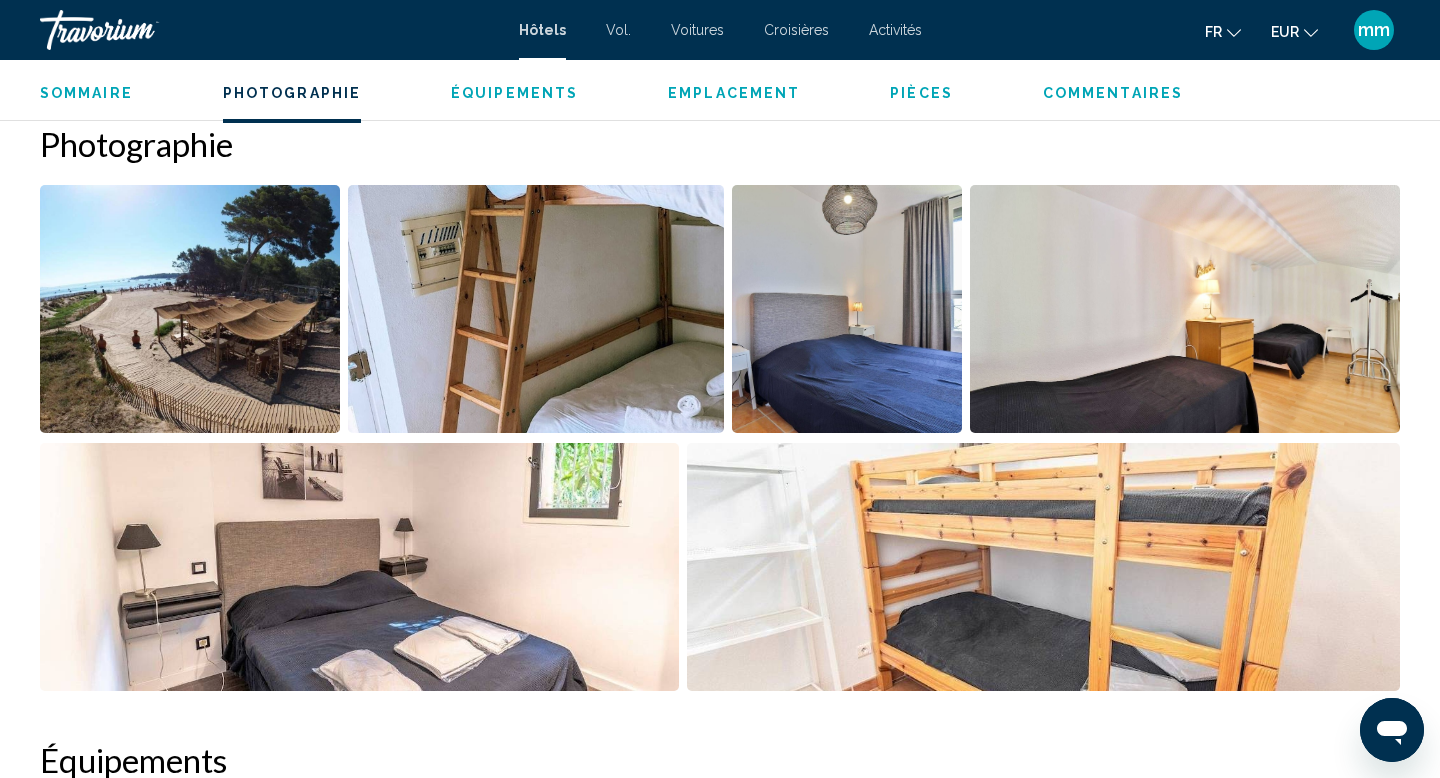 click at bounding box center (190, 309) 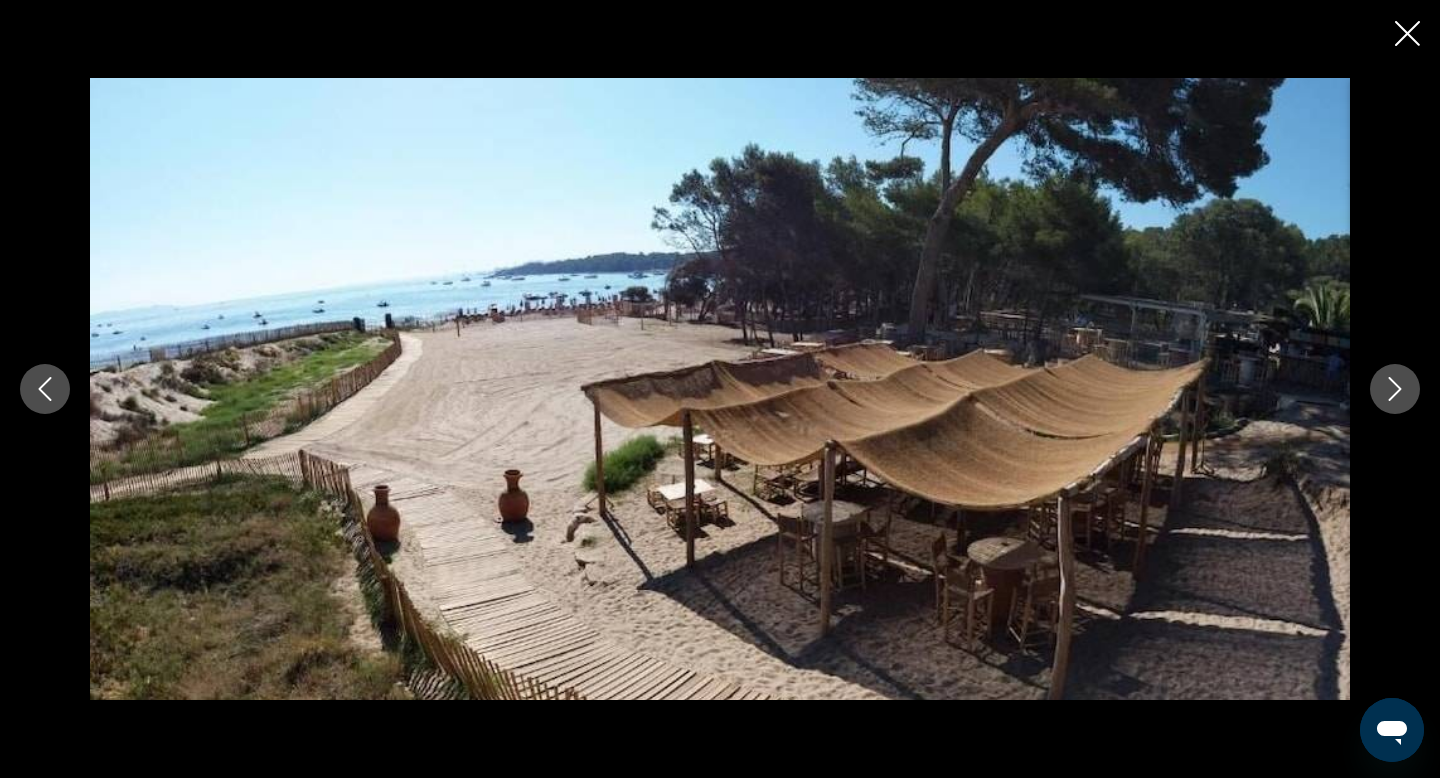 click 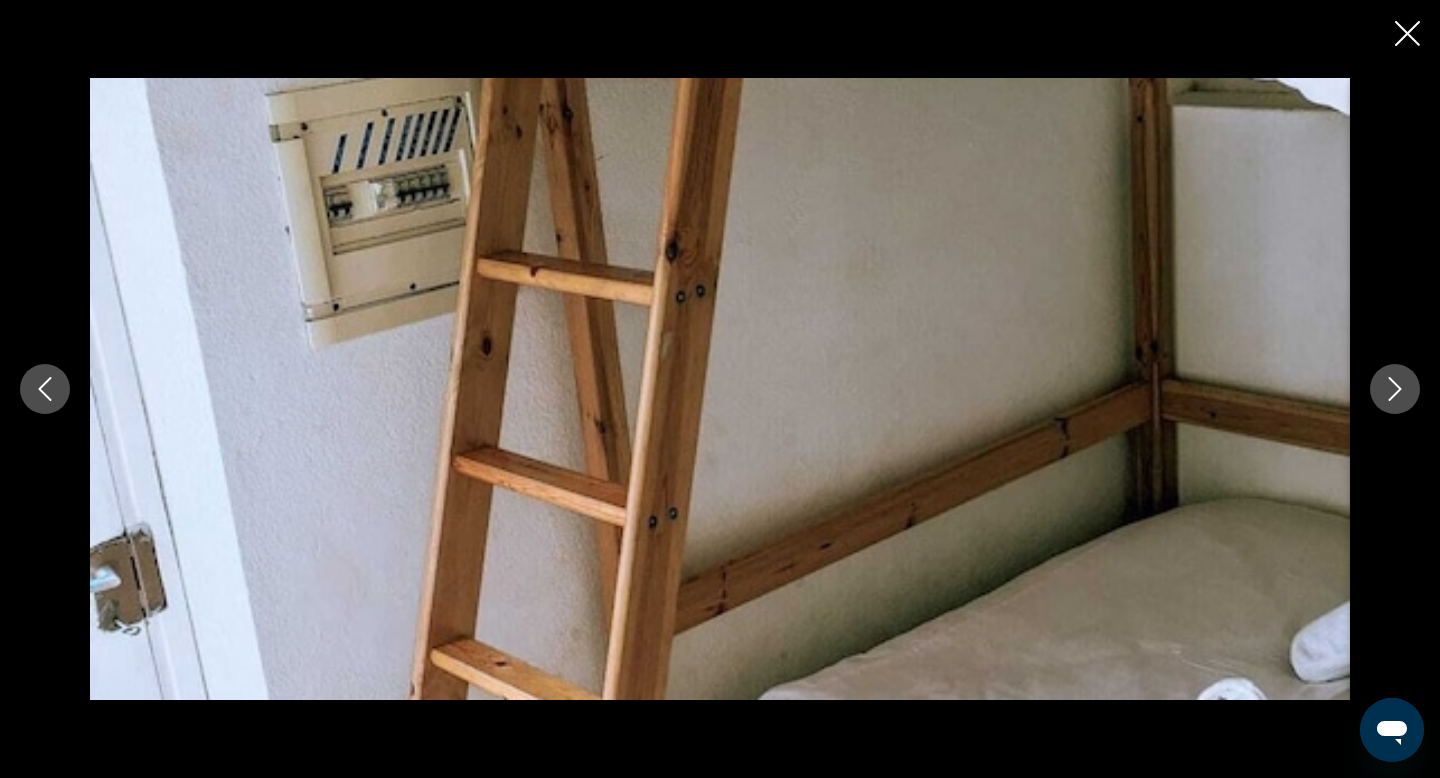 click 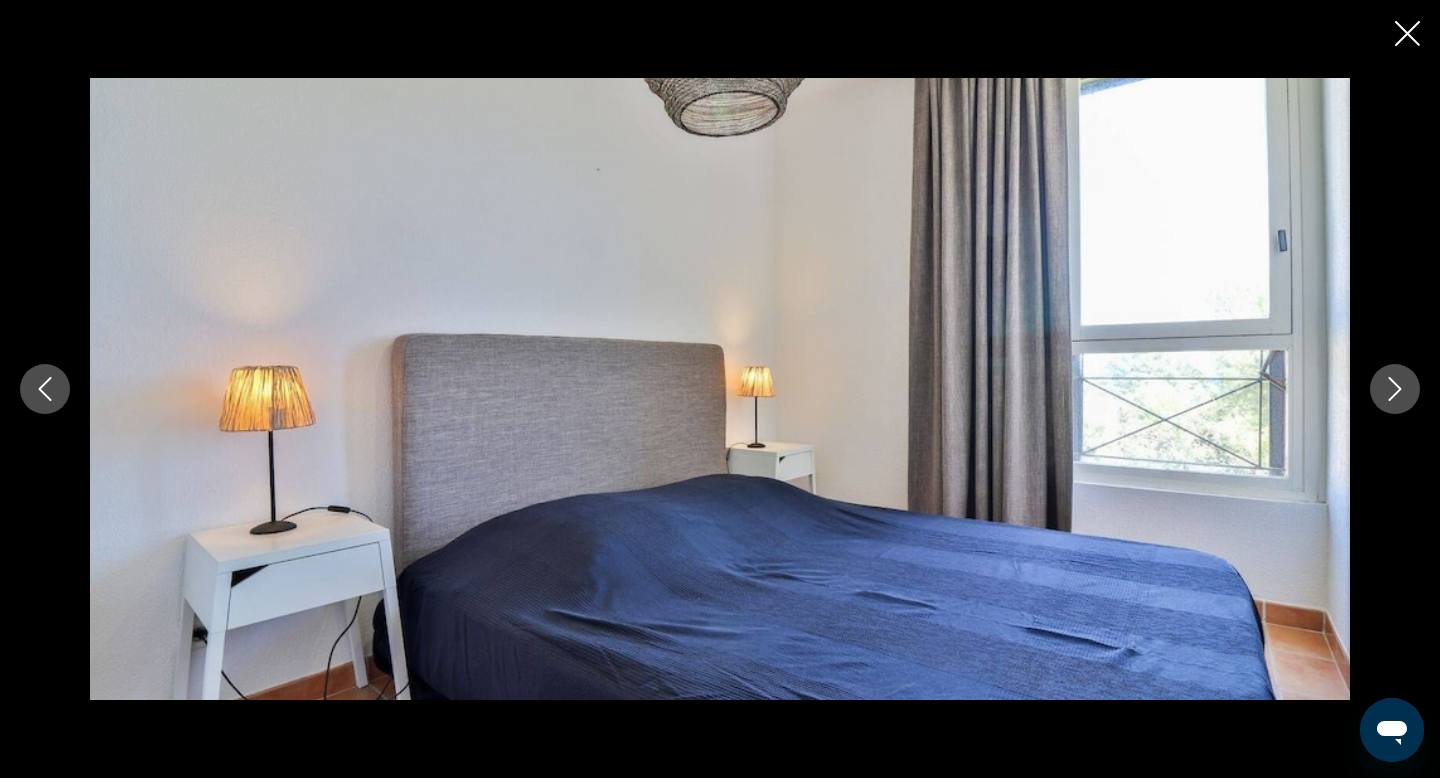 click 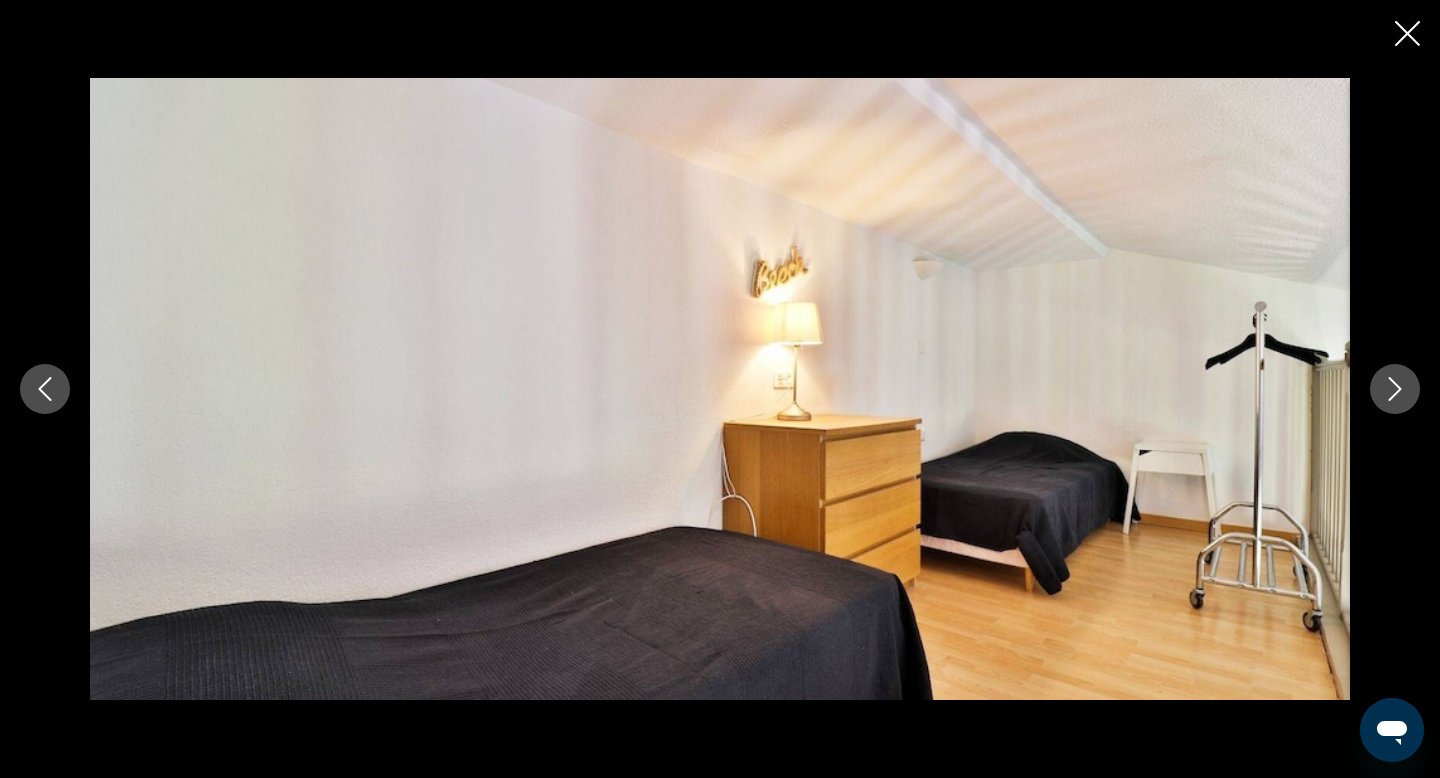 click 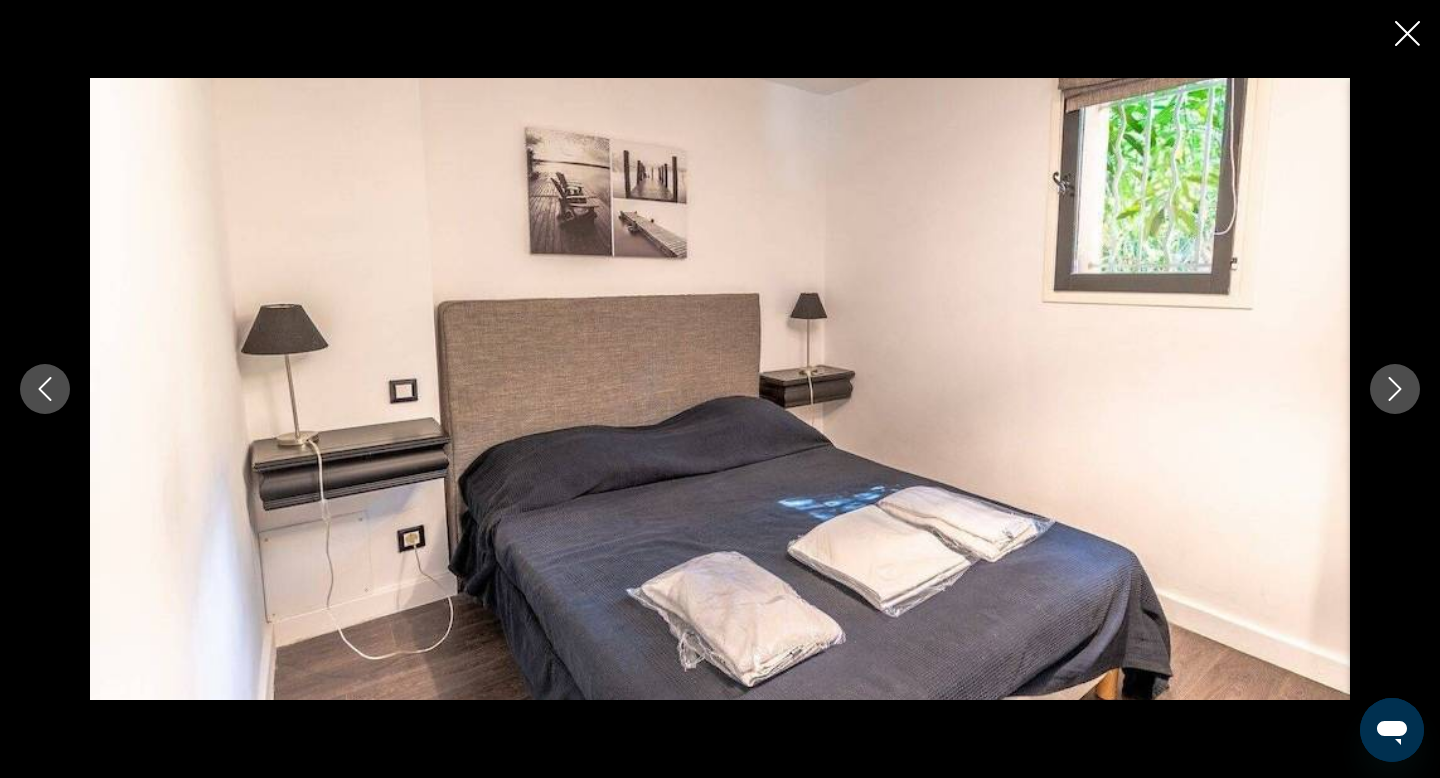 click 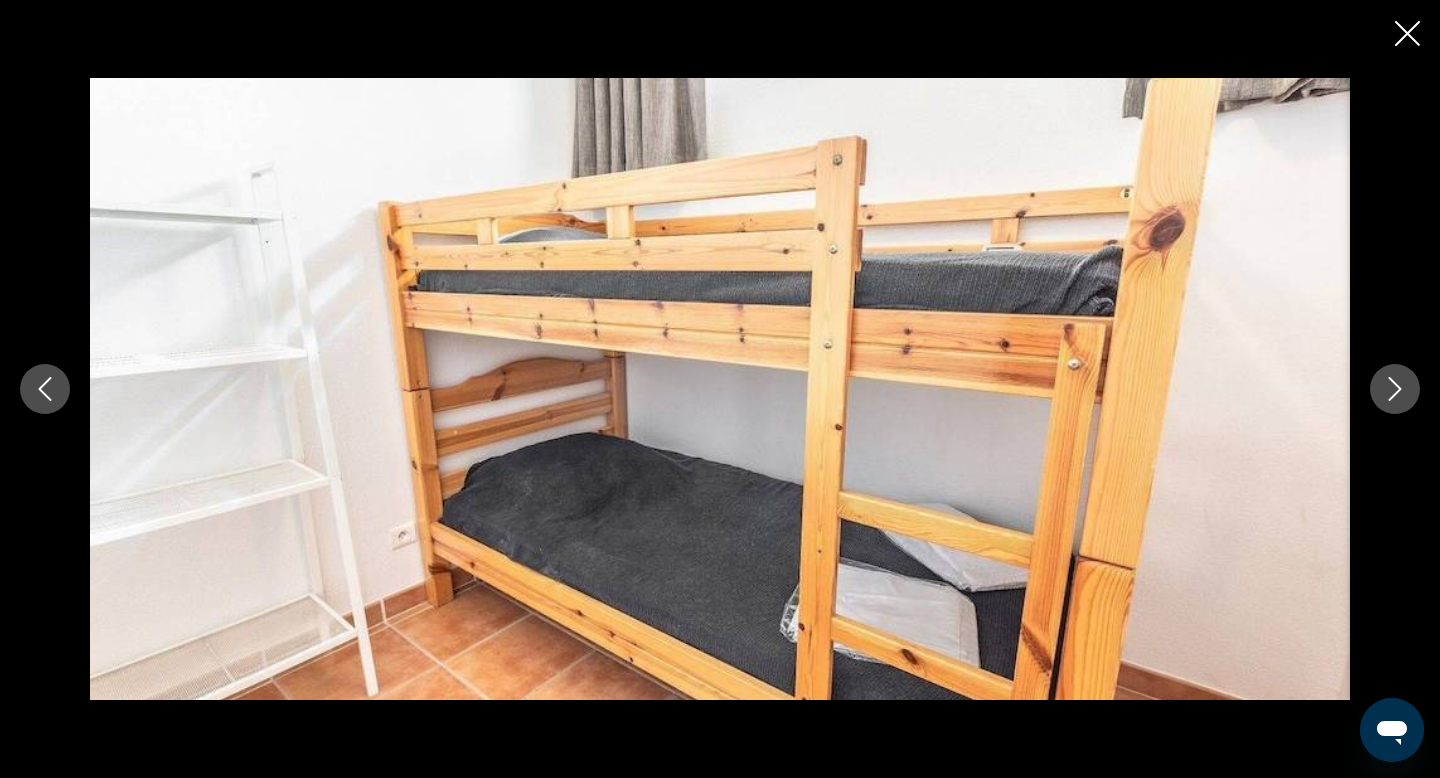 click 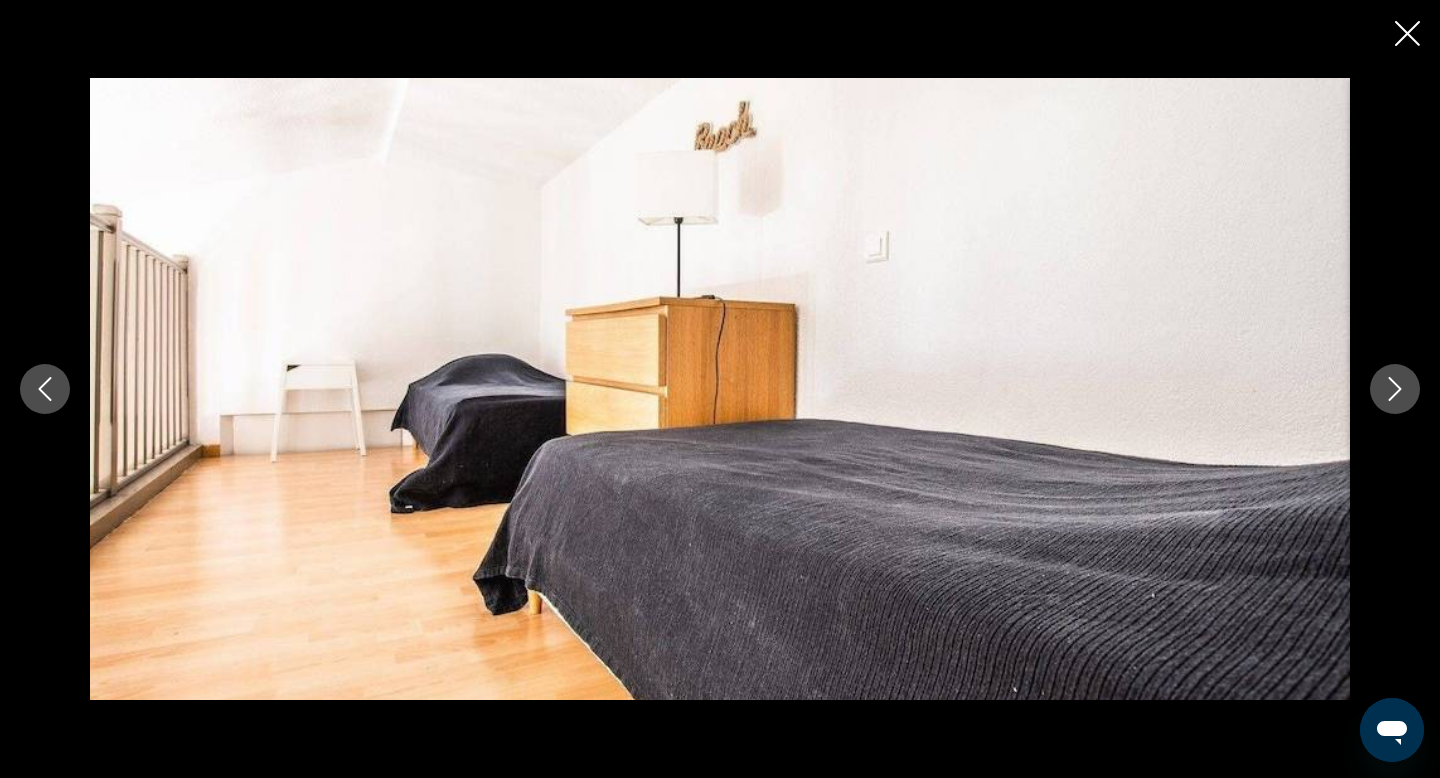 click 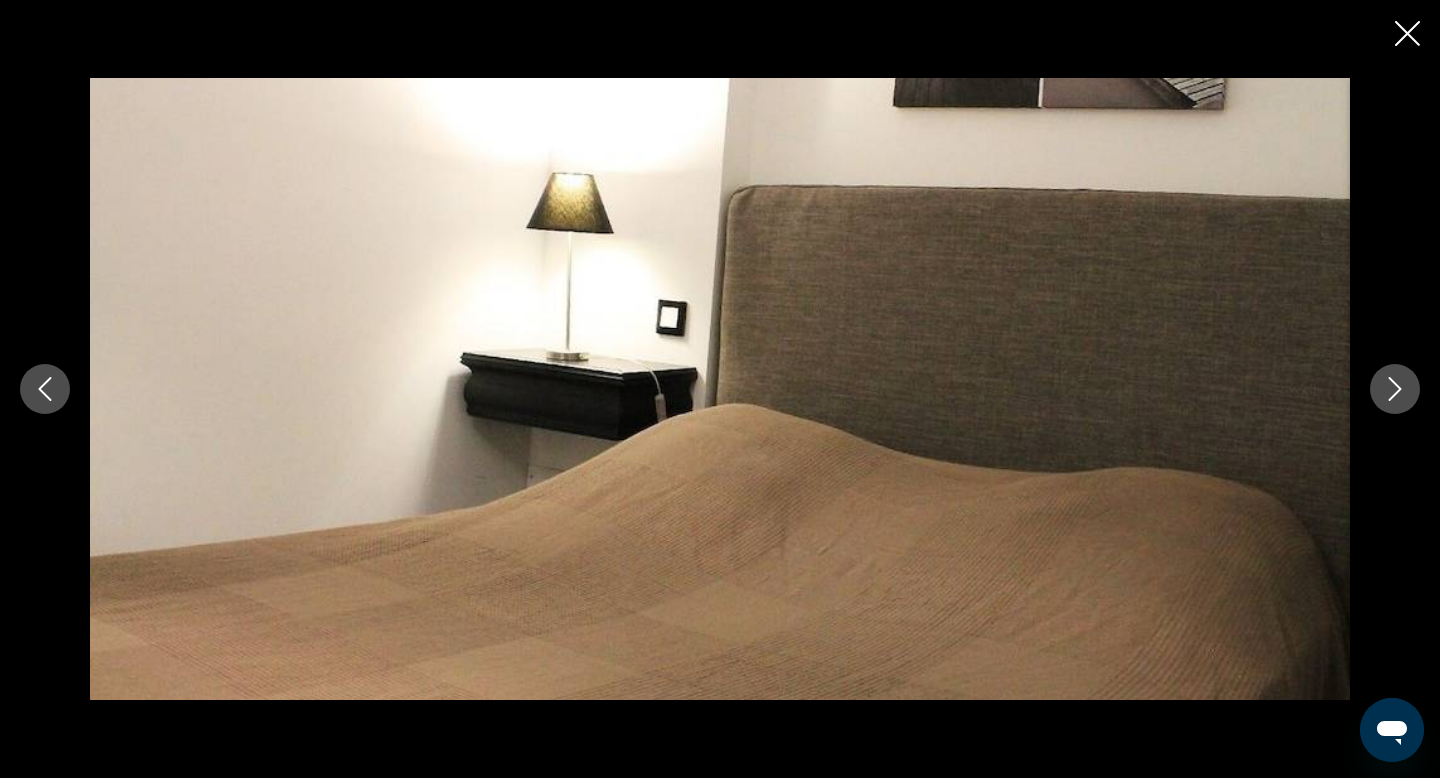click 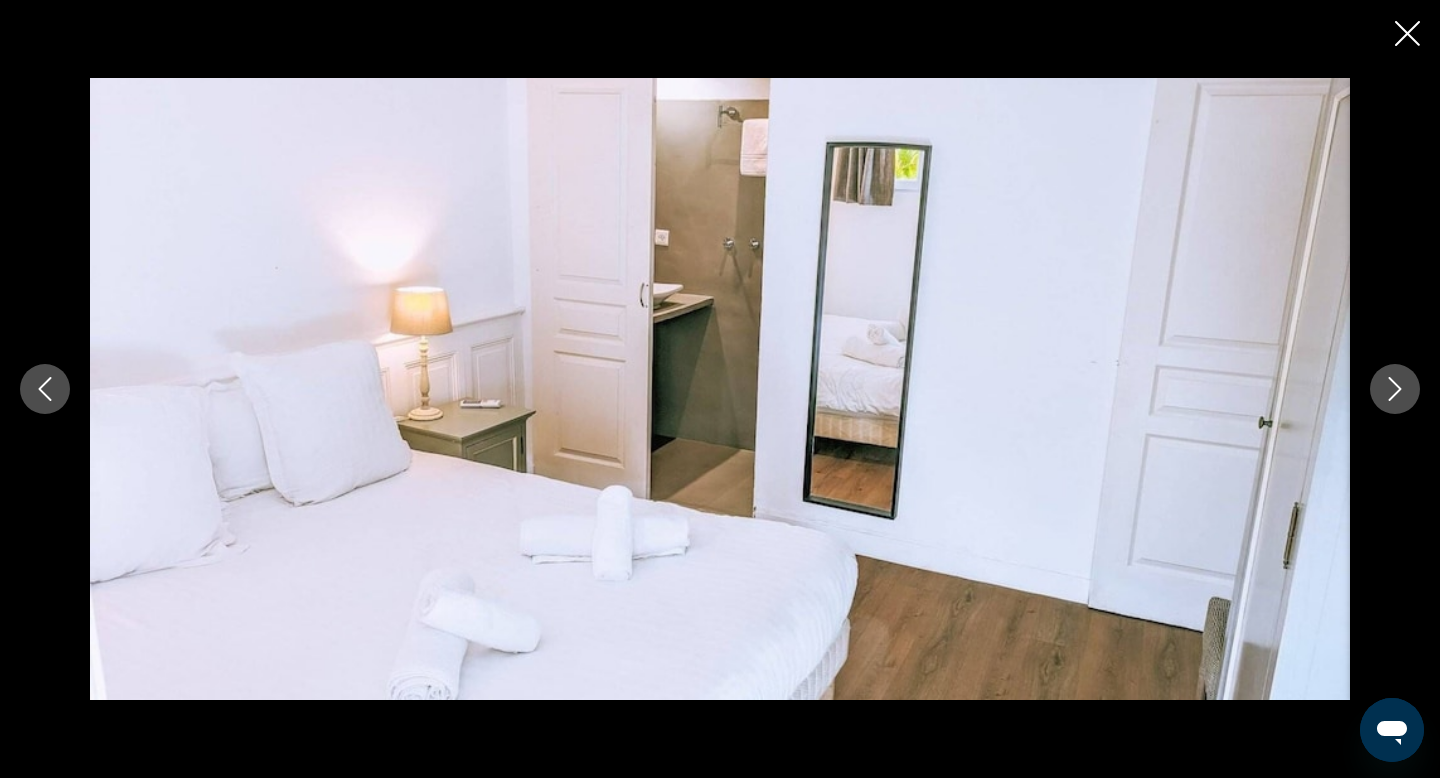 click 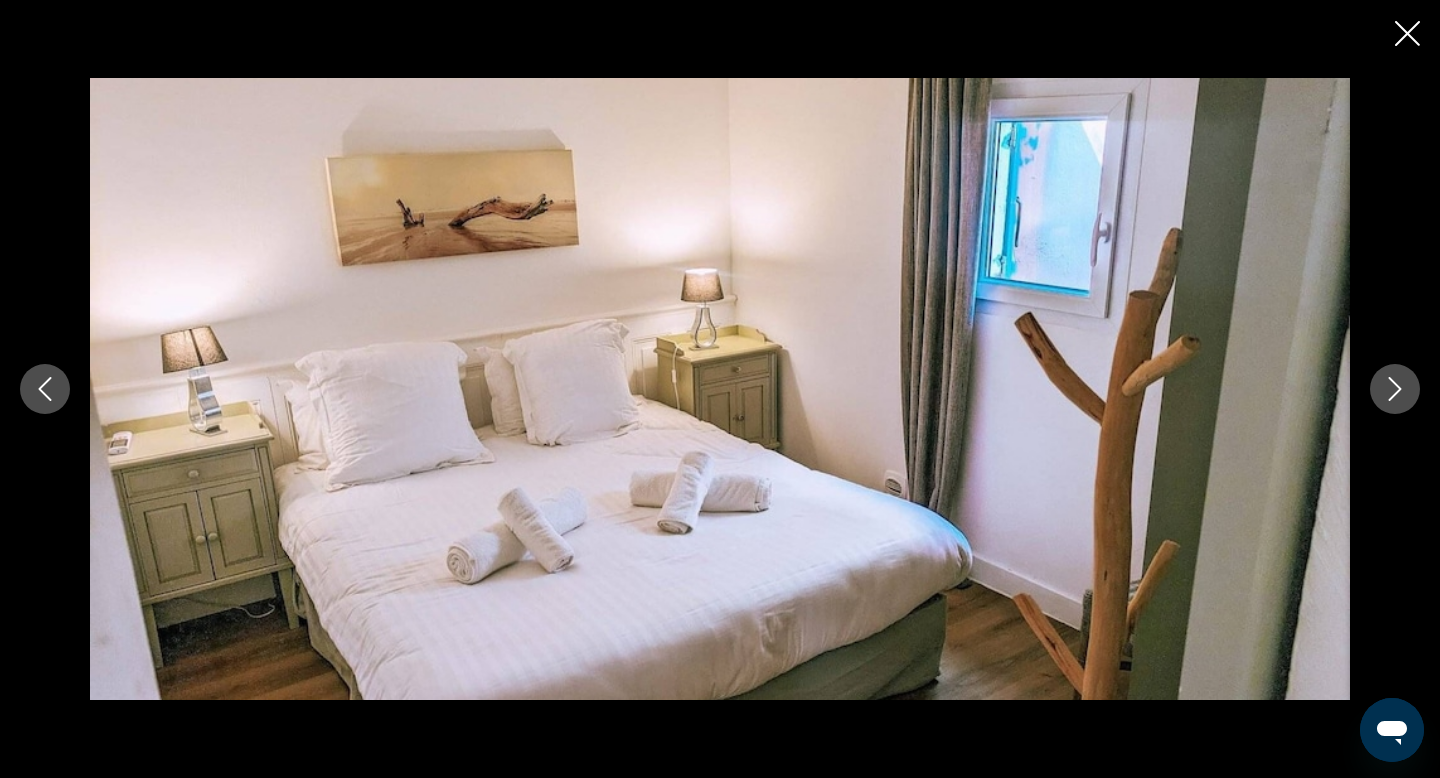 click 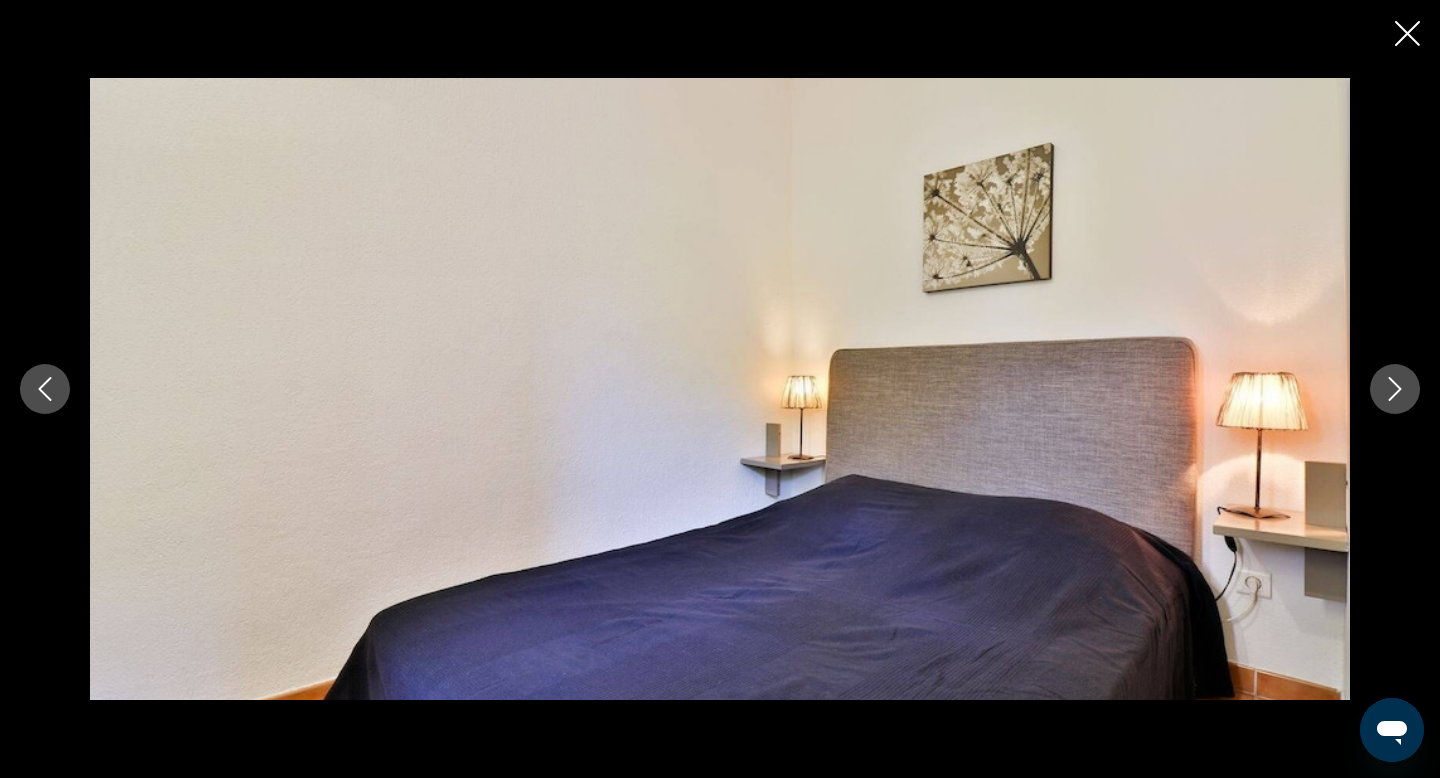 click 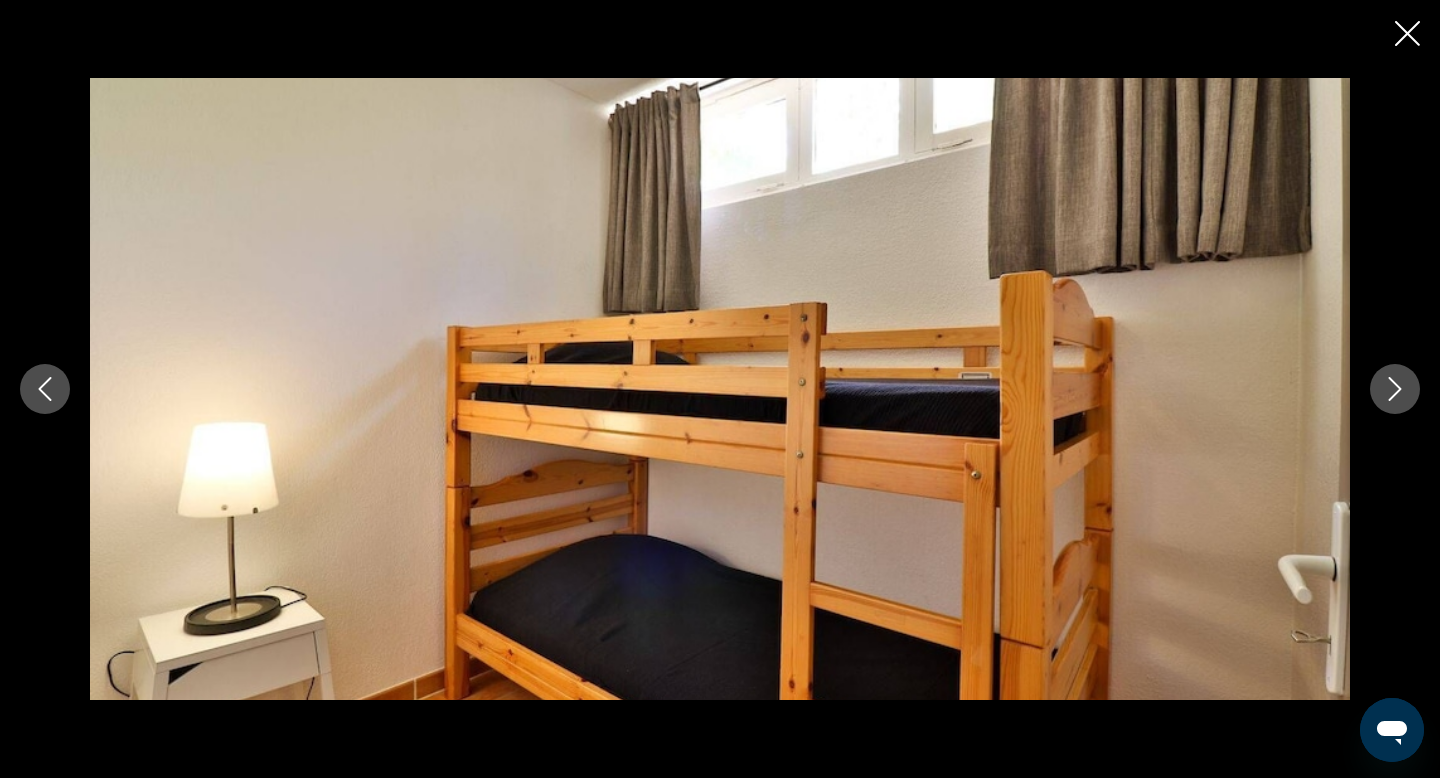 click 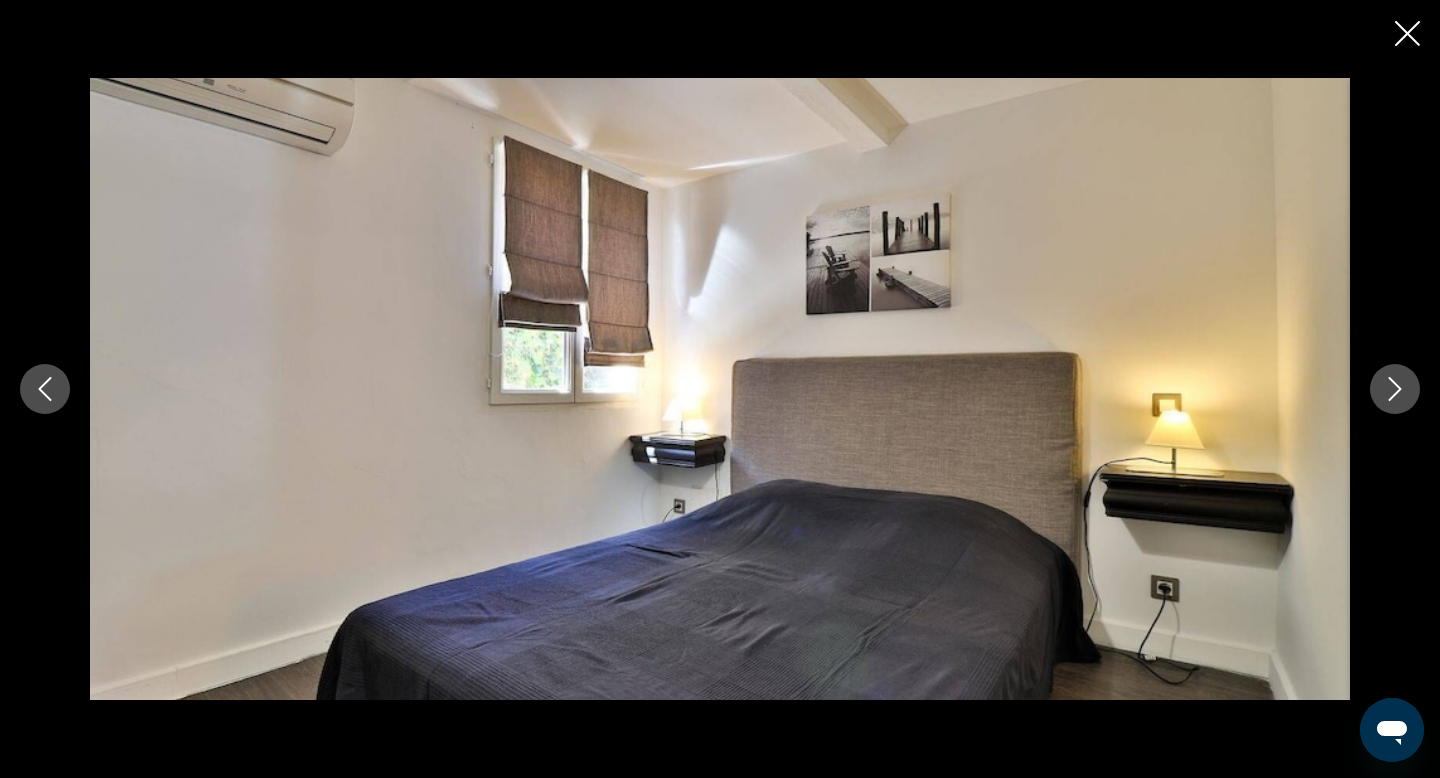 click 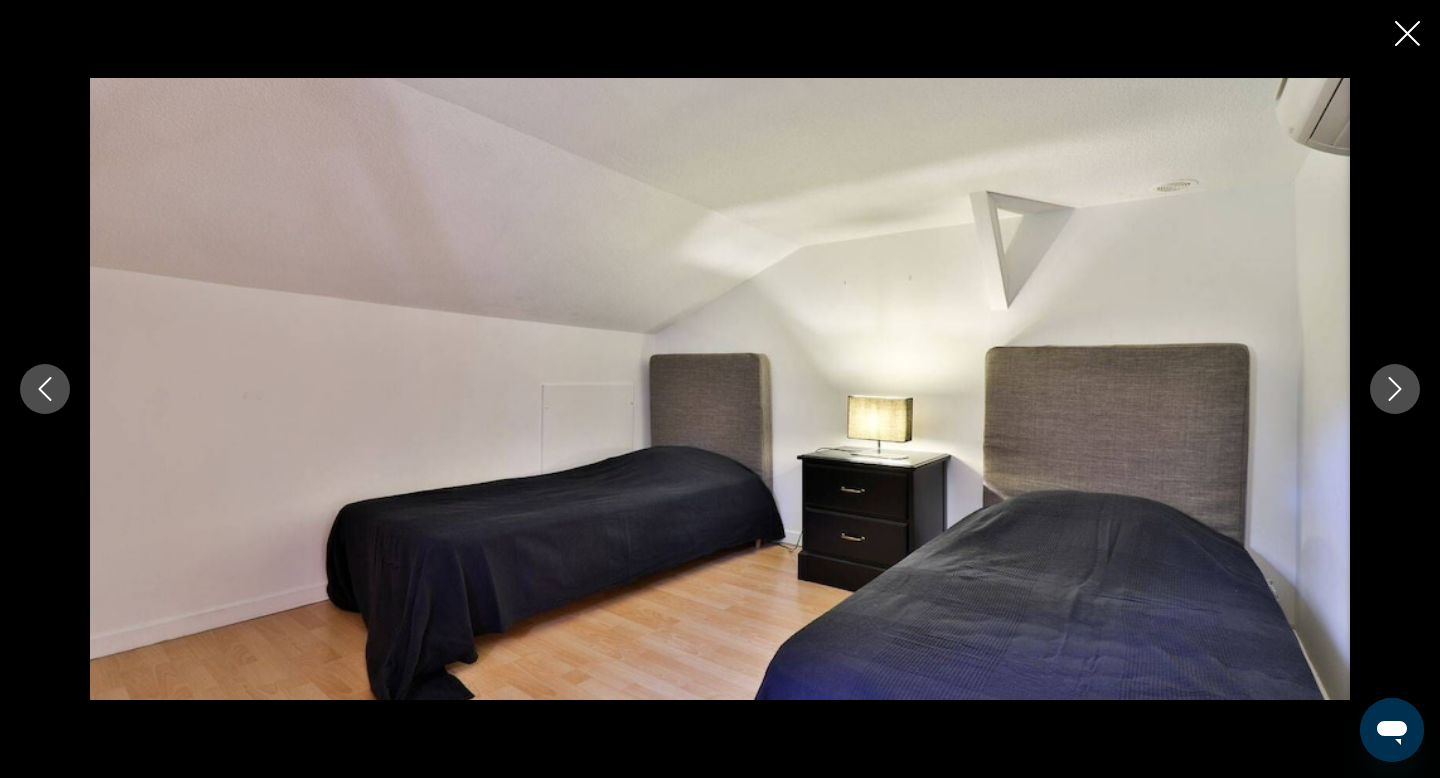 click 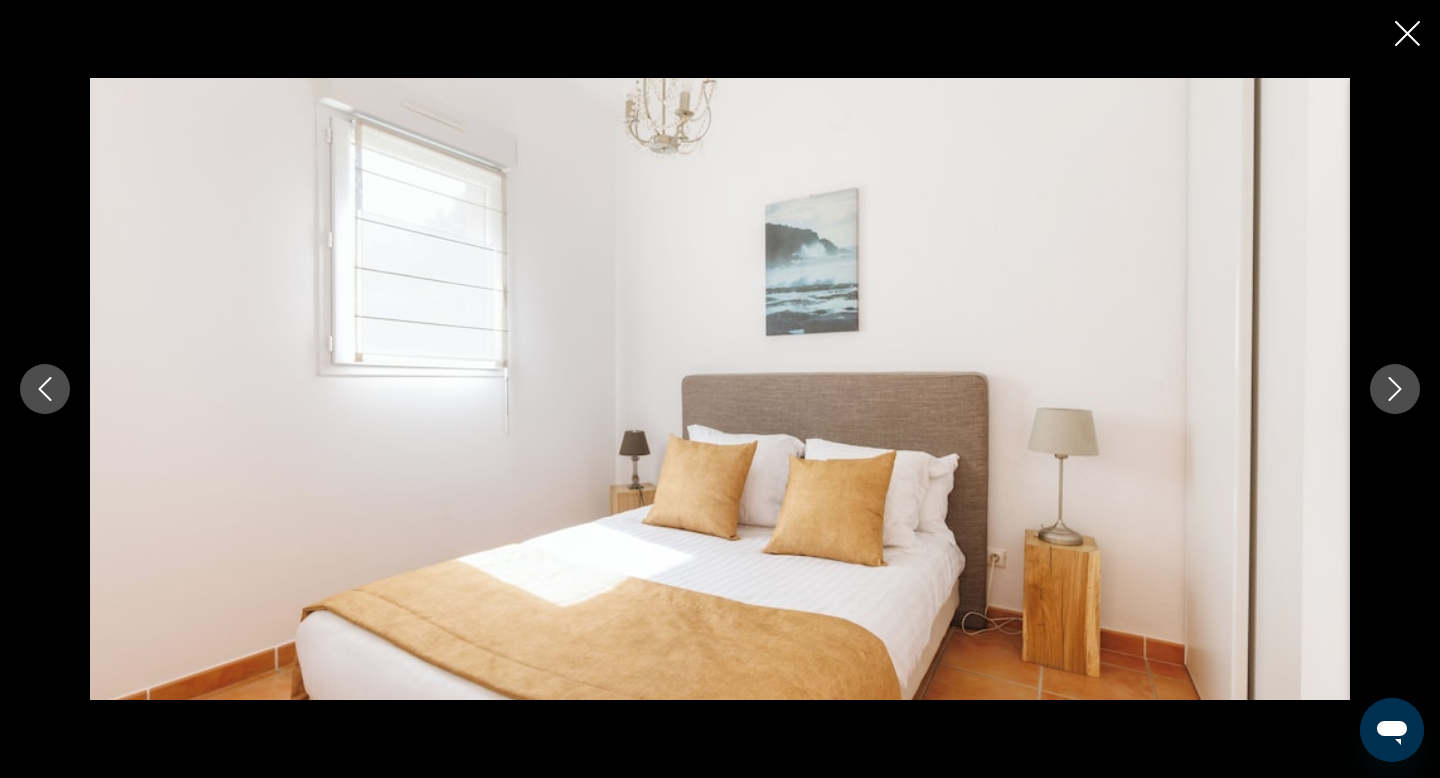 click 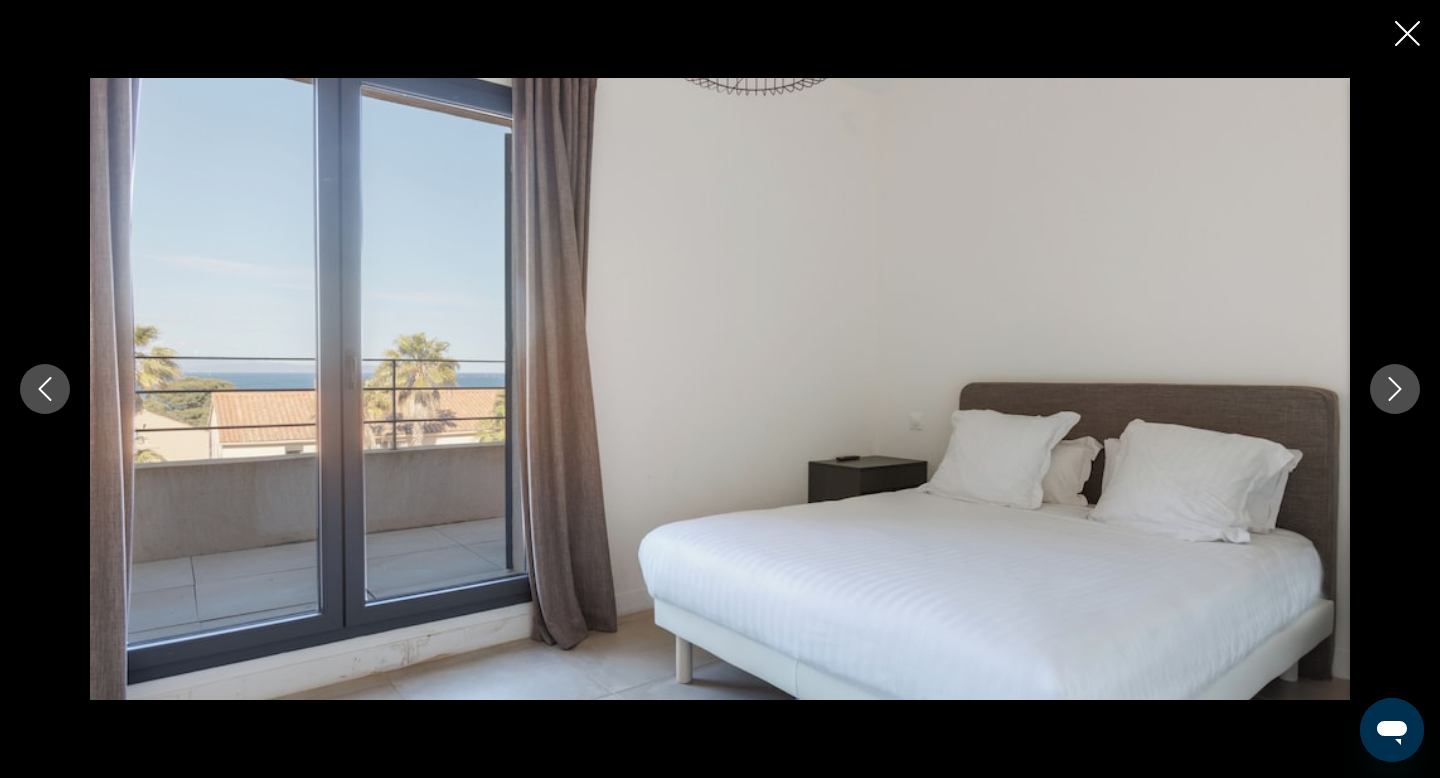 click 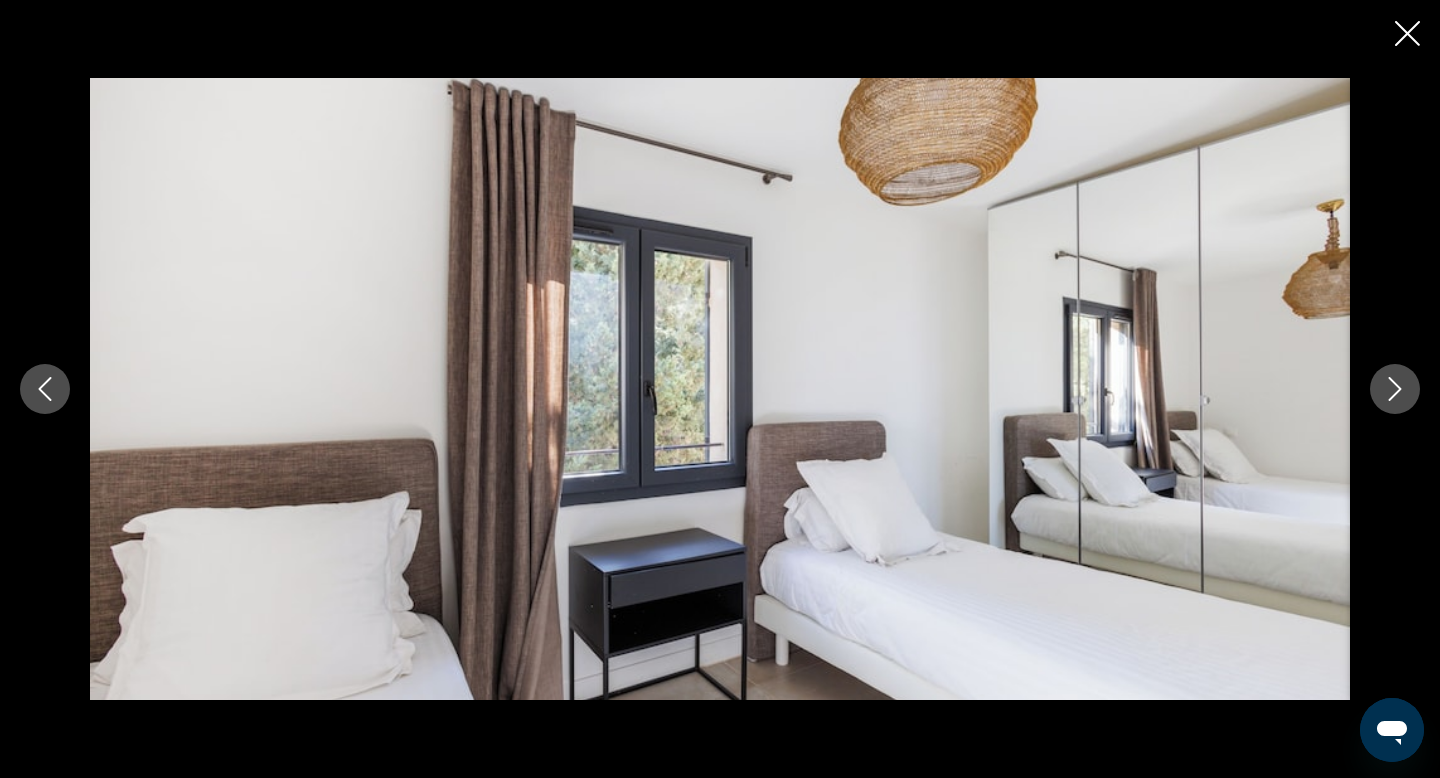 click 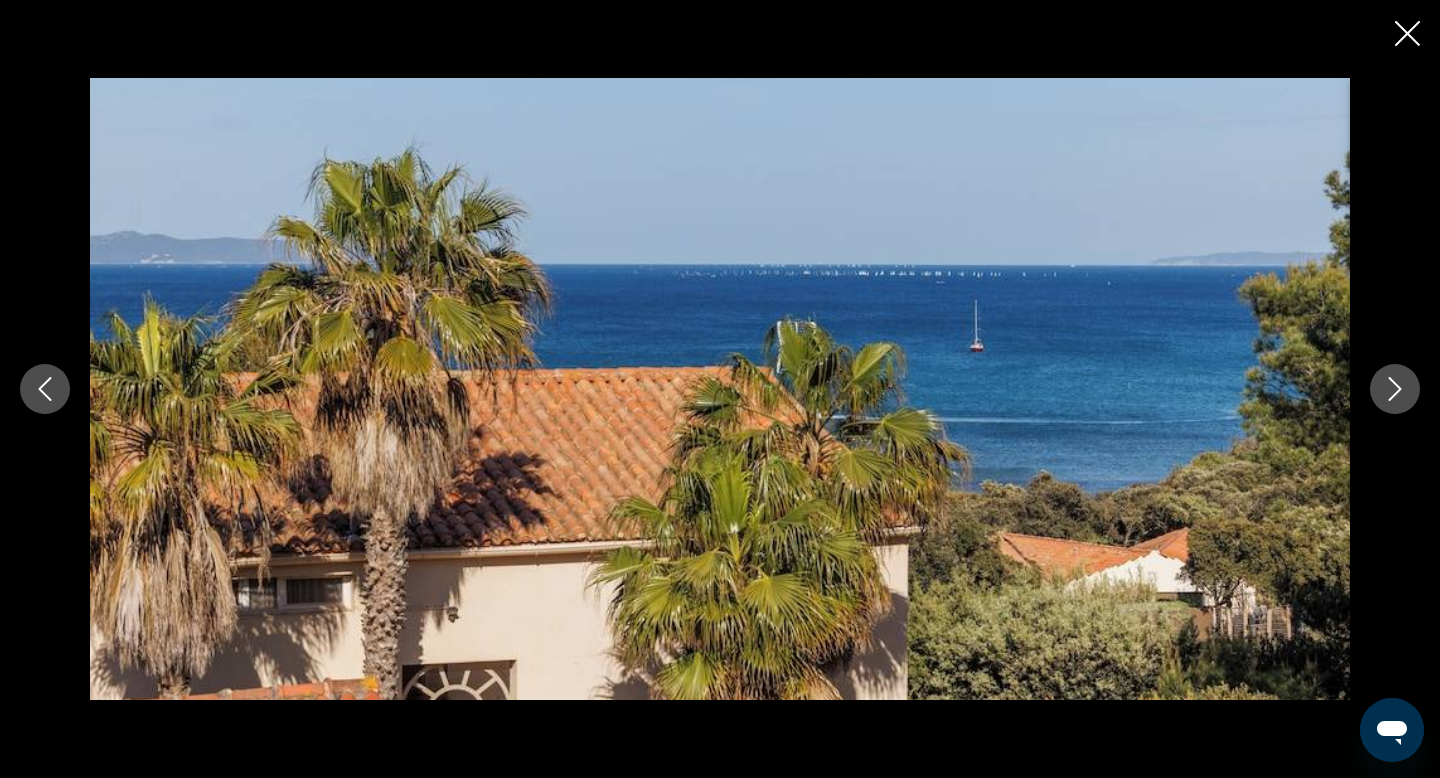 click 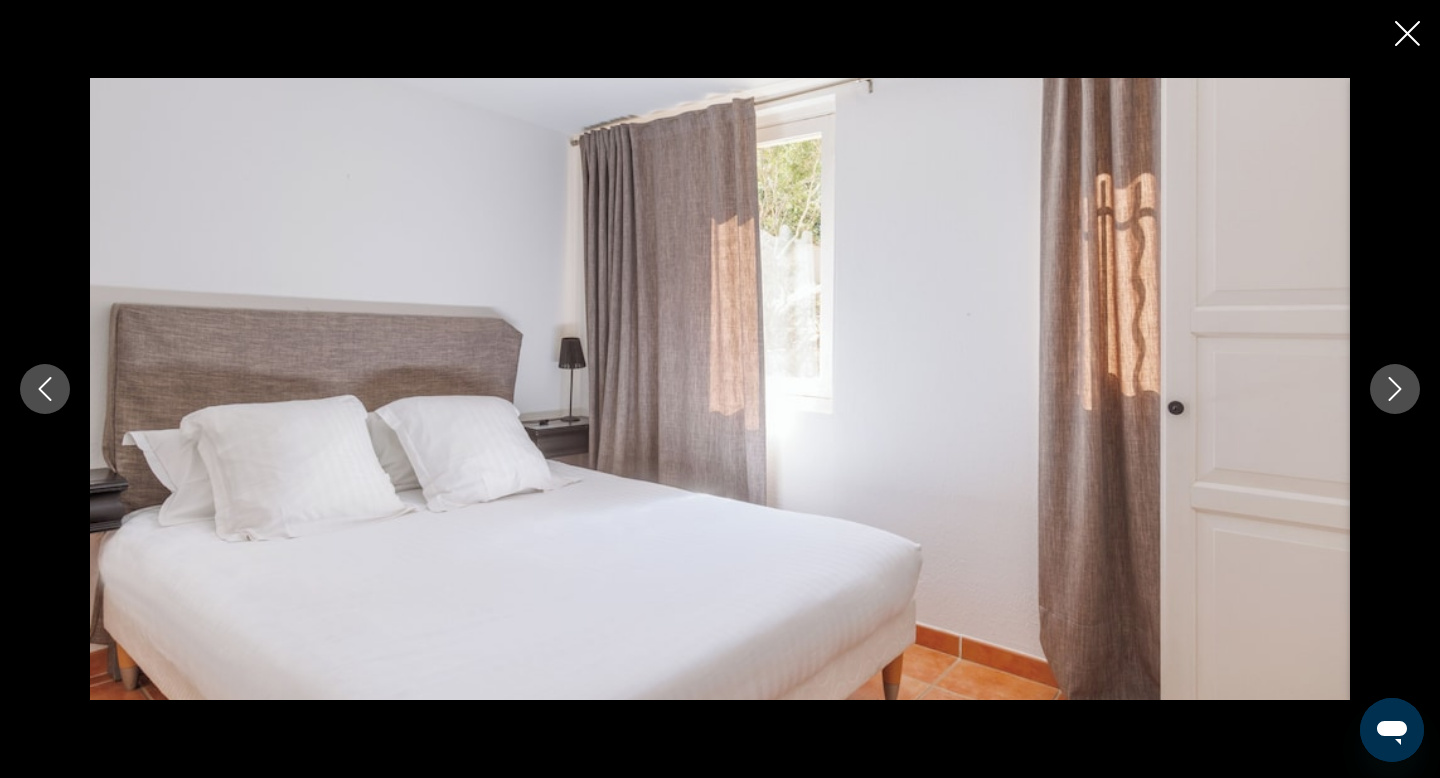 click 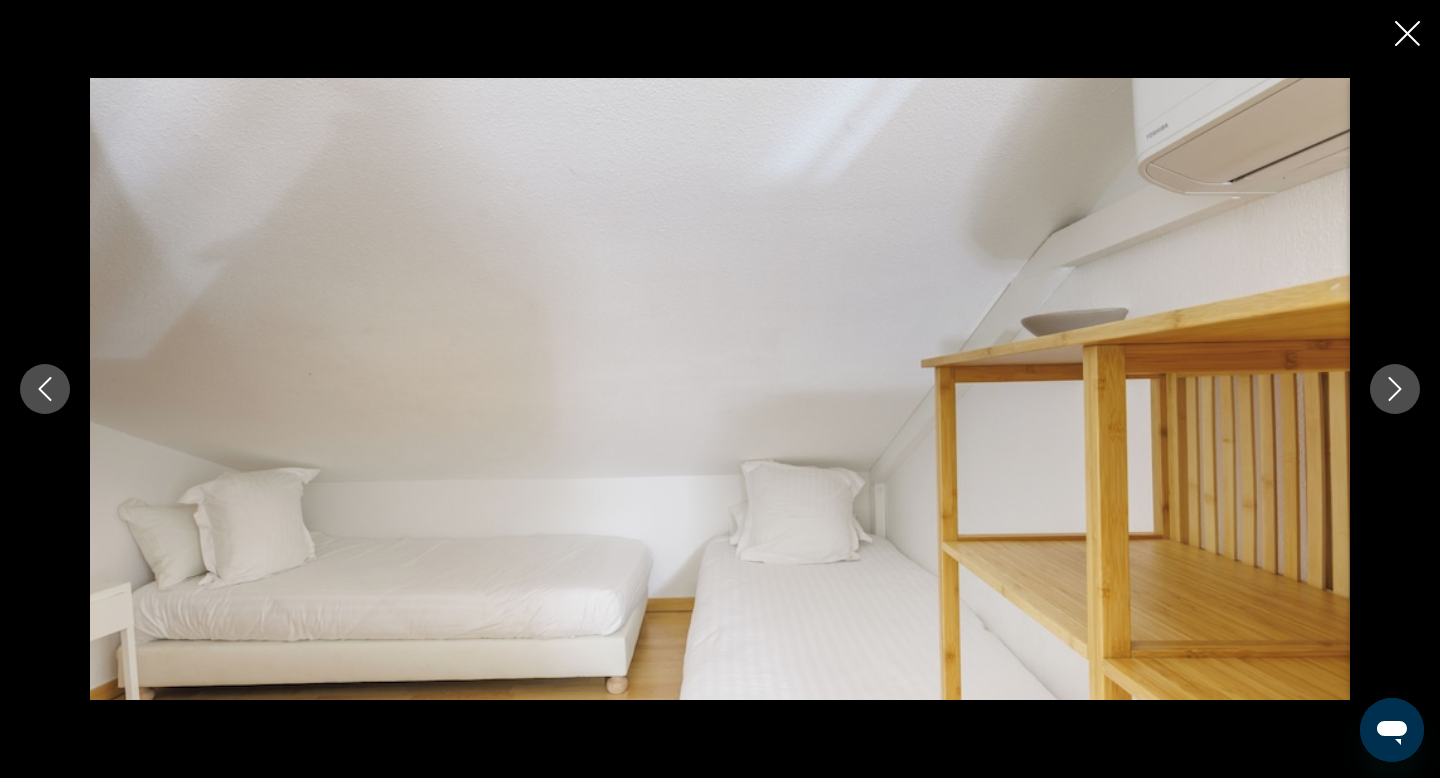 click 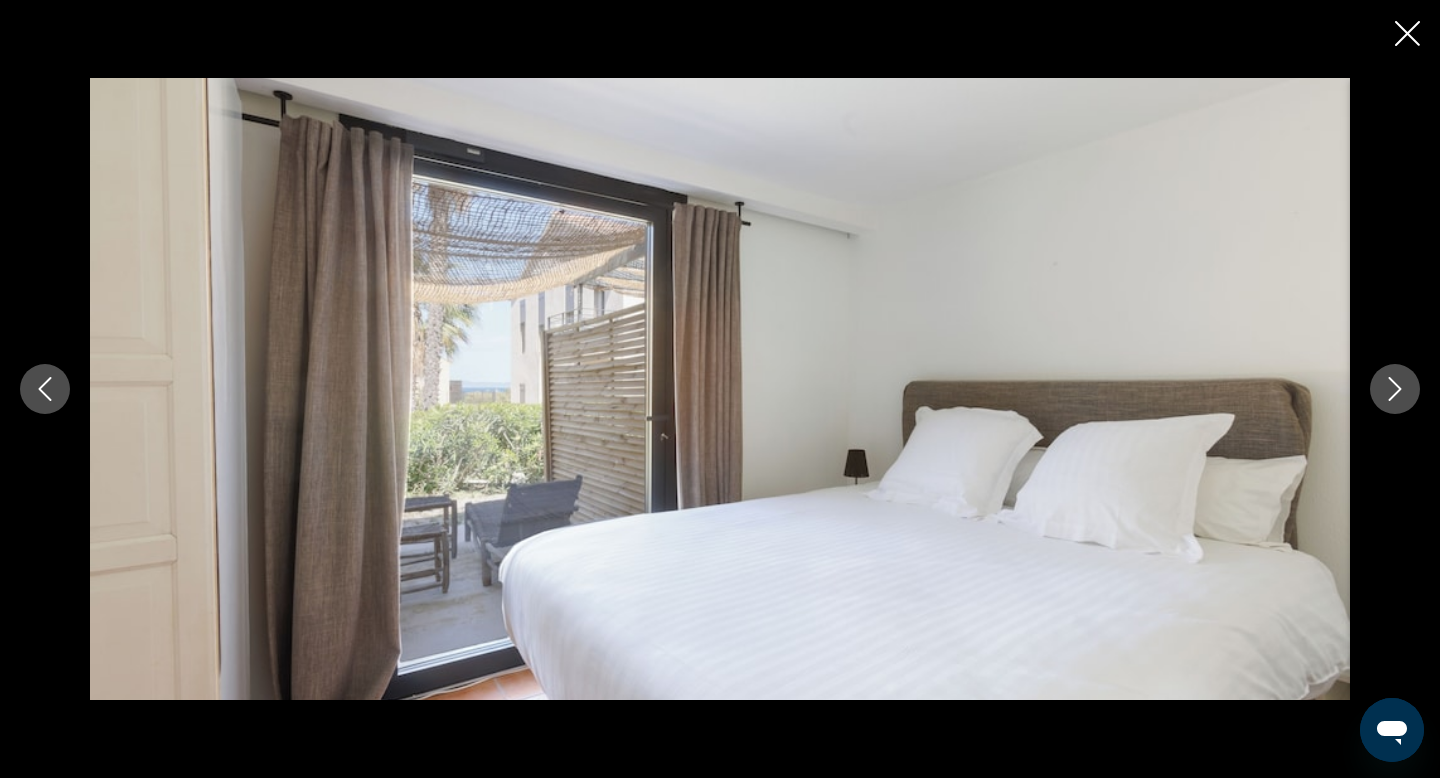 click 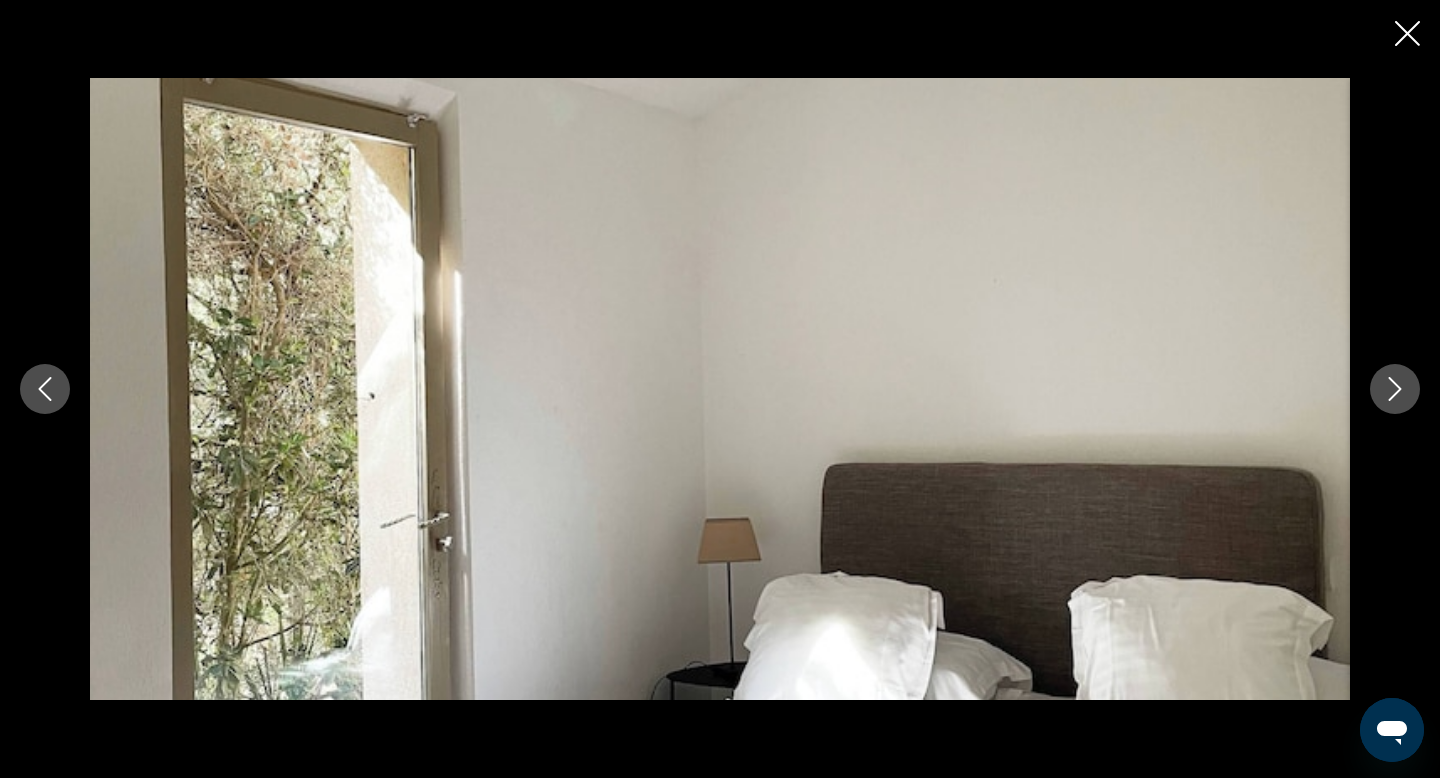 click 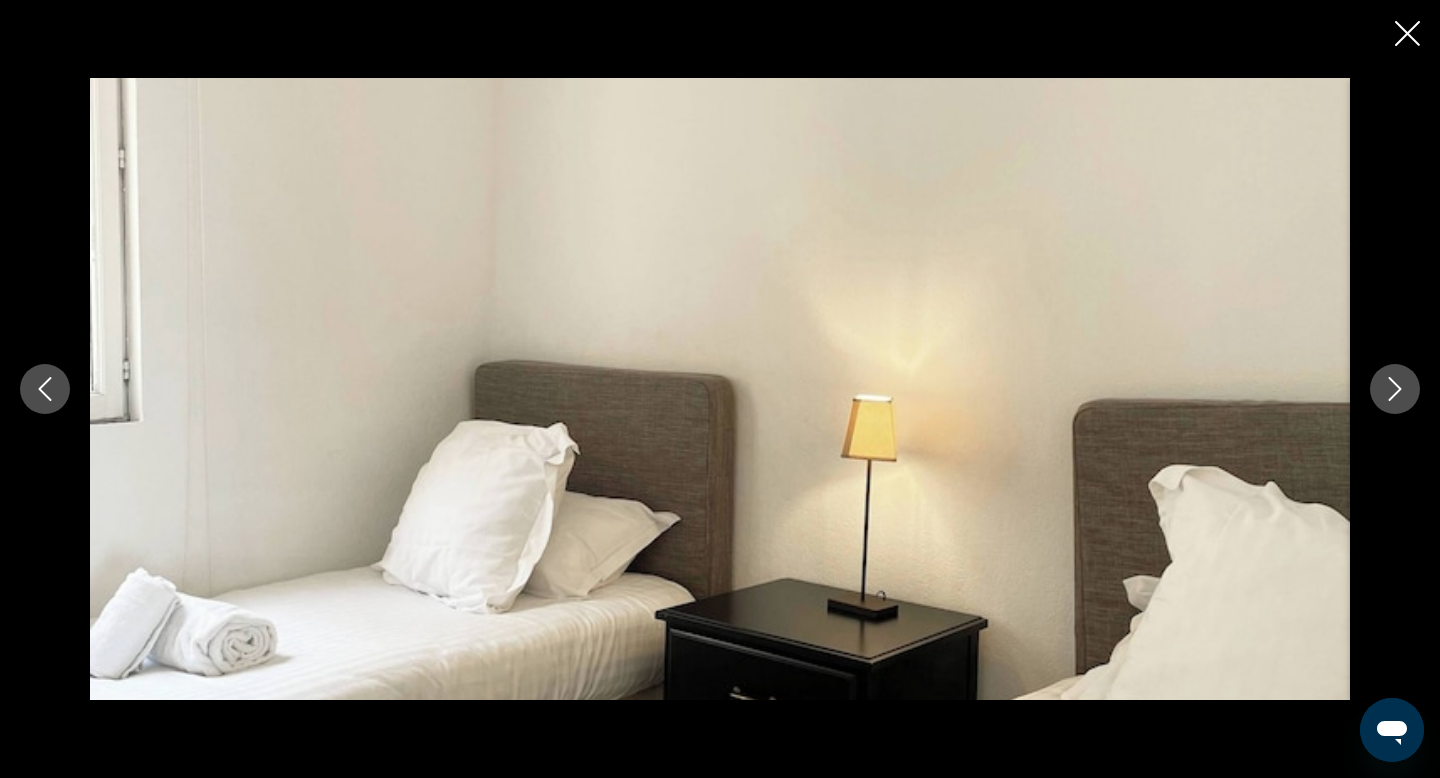 click 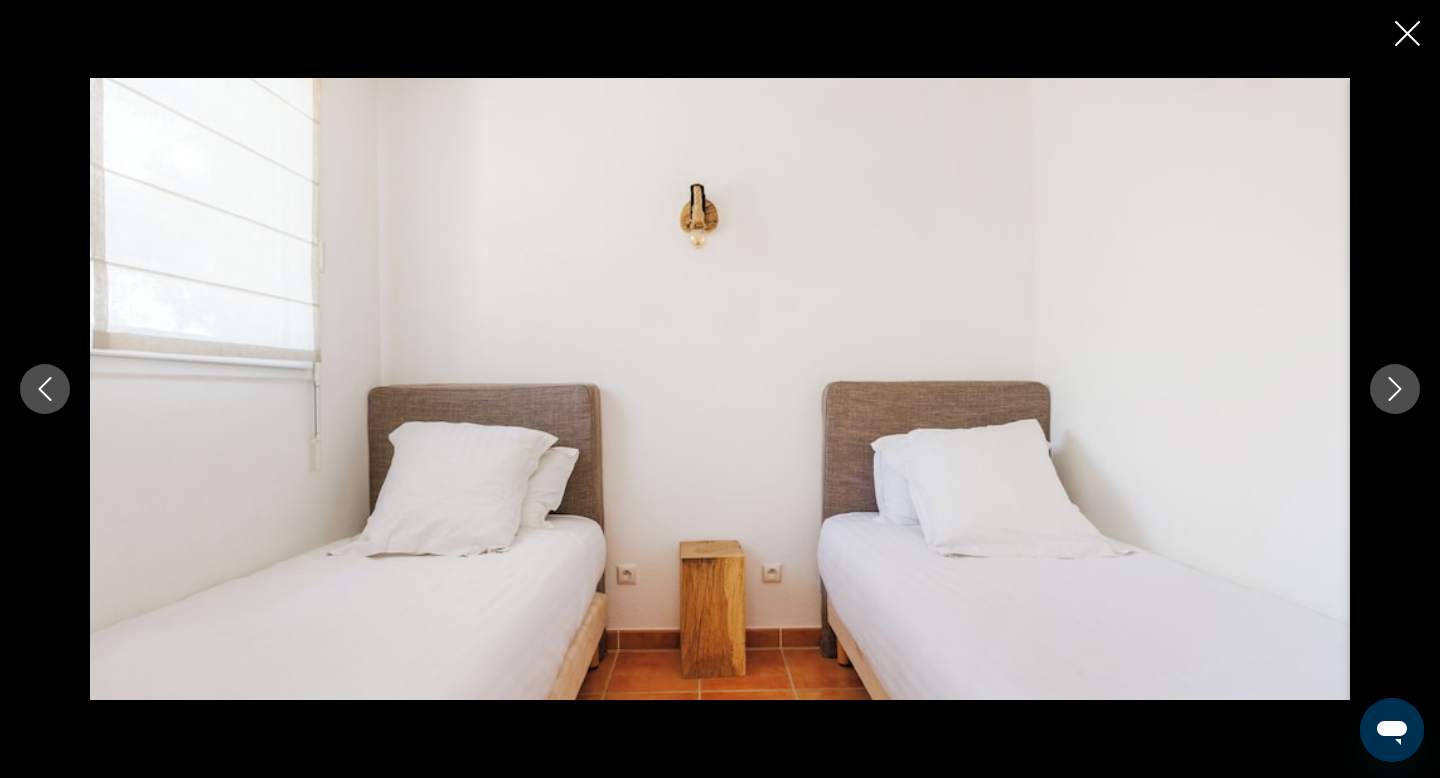 click 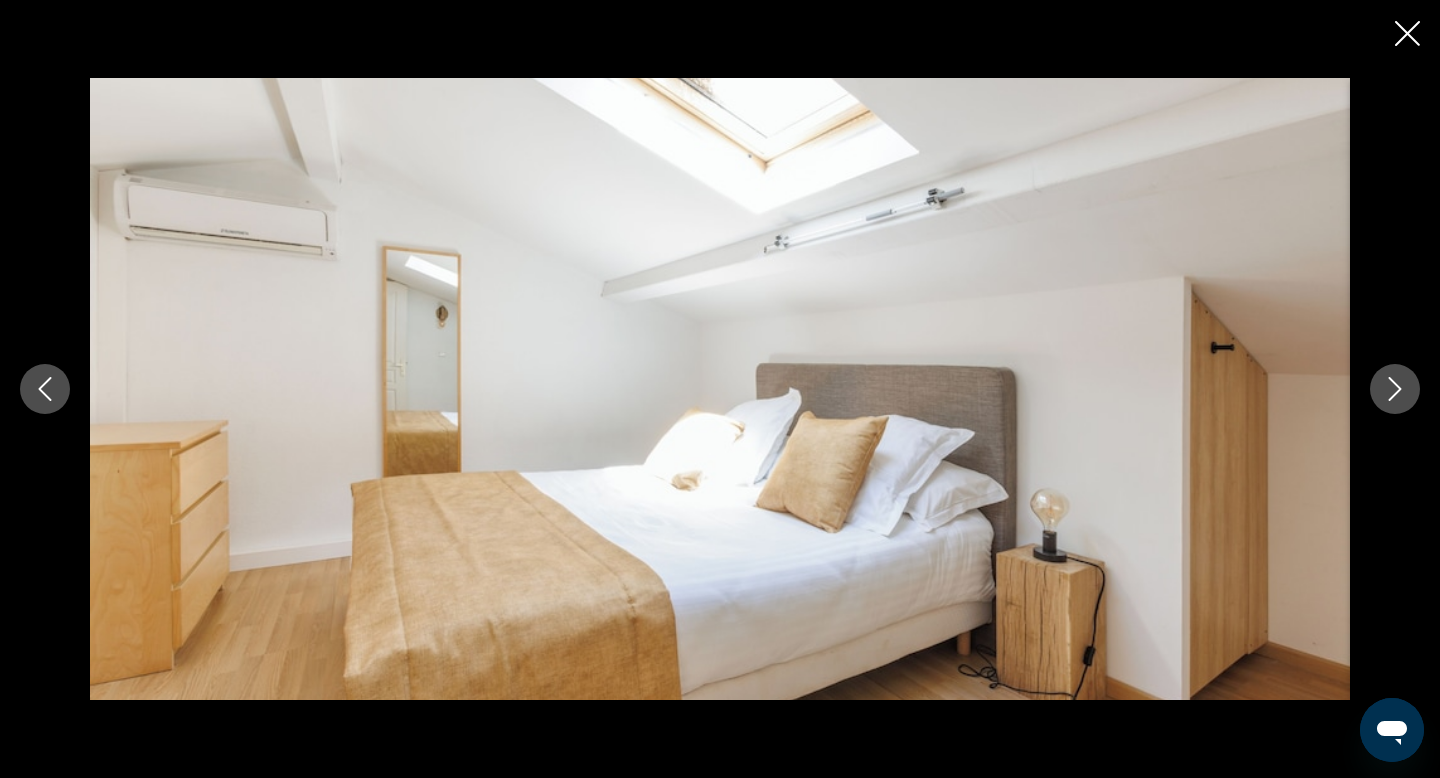 click 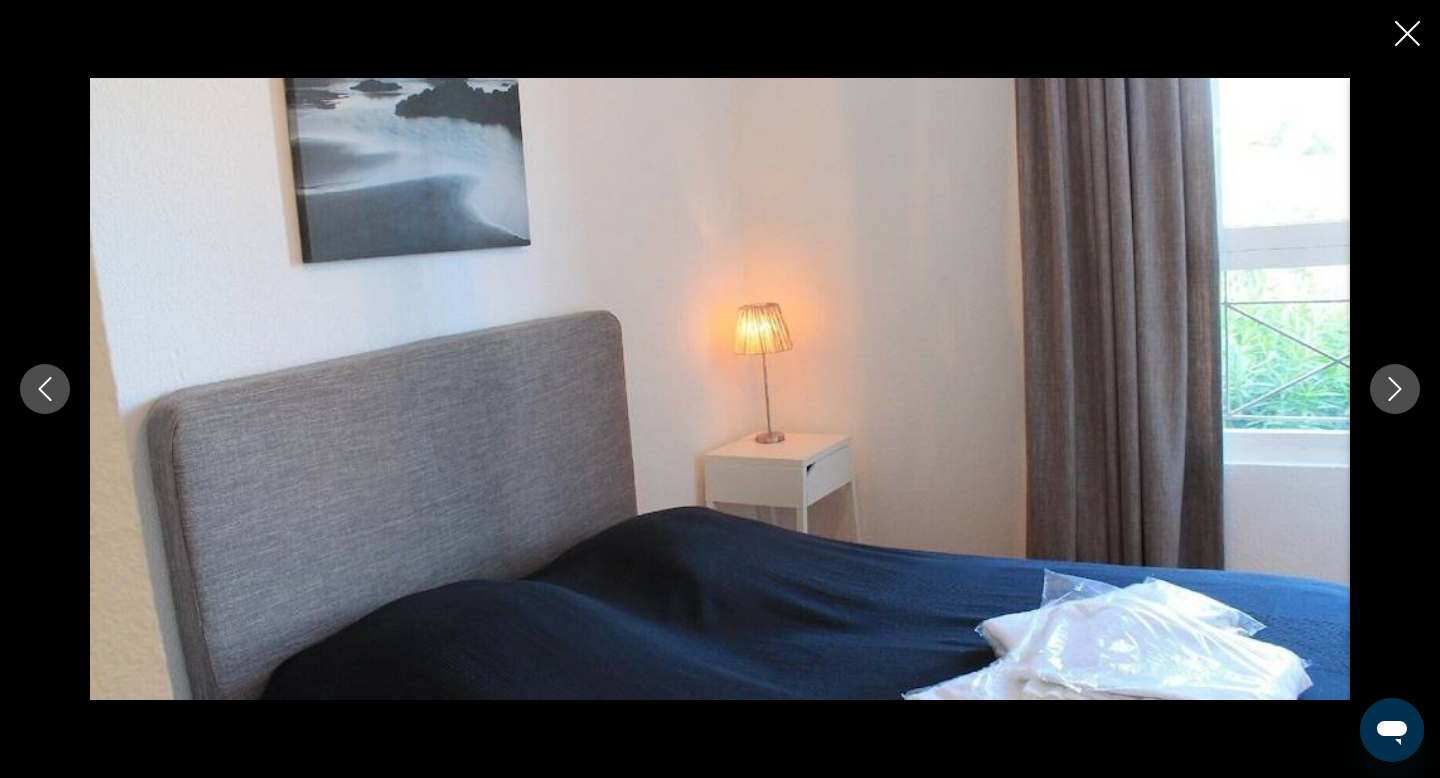 click 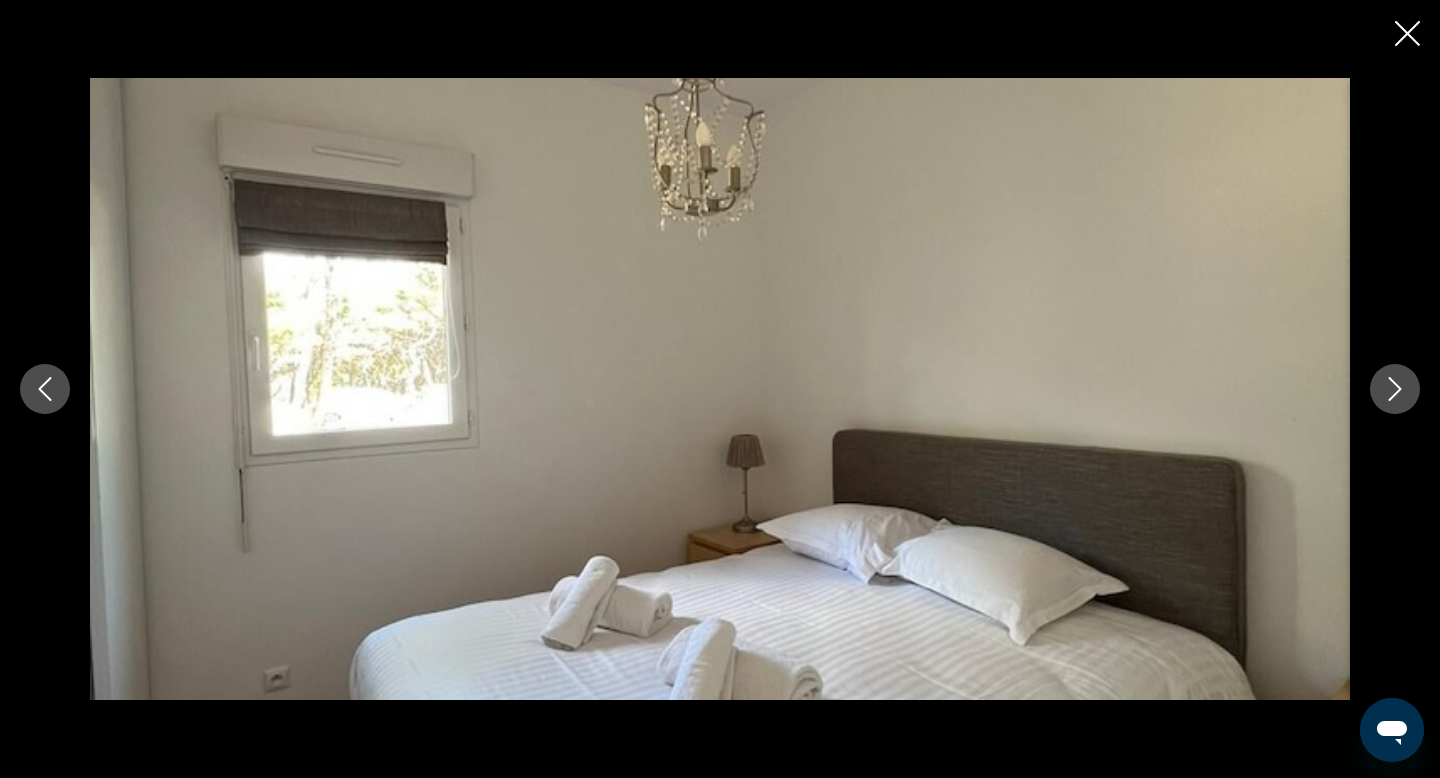 click 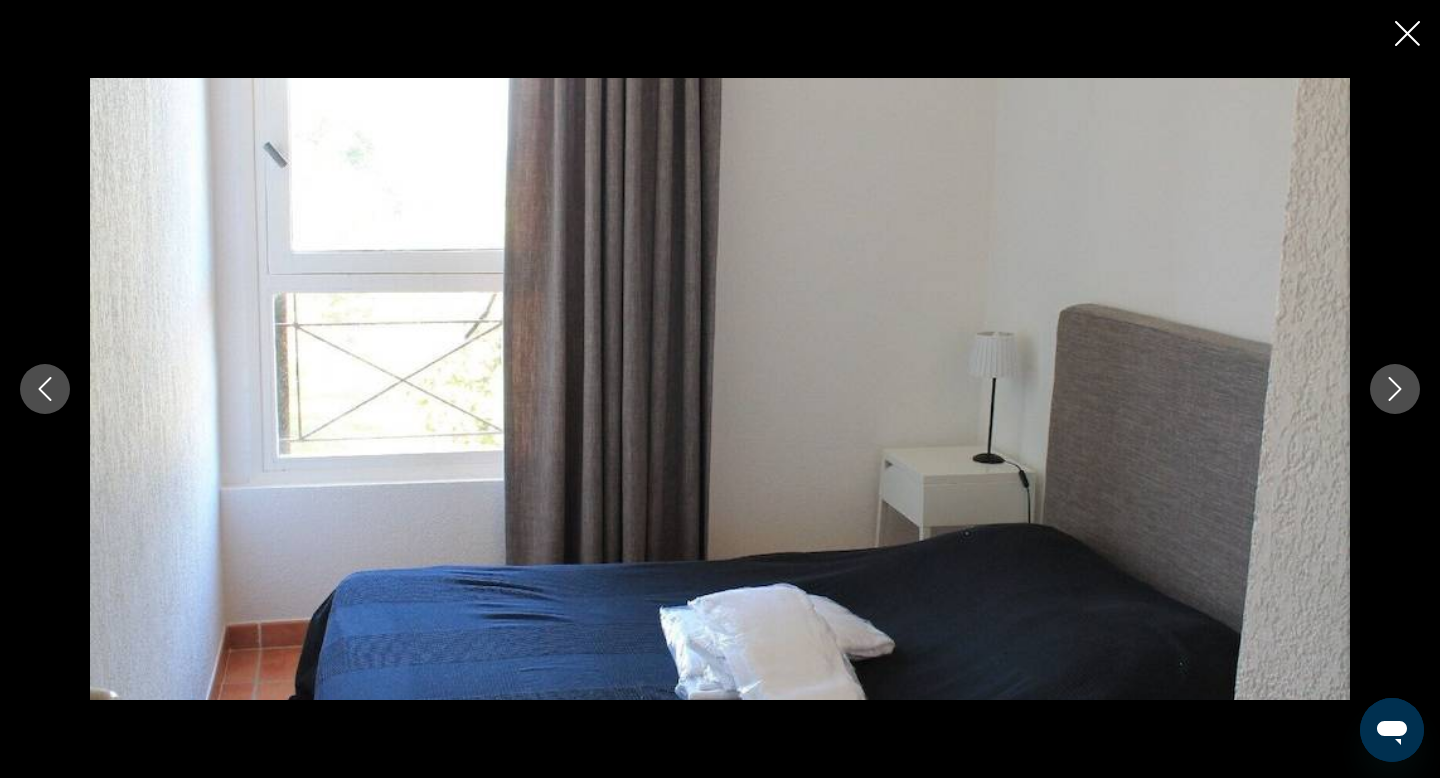 click 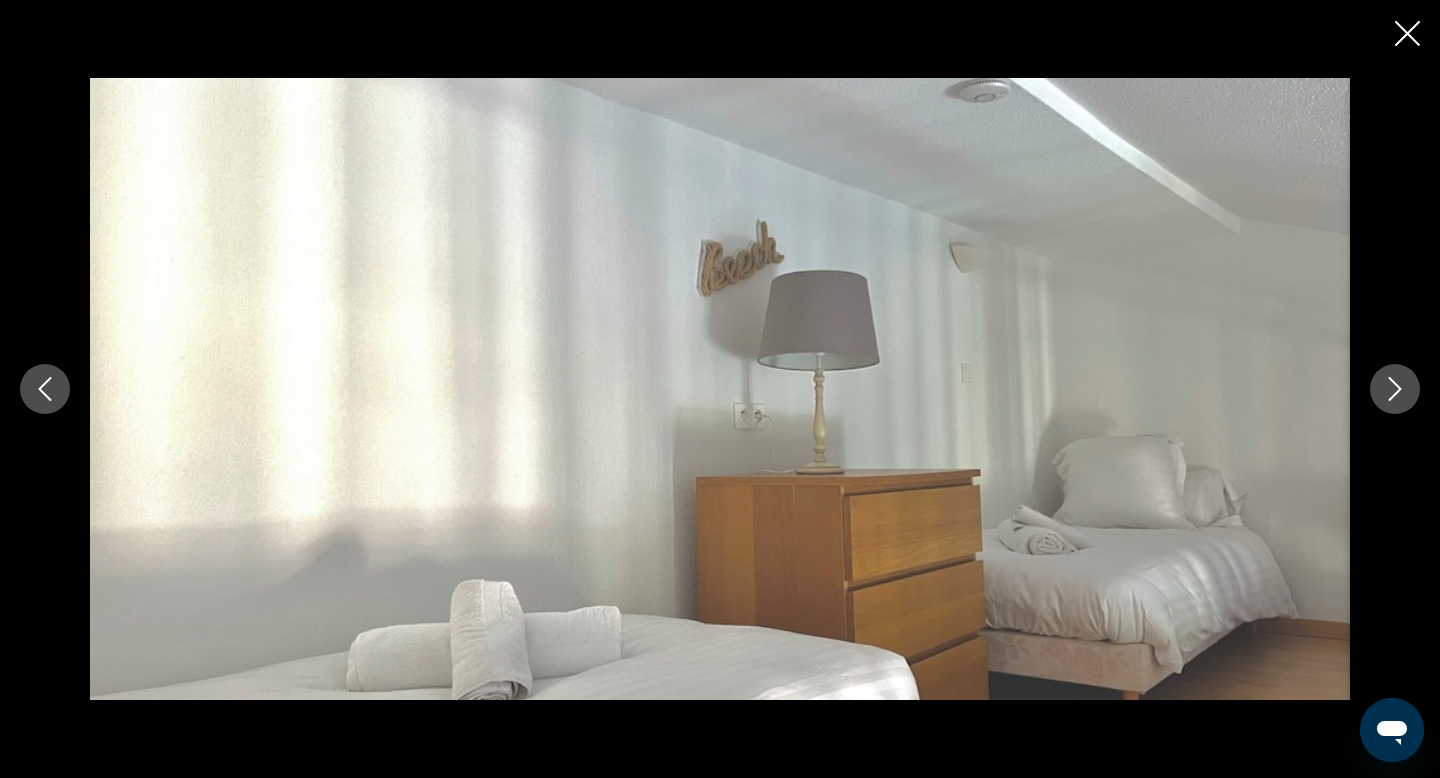 click 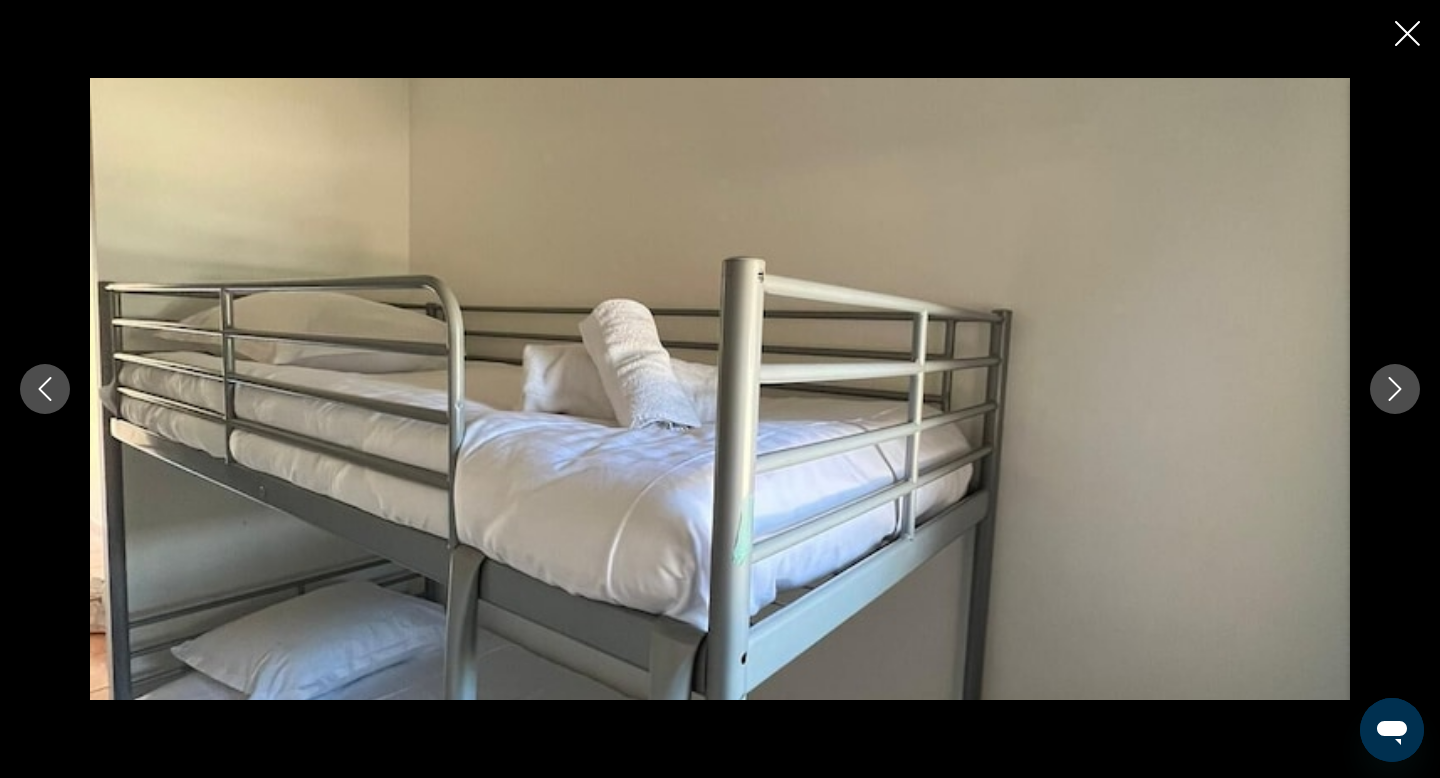 click 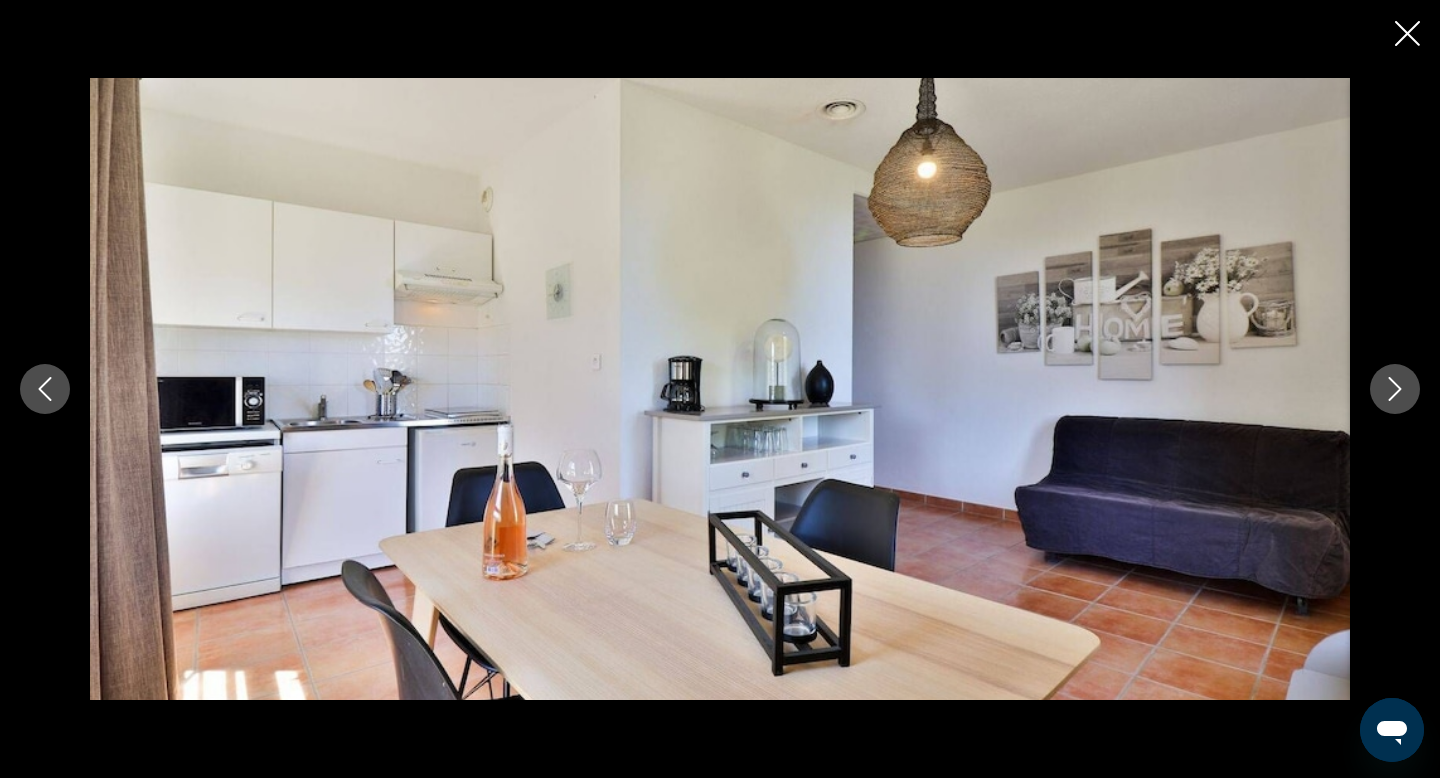 click 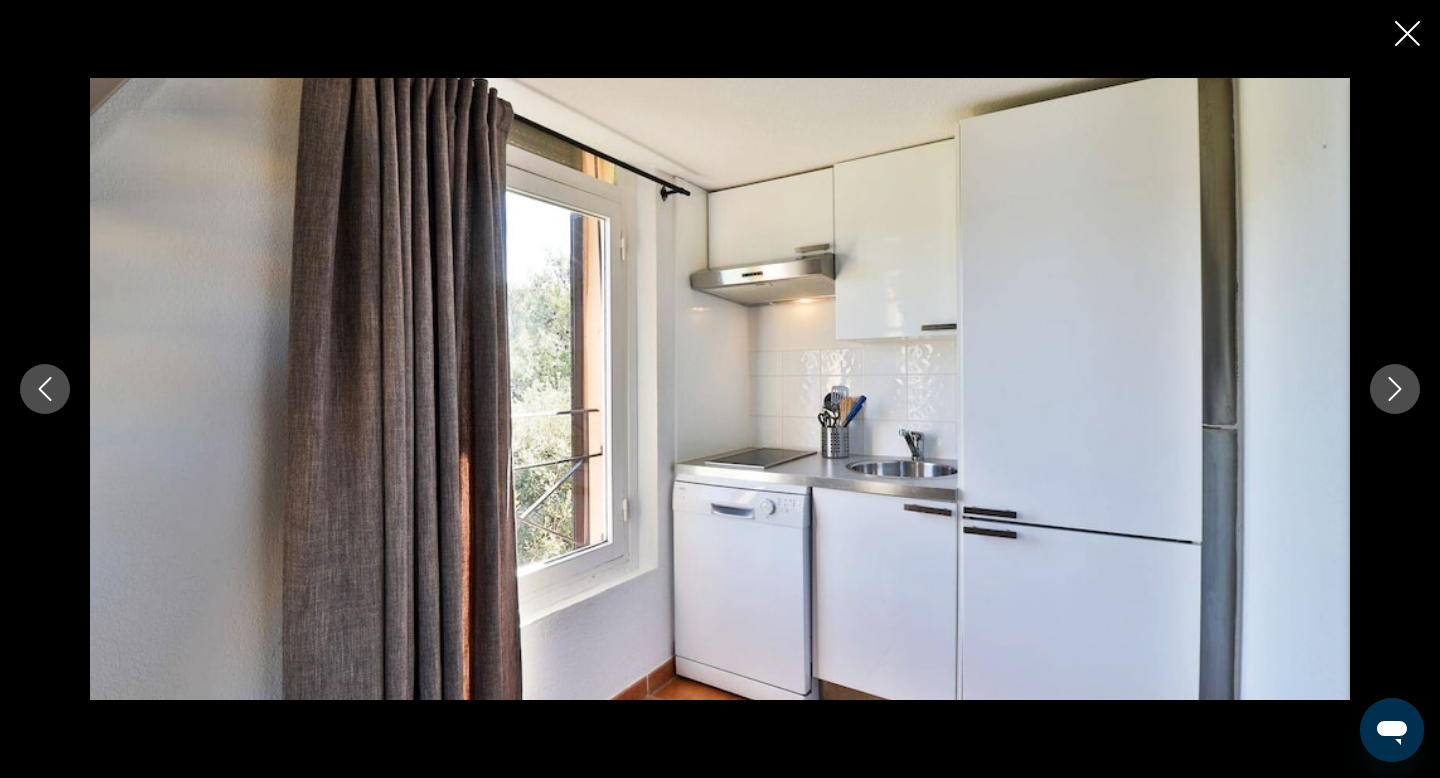 click 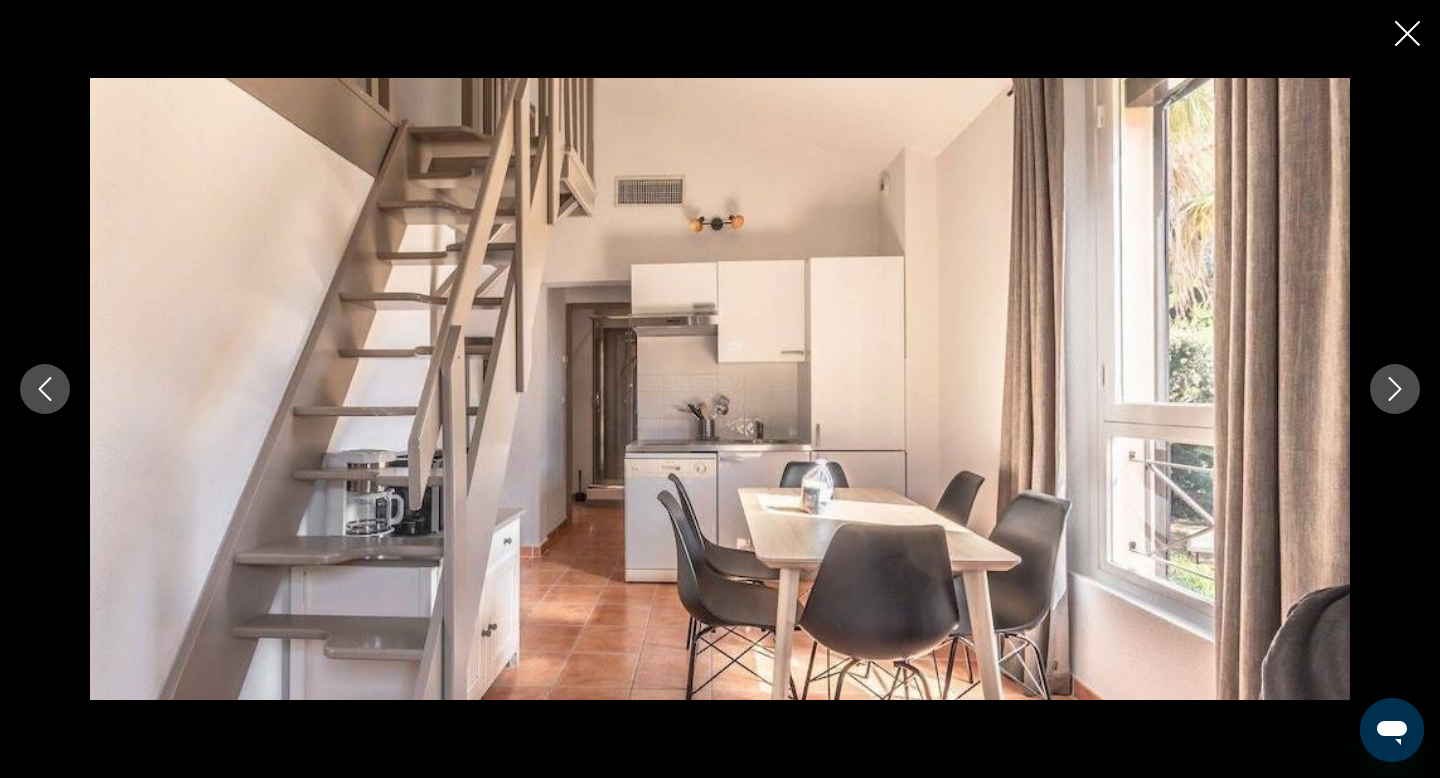 click 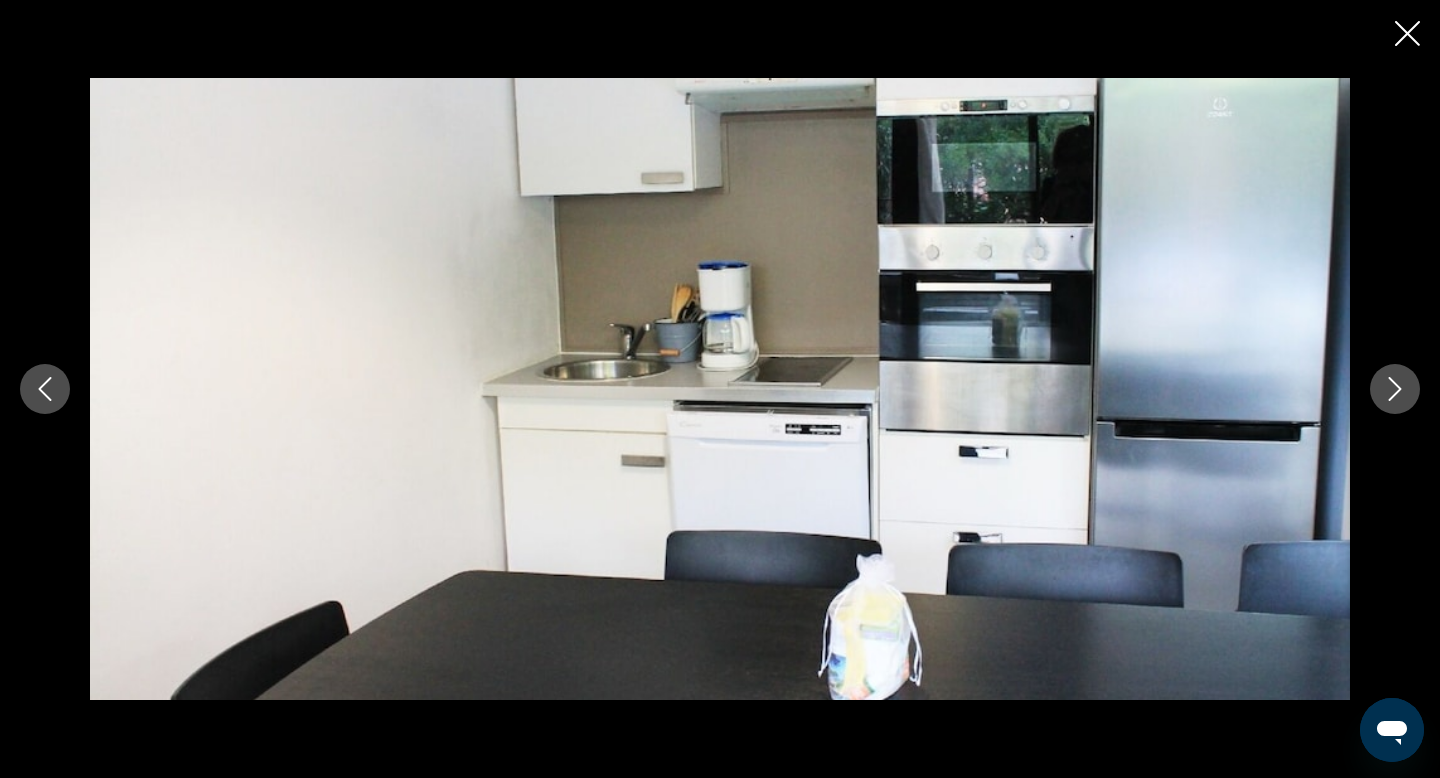 click 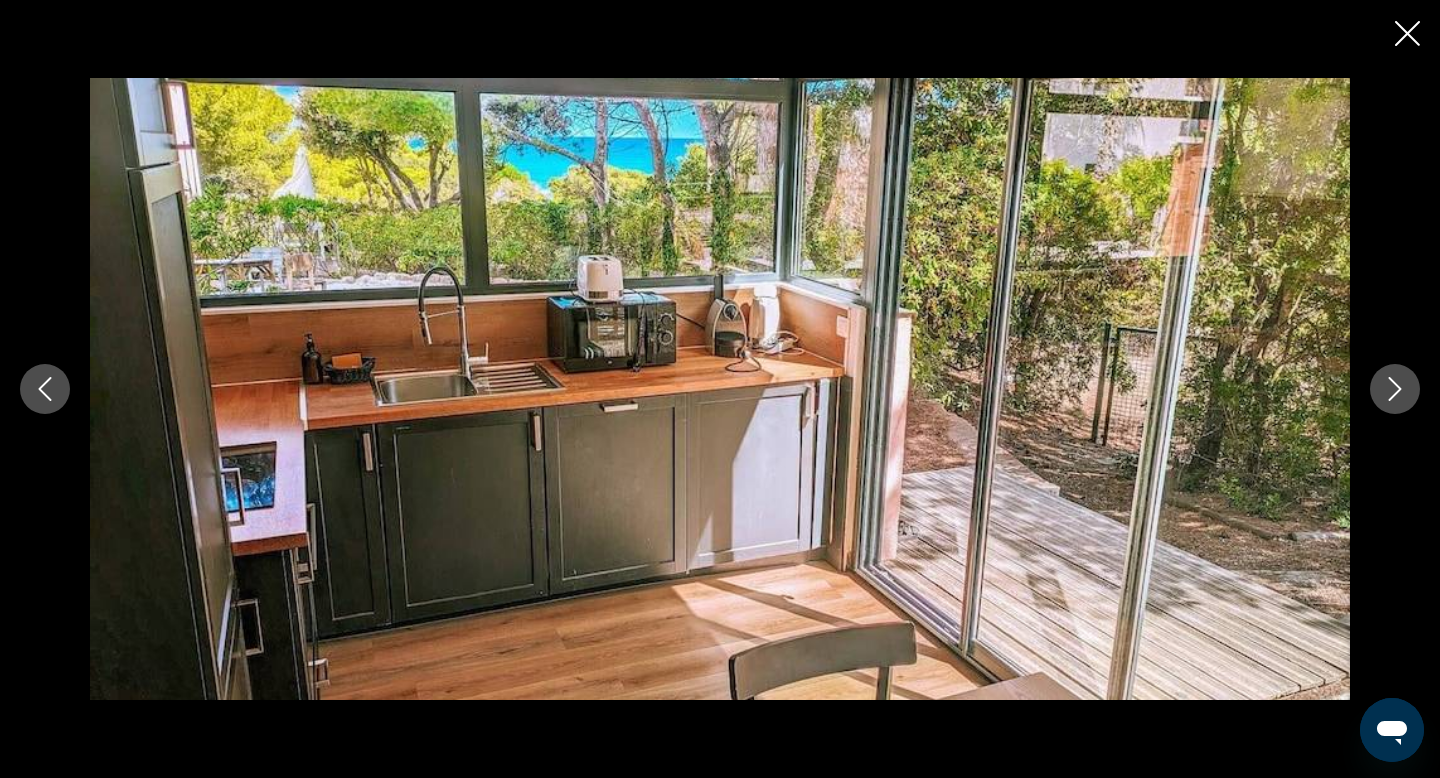click 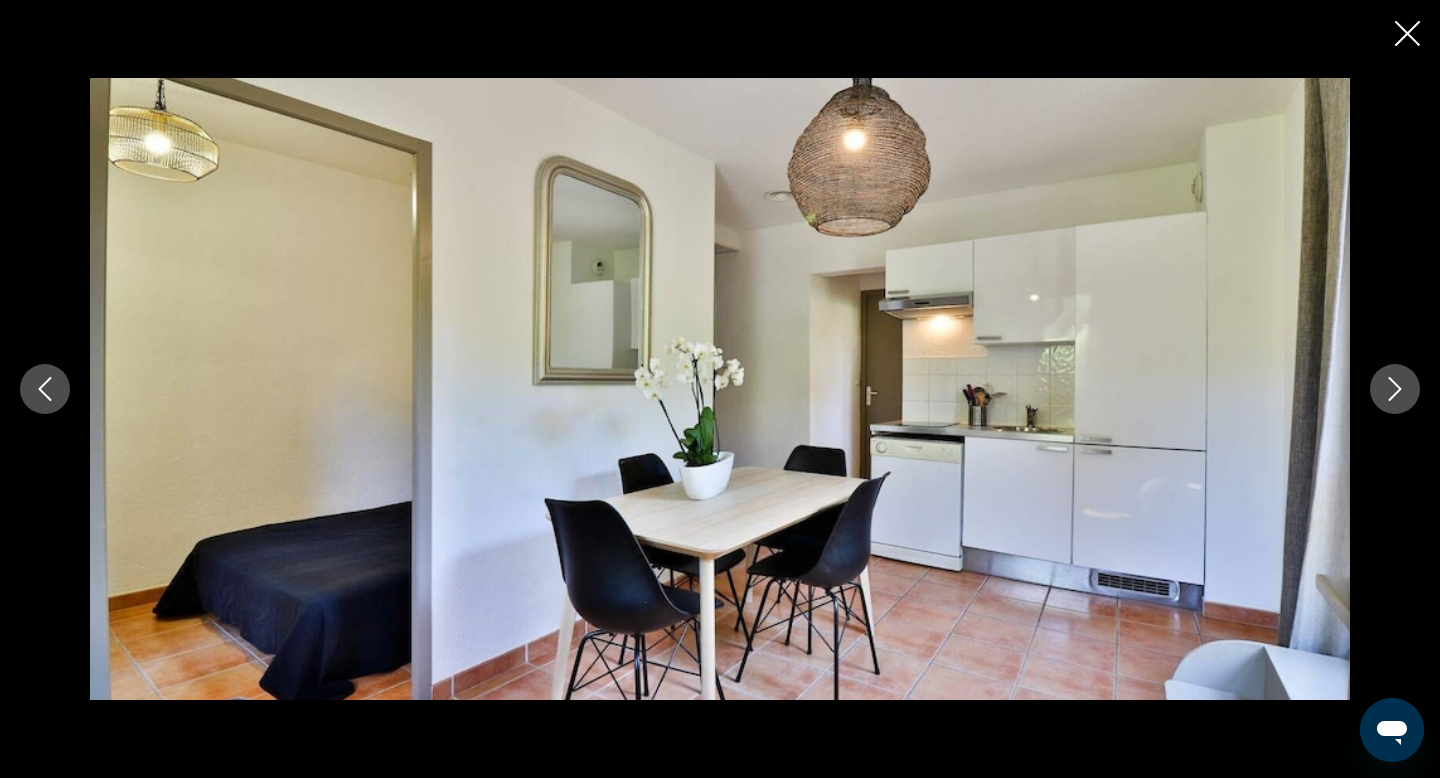 click 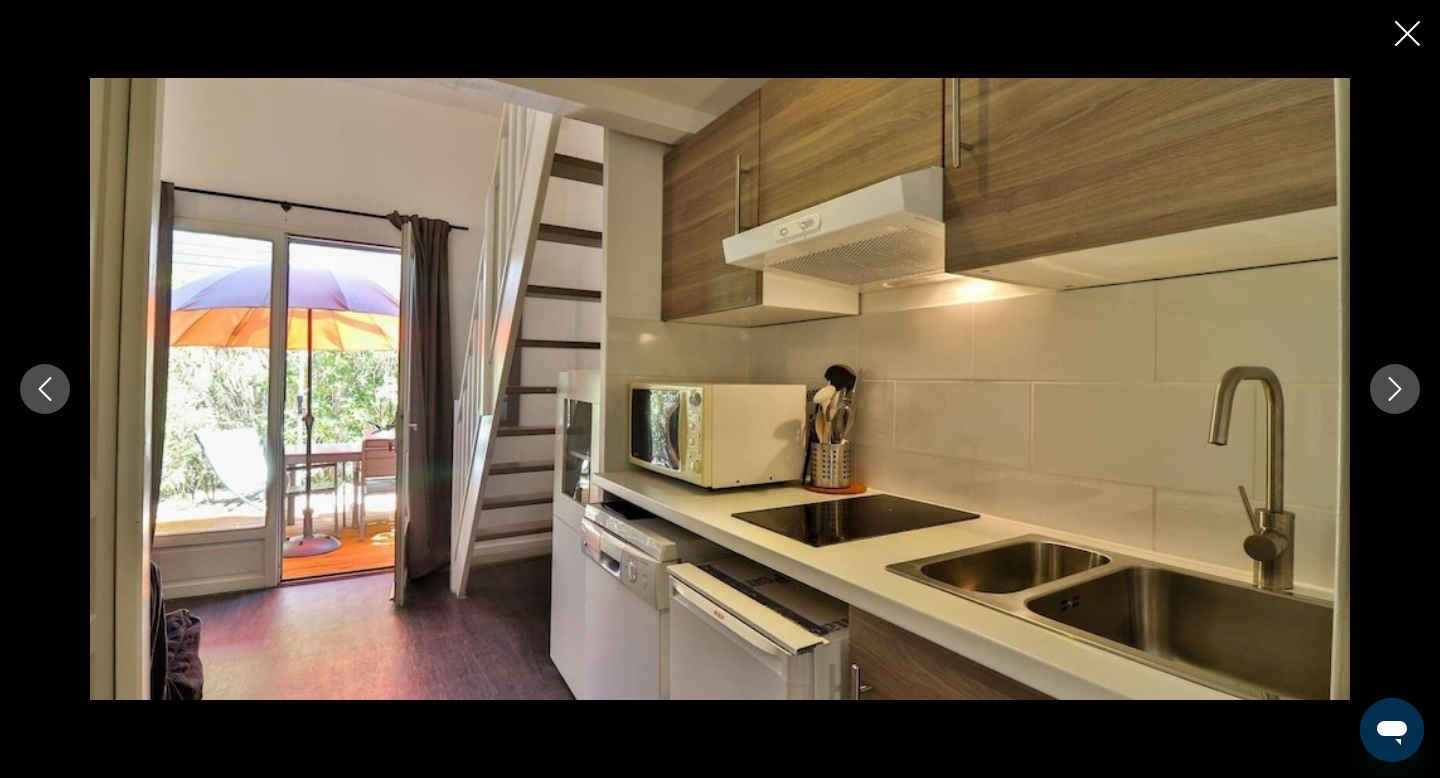 click 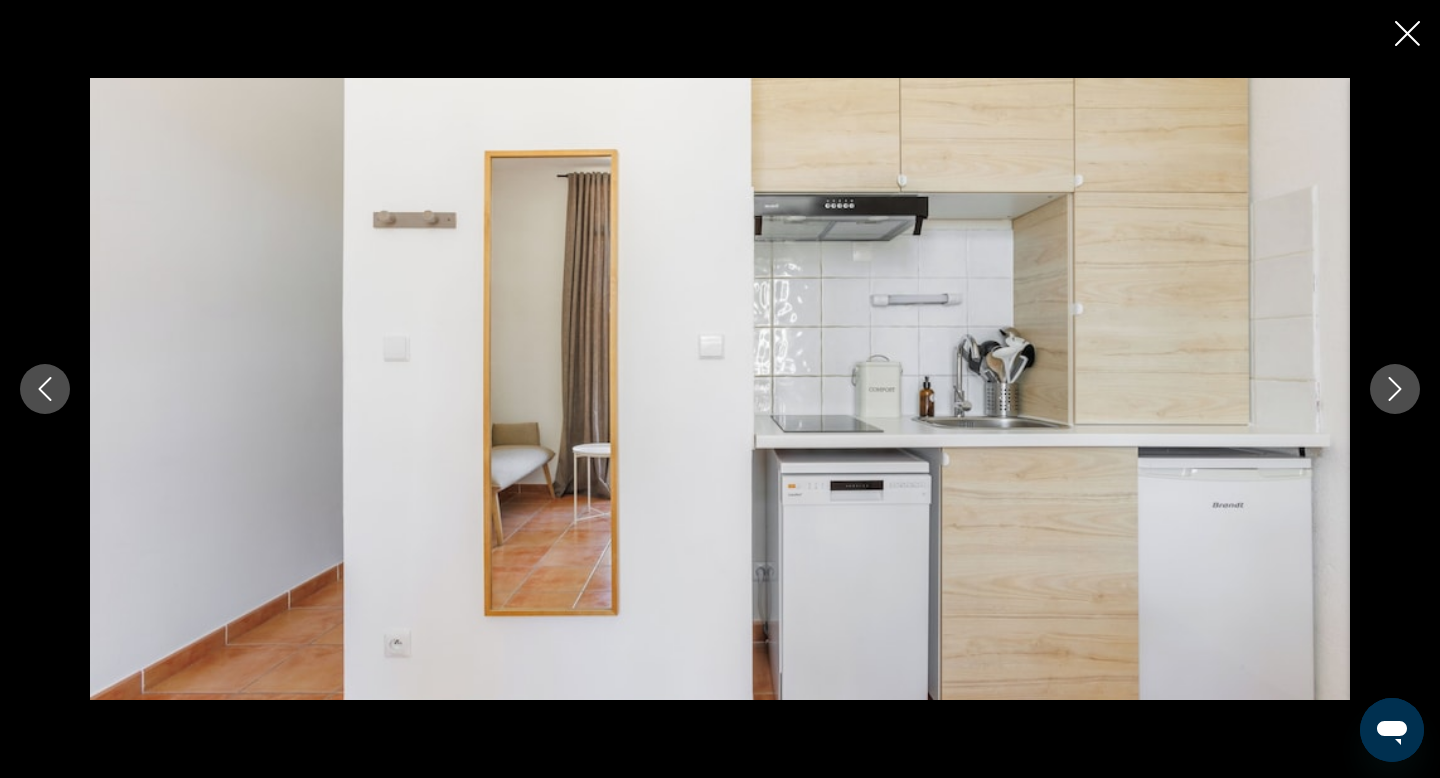 click 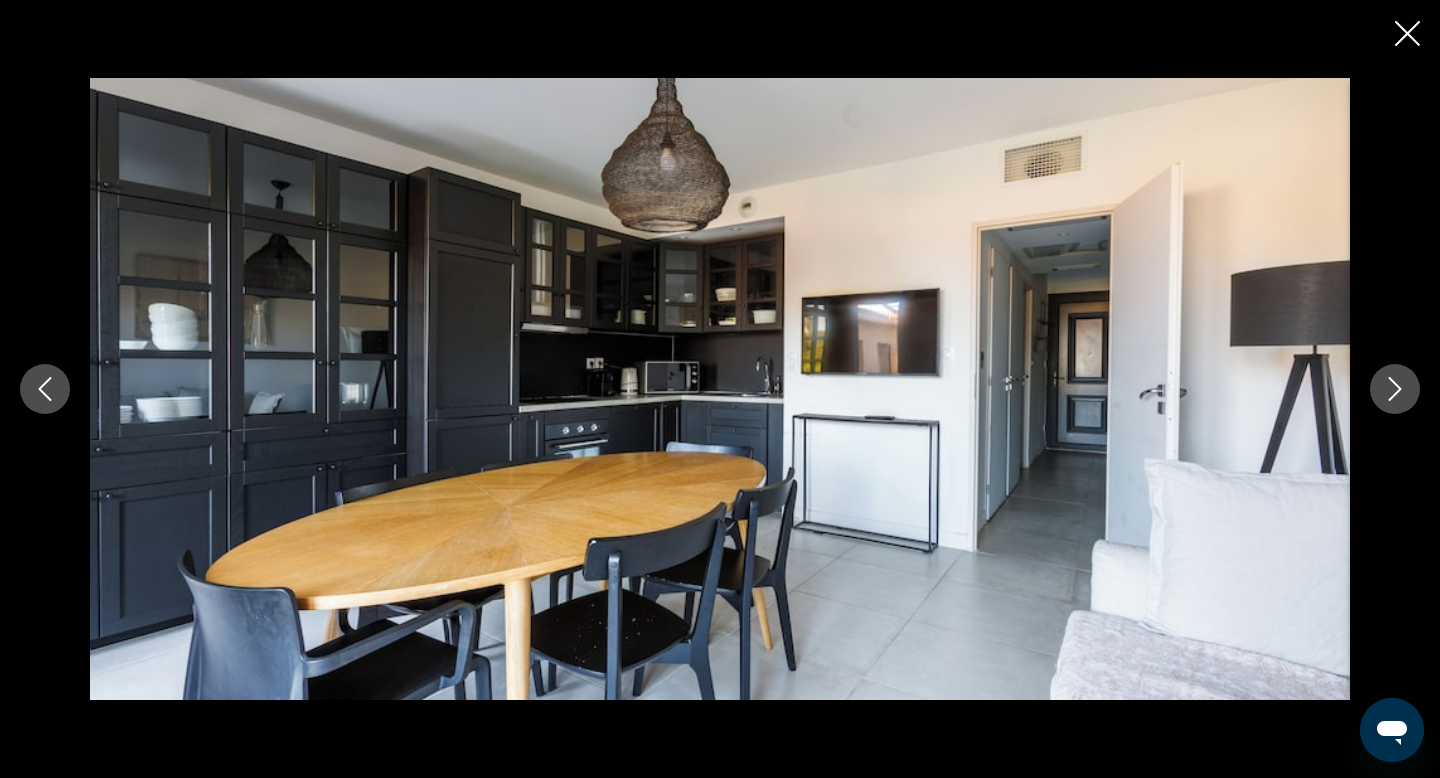 click 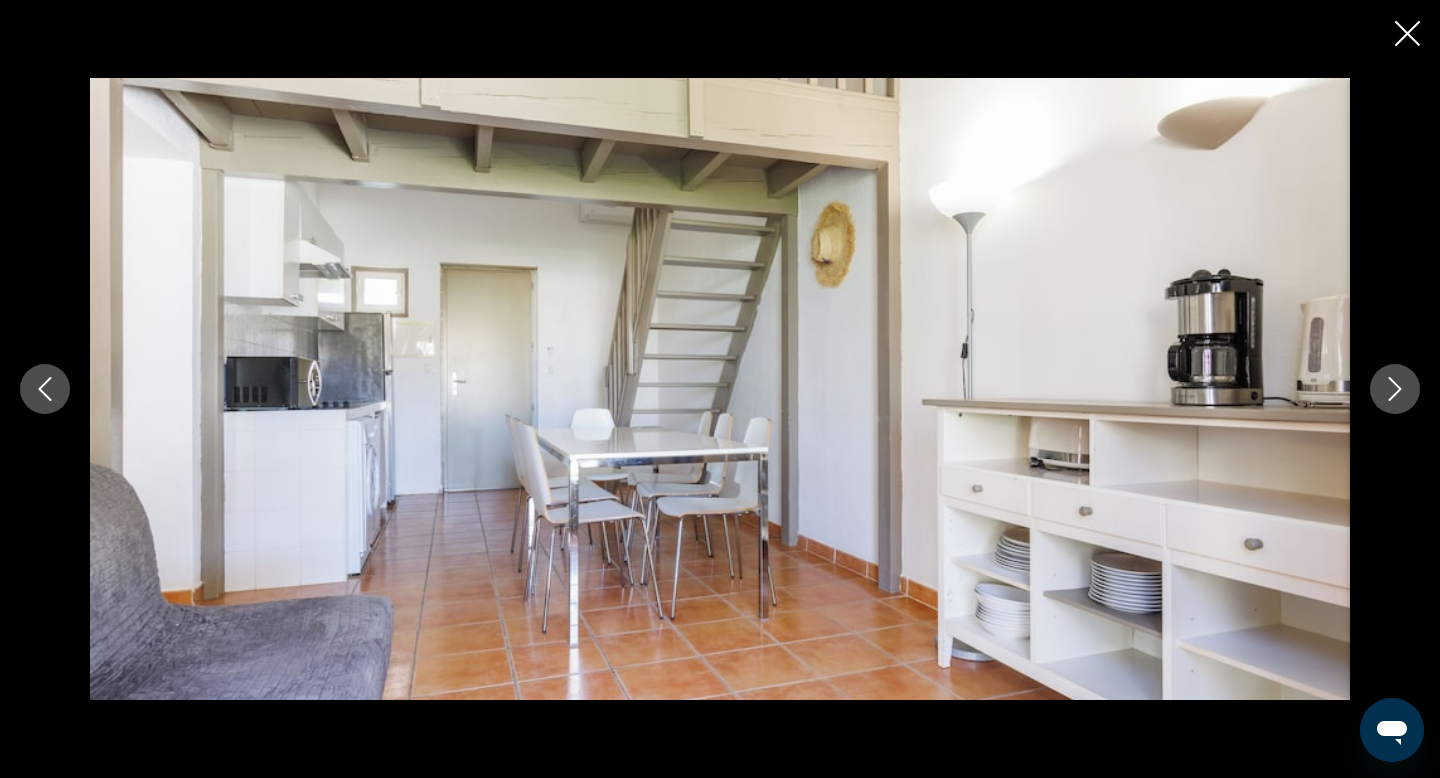 click 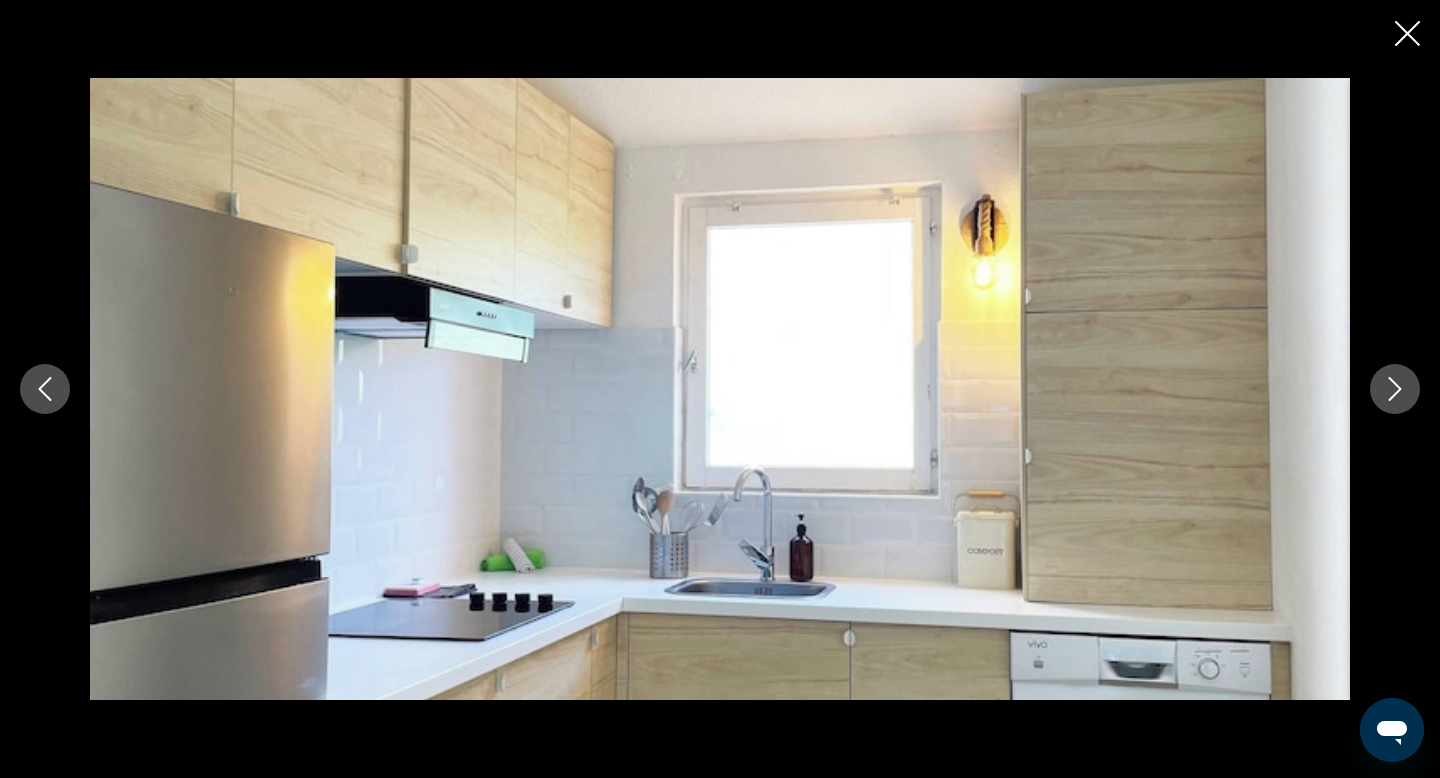 click 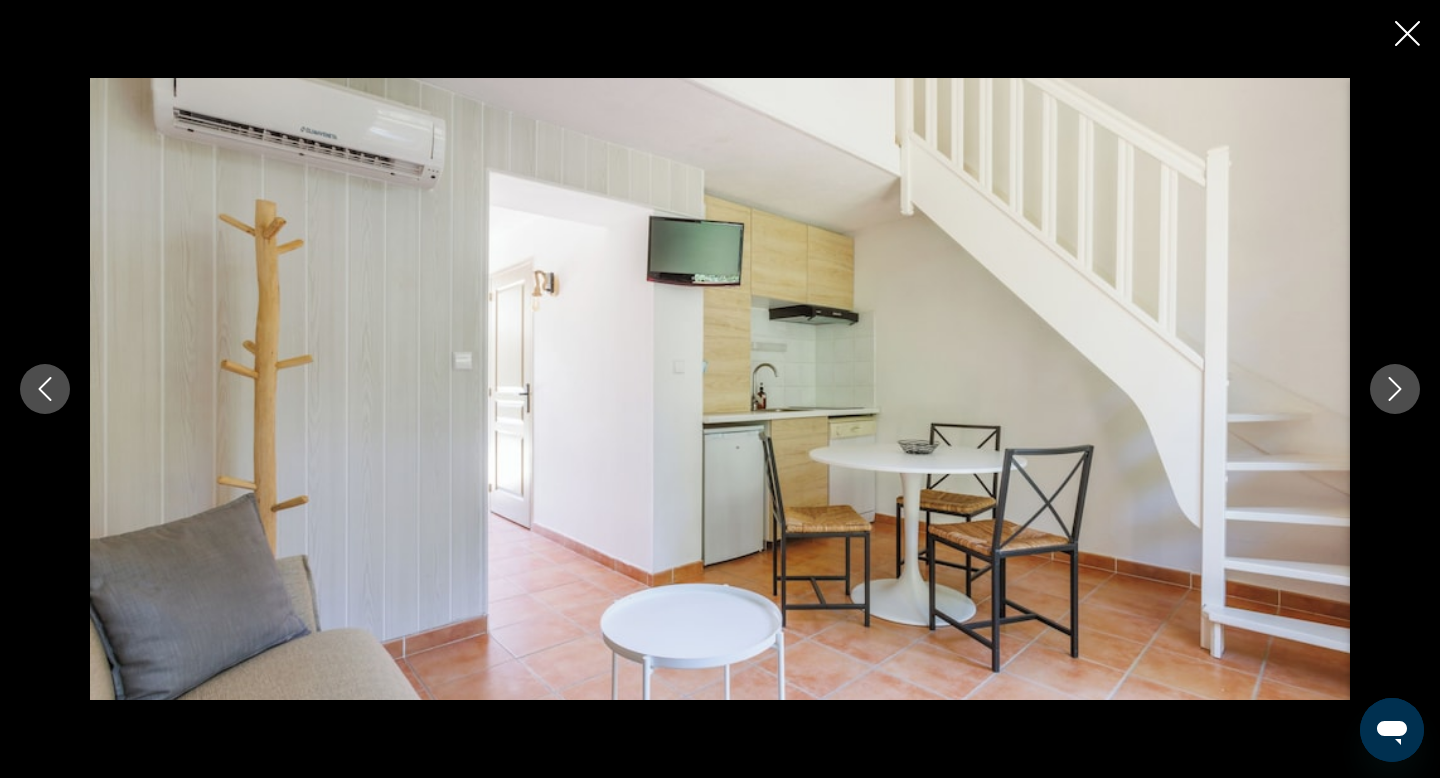 click 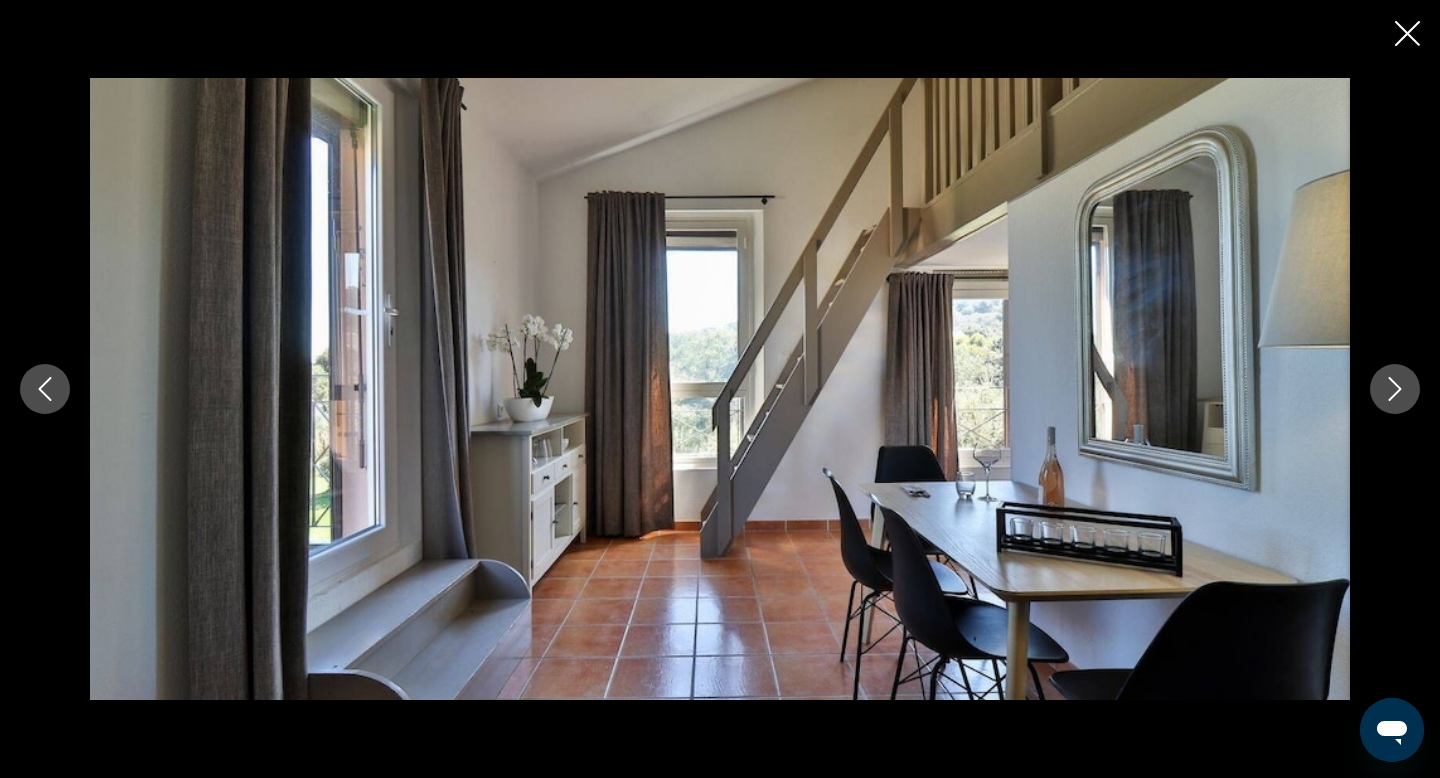 click 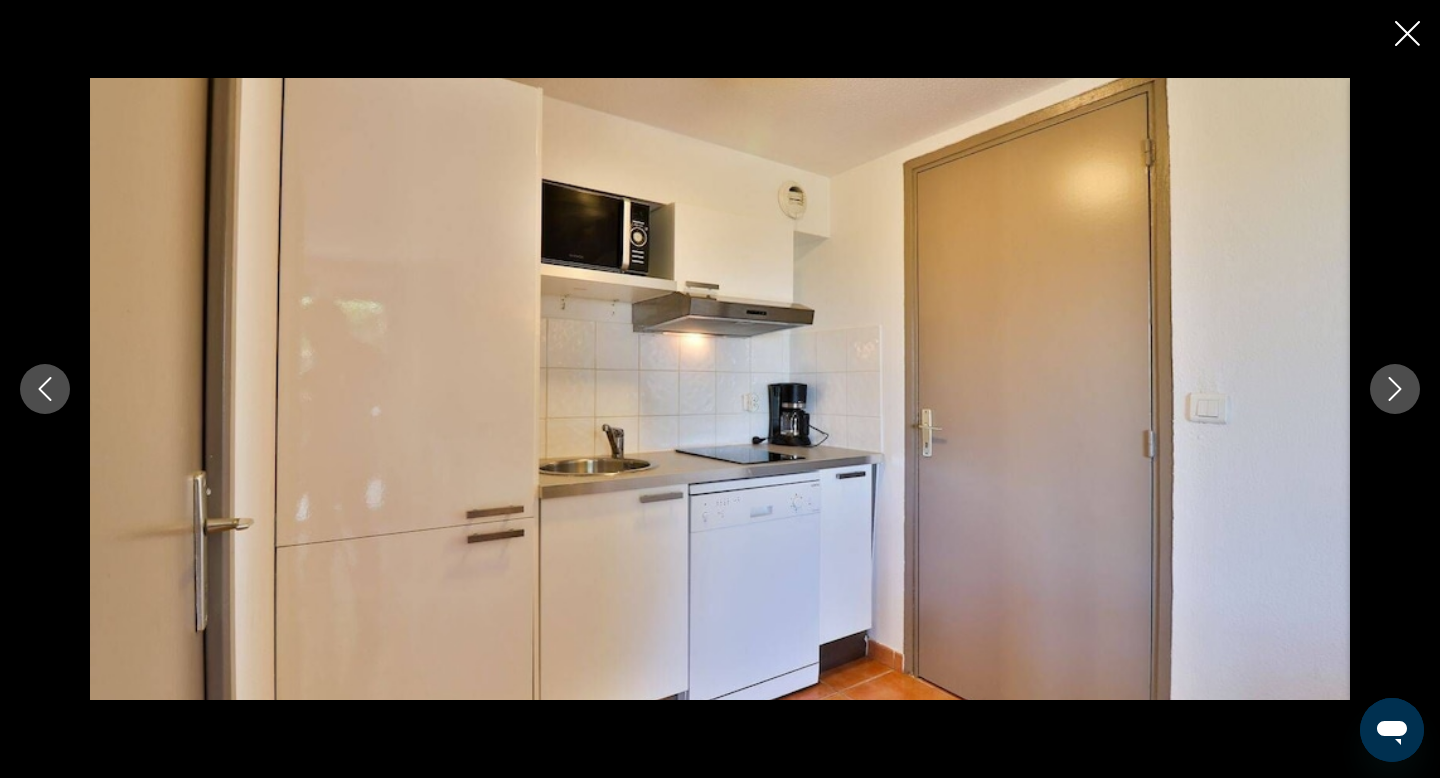 click 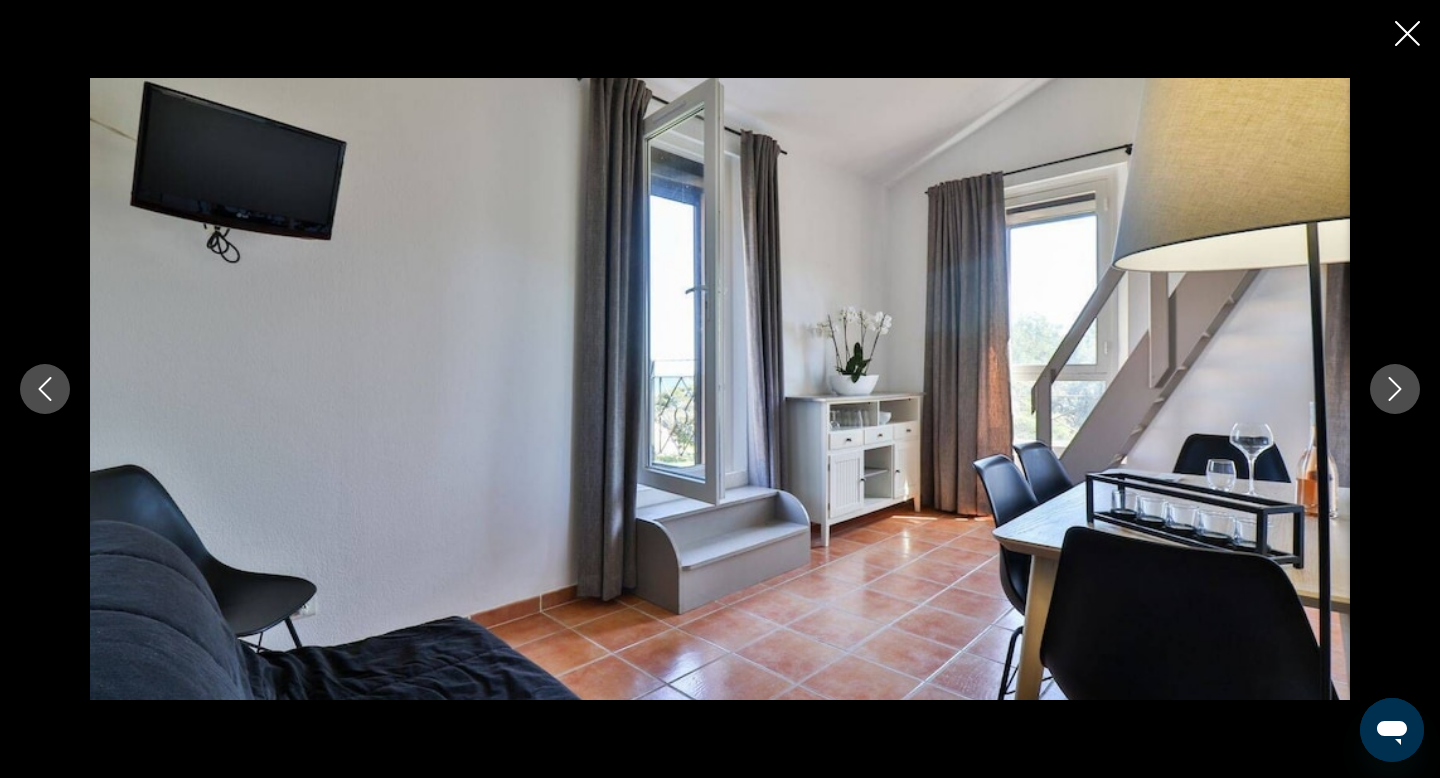 click 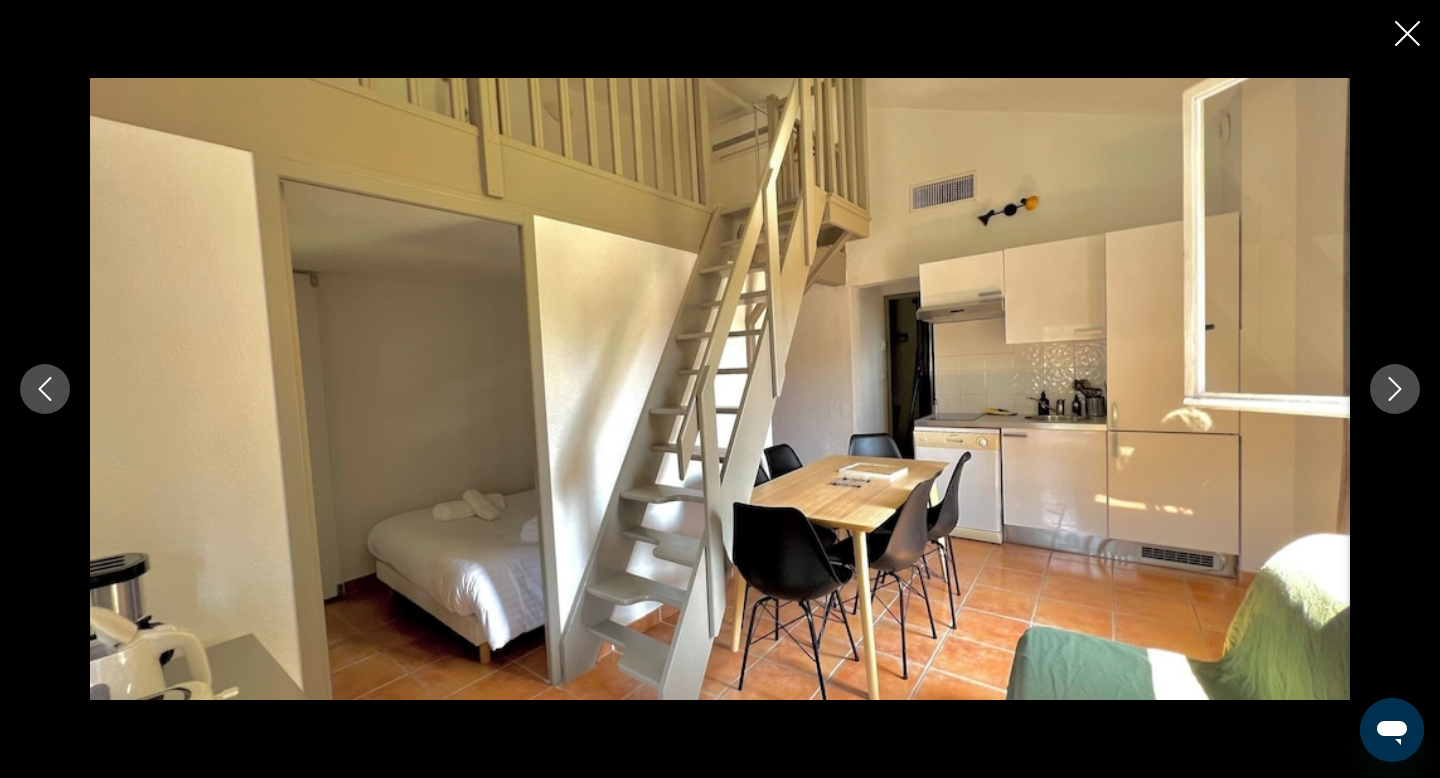 click 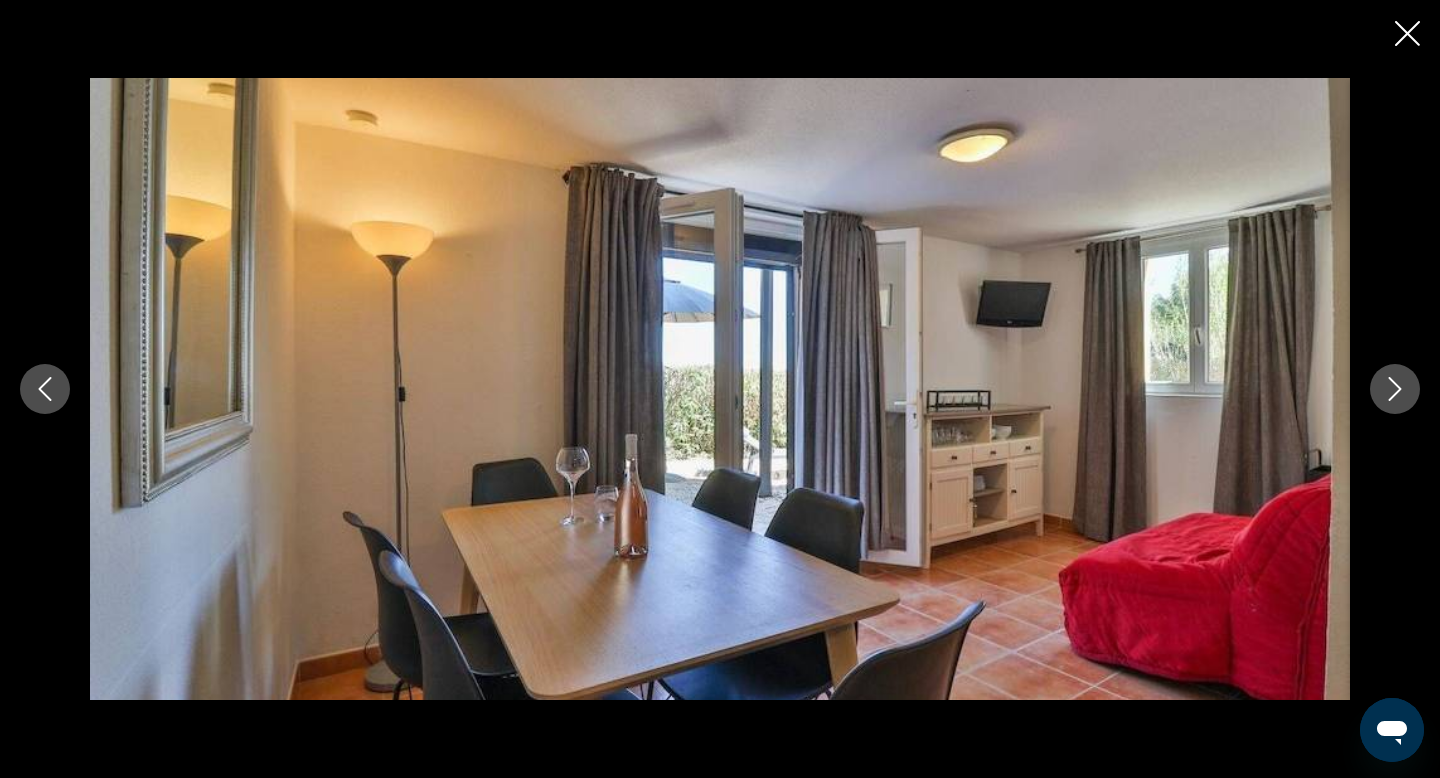 click 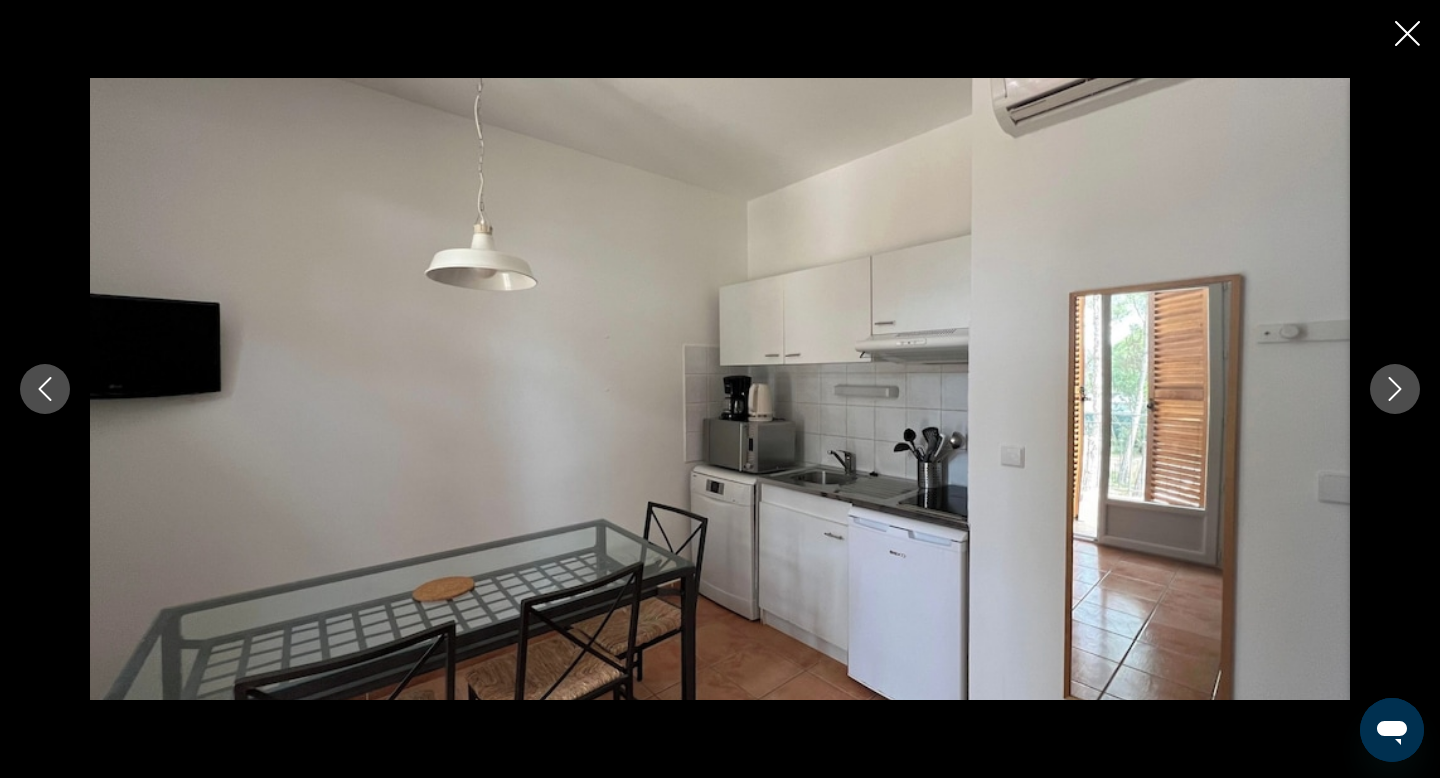 click 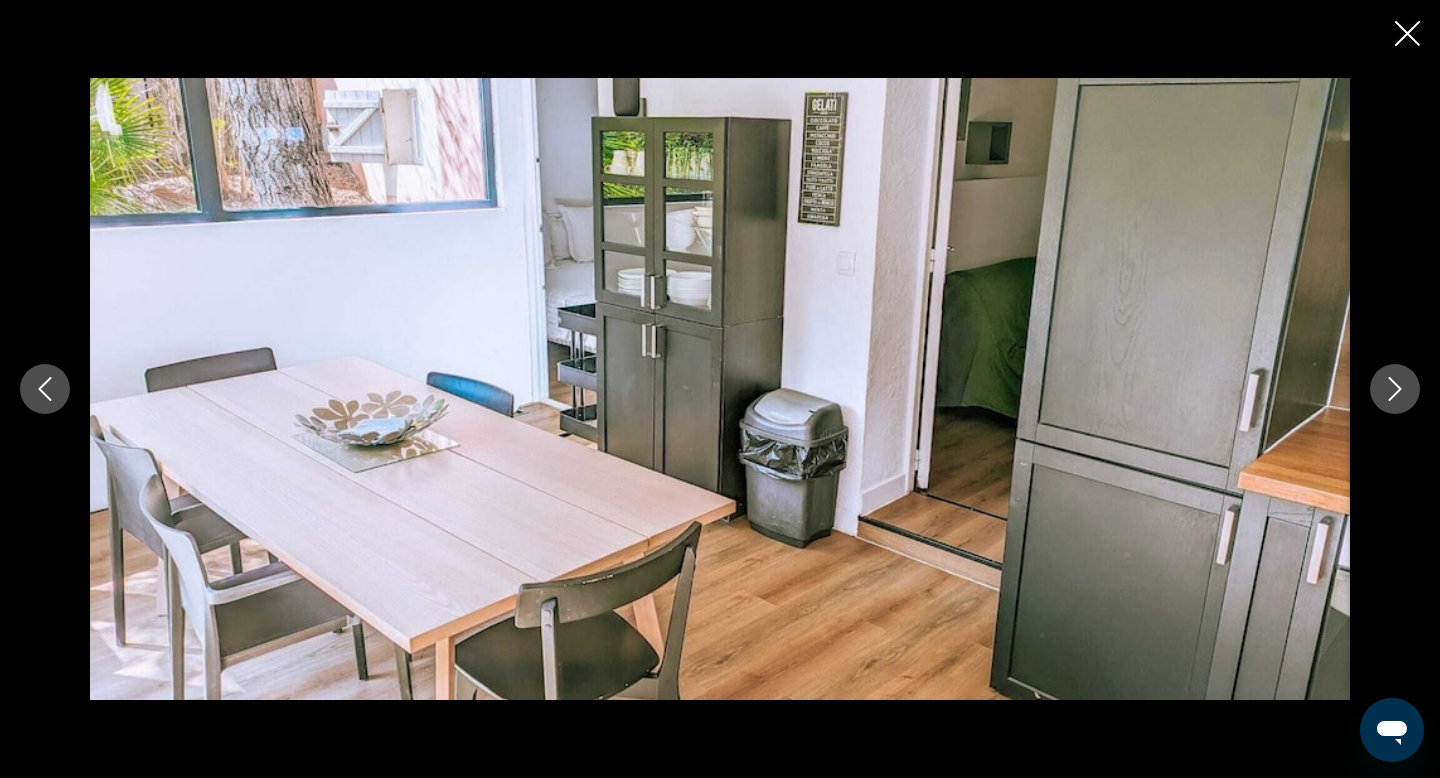 click 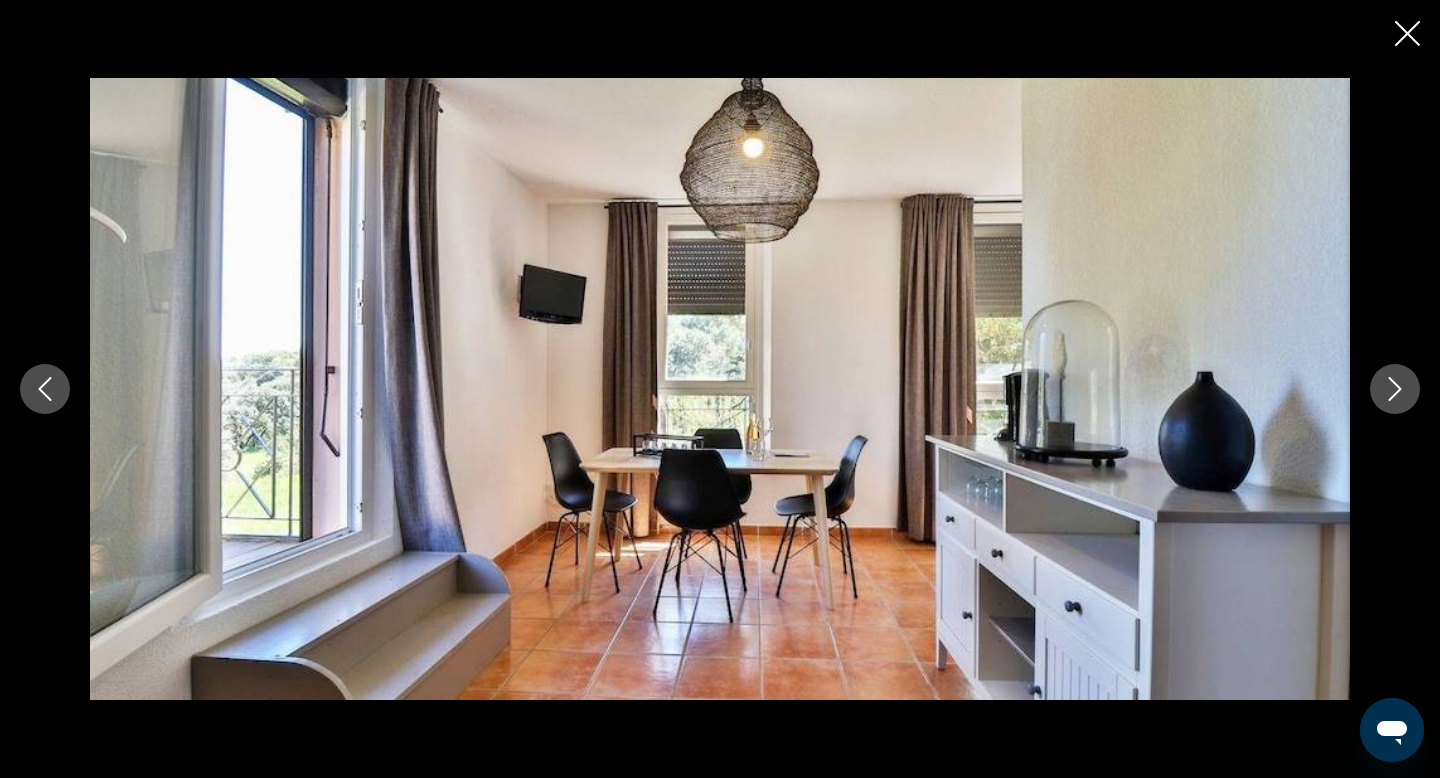 click 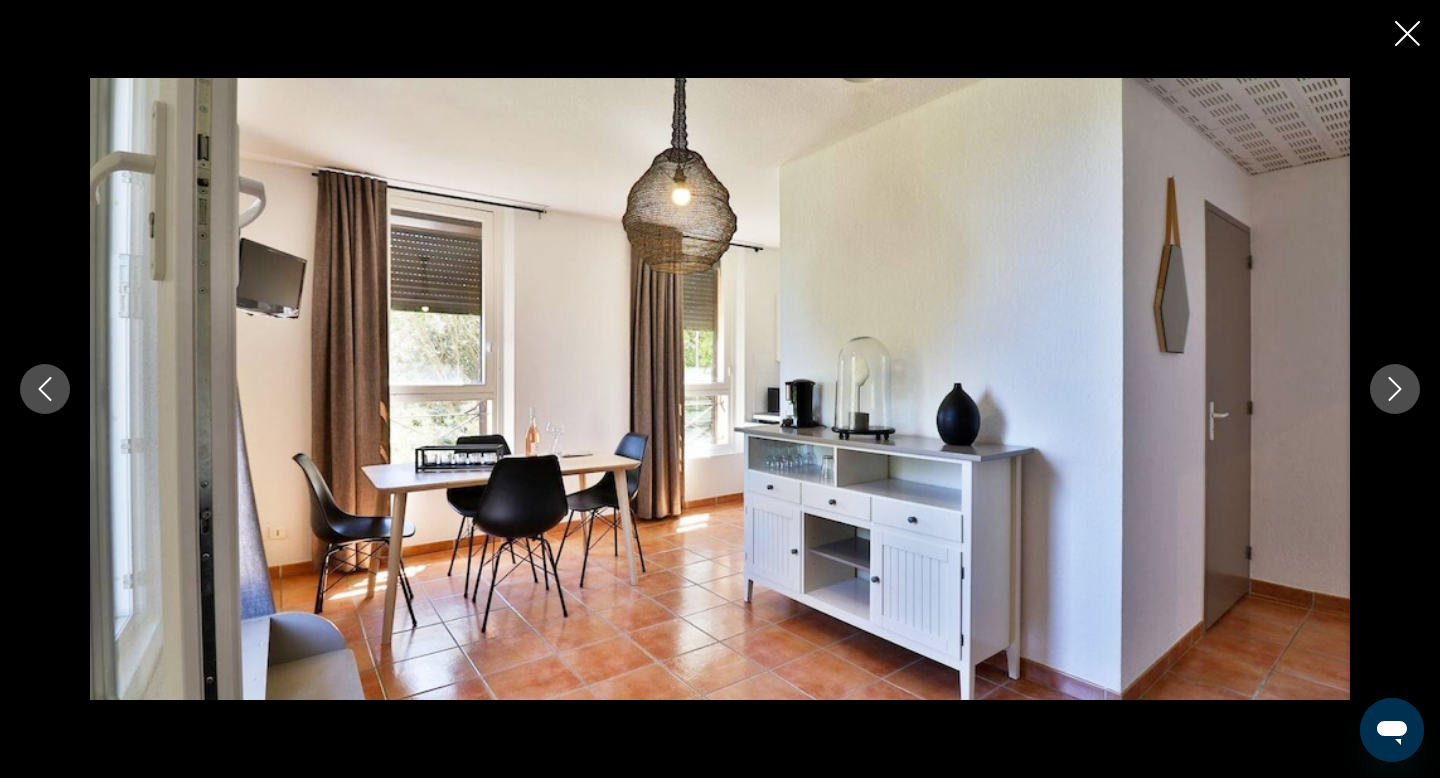 click 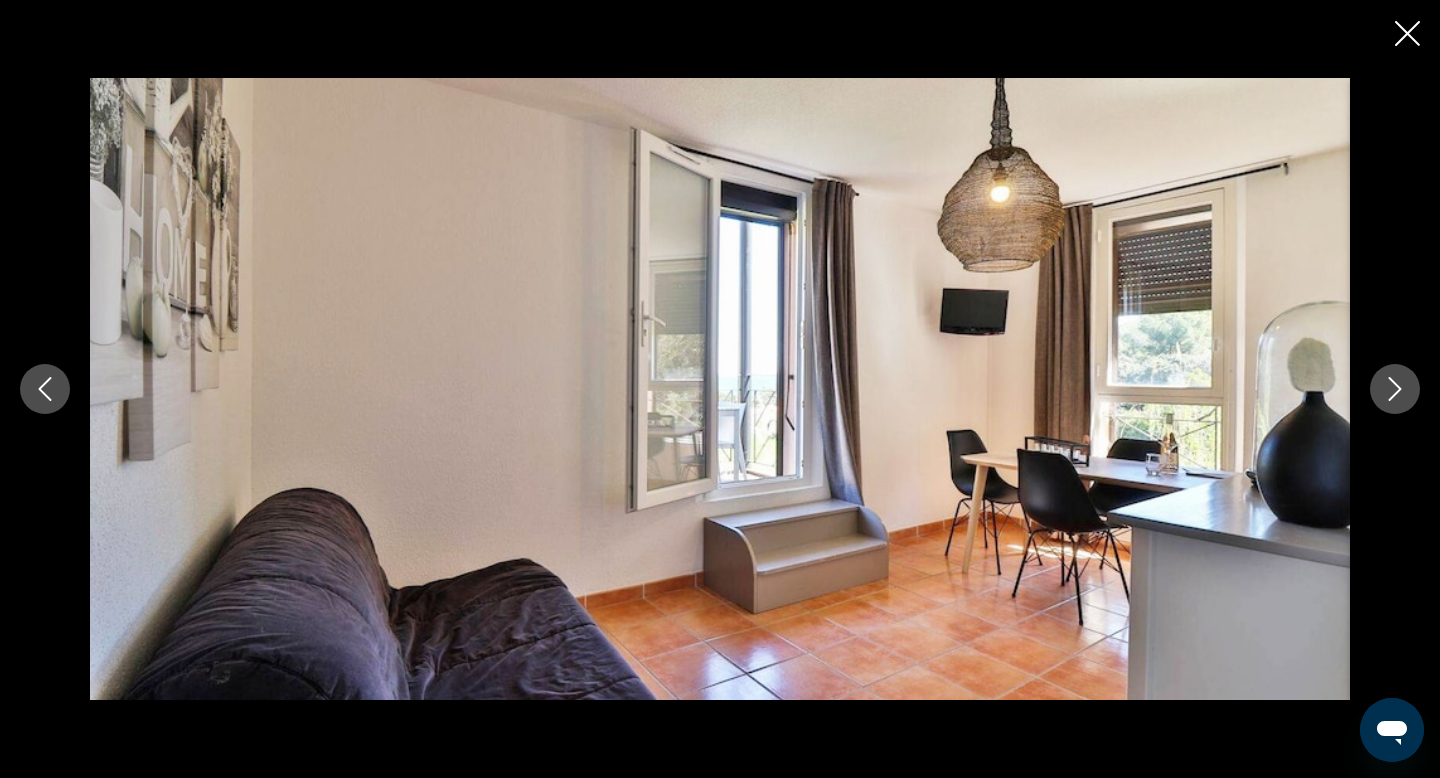 click 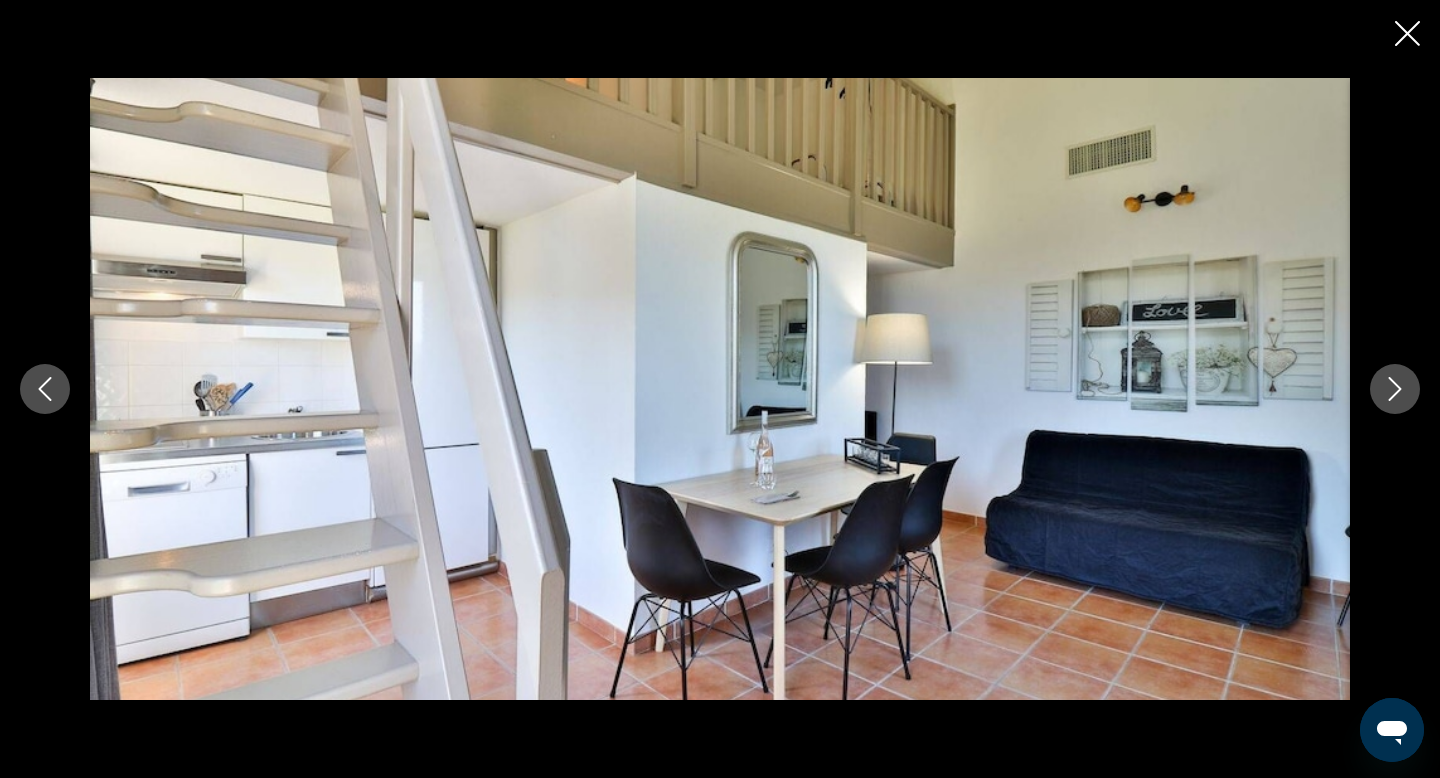 click 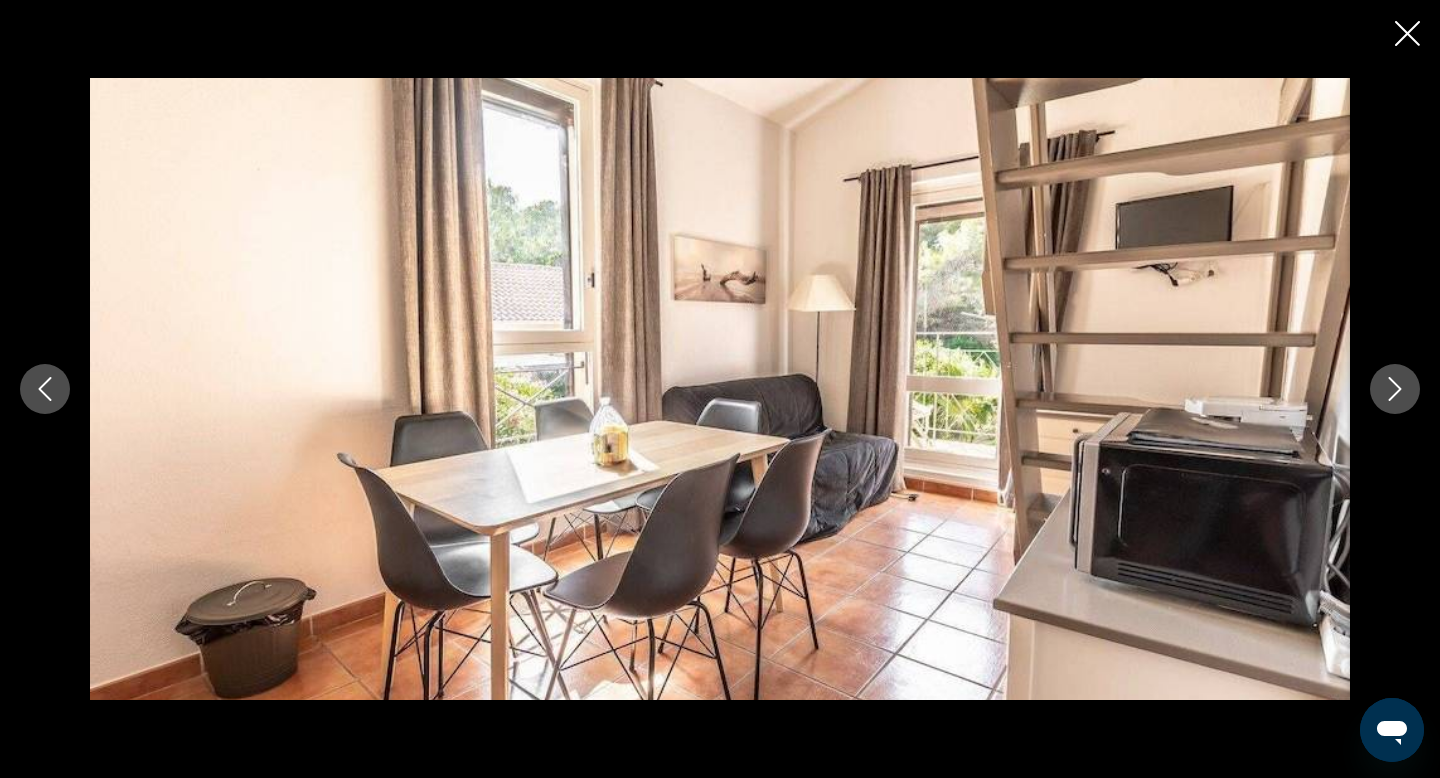 click 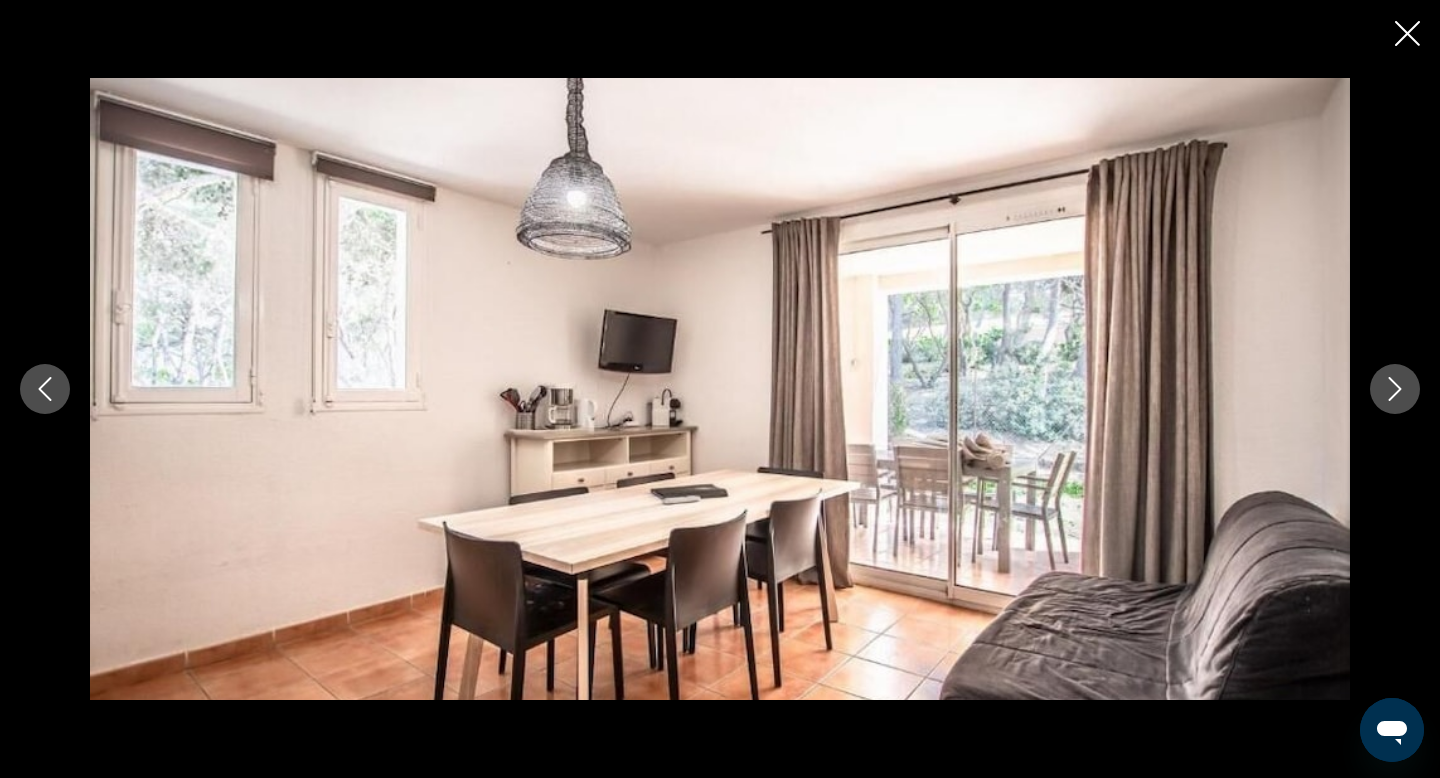 click 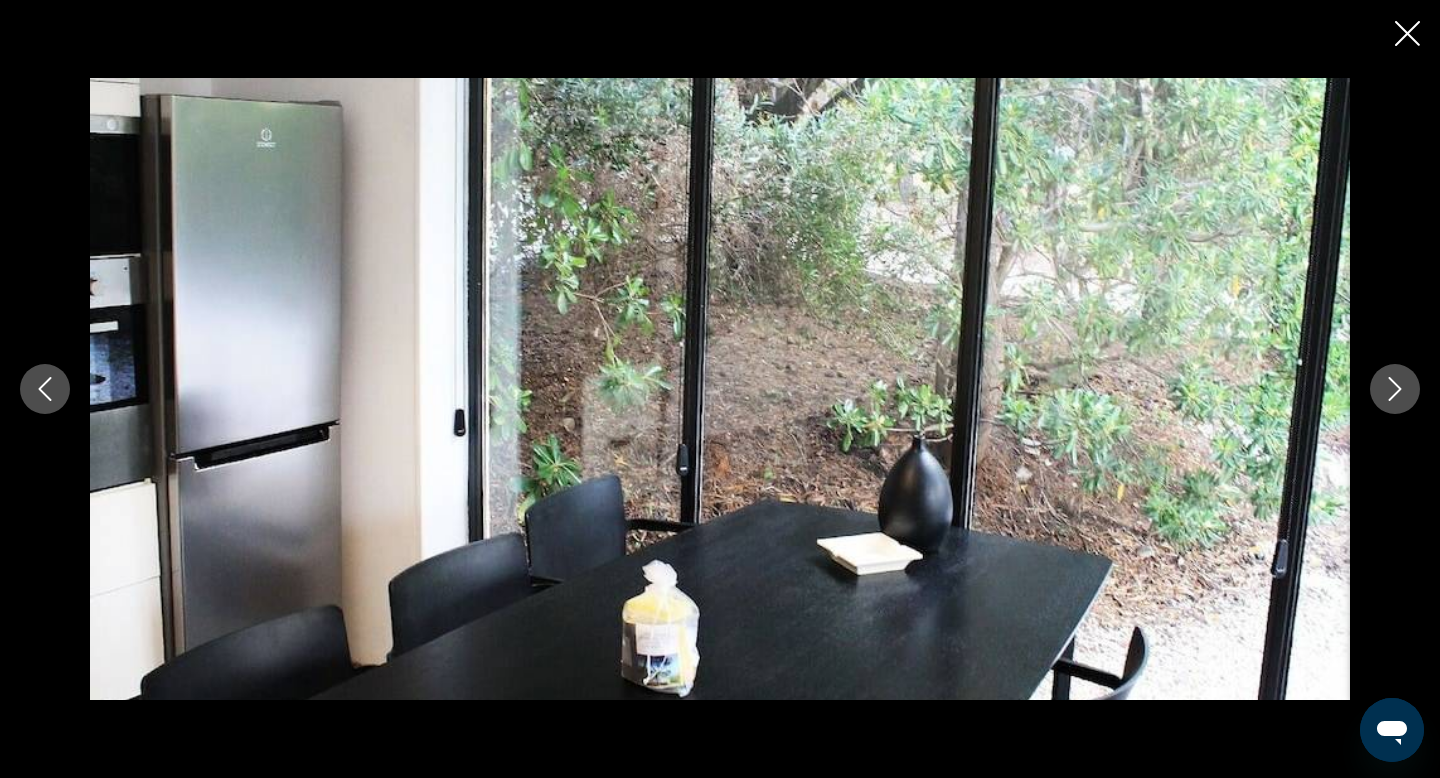 click 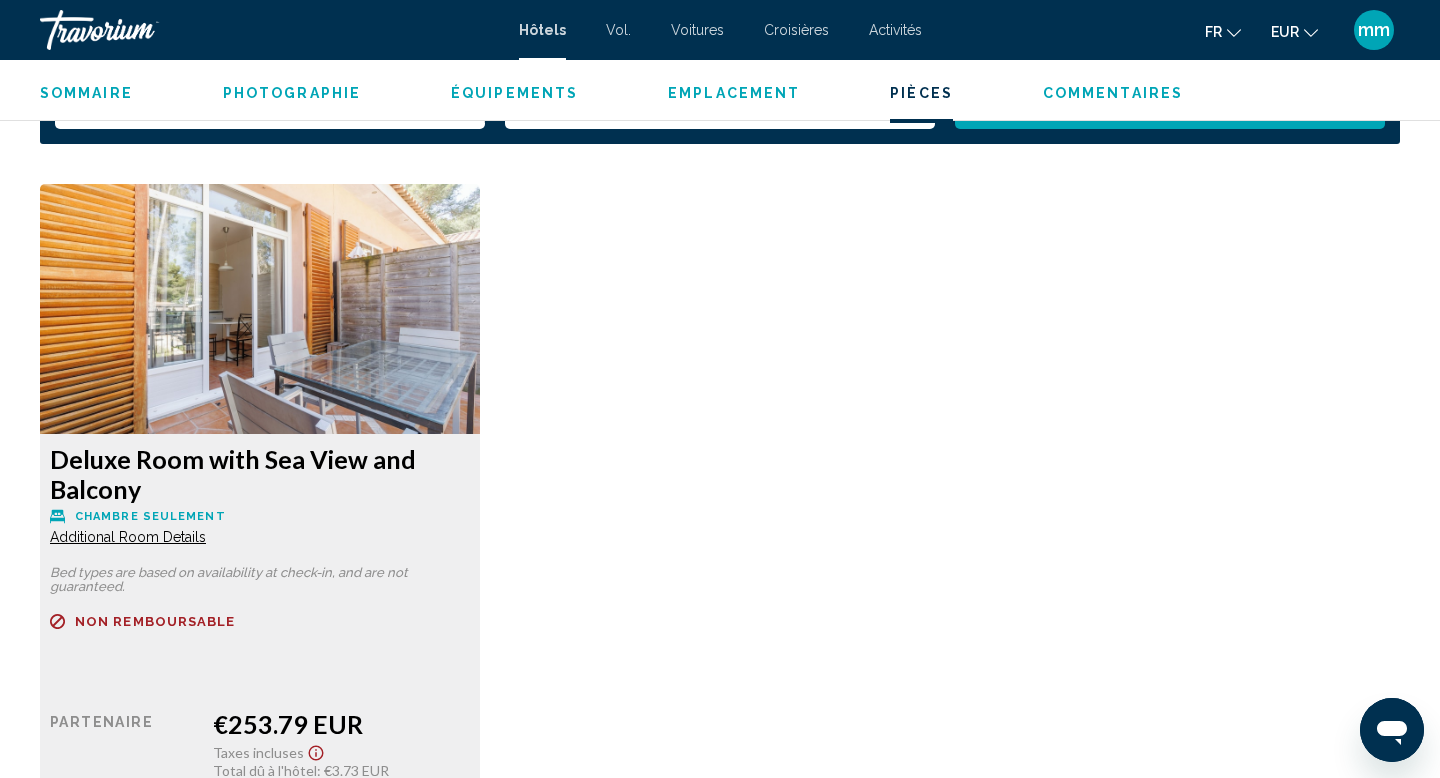 scroll, scrollTop: 2416, scrollLeft: 0, axis: vertical 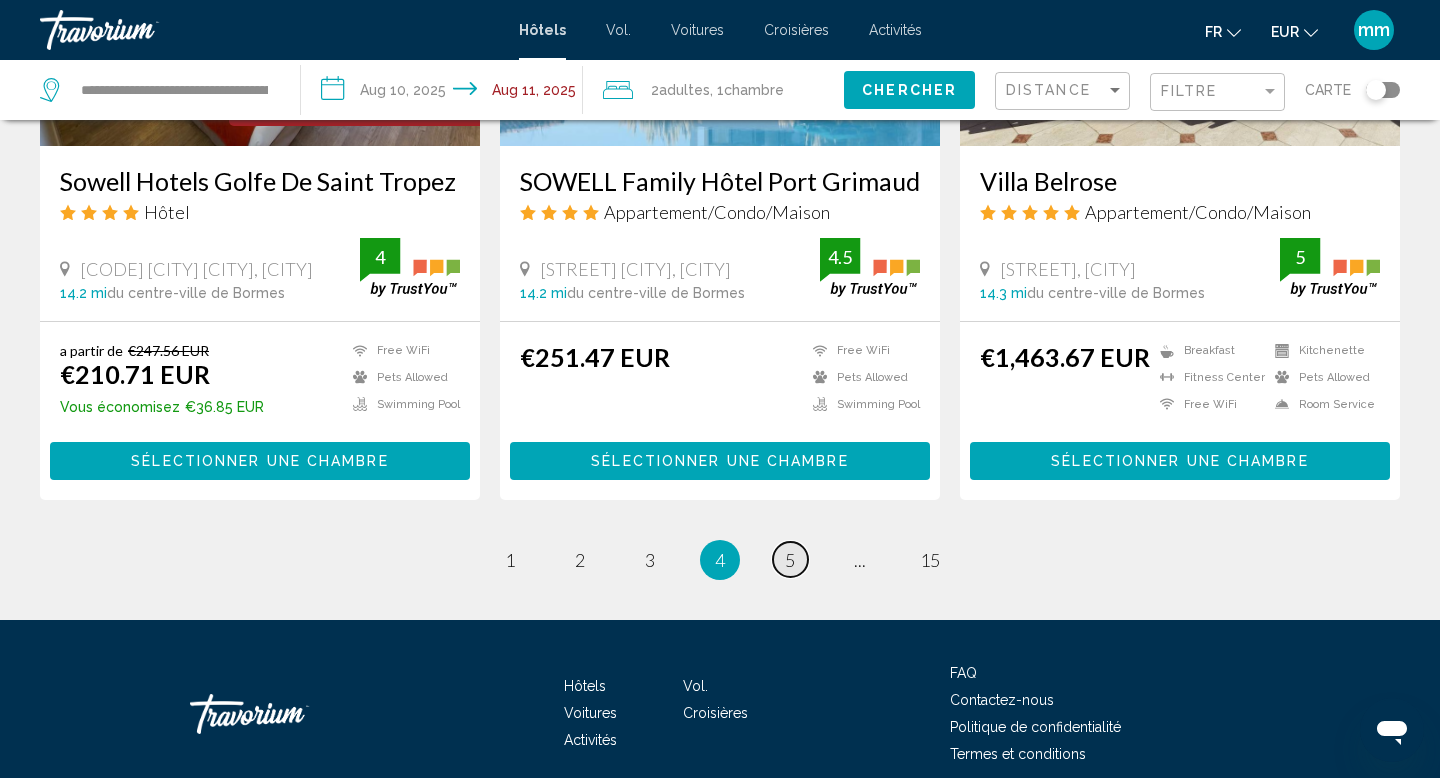 click on "5" at bounding box center (790, 560) 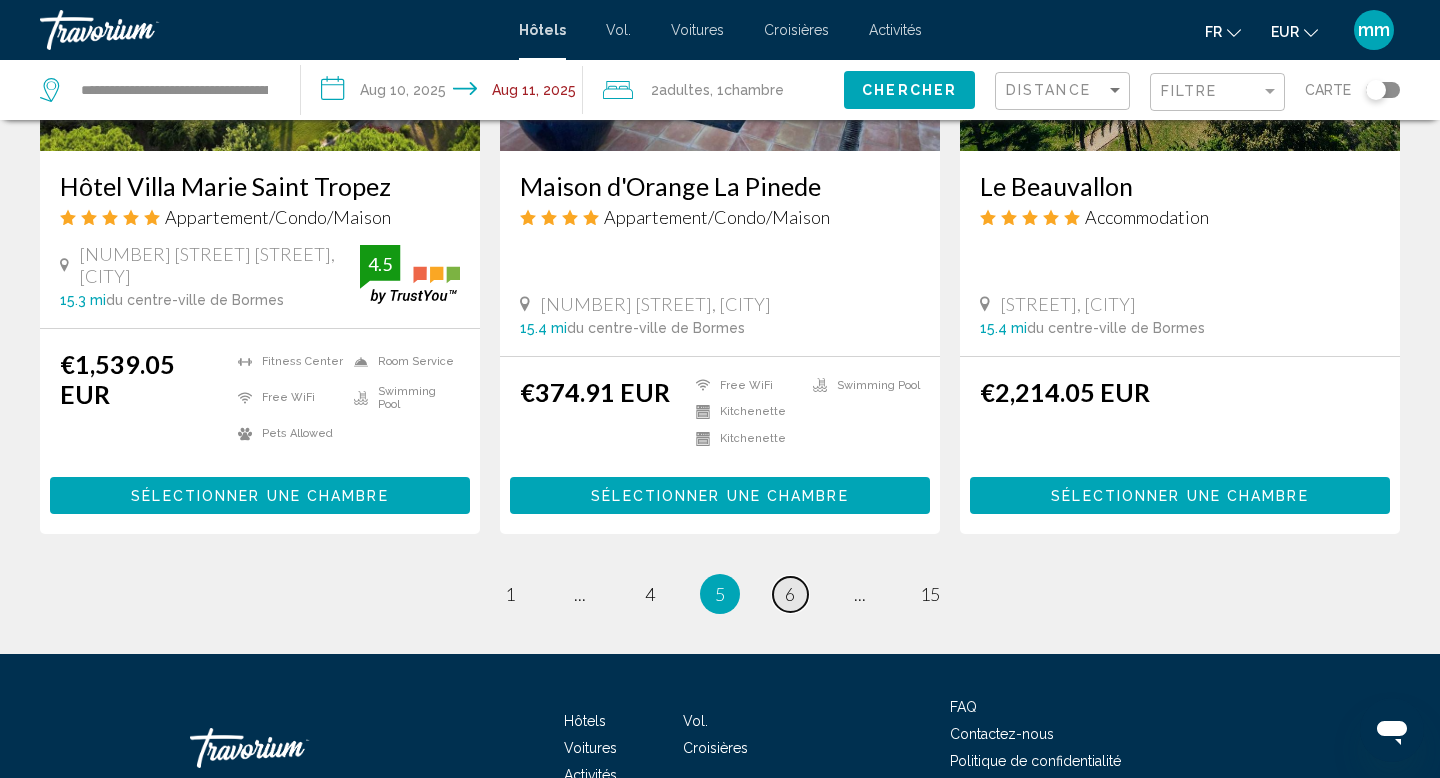 scroll, scrollTop: 2596, scrollLeft: 0, axis: vertical 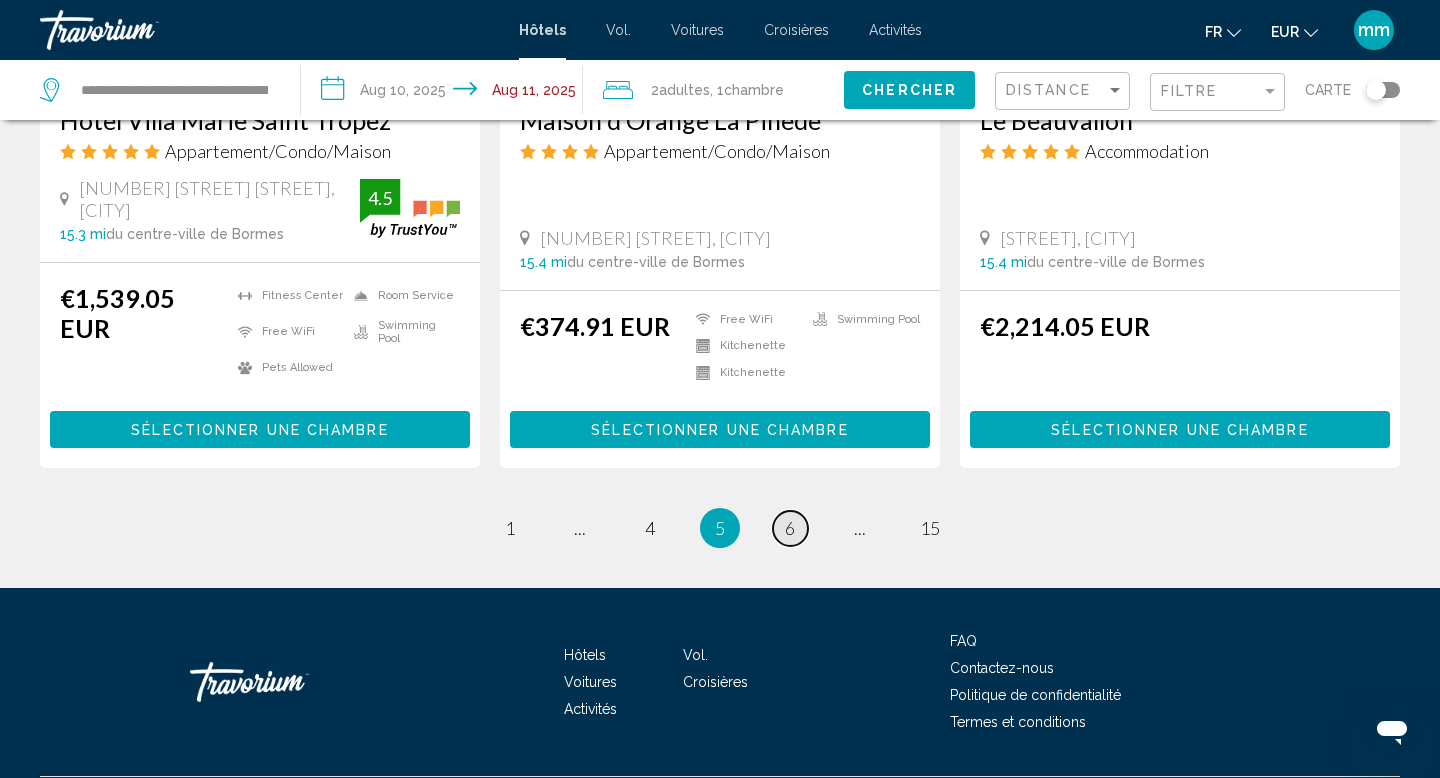 click on "page  6" at bounding box center [790, 528] 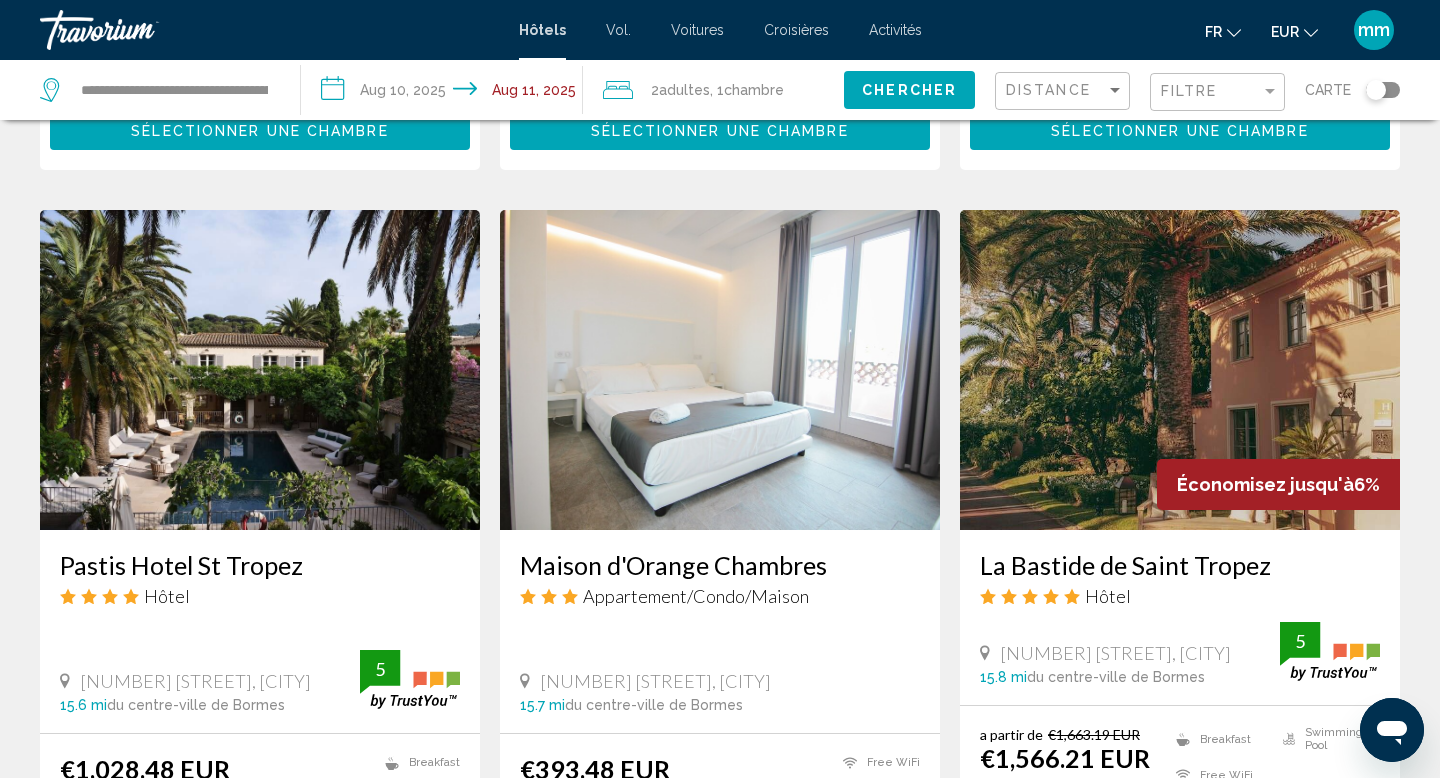 scroll, scrollTop: 695, scrollLeft: 0, axis: vertical 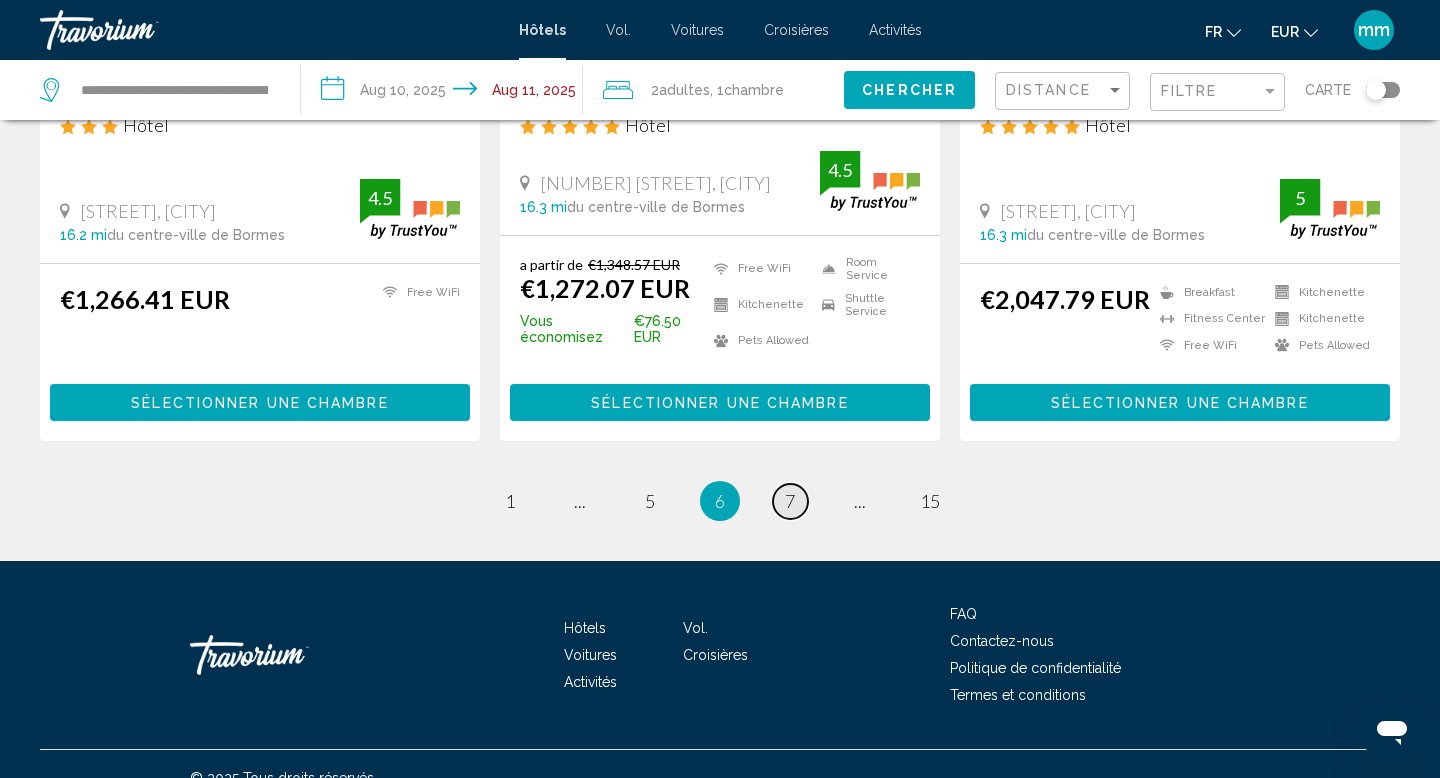 click on "page  7" at bounding box center (790, 501) 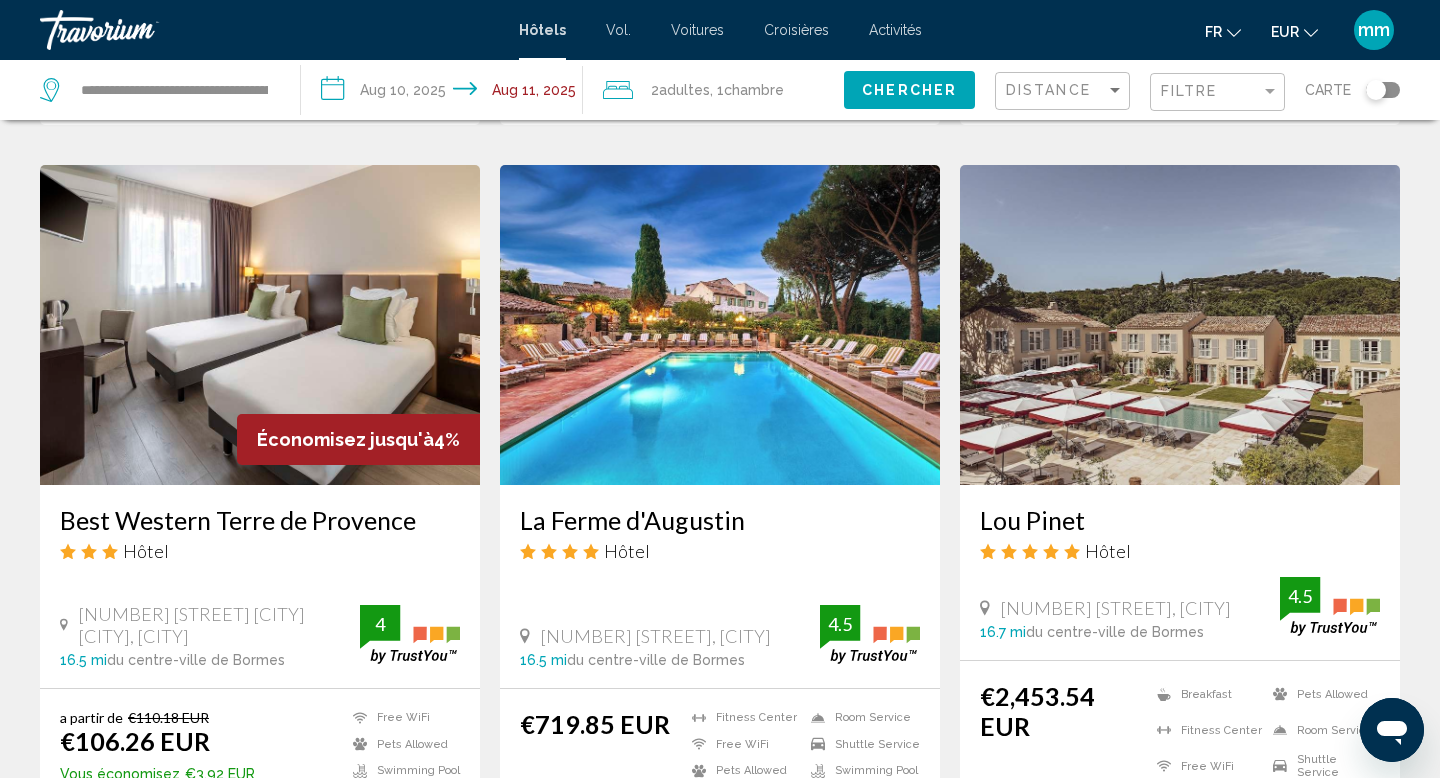 scroll, scrollTop: 769, scrollLeft: 0, axis: vertical 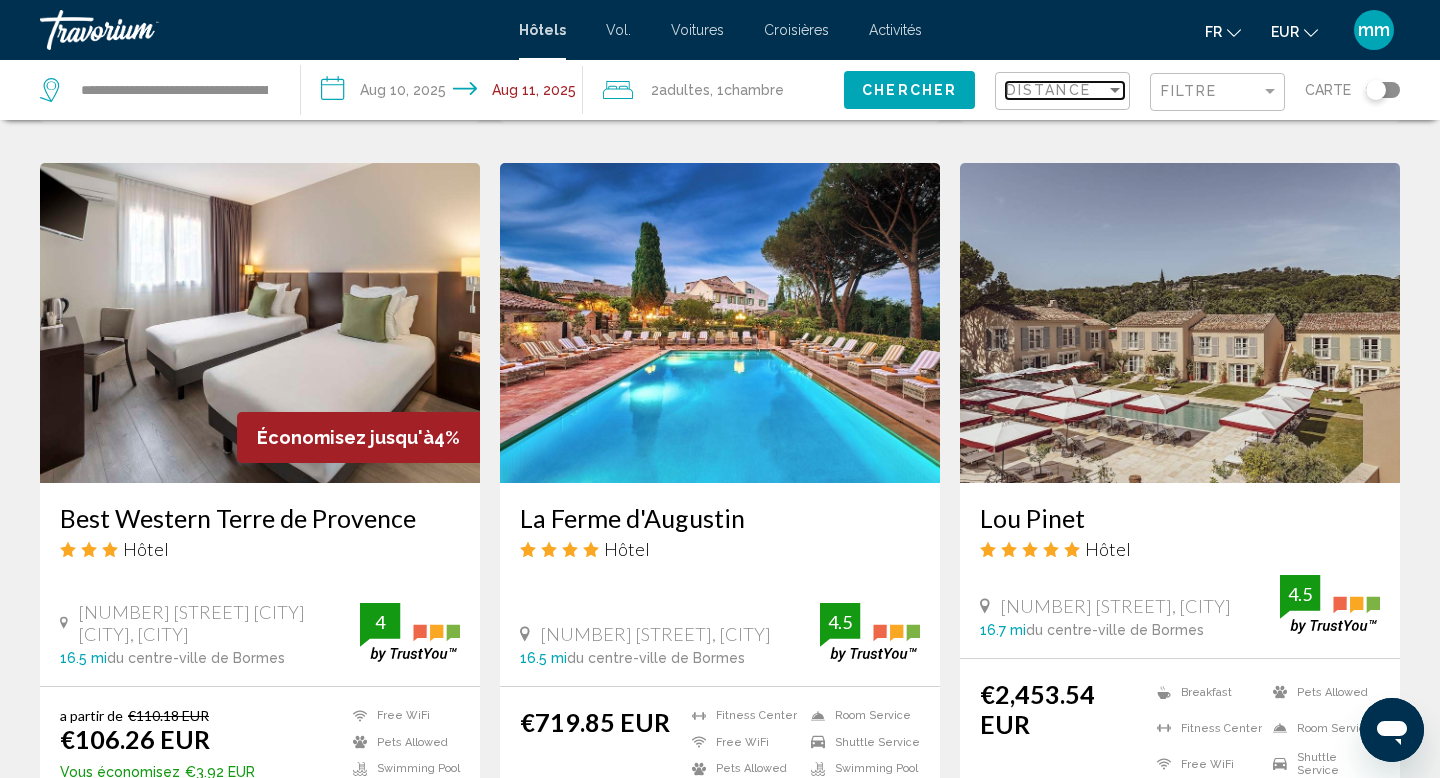 click on "Distance" at bounding box center (1048, 90) 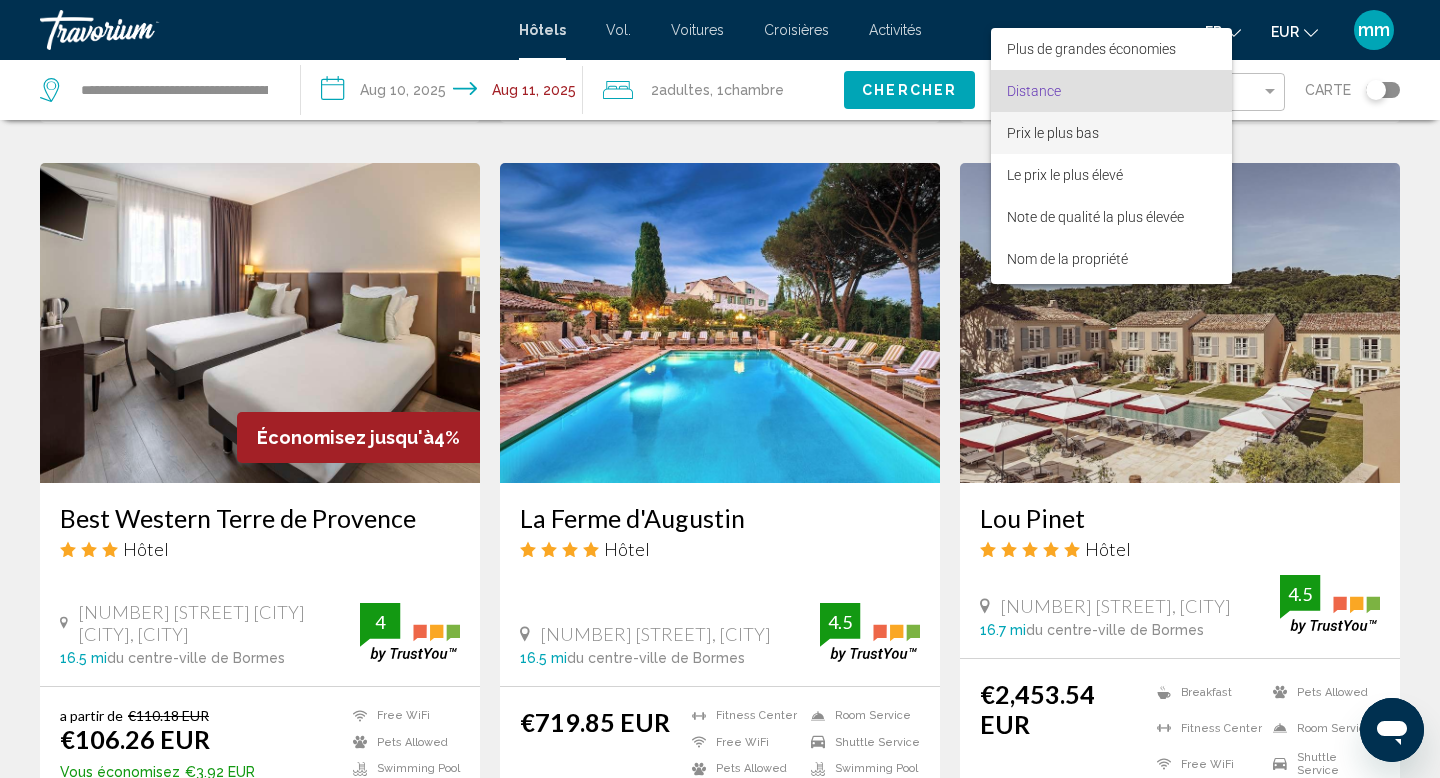 click on "Prix le plus bas" at bounding box center [1053, 133] 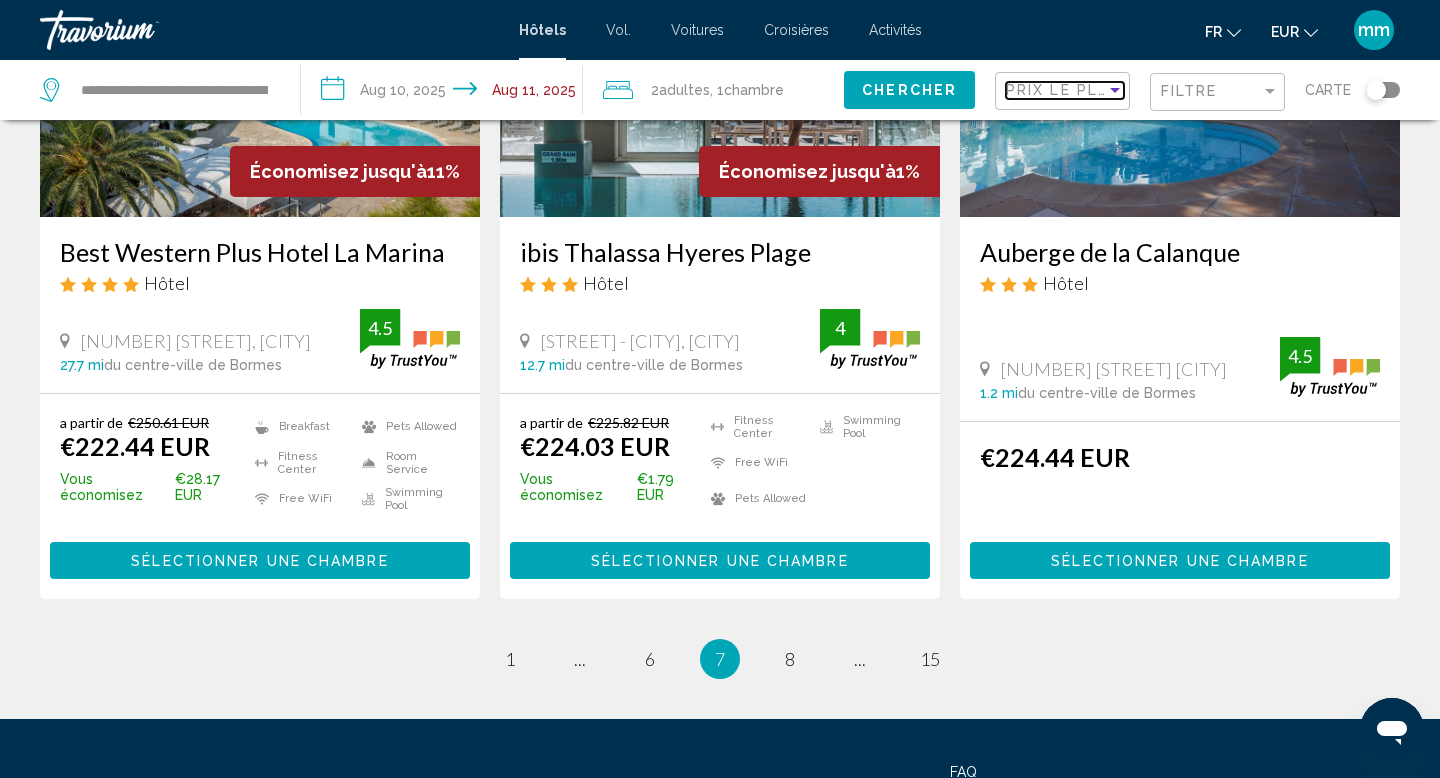 scroll, scrollTop: 2681, scrollLeft: 0, axis: vertical 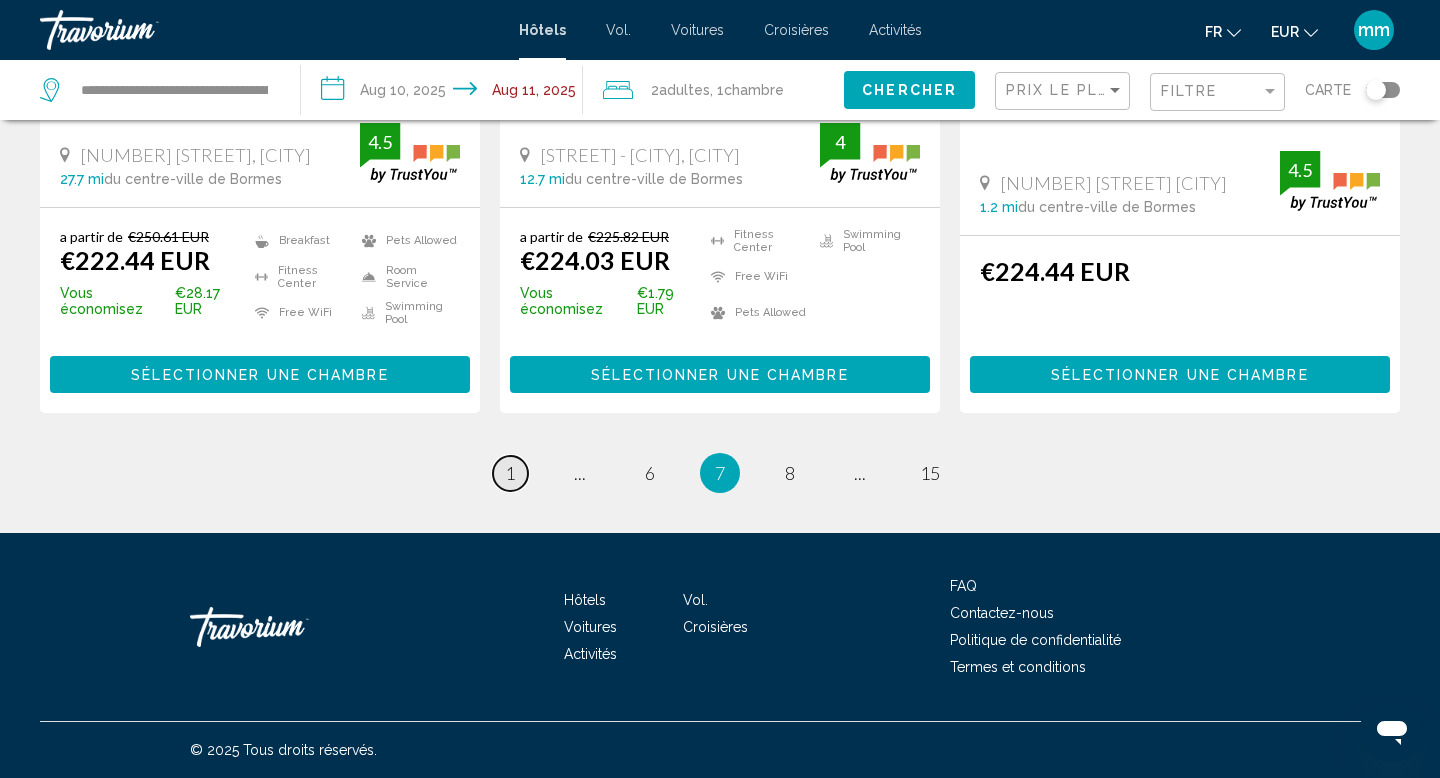 click on "1" at bounding box center [510, 473] 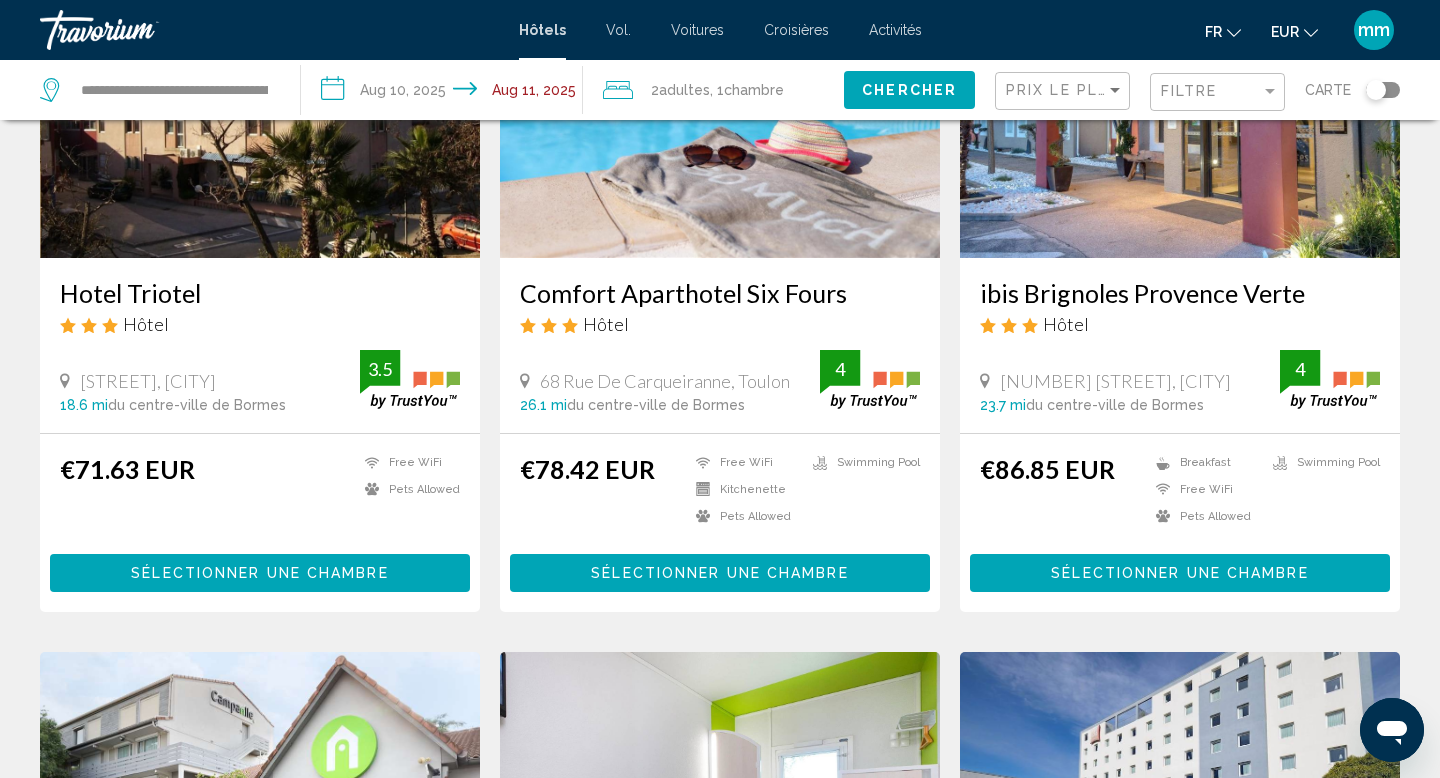 scroll, scrollTop: 0, scrollLeft: 0, axis: both 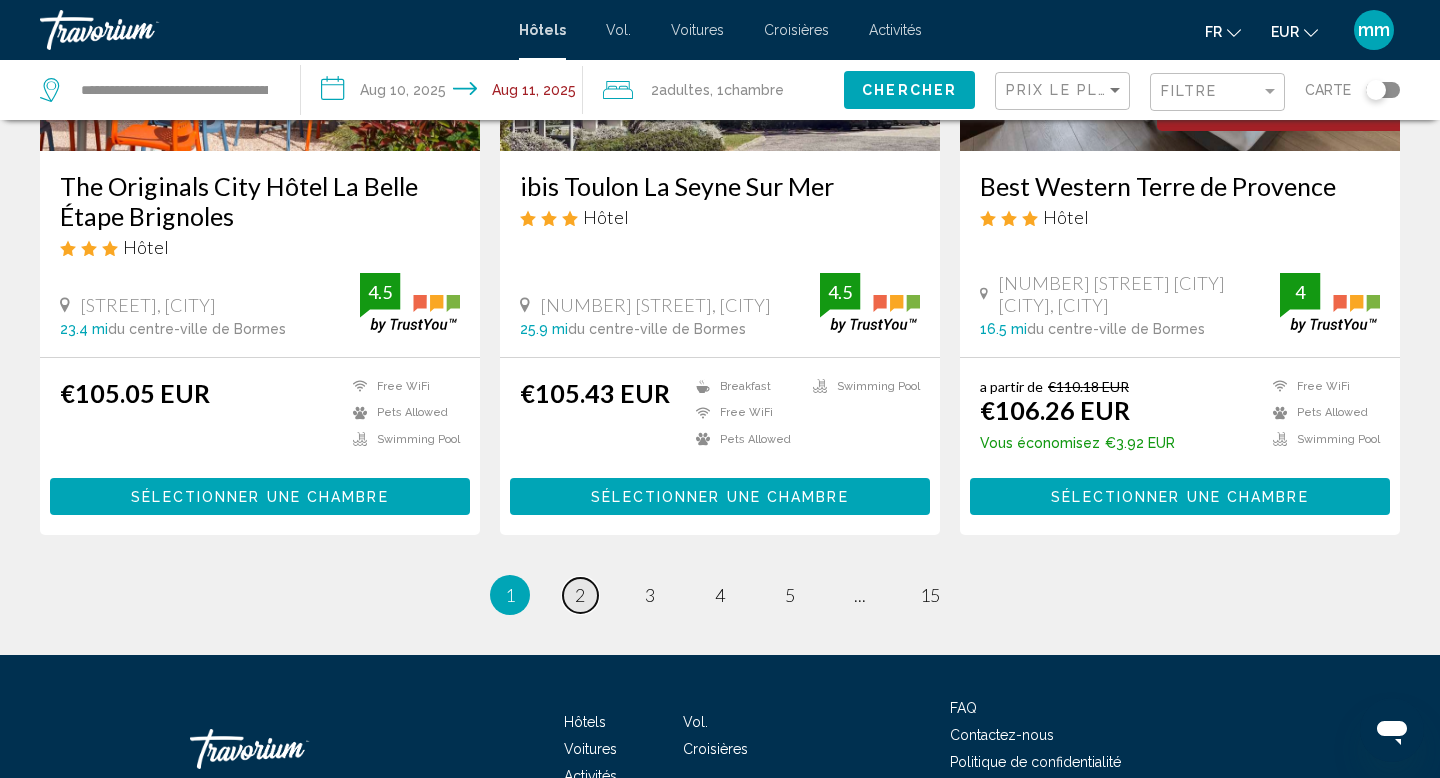 click on "page  2" at bounding box center [580, 595] 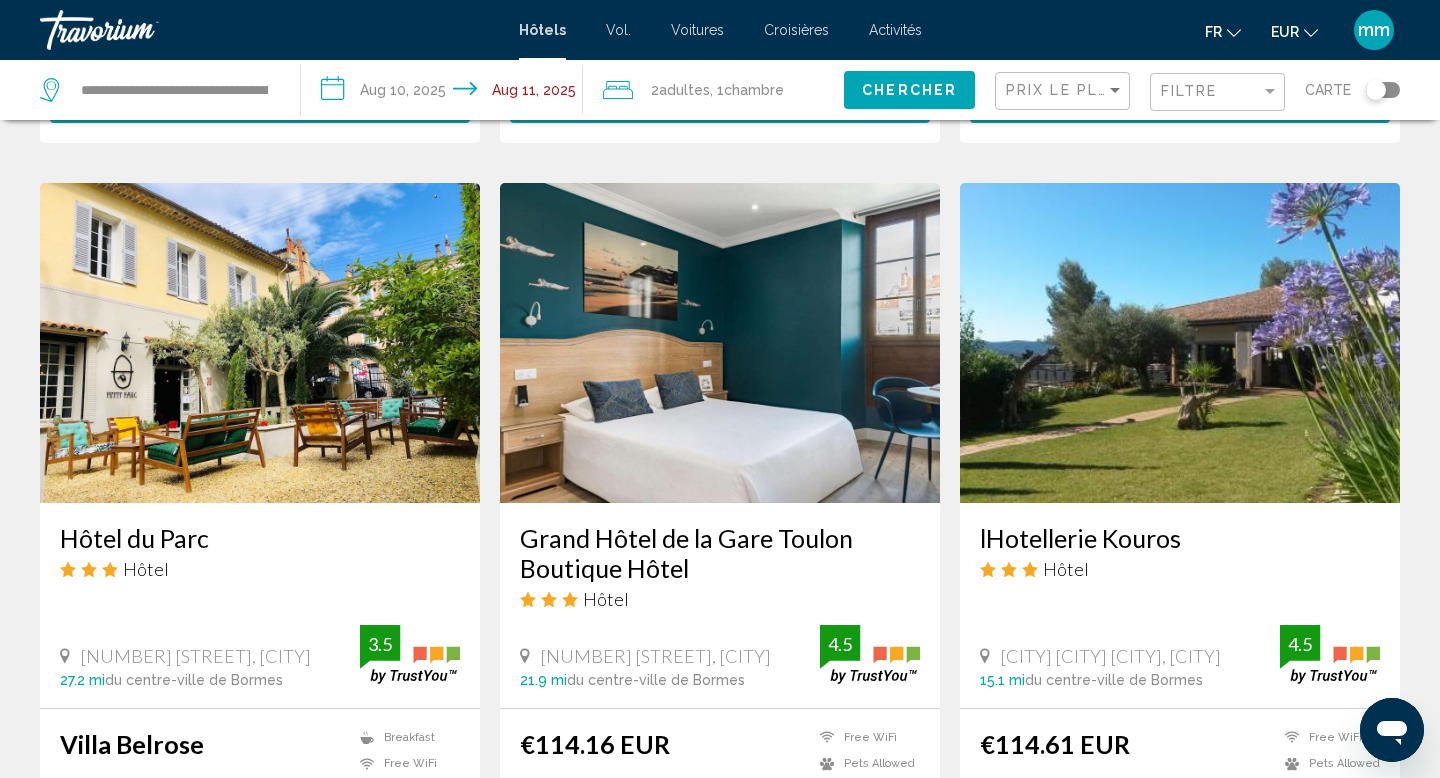 scroll, scrollTop: 1468, scrollLeft: 0, axis: vertical 